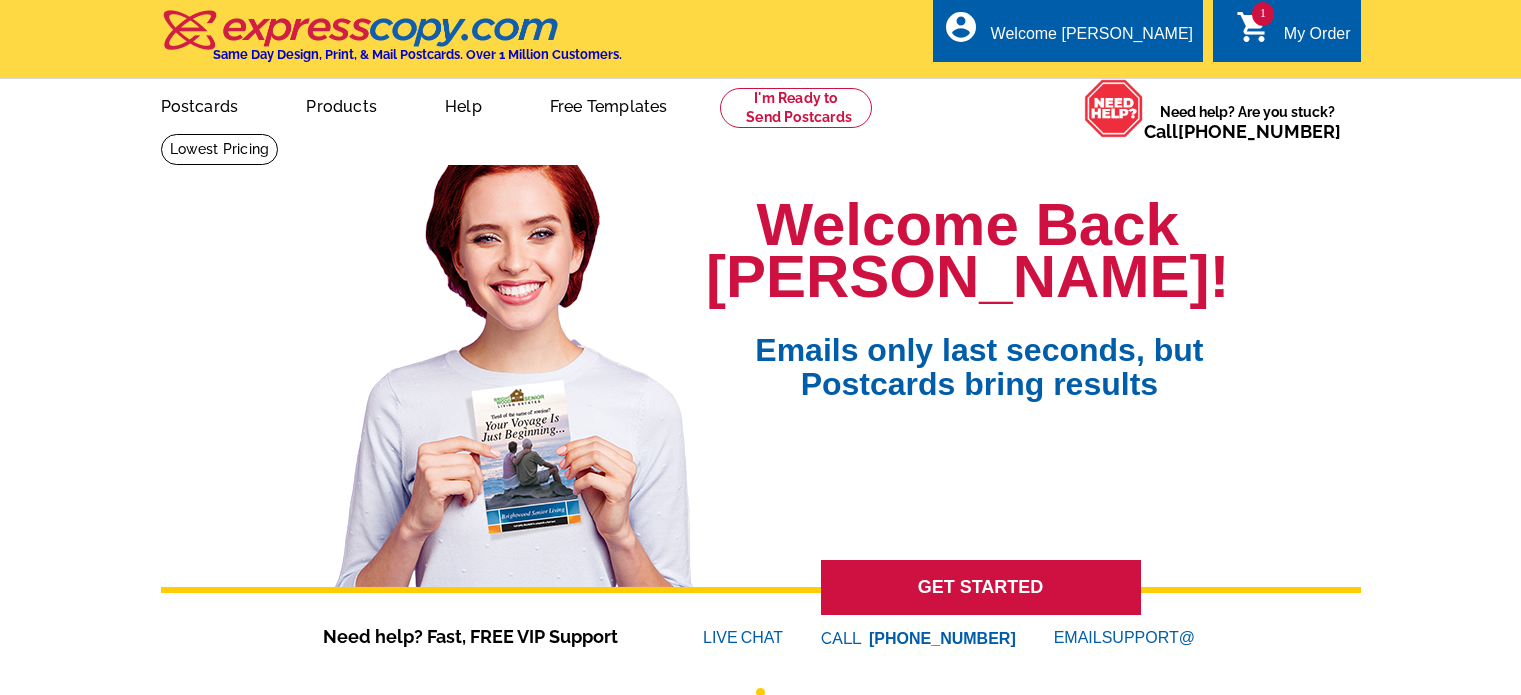 scroll, scrollTop: 0, scrollLeft: 0, axis: both 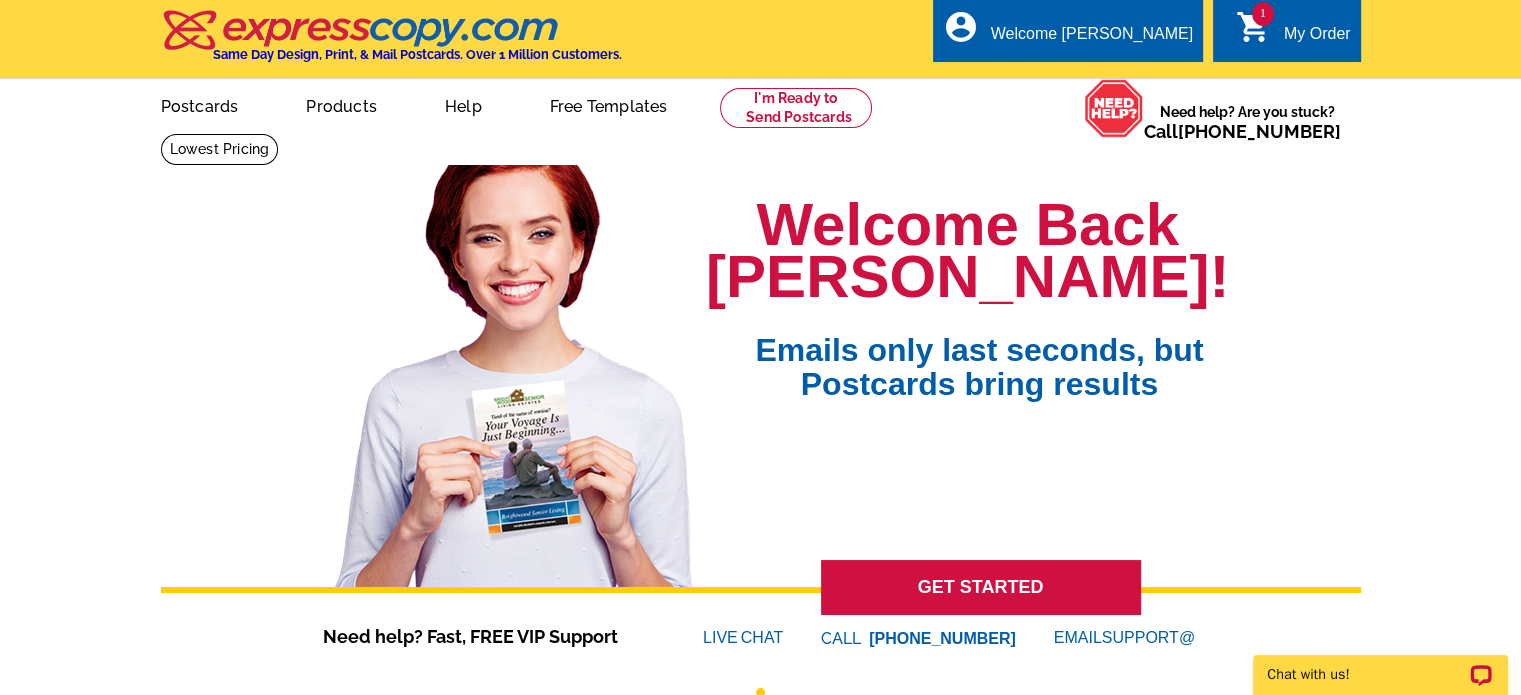click on "My Order" at bounding box center [1317, 39] 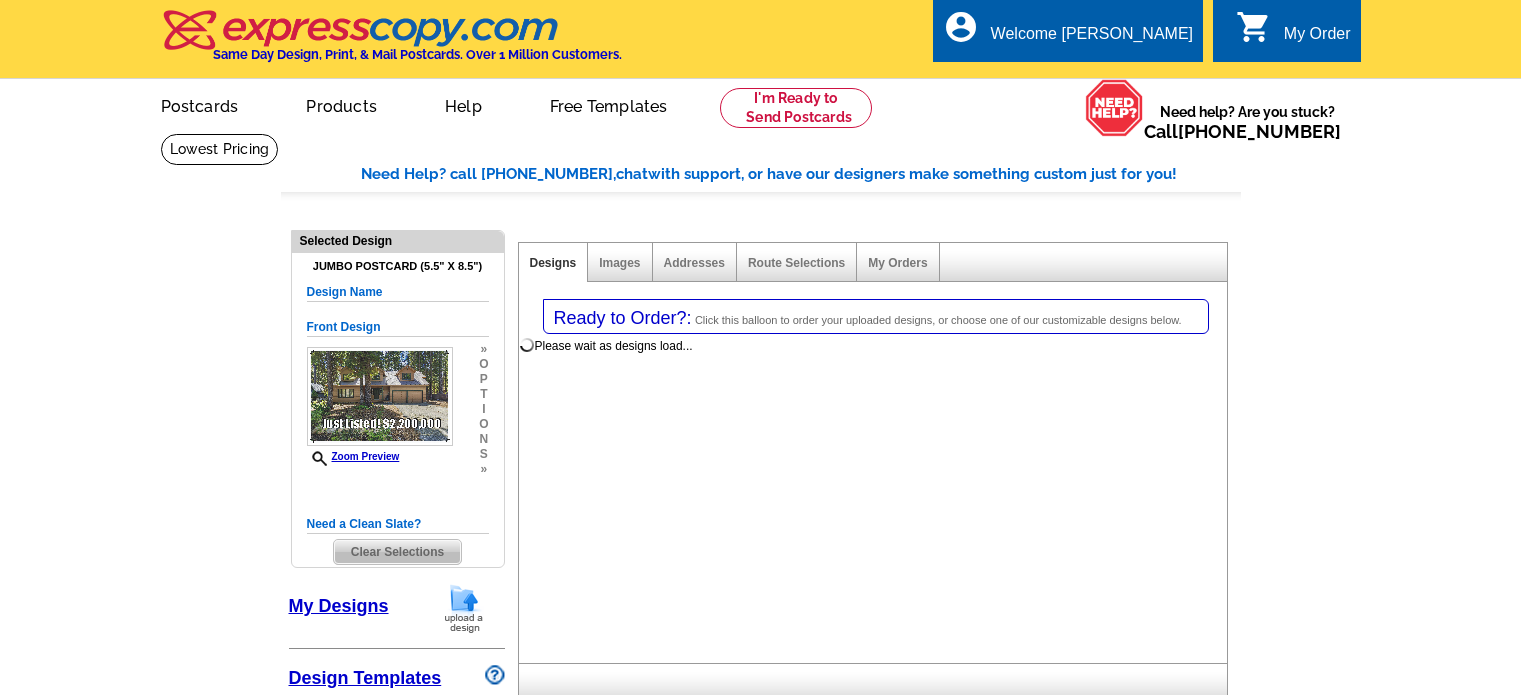 select on "1" 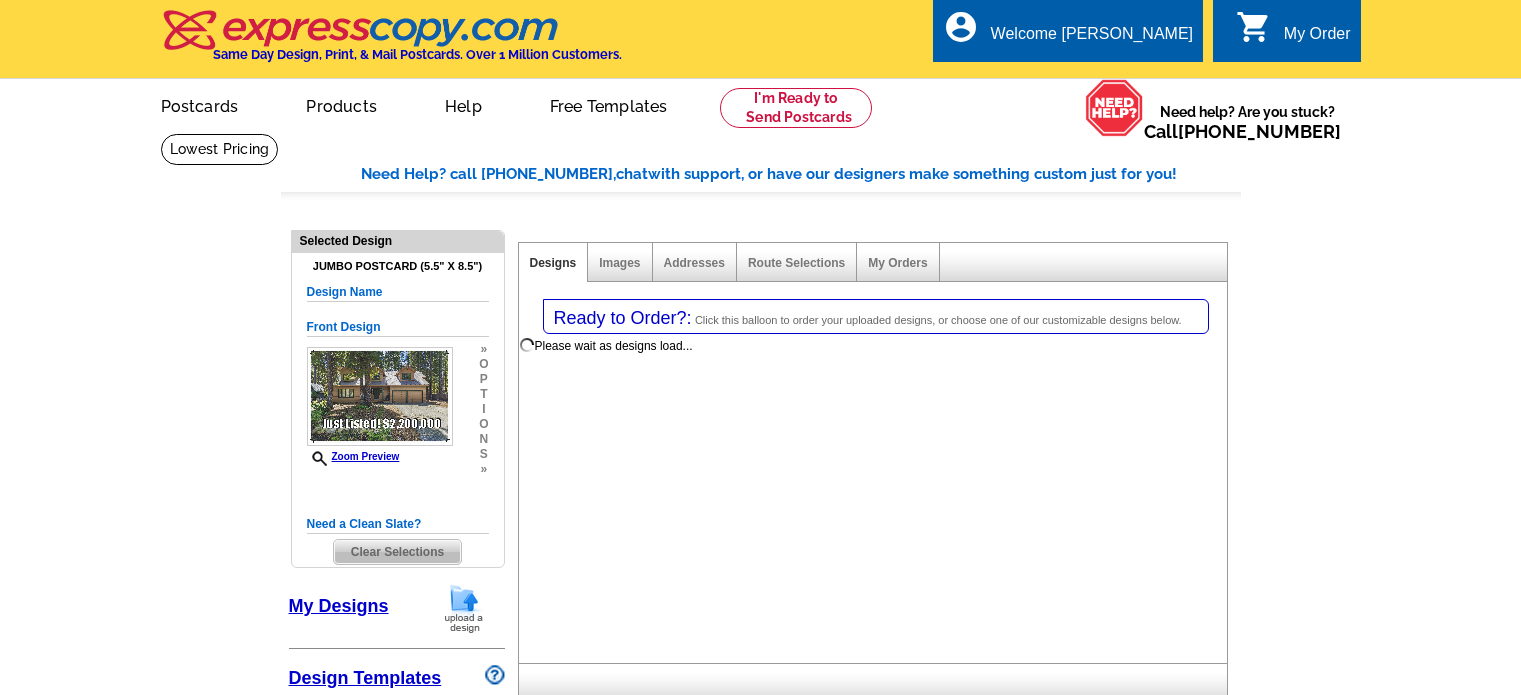 select on "2" 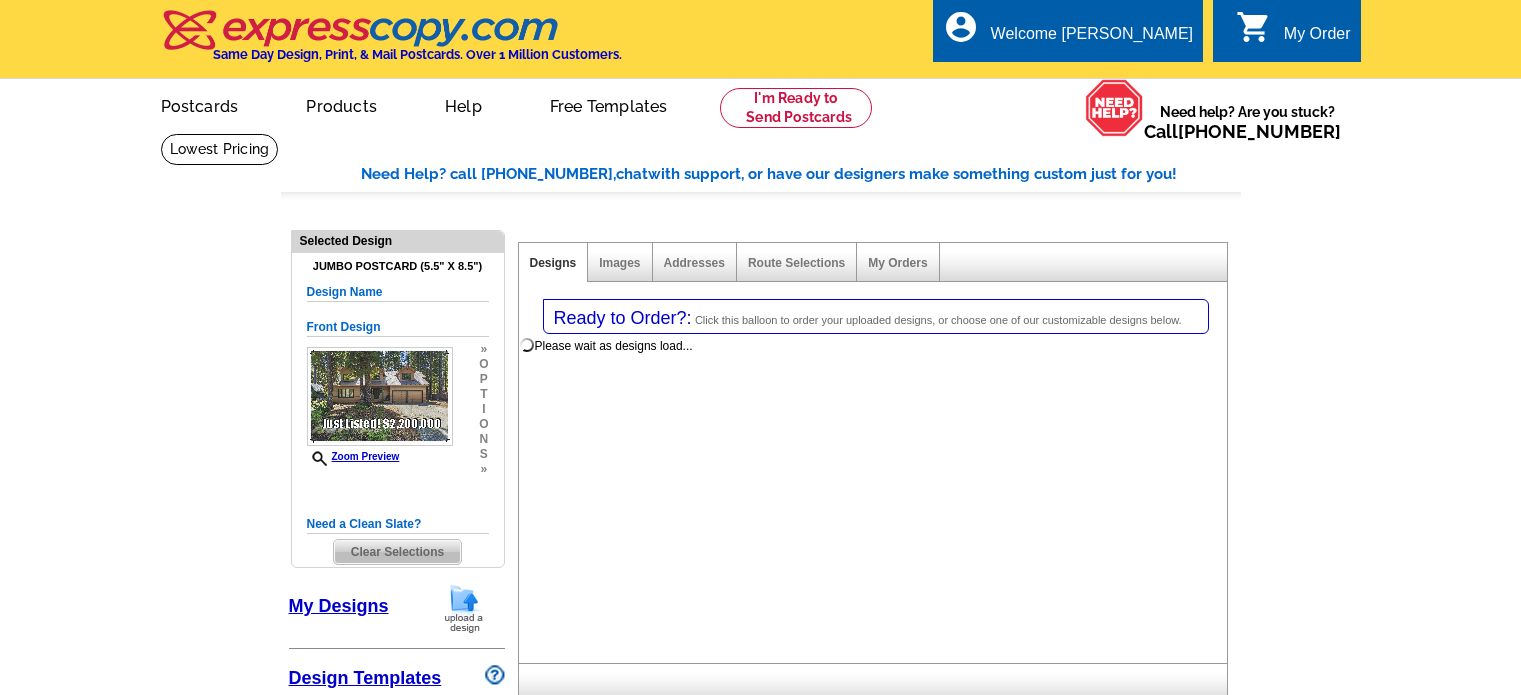 select on "back" 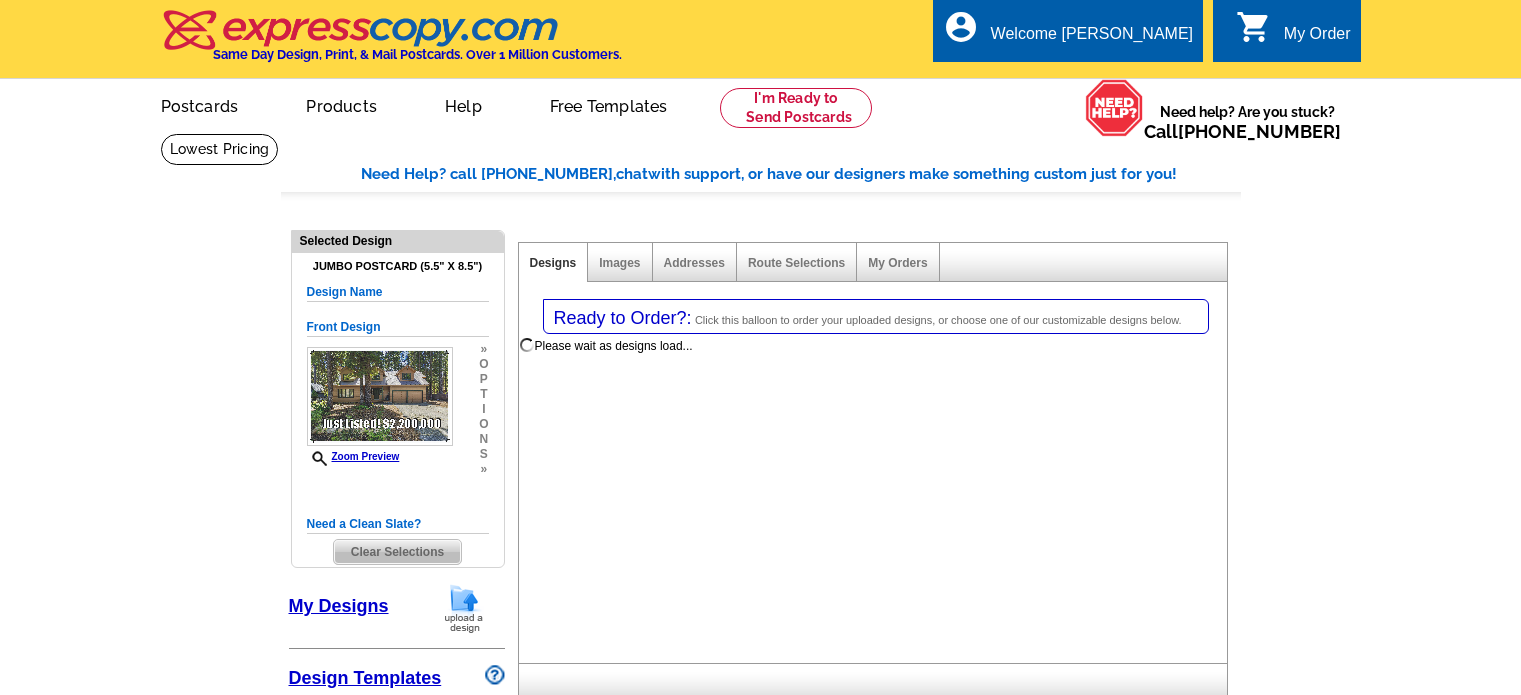 scroll, scrollTop: 0, scrollLeft: 0, axis: both 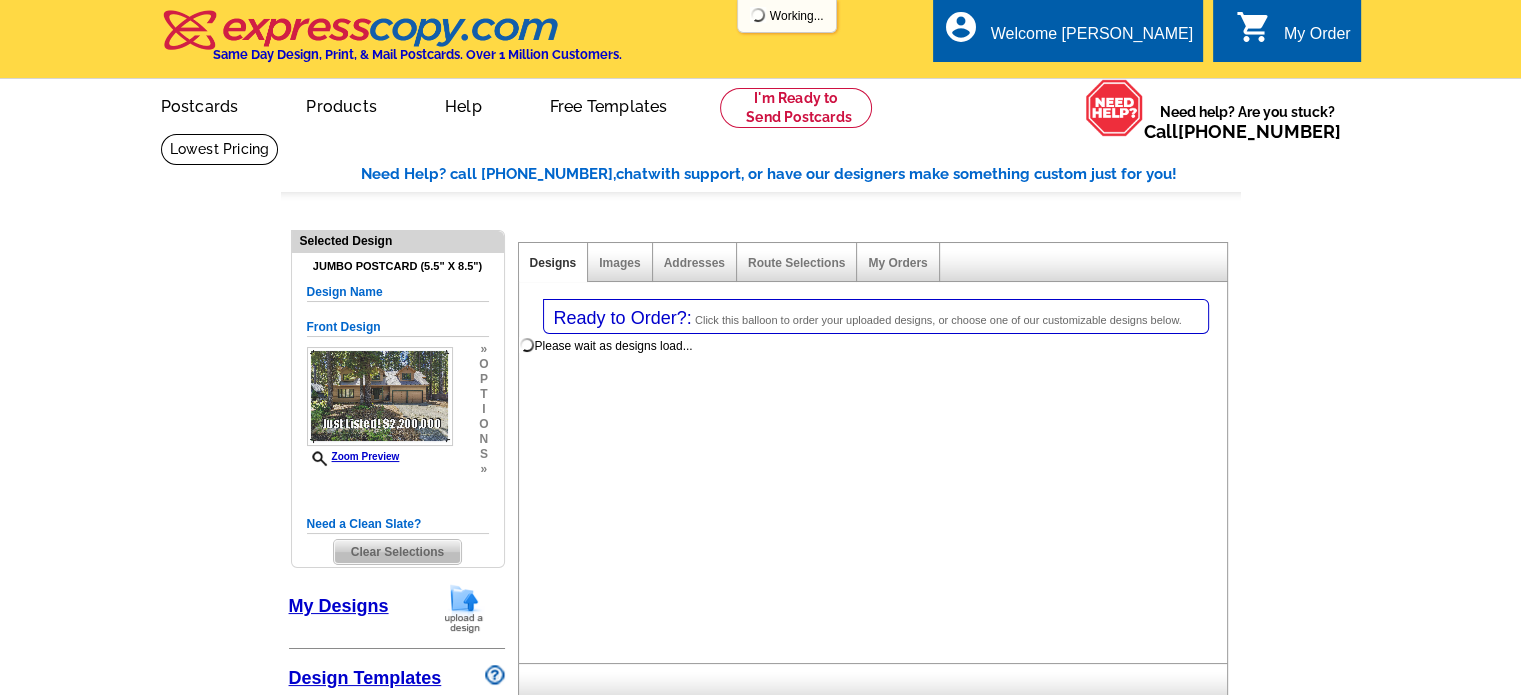 select on "785" 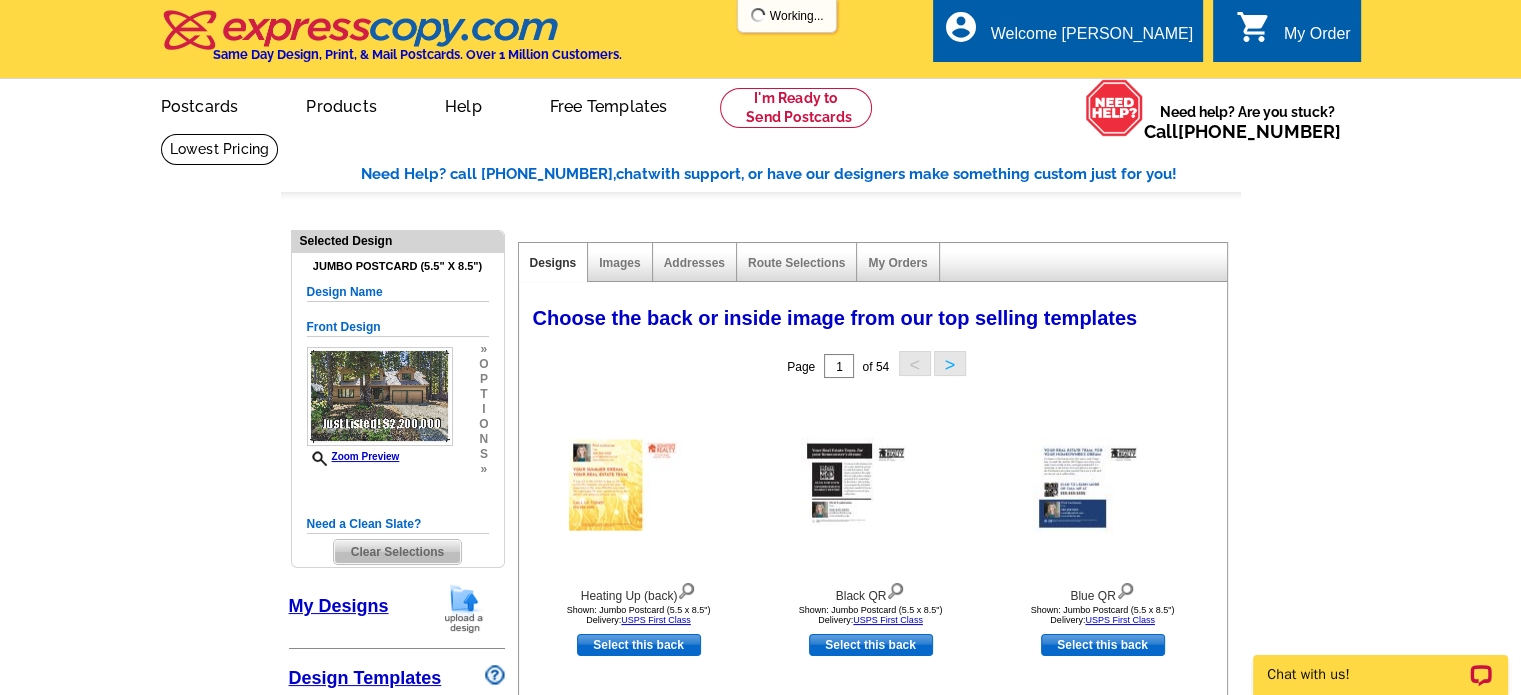 scroll, scrollTop: 0, scrollLeft: 0, axis: both 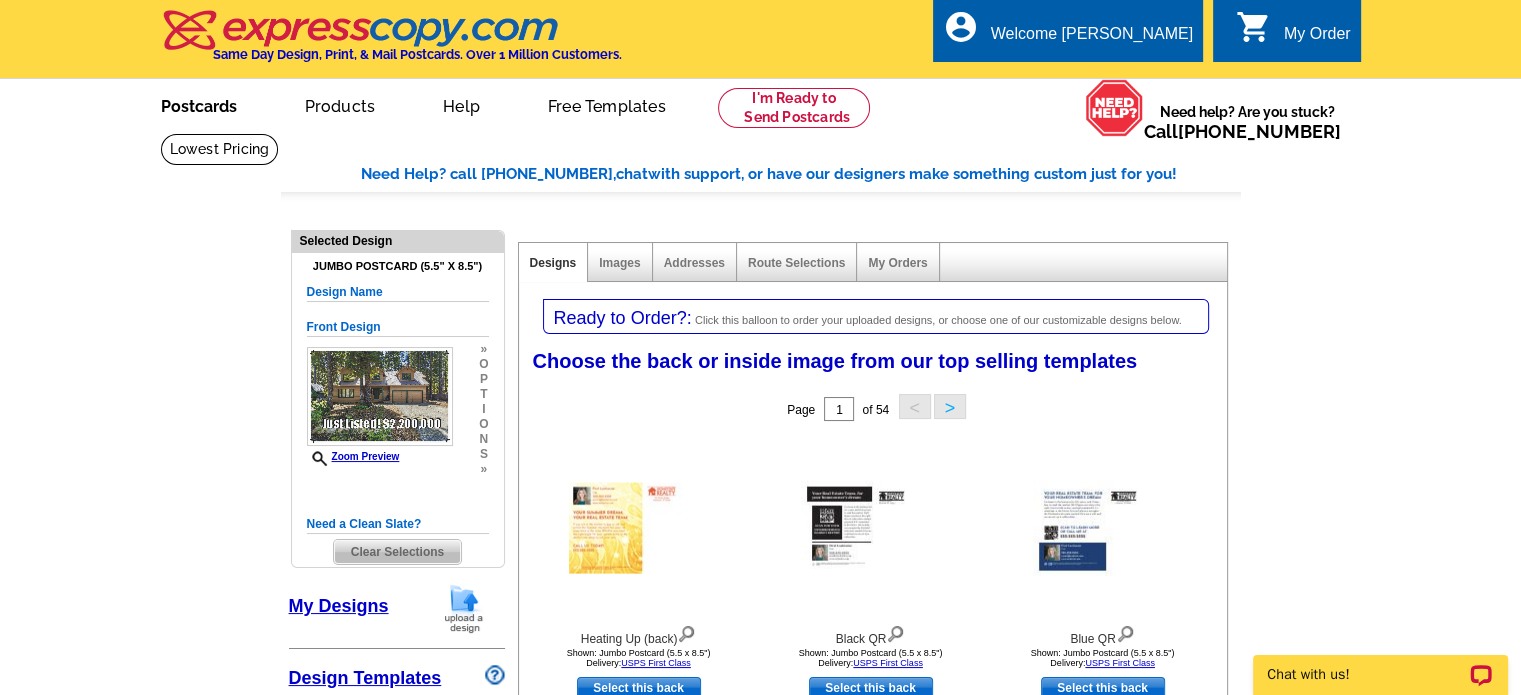 click on "Postcards" at bounding box center [199, 104] 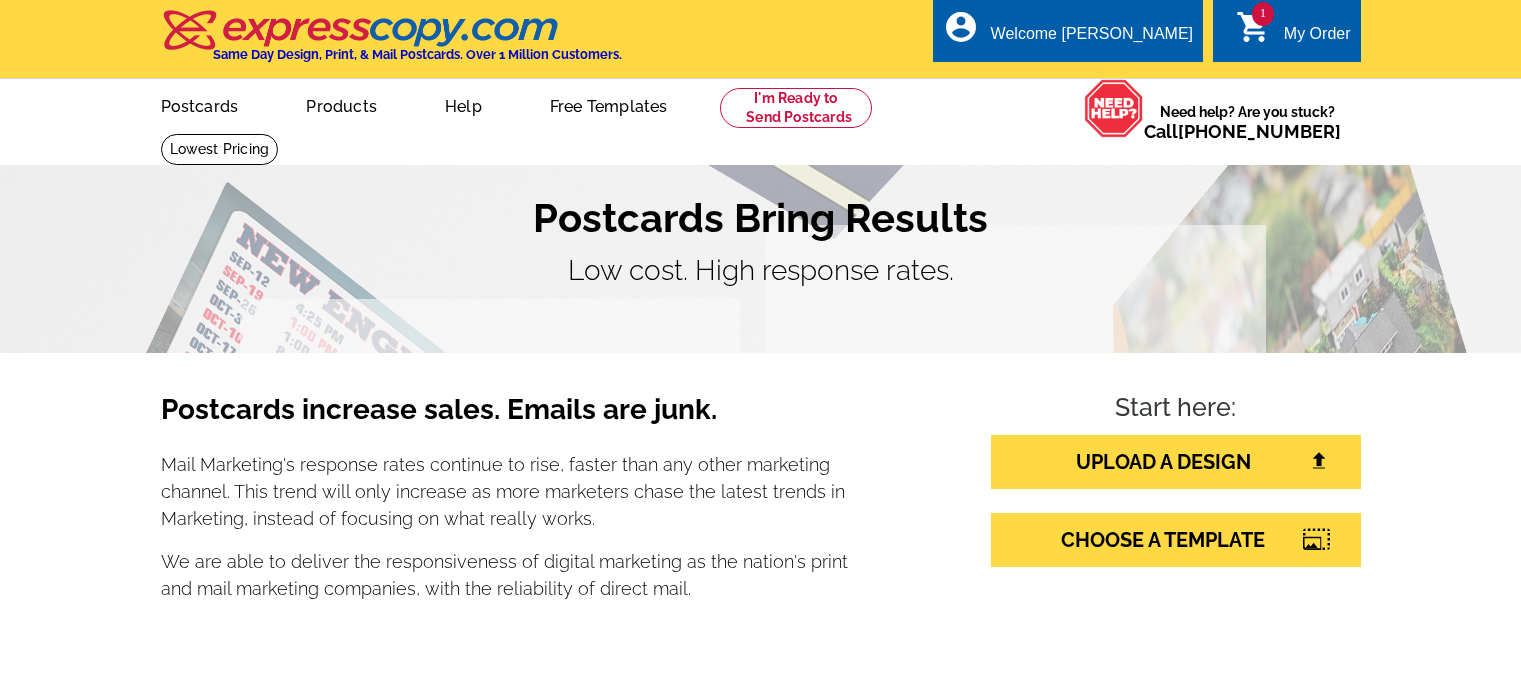 scroll, scrollTop: 0, scrollLeft: 0, axis: both 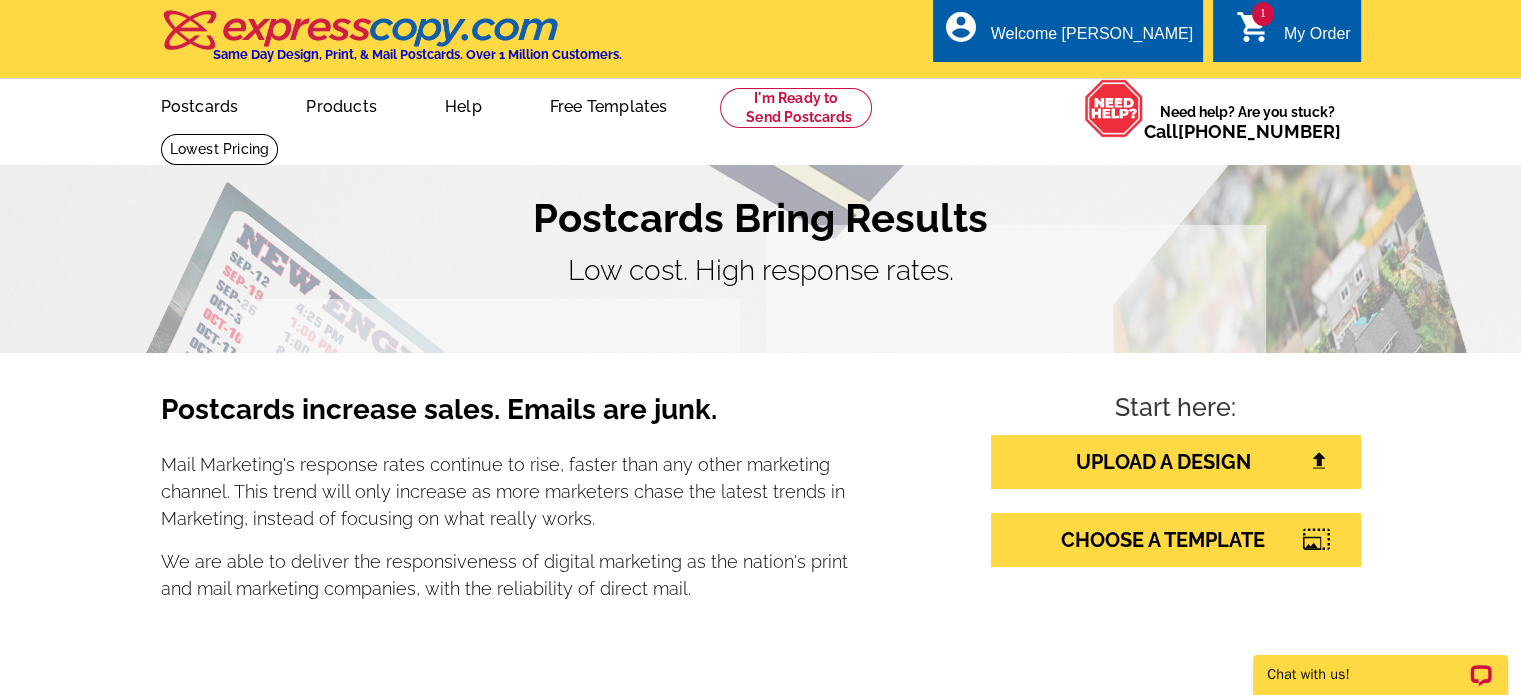 click on "Postcards" at bounding box center (200, 104) 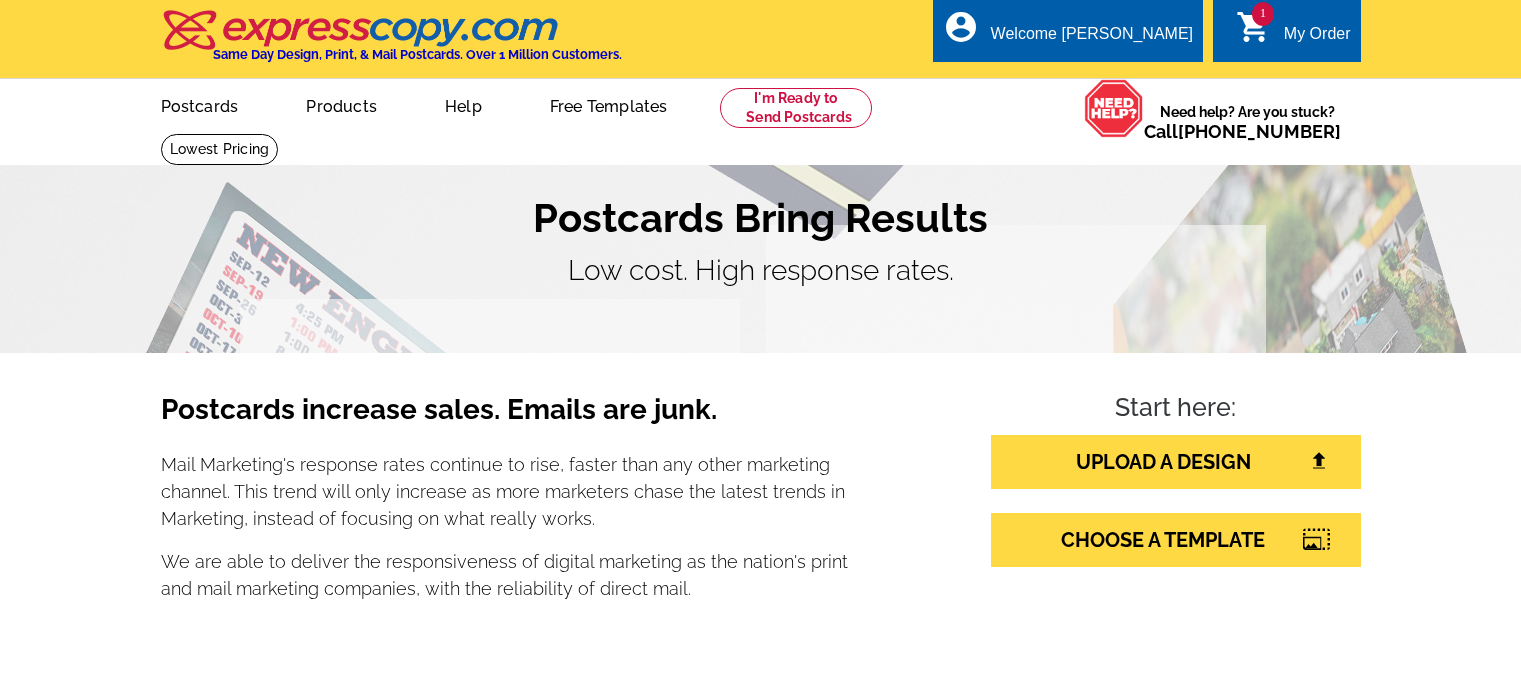 scroll, scrollTop: 0, scrollLeft: 0, axis: both 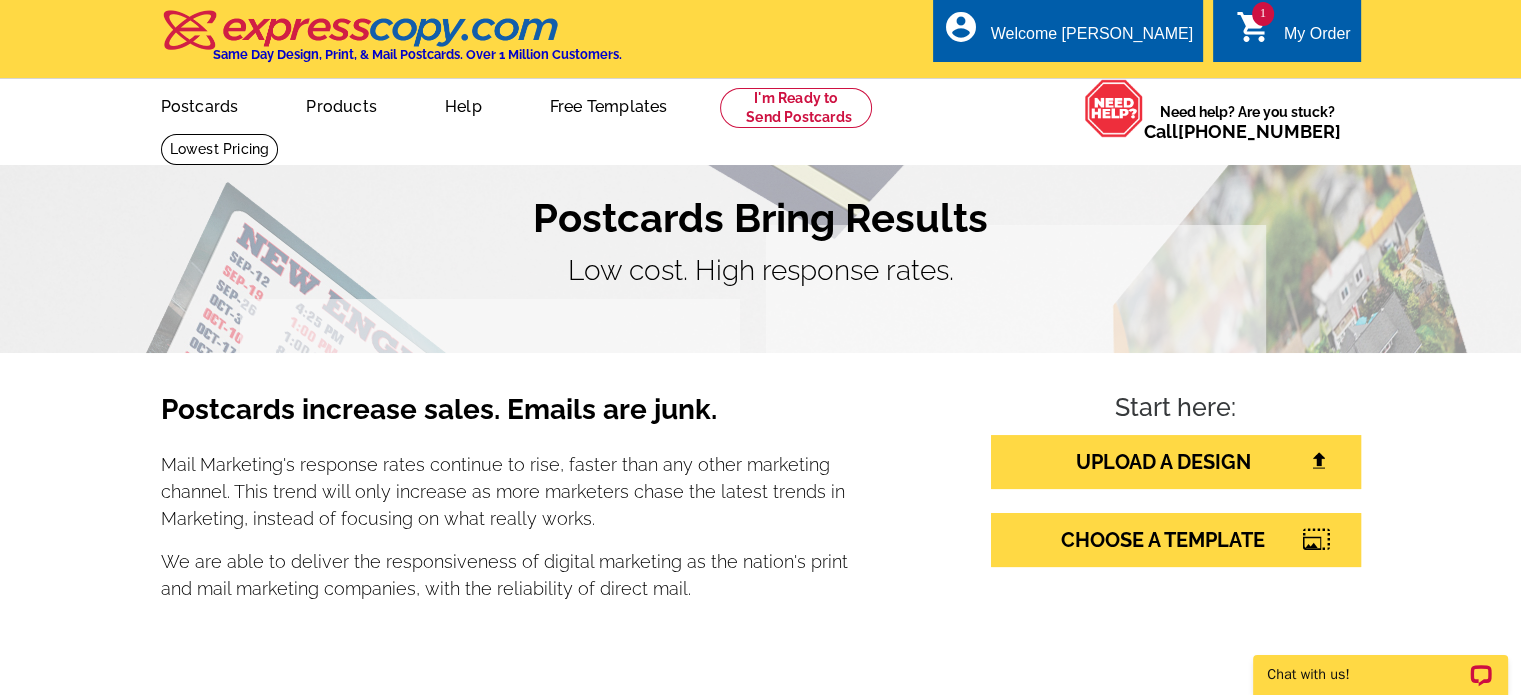 click on "1
shopping_cart
My Order" at bounding box center [1286, 30] 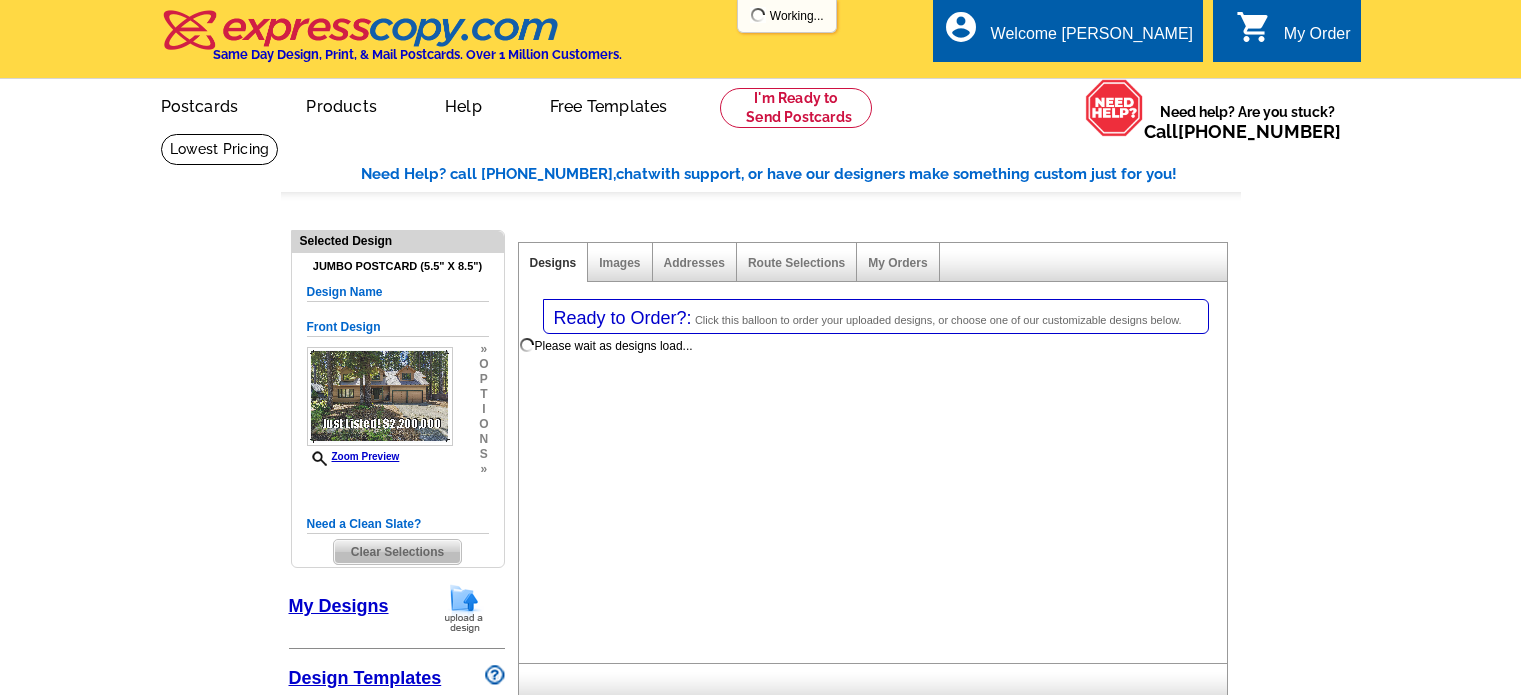select on "1" 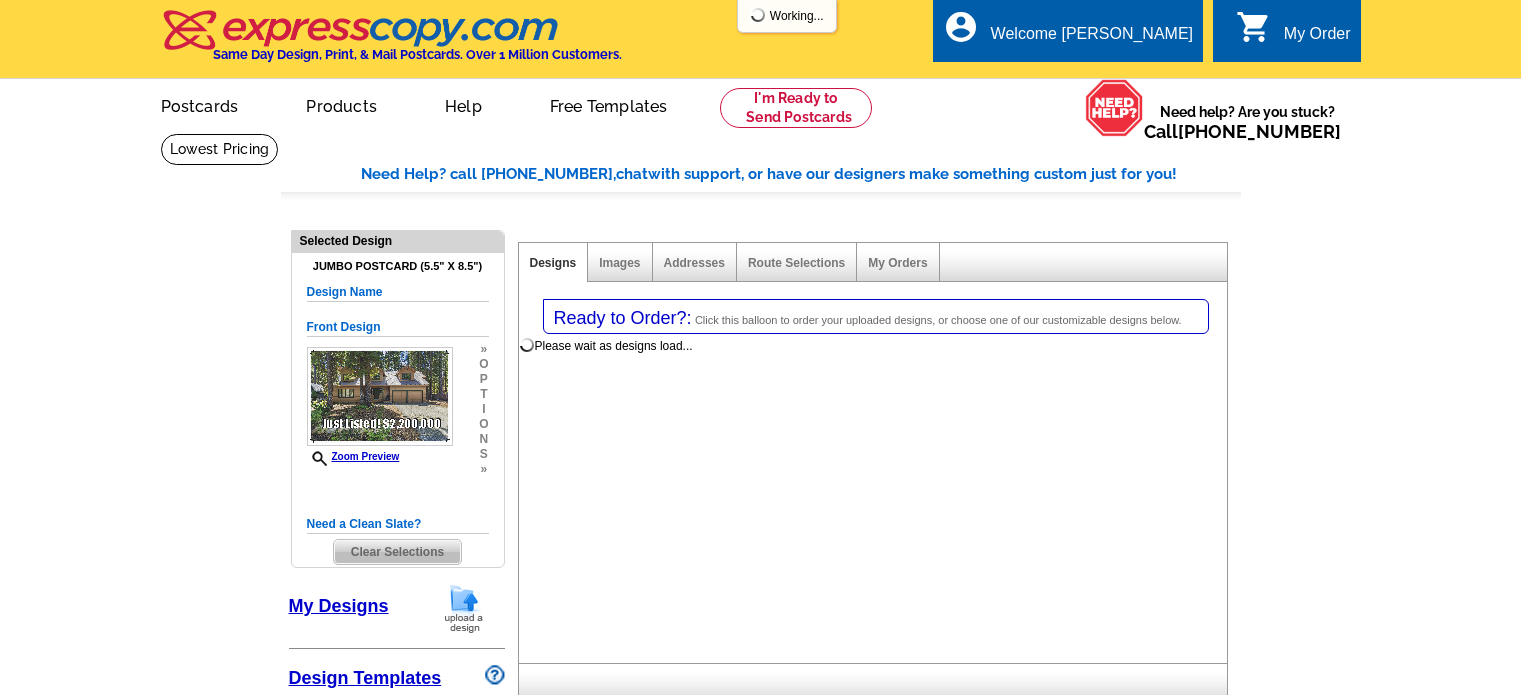 select on "2" 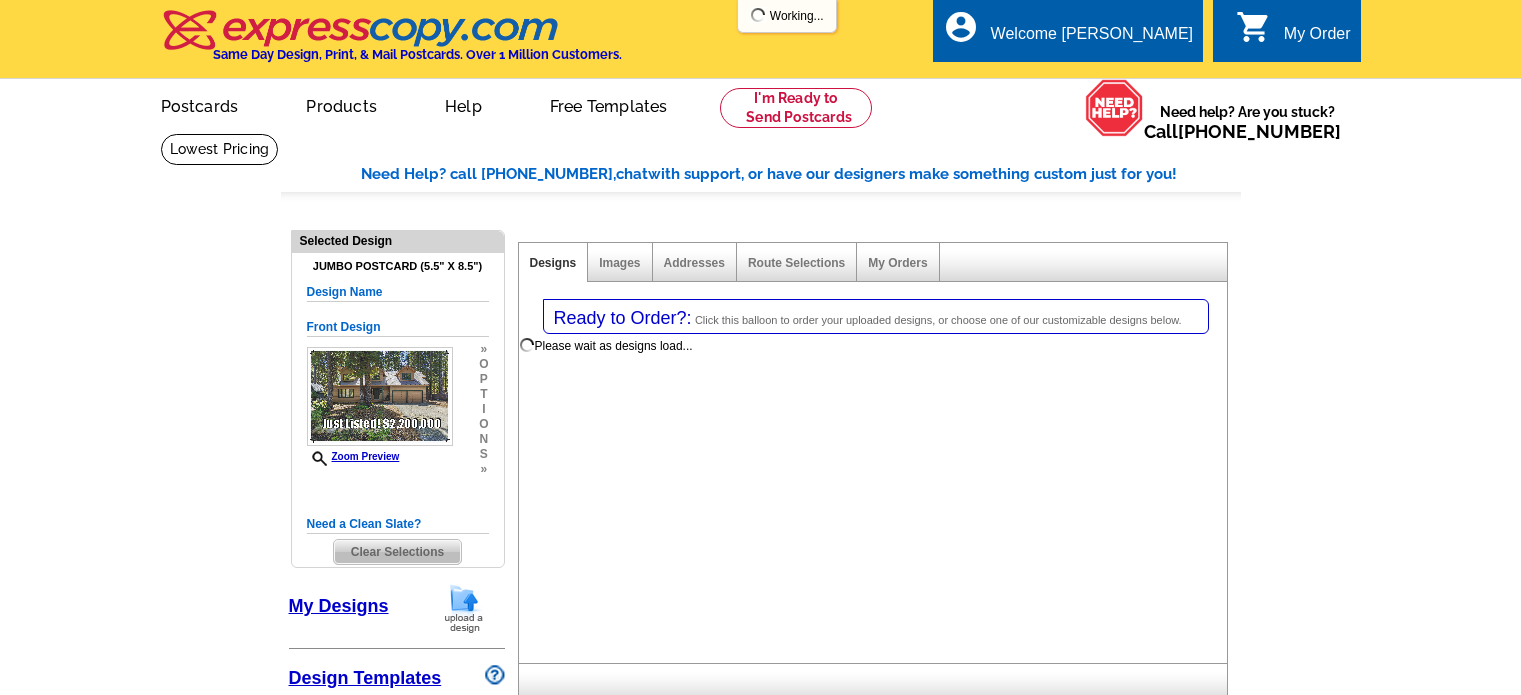 select on "back" 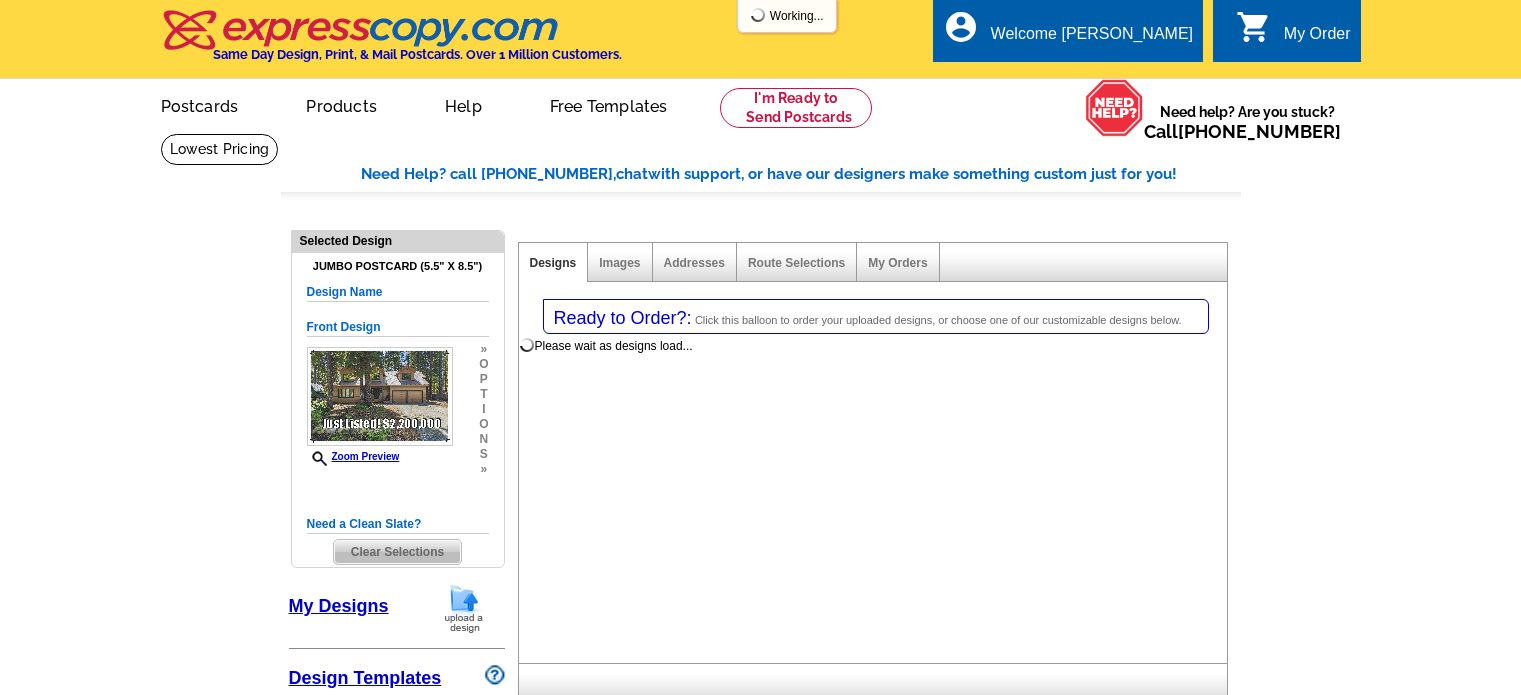 scroll, scrollTop: 0, scrollLeft: 0, axis: both 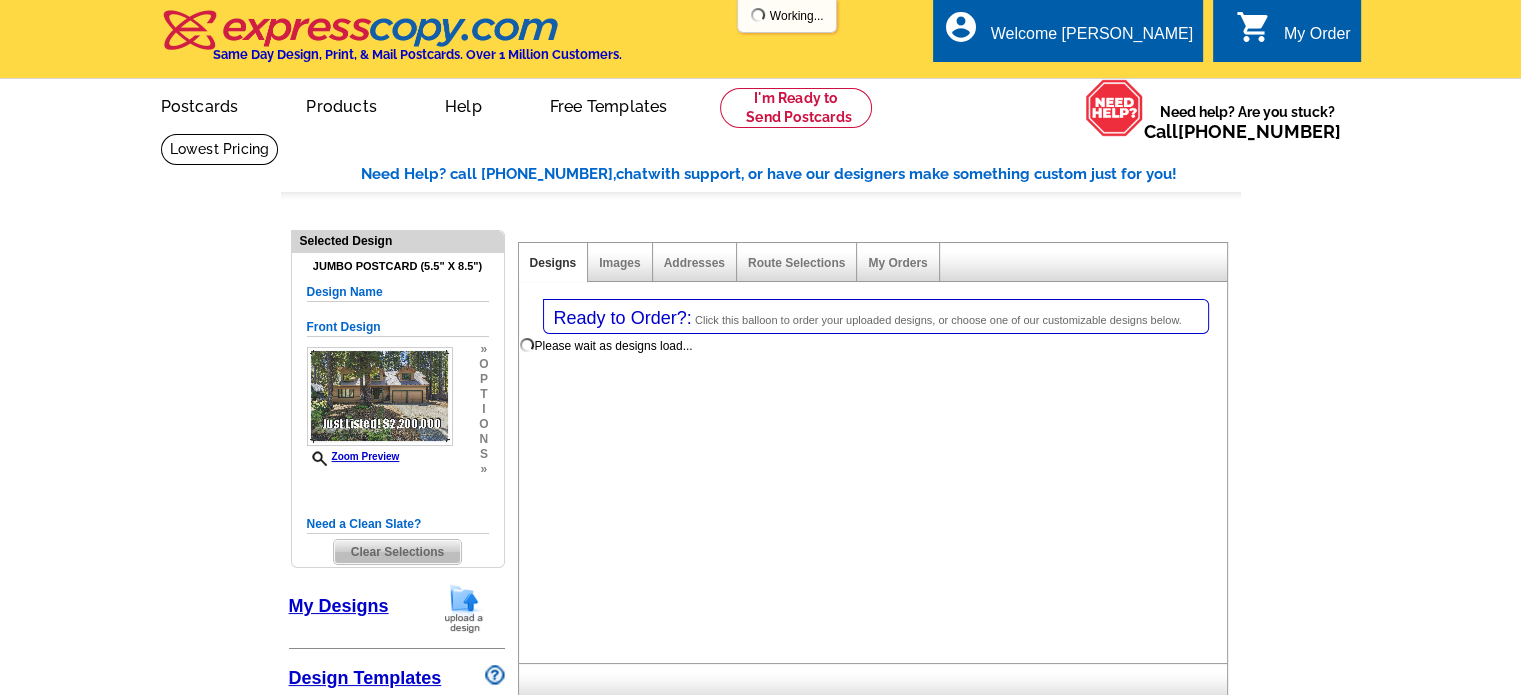 select on "785" 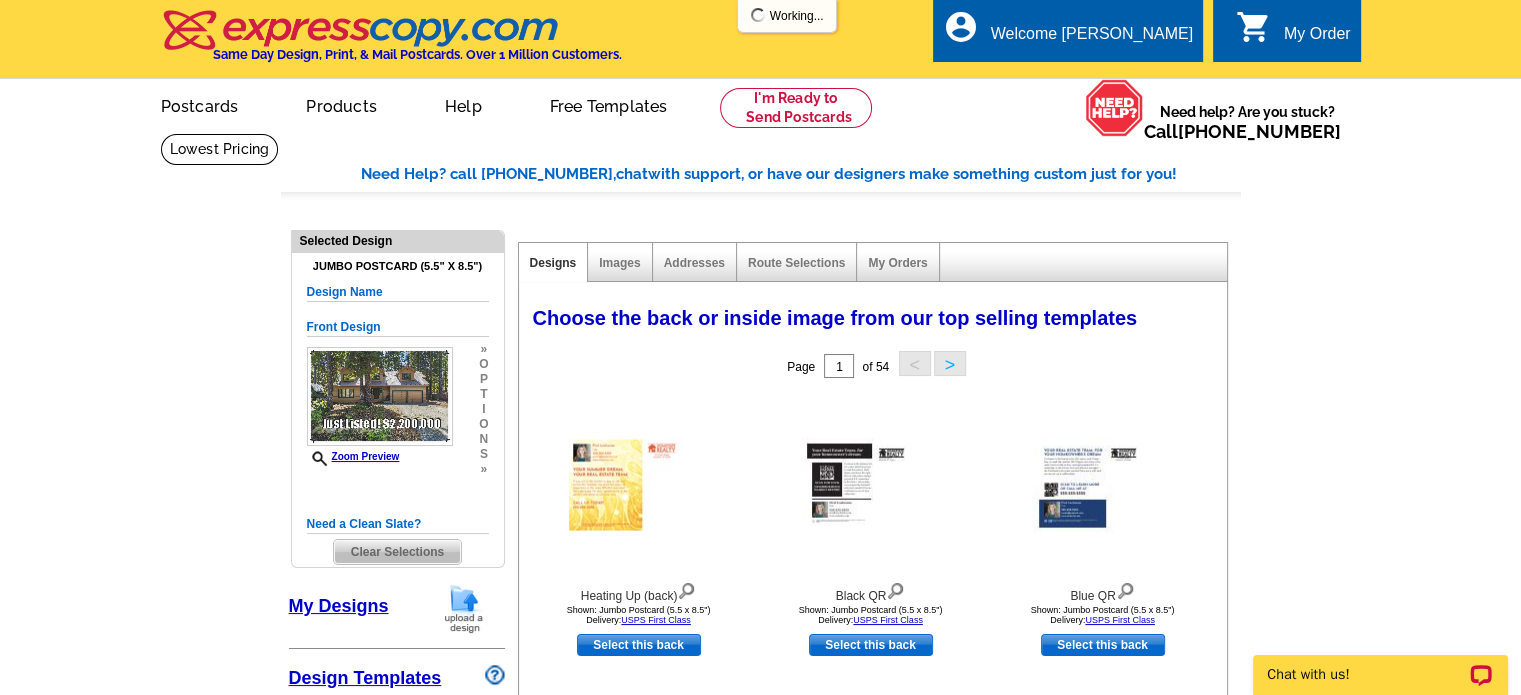 scroll, scrollTop: 0, scrollLeft: 0, axis: both 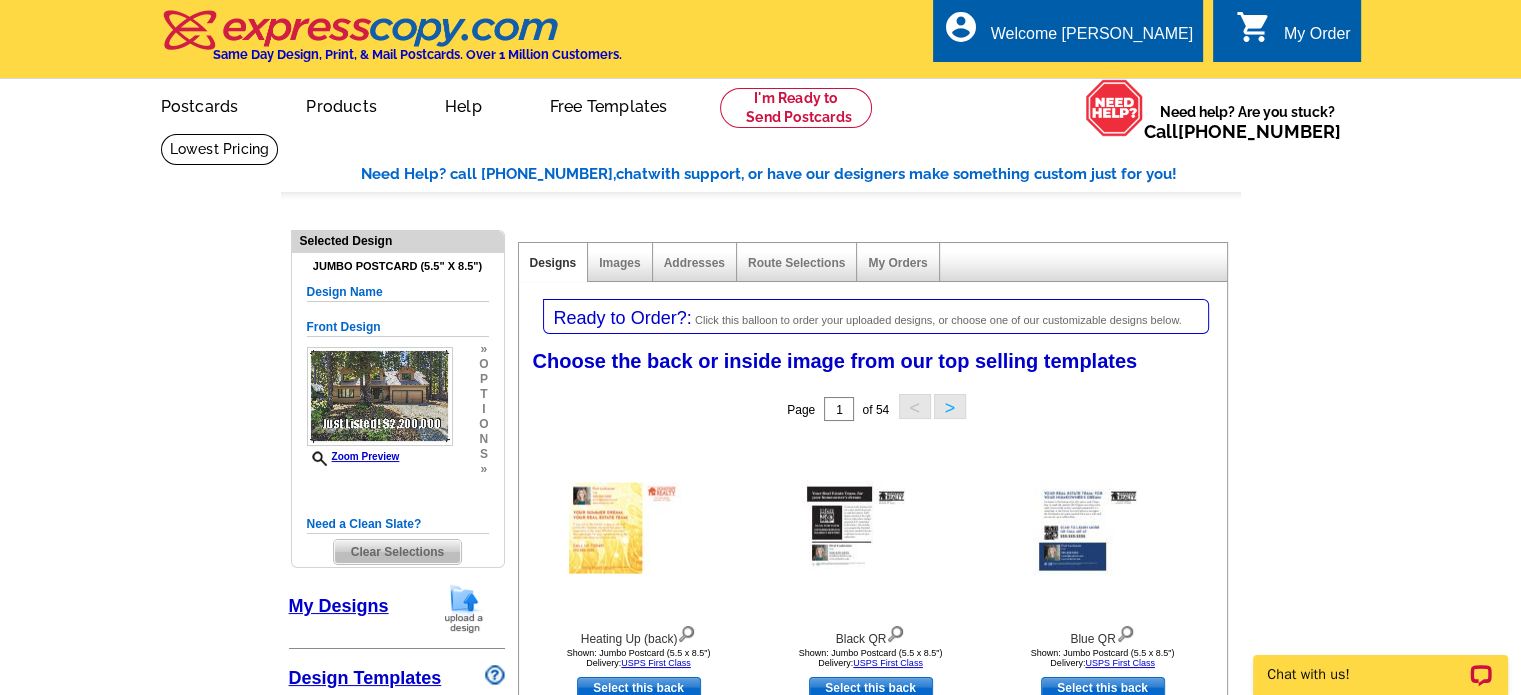click on "Clear Selections" at bounding box center [397, 552] 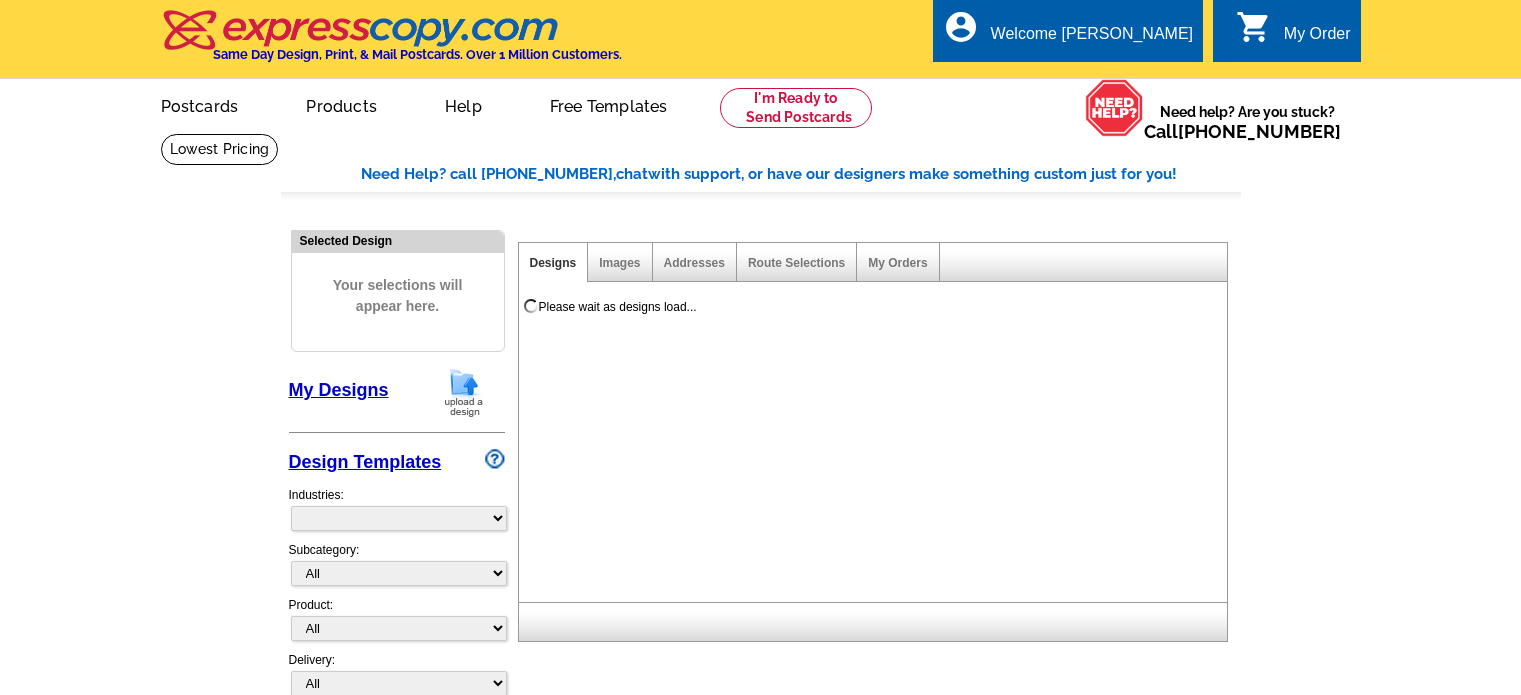 scroll, scrollTop: 0, scrollLeft: 0, axis: both 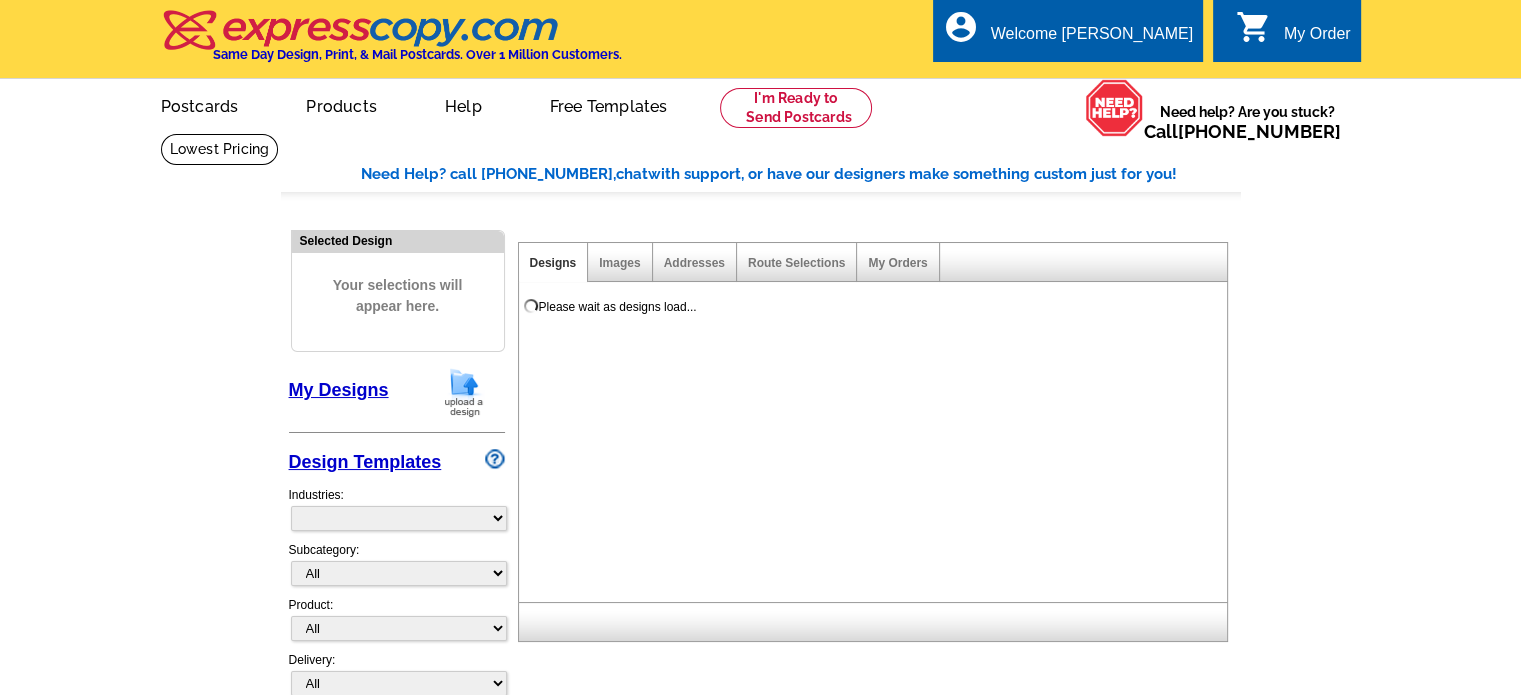 select on "785" 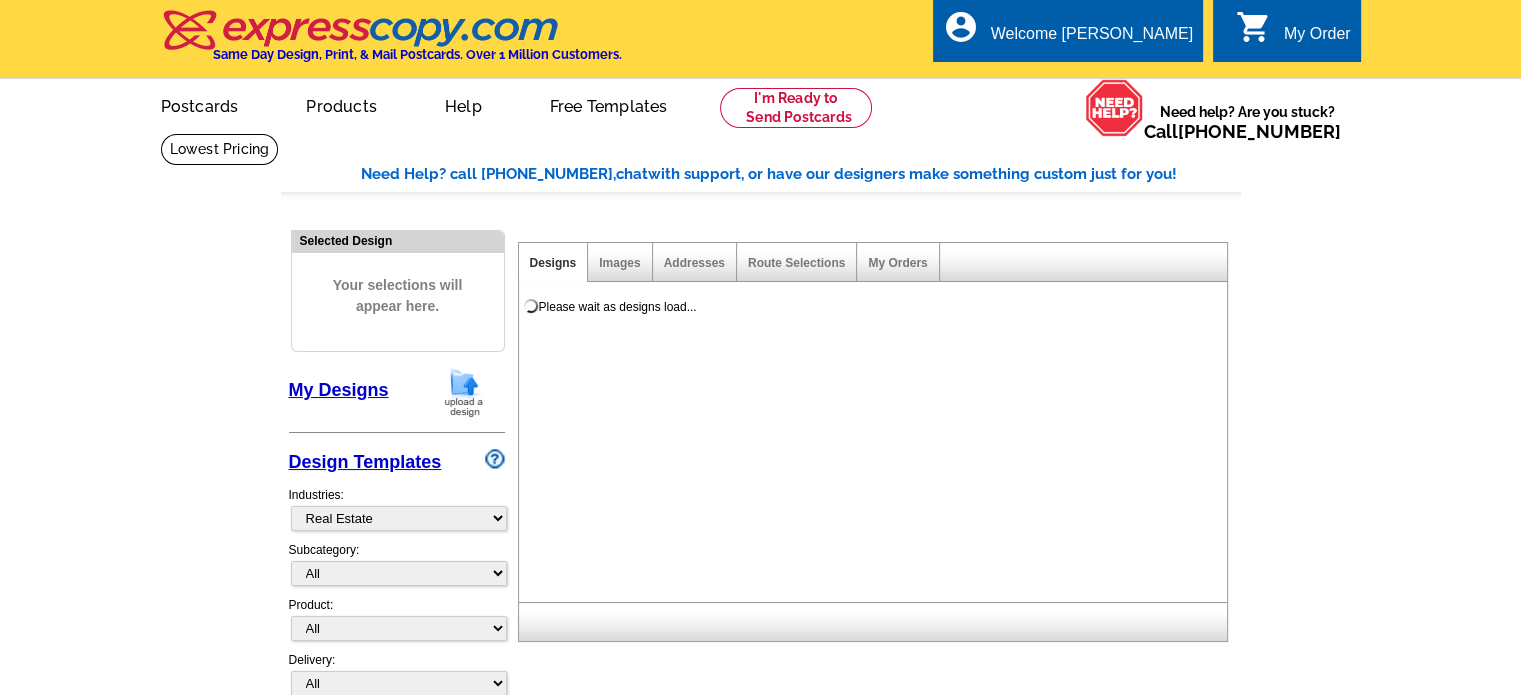 click on "Subcategory:
All RE/MAX® Referrals Keller Williams® Berkshire Hathaway Home Services Century 21 Commercial Real Estate QR Code Cards 1st Time Home Buyer Distressed Homeowners Social Networking Farming Just Listed Just Sold Open House Market Report" at bounding box center (397, 568) 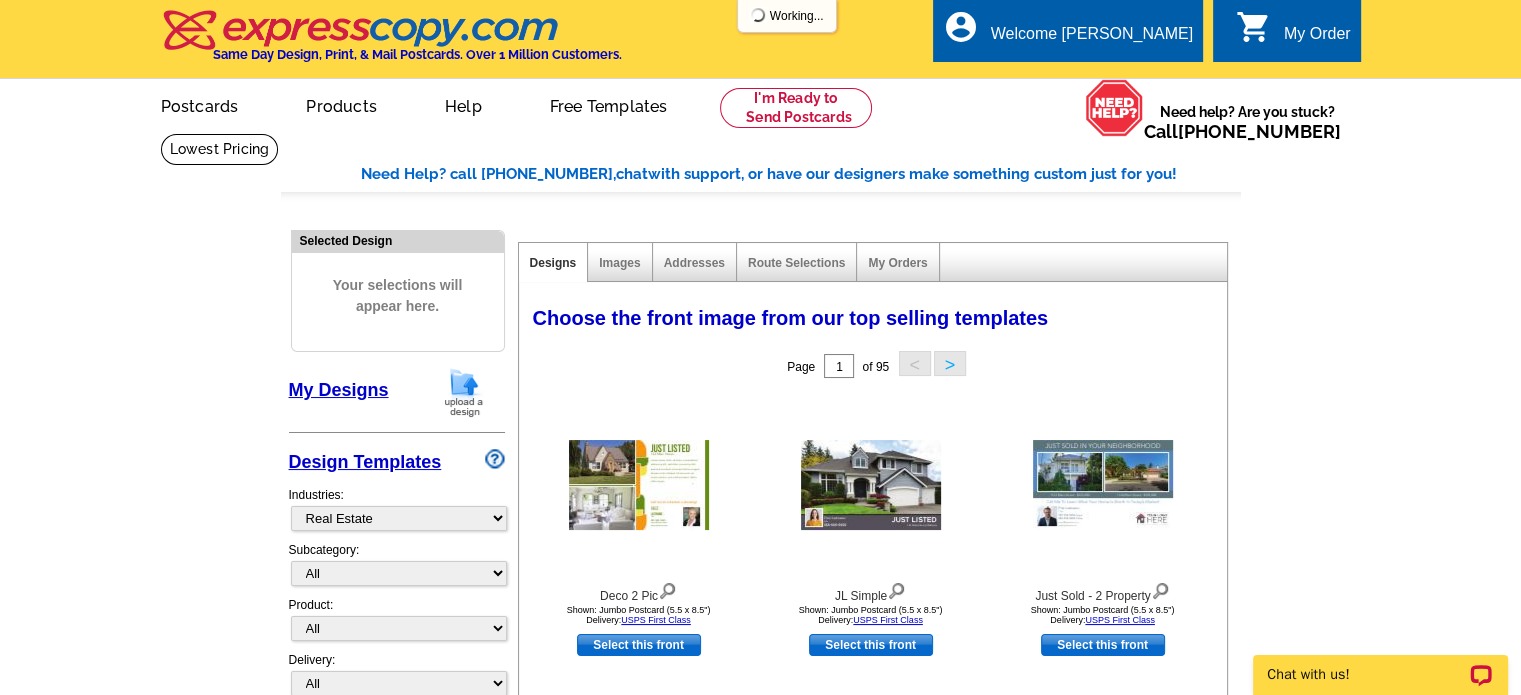 scroll, scrollTop: 0, scrollLeft: 0, axis: both 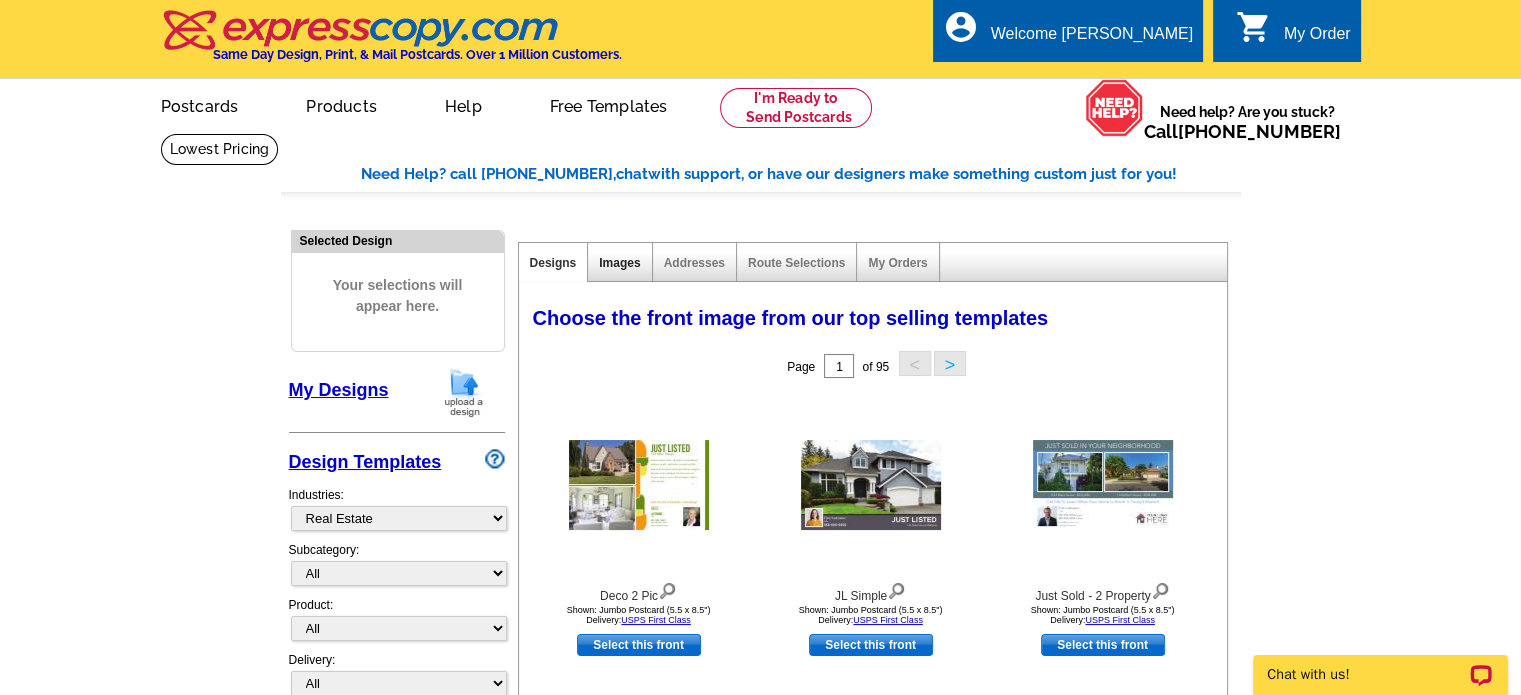 click on "Images" at bounding box center [619, 263] 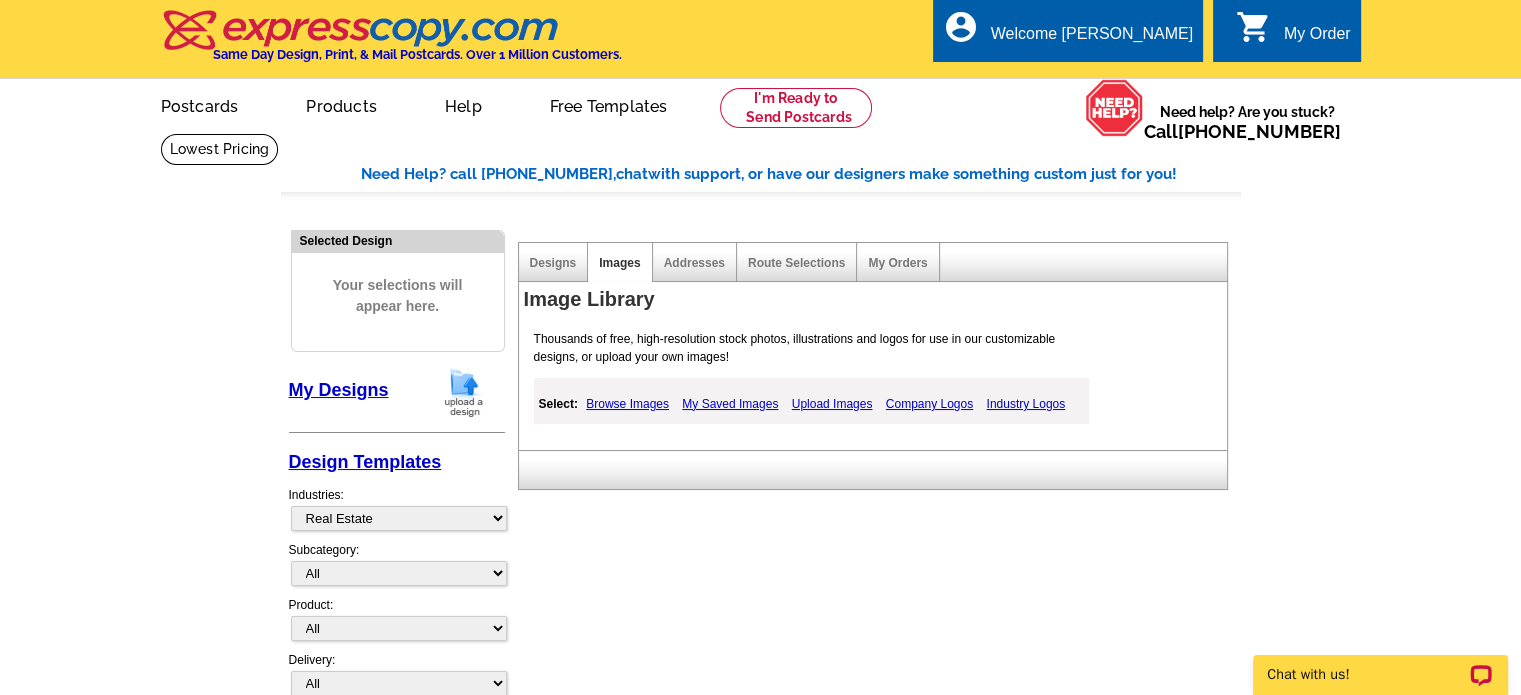 click on "Upload Images" at bounding box center [832, 404] 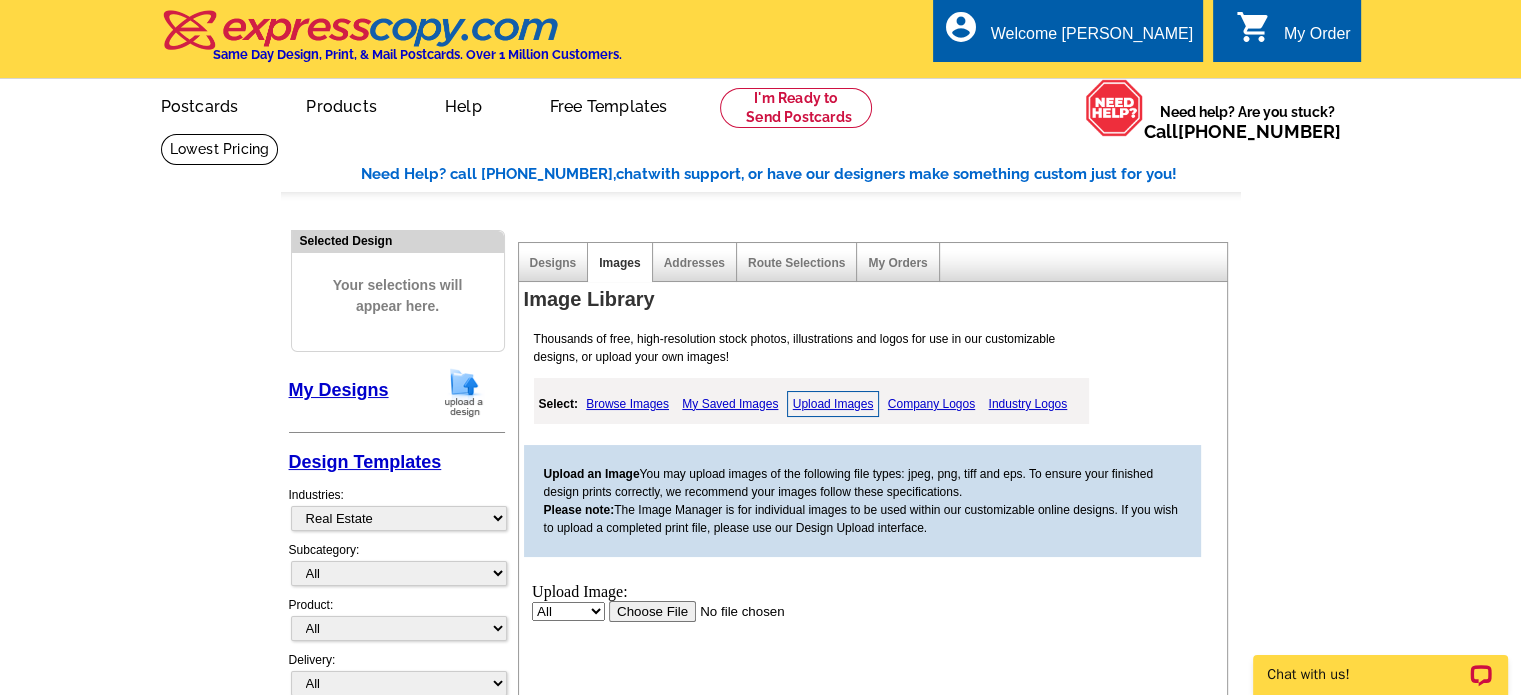 scroll, scrollTop: 0, scrollLeft: 0, axis: both 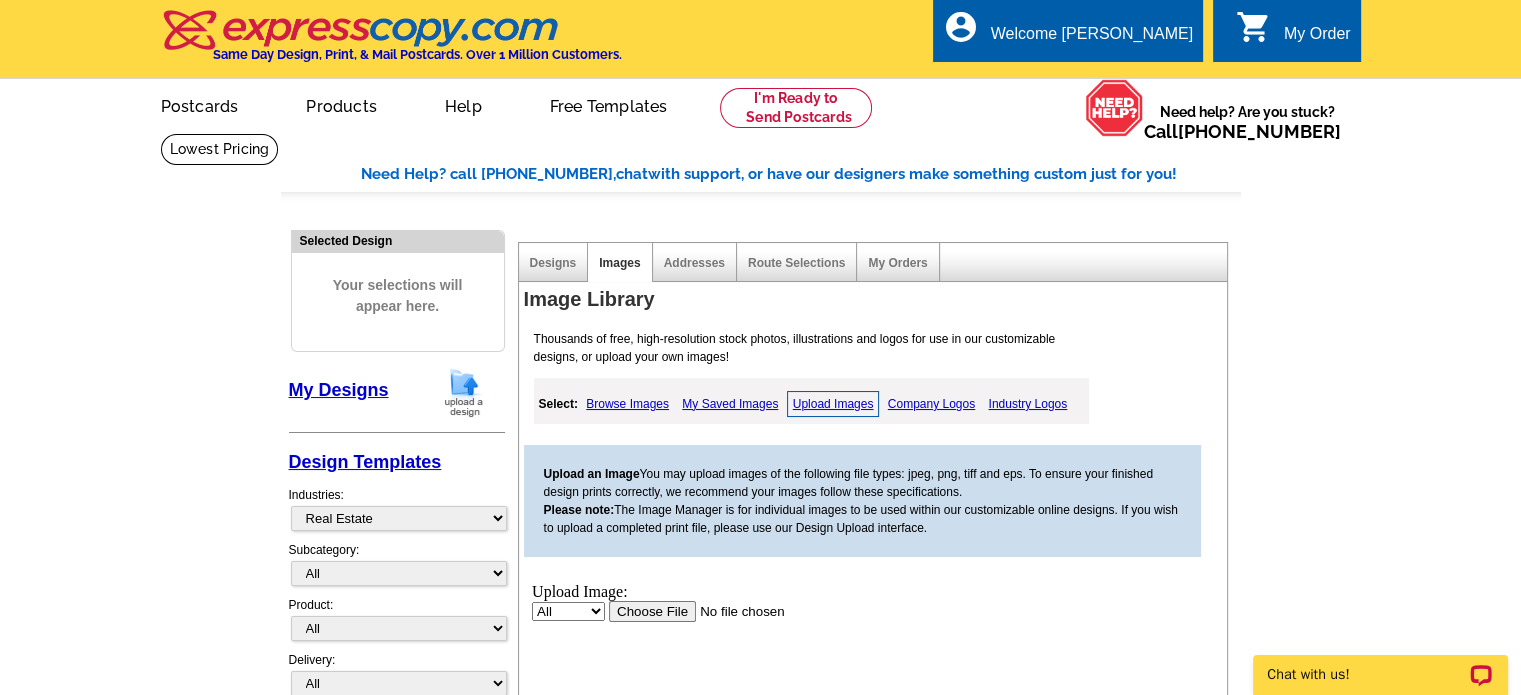 click at bounding box center (734, 610) 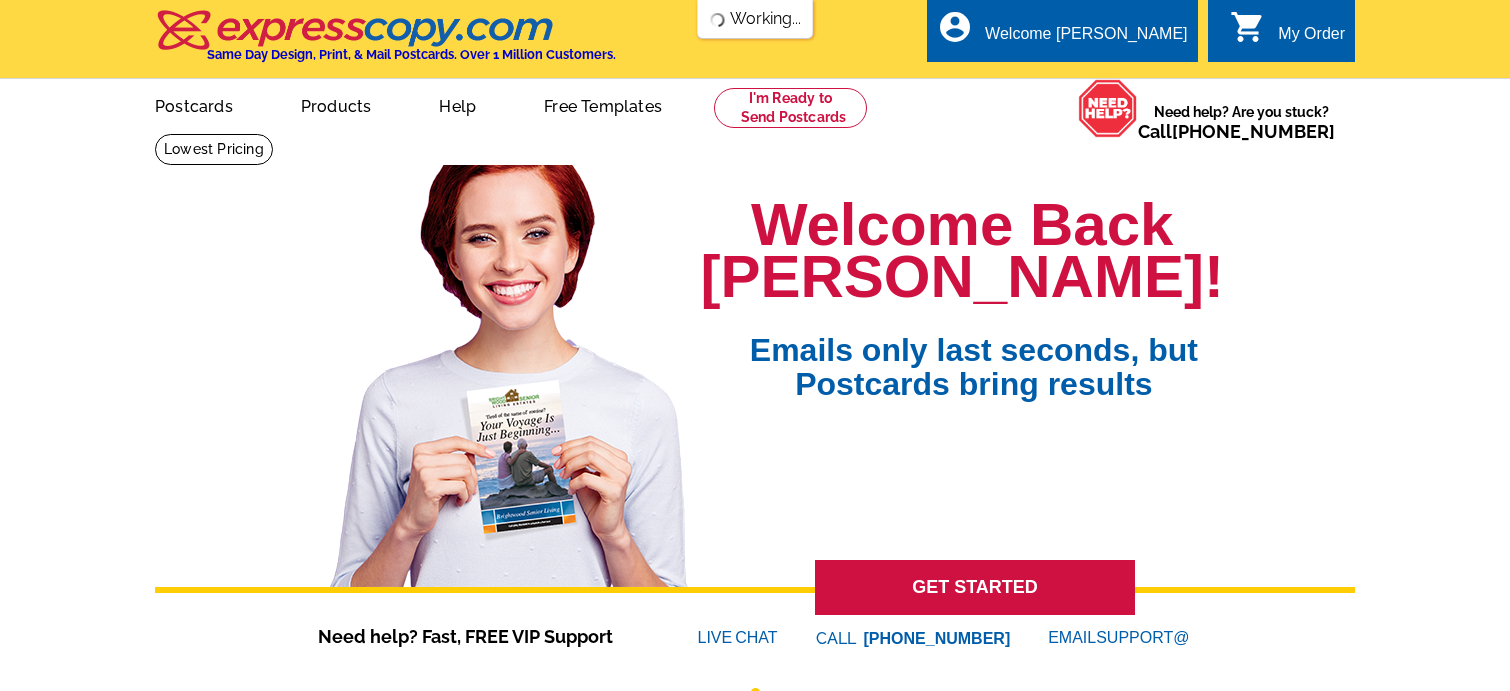 scroll, scrollTop: 0, scrollLeft: 0, axis: both 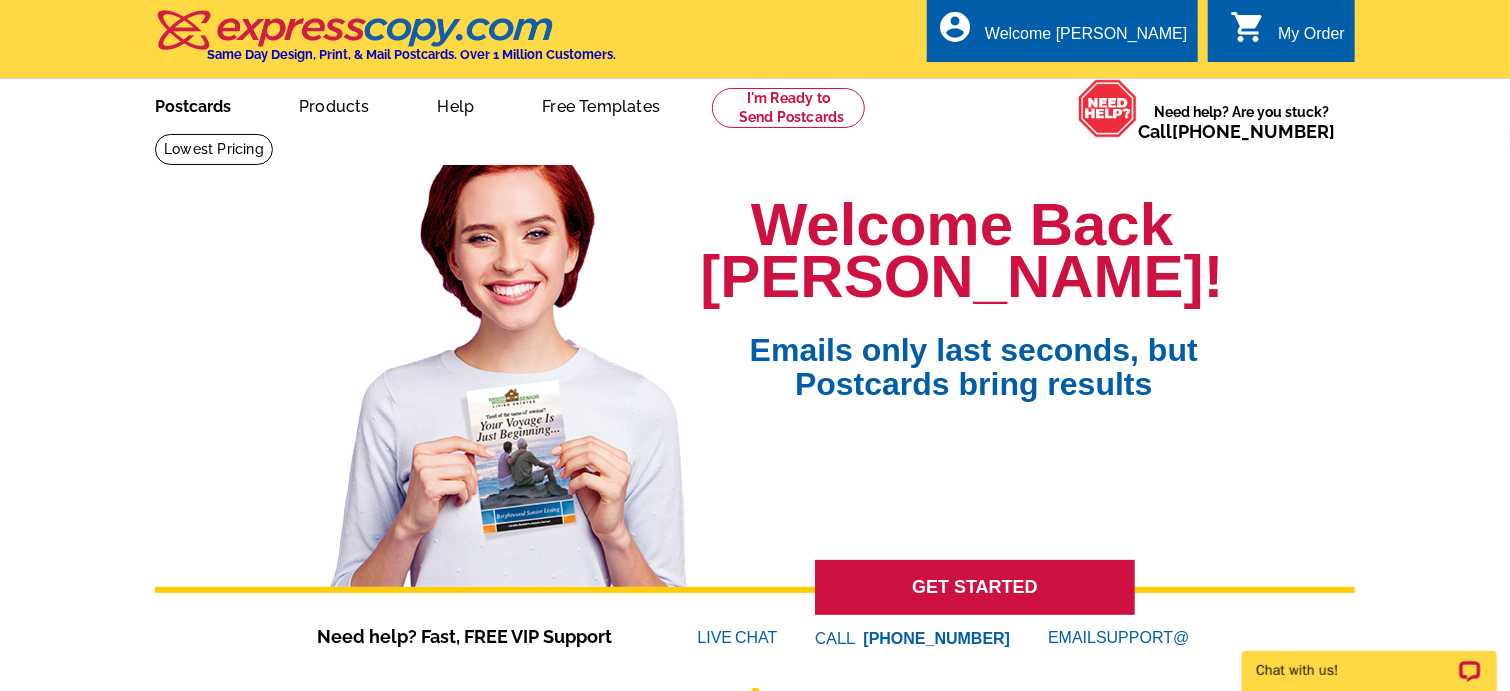 click on "Postcards" at bounding box center [193, 104] 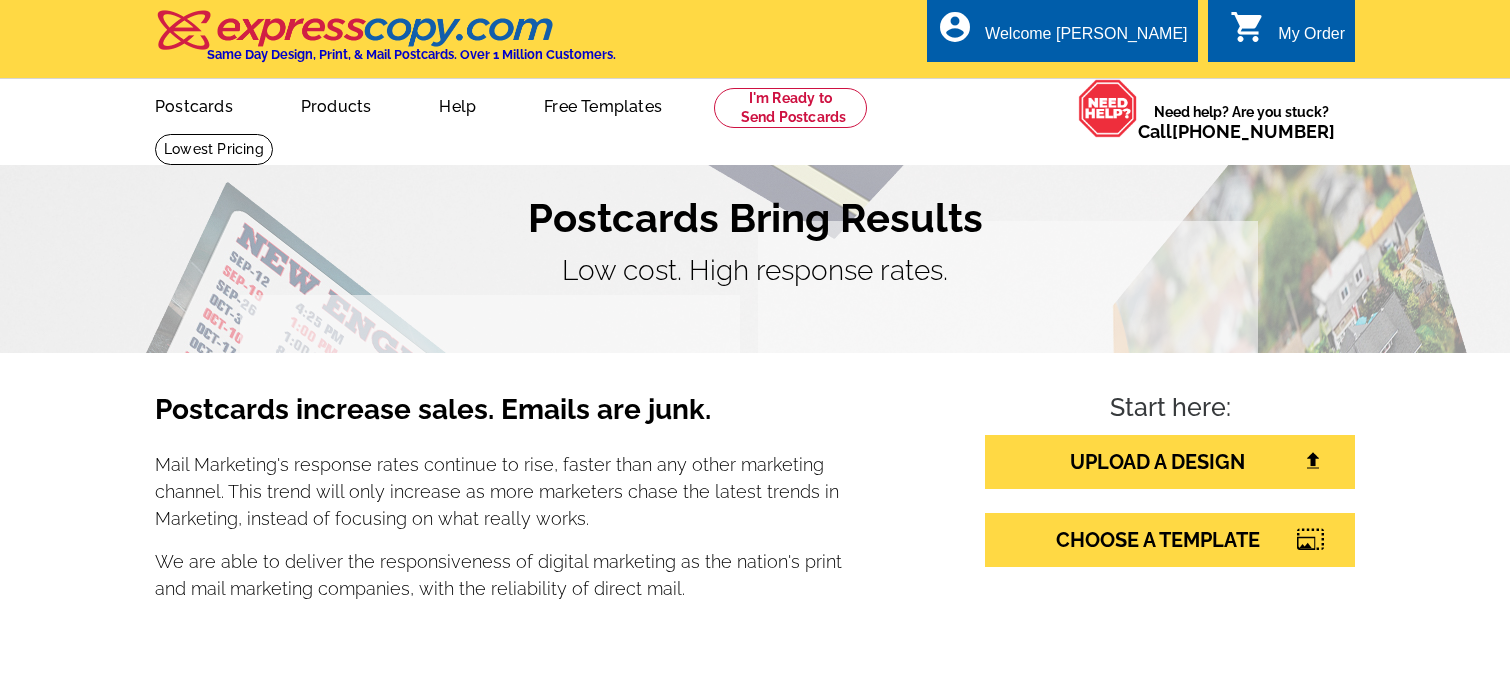 scroll, scrollTop: 0, scrollLeft: 0, axis: both 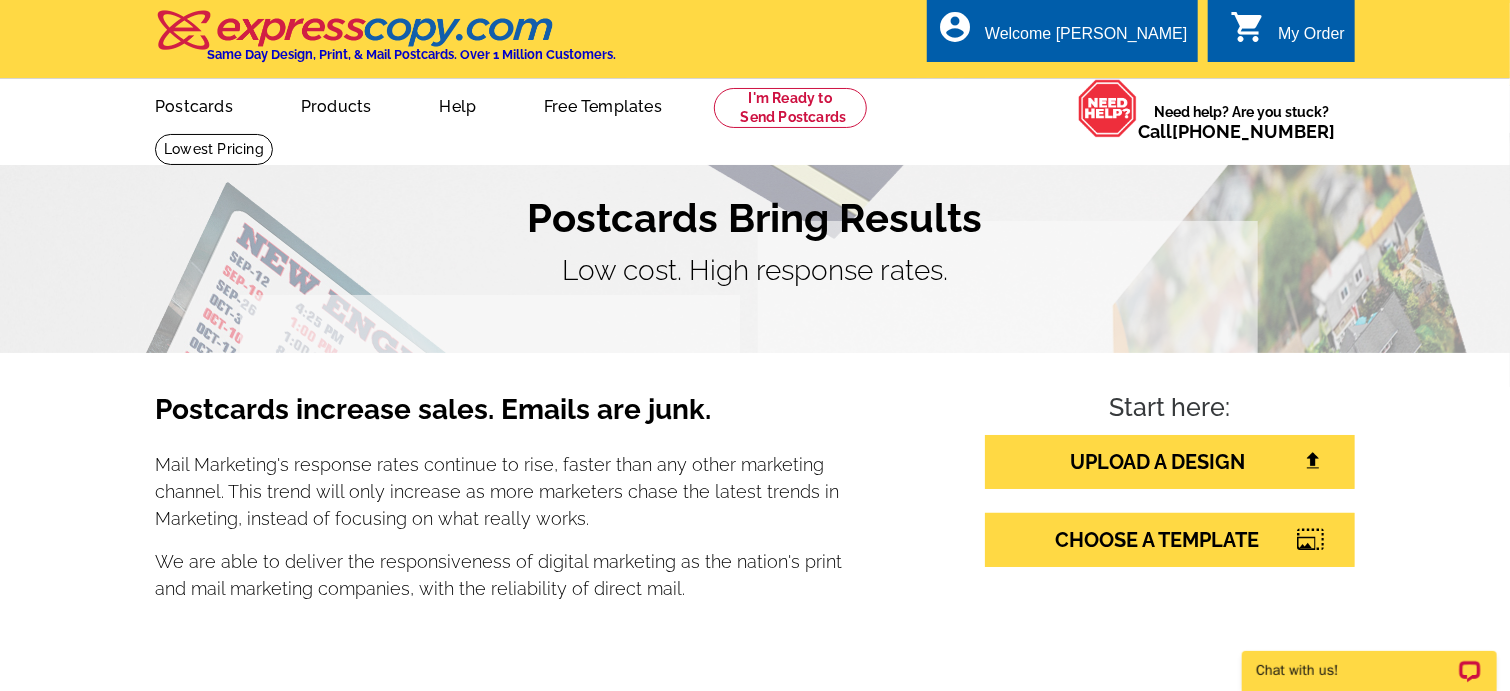 drag, startPoint x: 1370, startPoint y: 657, endPoint x: 1379, endPoint y: 453, distance: 204.19843 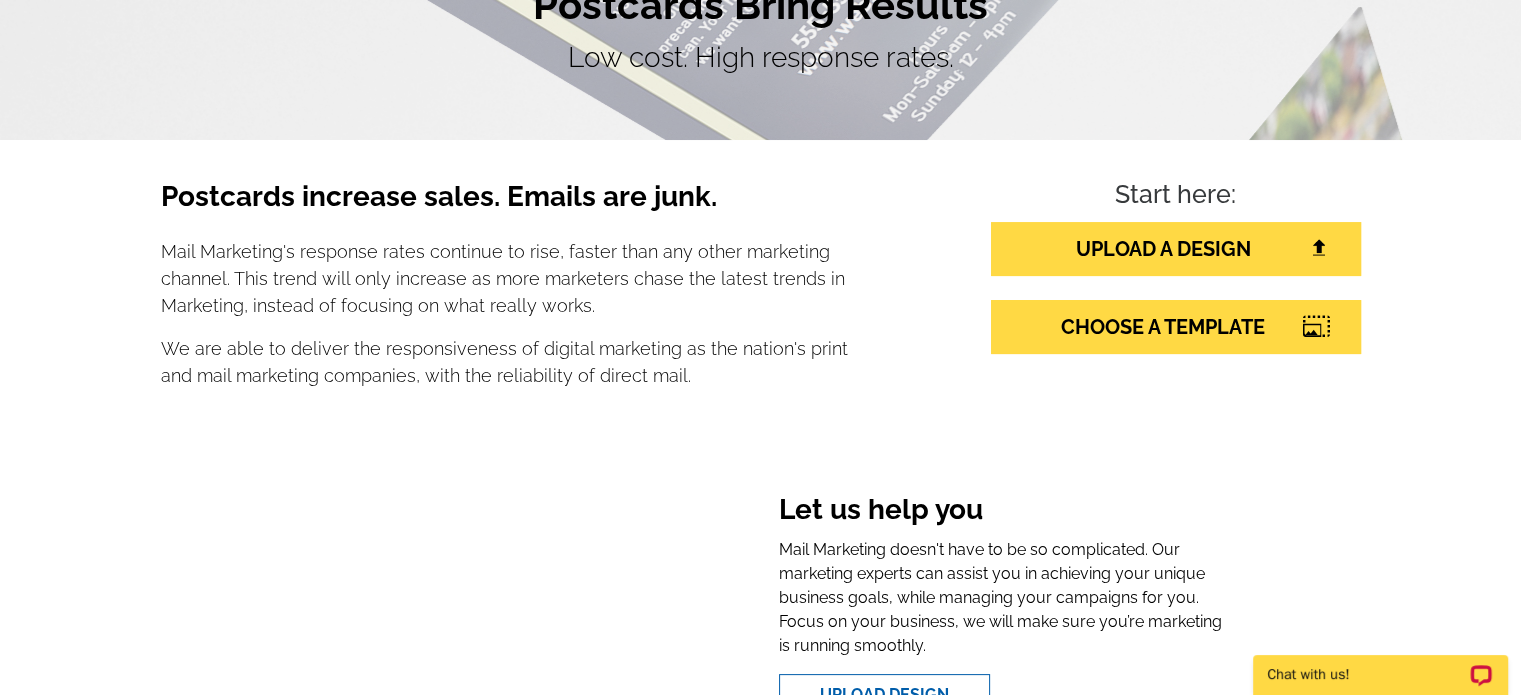 scroll, scrollTop: 373, scrollLeft: 0, axis: vertical 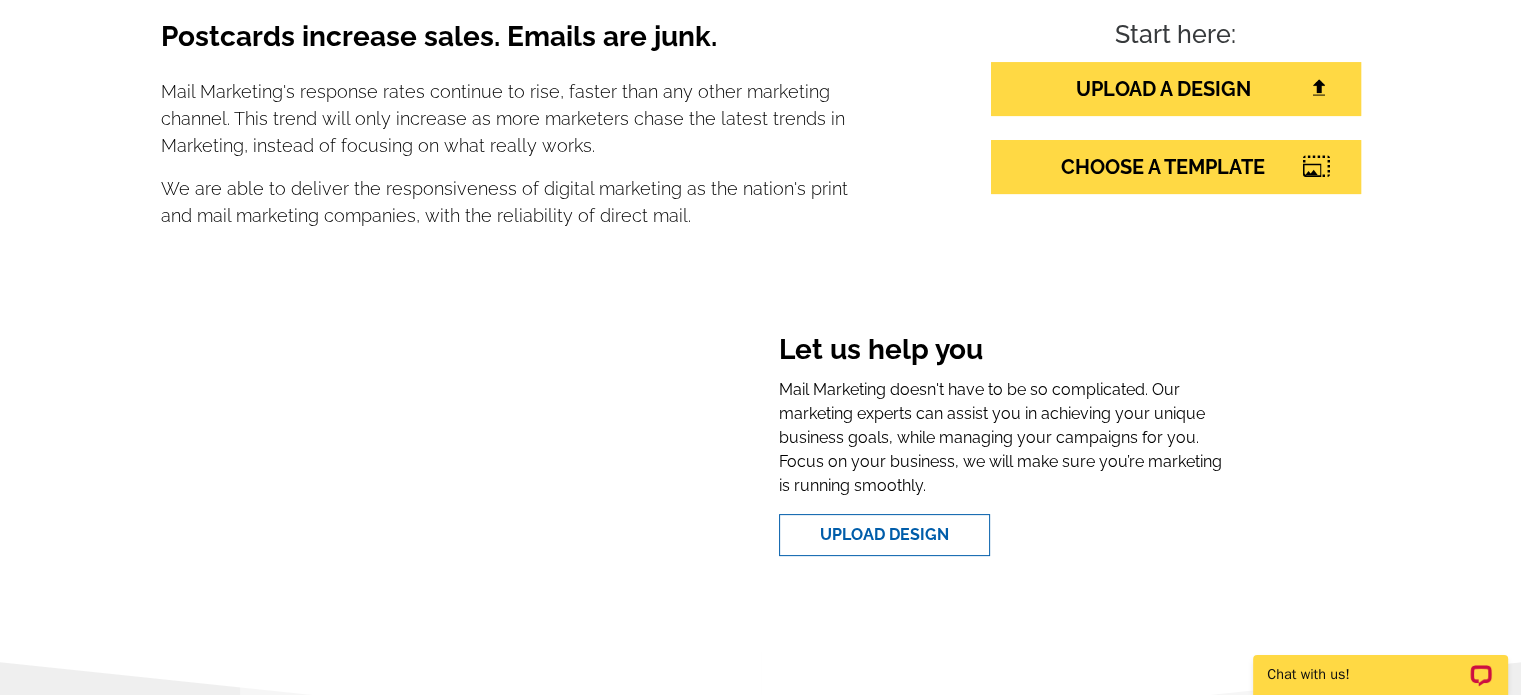 drag, startPoint x: 1397, startPoint y: 672, endPoint x: 1375, endPoint y: 560, distance: 114.14027 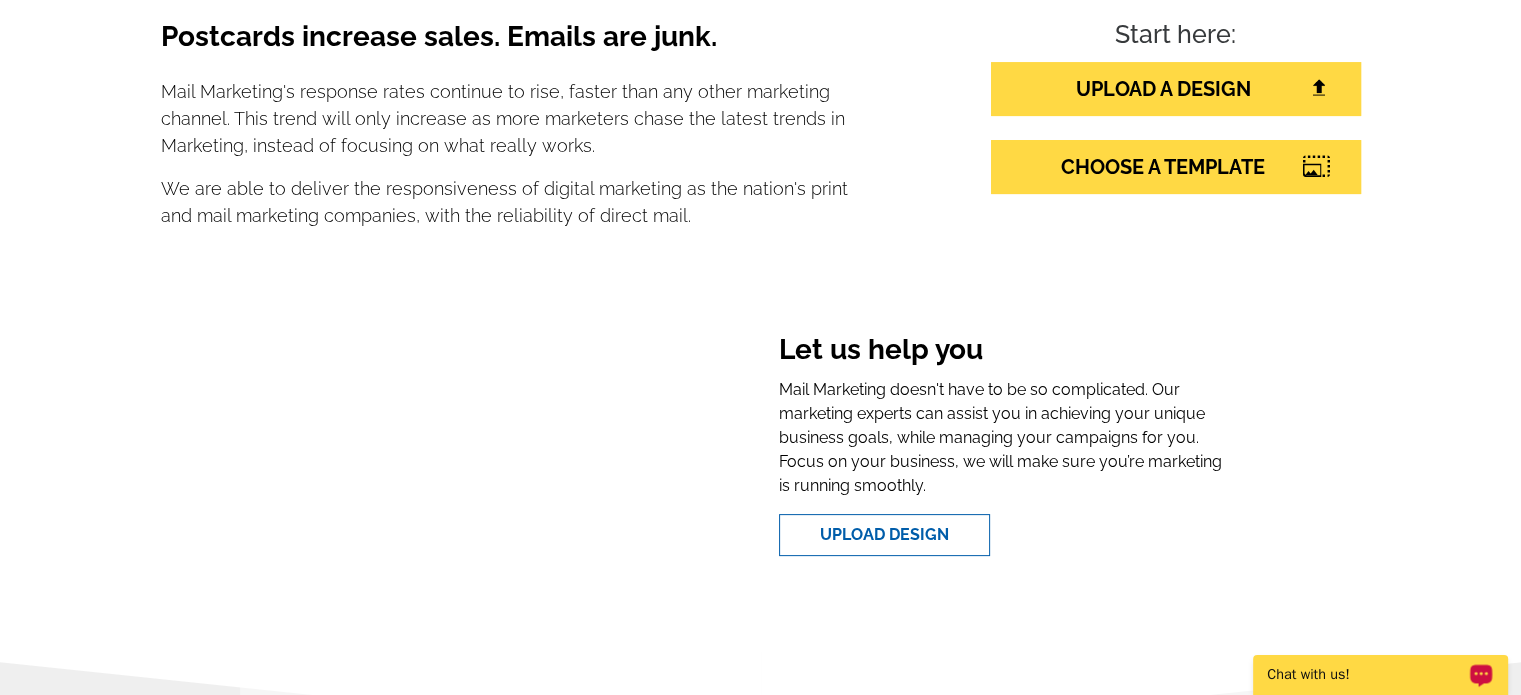 click on "Chat with us!" at bounding box center [1367, 675] 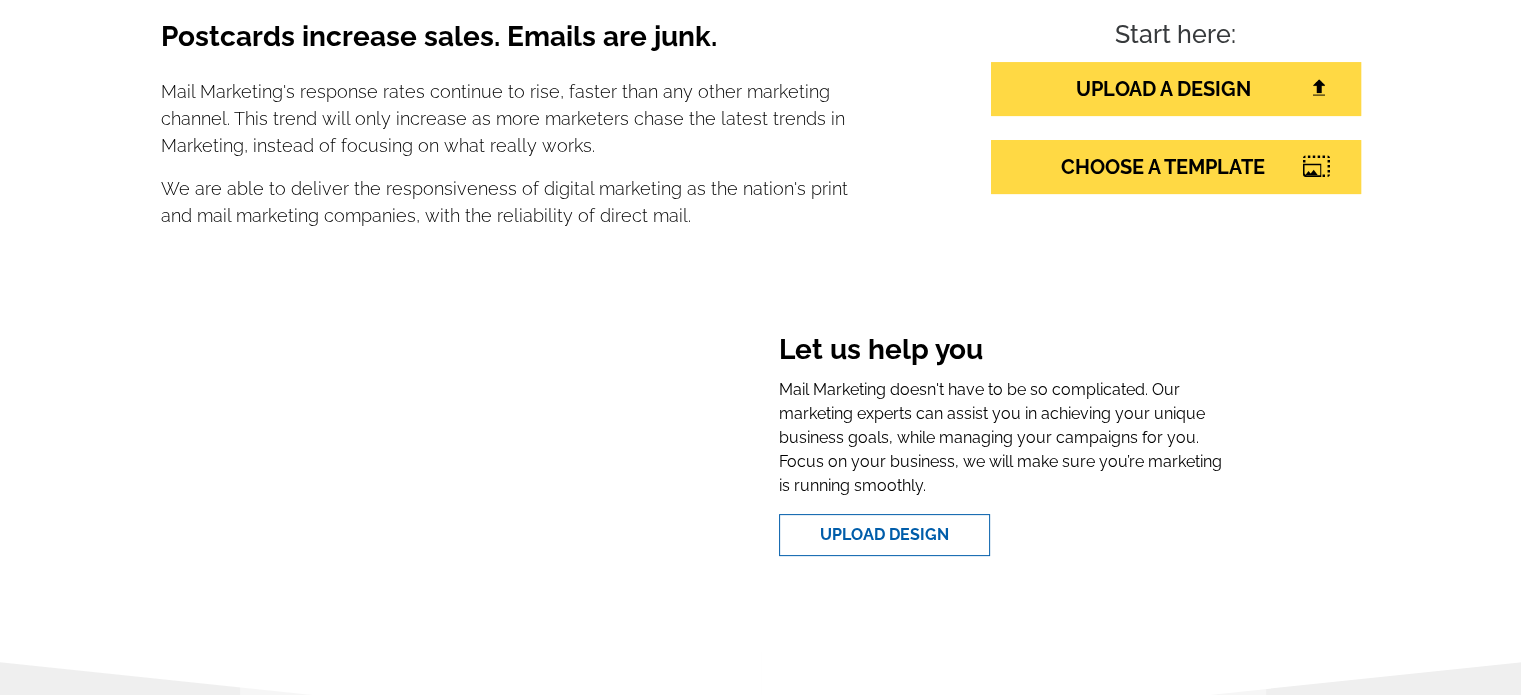 scroll, scrollTop: 0, scrollLeft: 0, axis: both 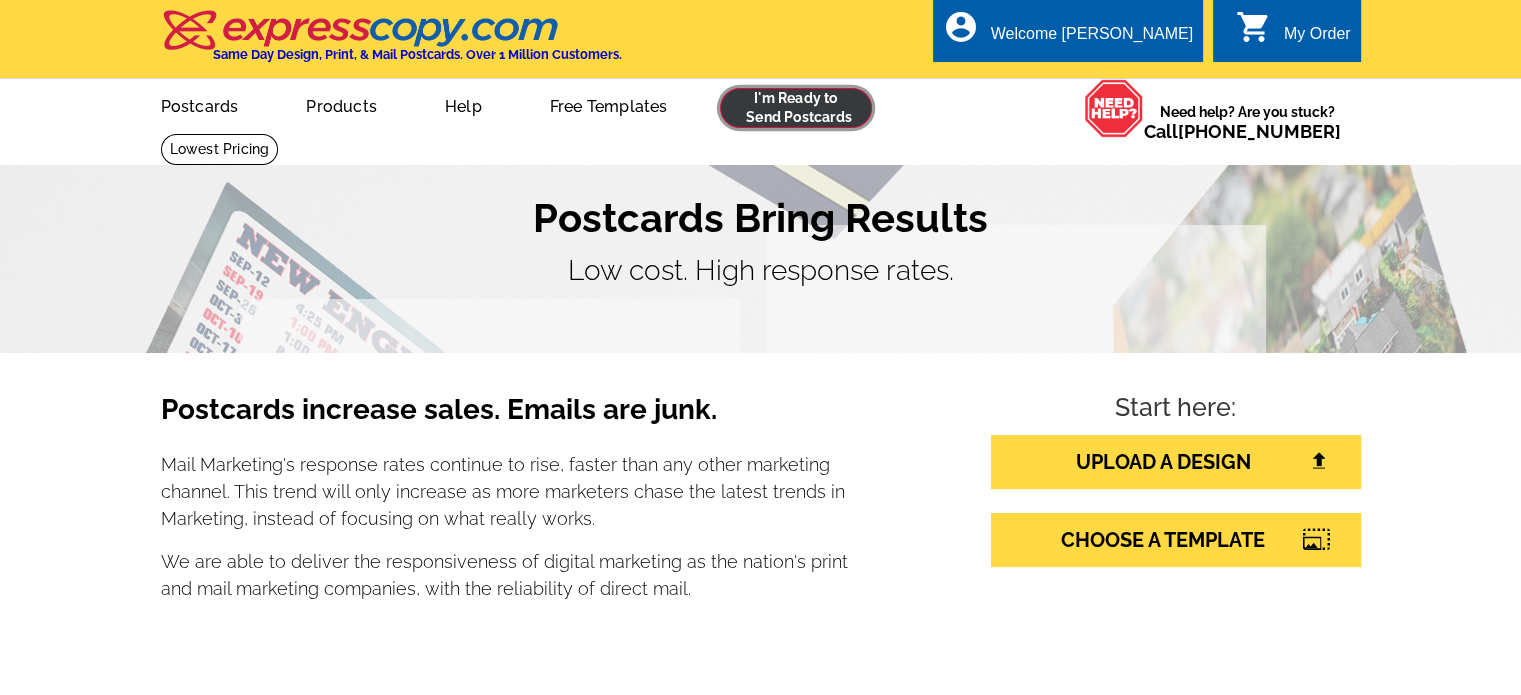 click at bounding box center [796, 108] 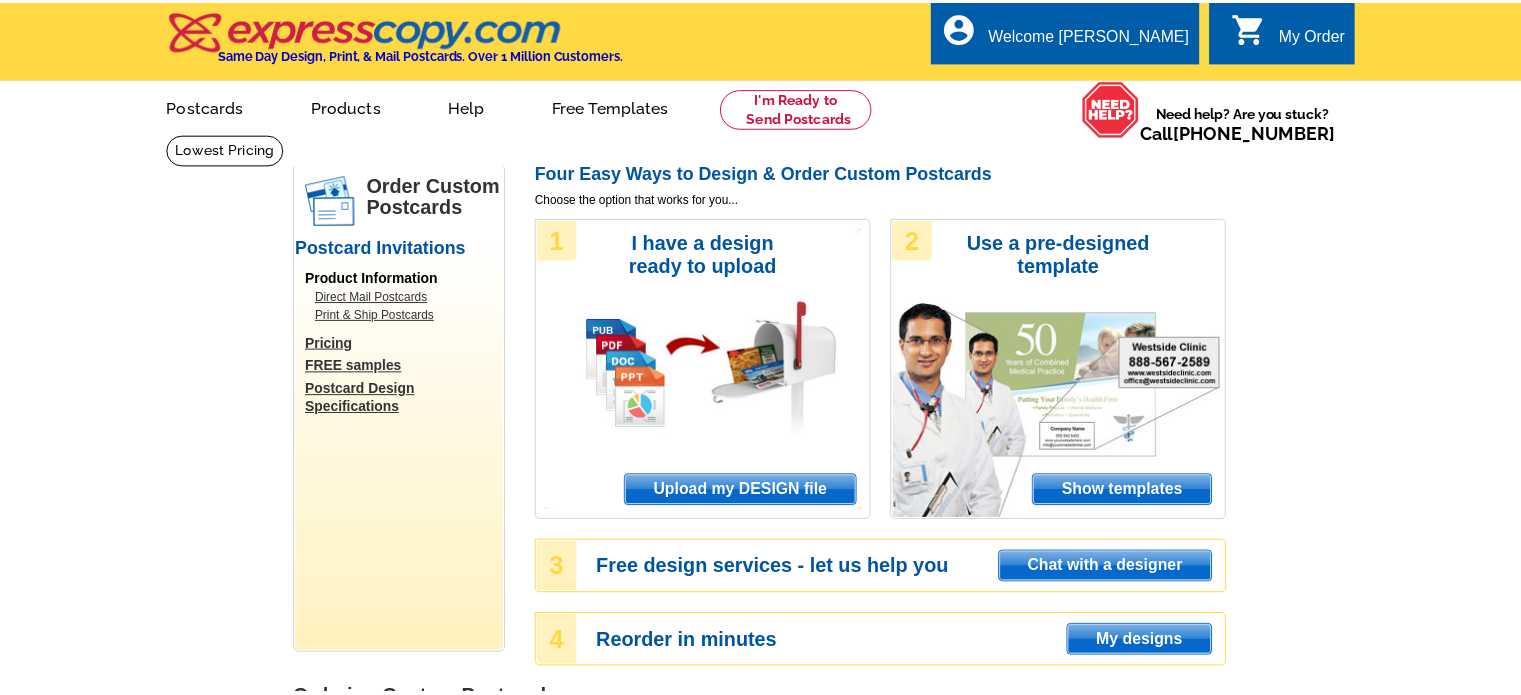 scroll, scrollTop: 0, scrollLeft: 0, axis: both 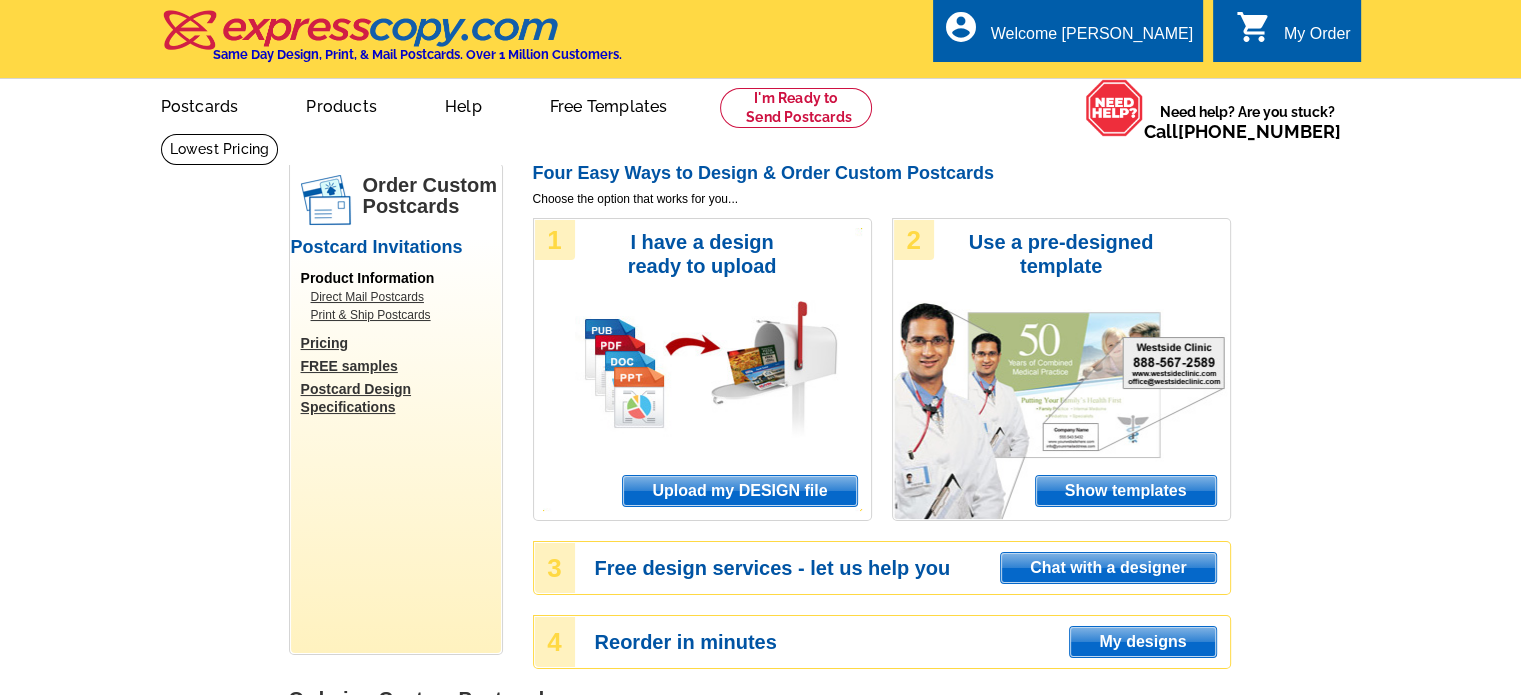 click on "FREE samples" at bounding box center (401, 366) 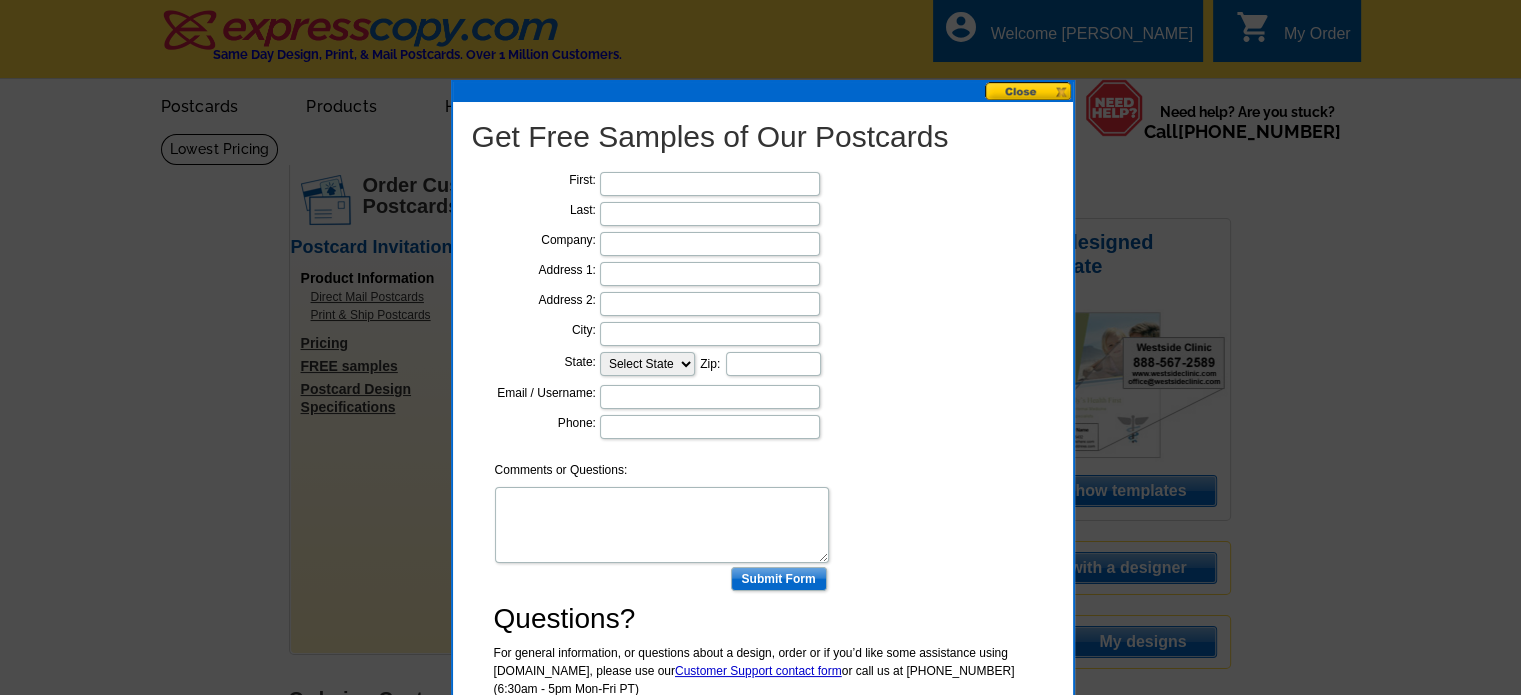click at bounding box center [1029, 91] 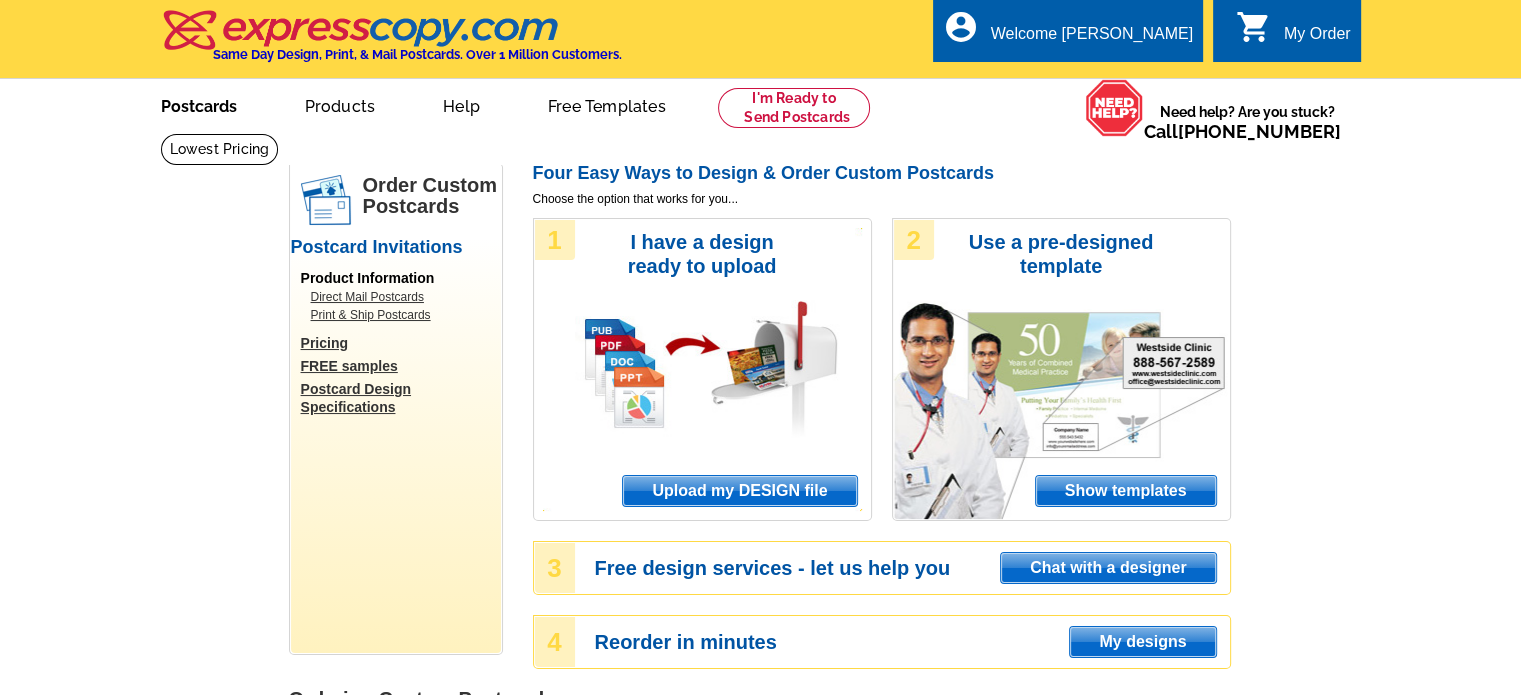 click on "Postcards" at bounding box center [199, 104] 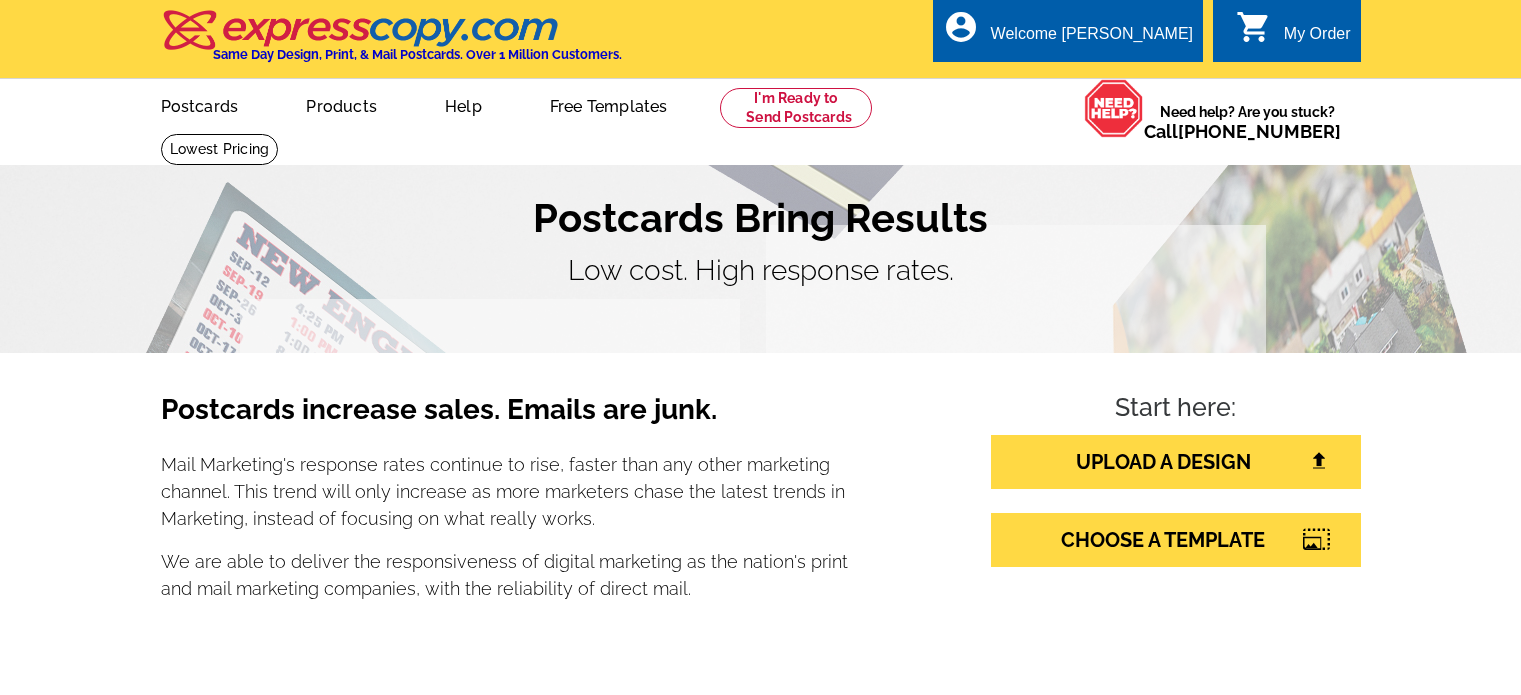 scroll, scrollTop: 0, scrollLeft: 0, axis: both 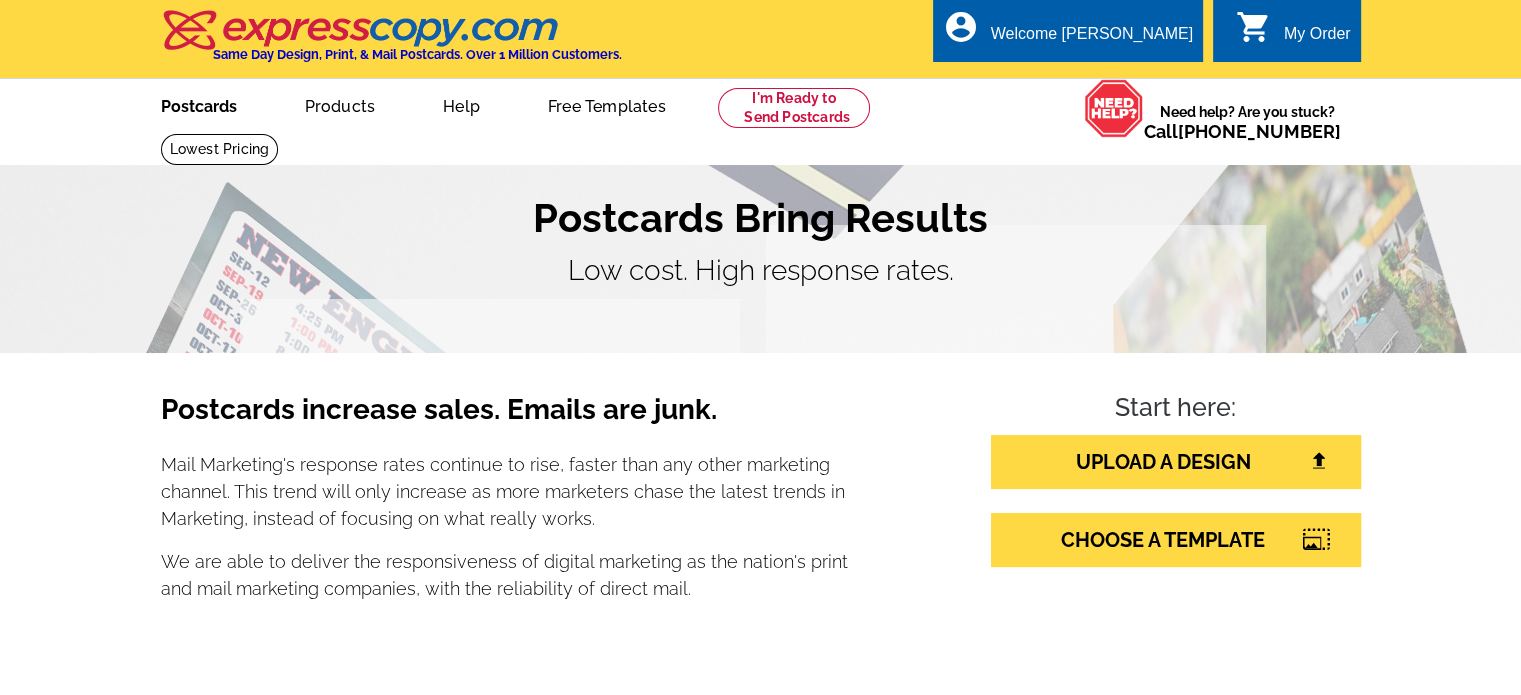 click on "Postcards" at bounding box center [199, 104] 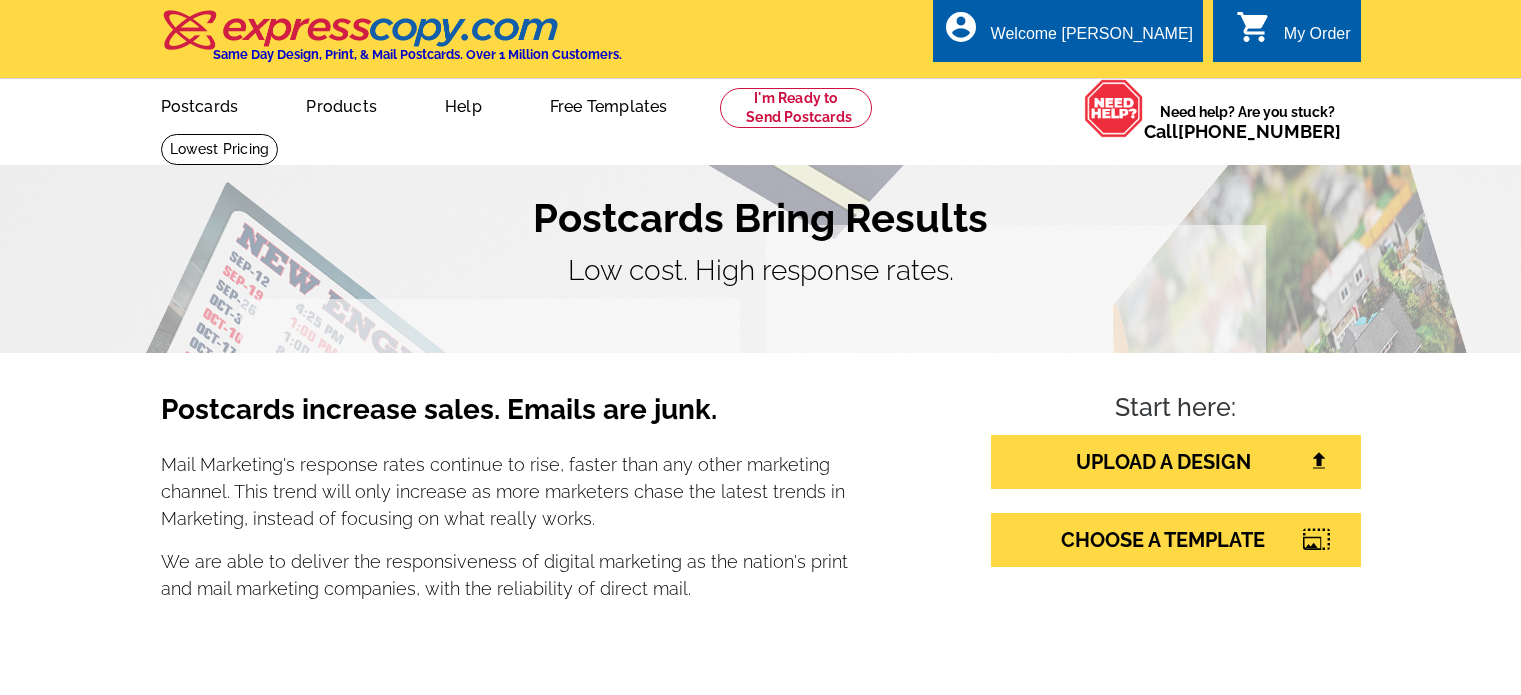 scroll, scrollTop: 0, scrollLeft: 0, axis: both 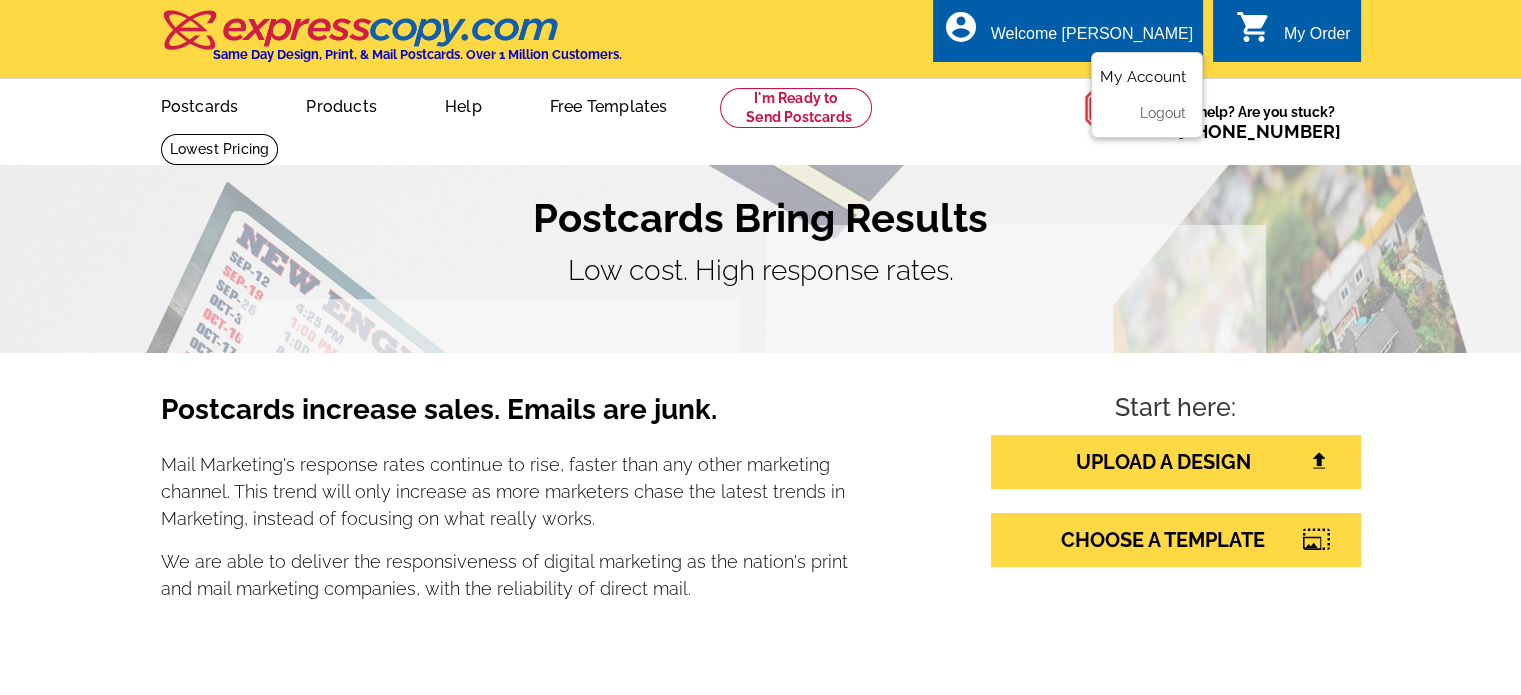 click on "My Account" at bounding box center (1143, 77) 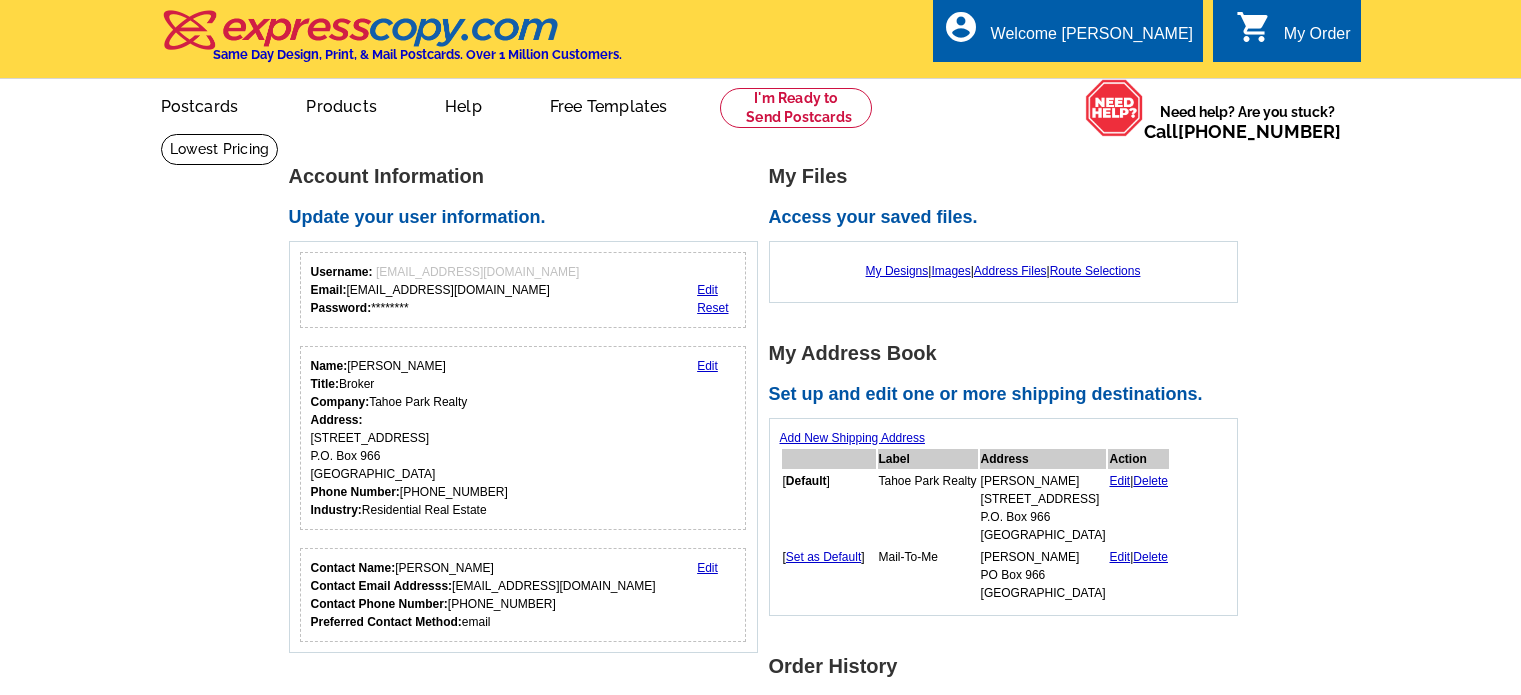 scroll, scrollTop: 0, scrollLeft: 0, axis: both 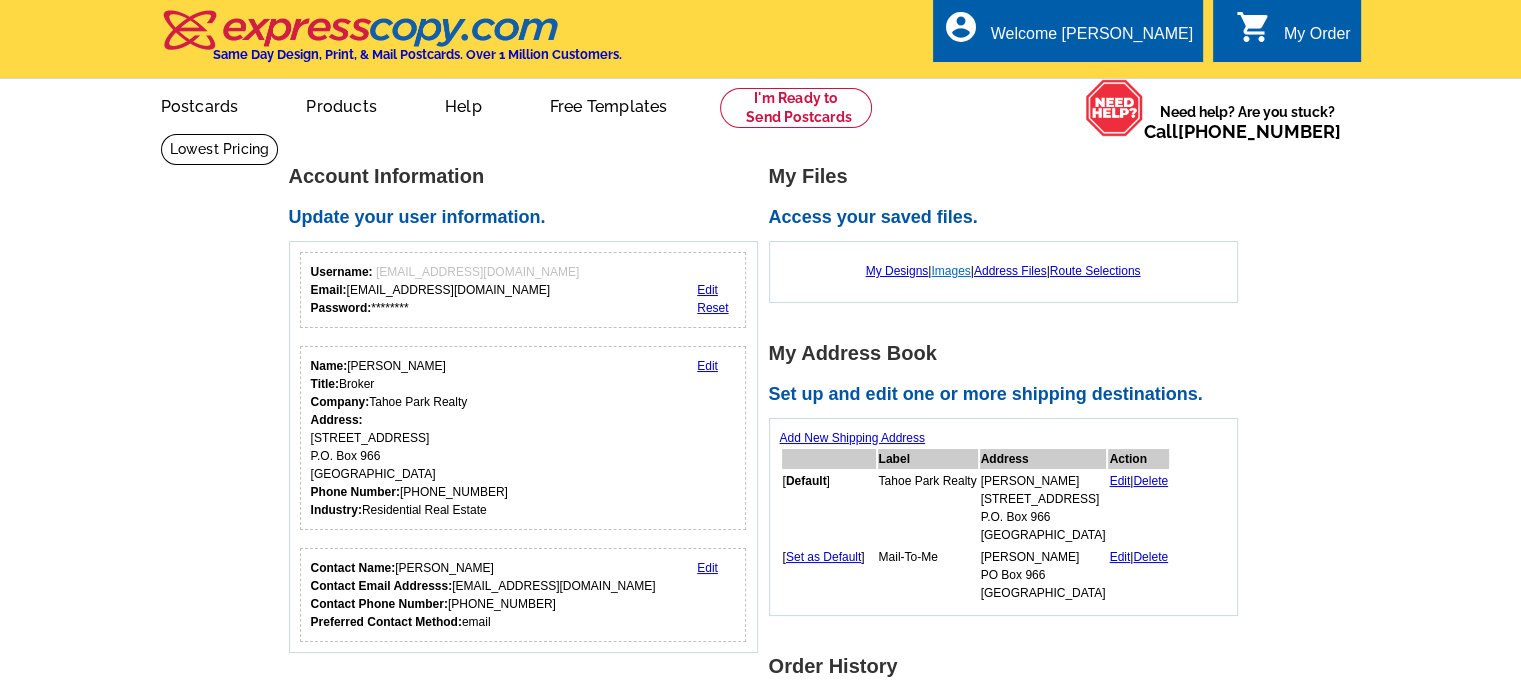 click on "Images" at bounding box center (950, 271) 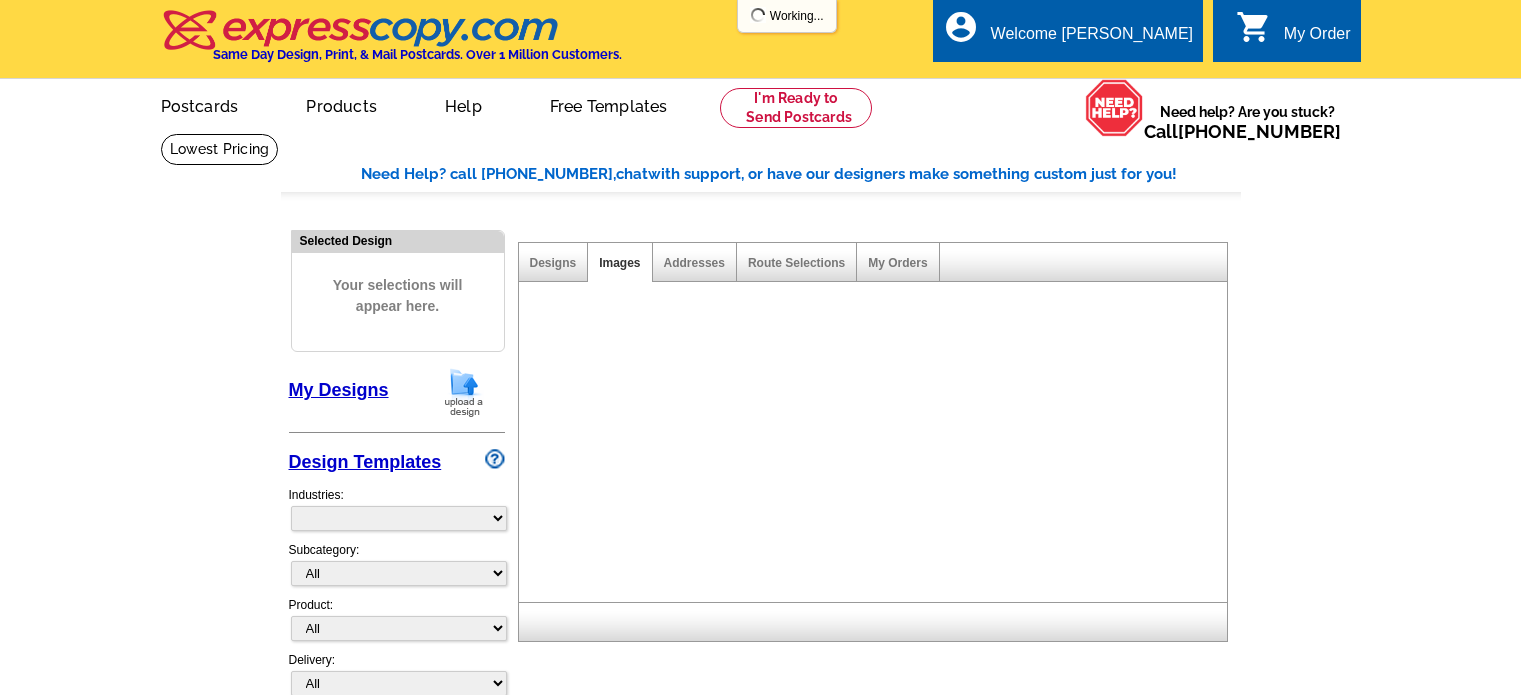 scroll, scrollTop: 0, scrollLeft: 0, axis: both 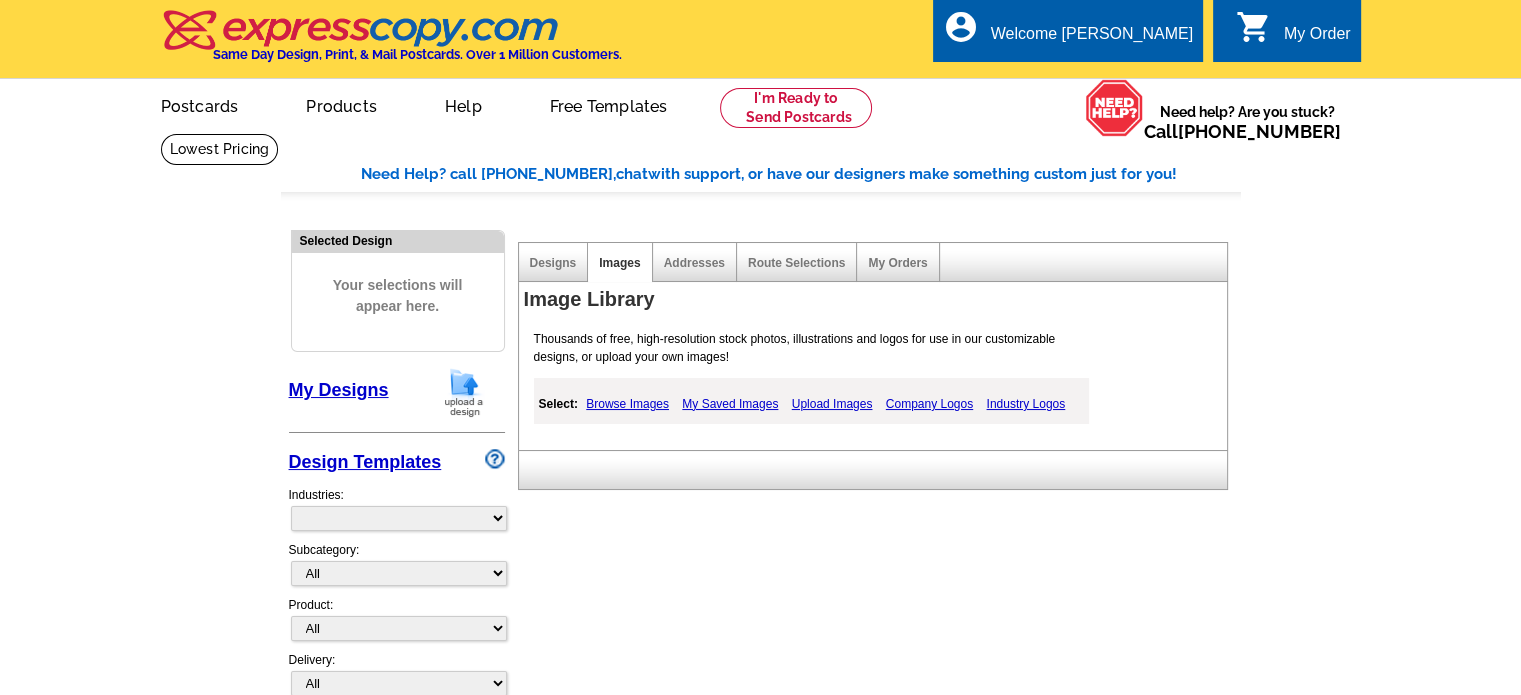 select on "785" 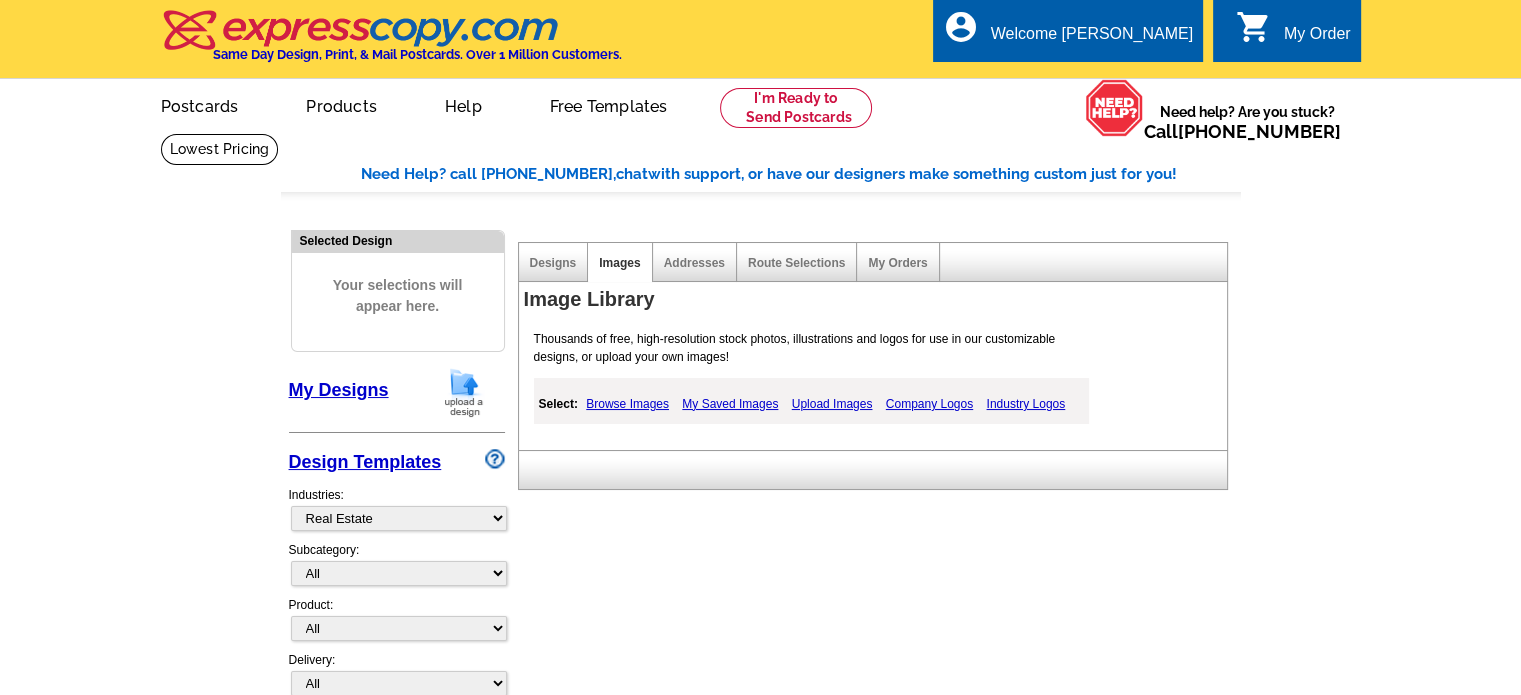 click on "Upload Images" at bounding box center (832, 404) 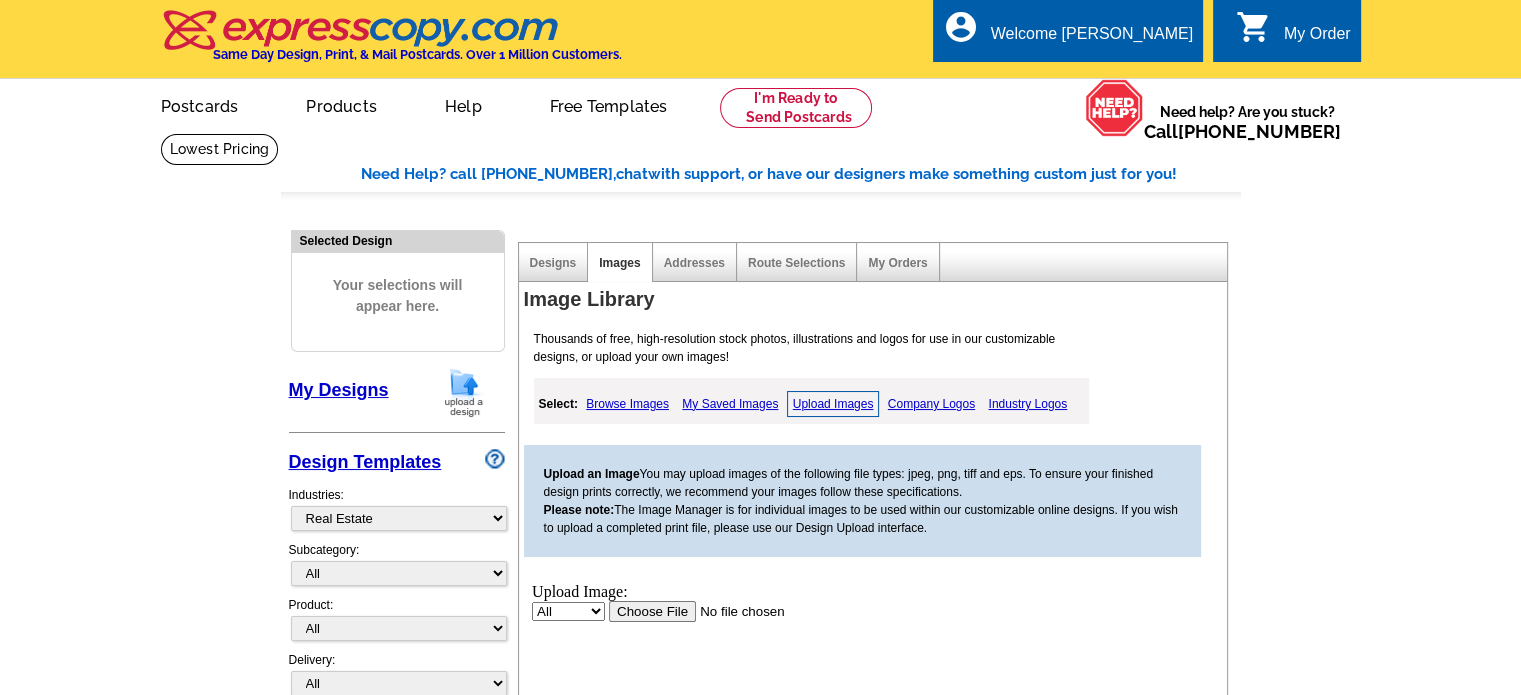 scroll, scrollTop: 0, scrollLeft: 0, axis: both 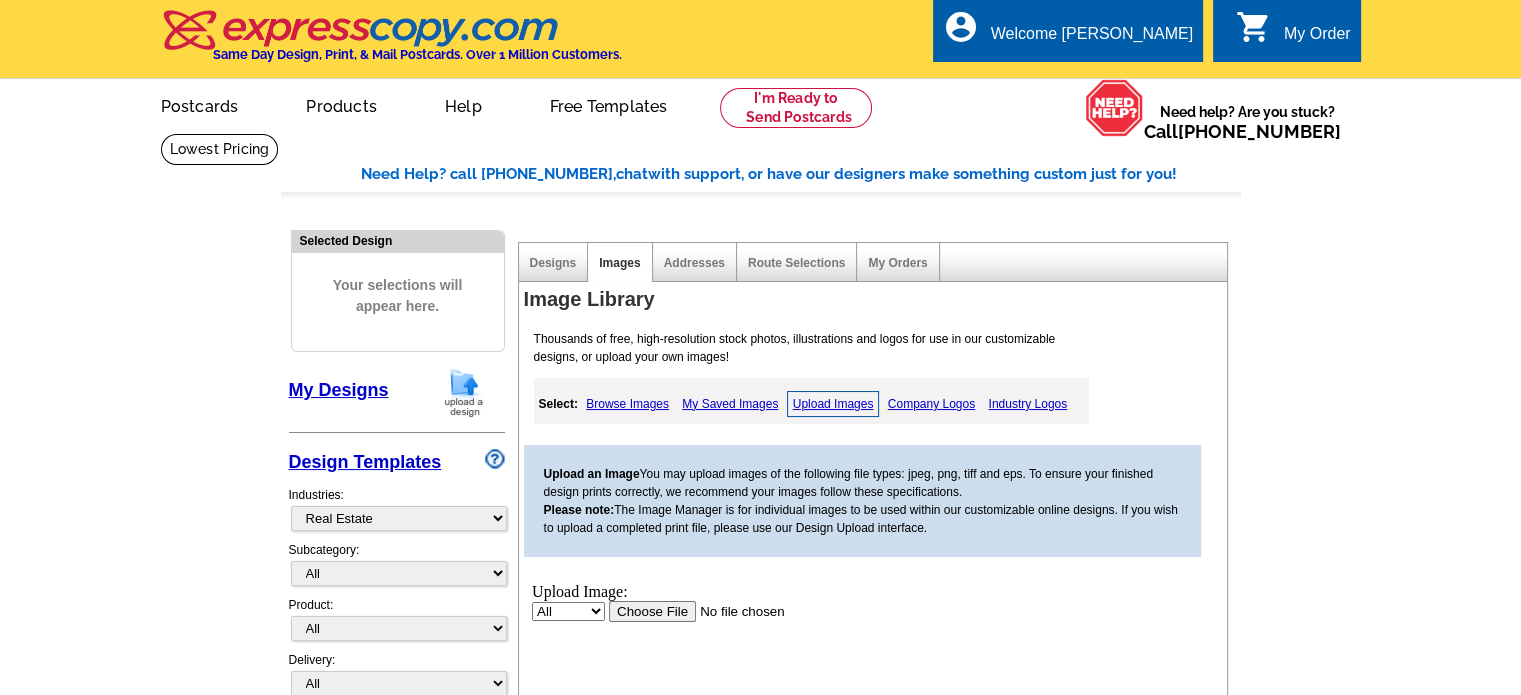 click at bounding box center [734, 610] 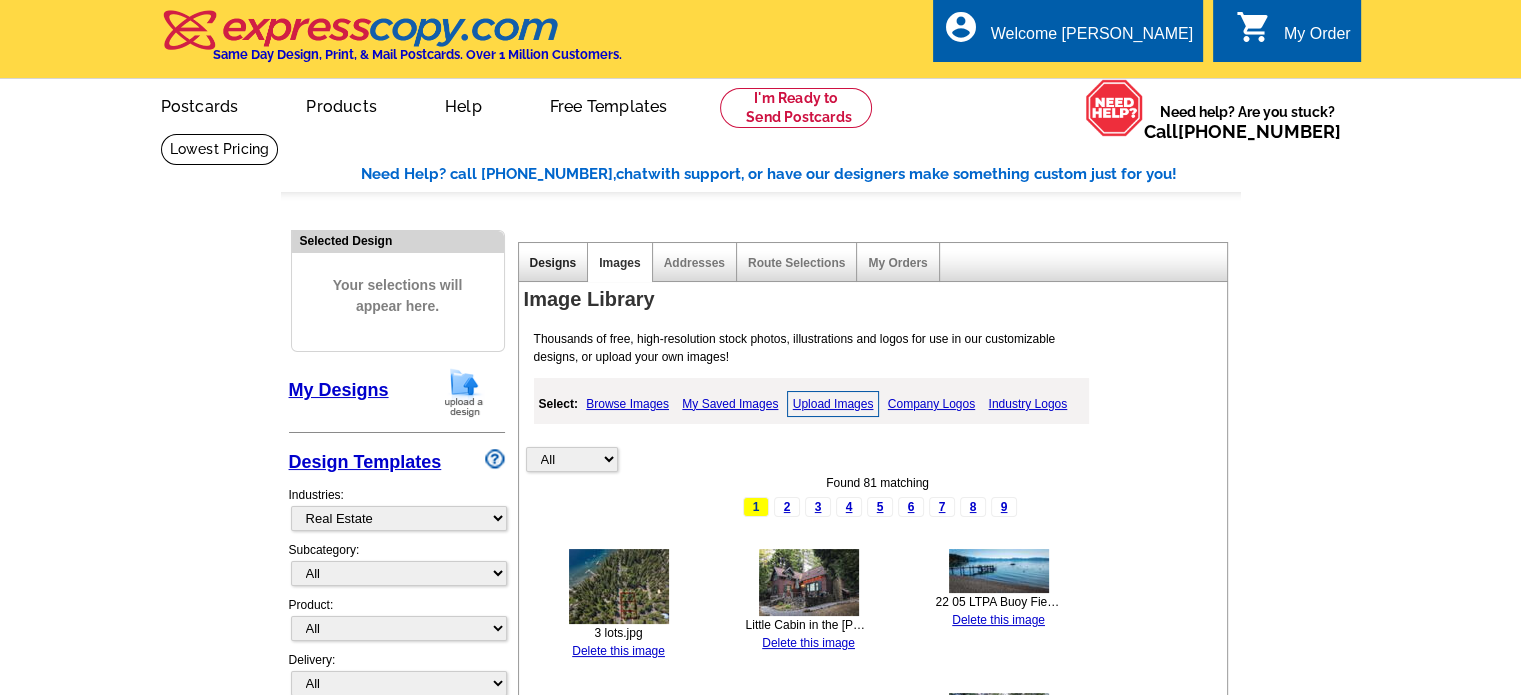 click on "Designs" at bounding box center (553, 263) 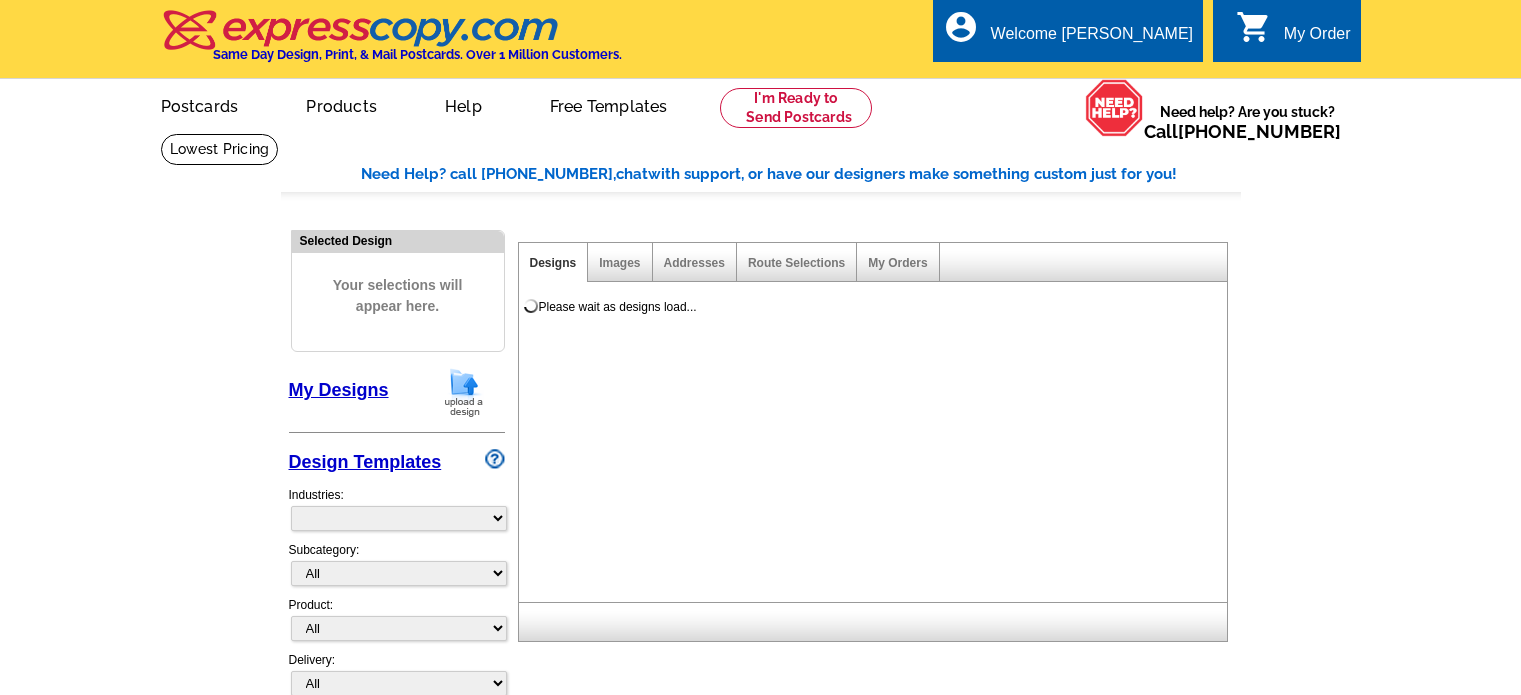 scroll, scrollTop: 0, scrollLeft: 0, axis: both 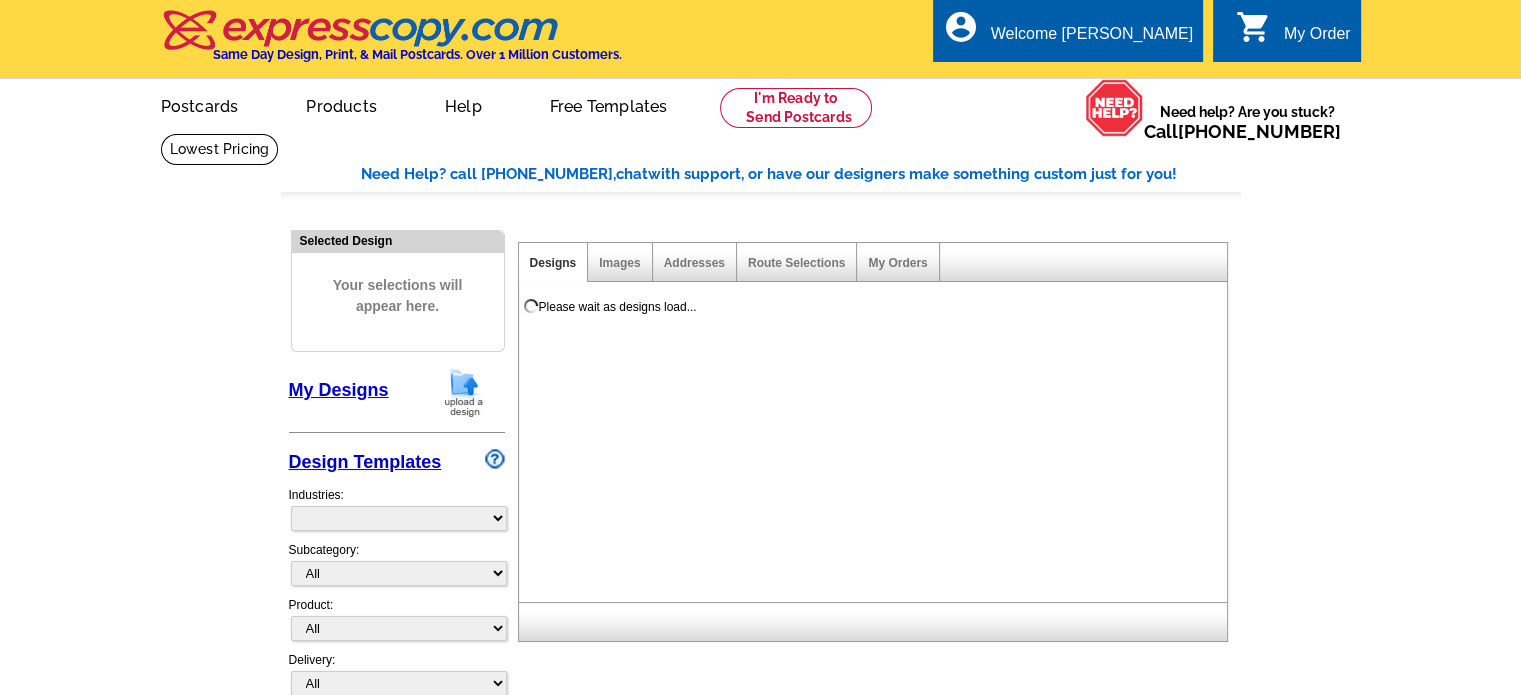 select on "785" 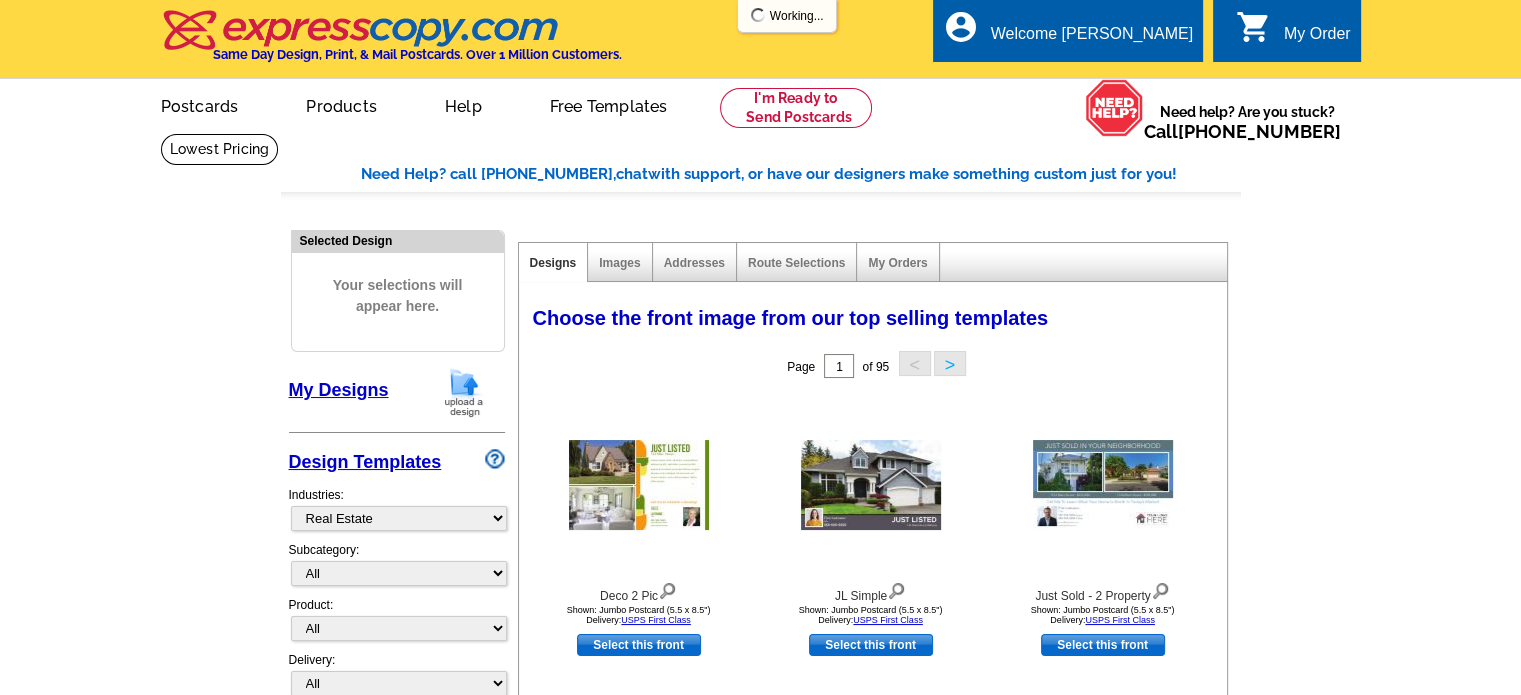 scroll, scrollTop: 0, scrollLeft: 0, axis: both 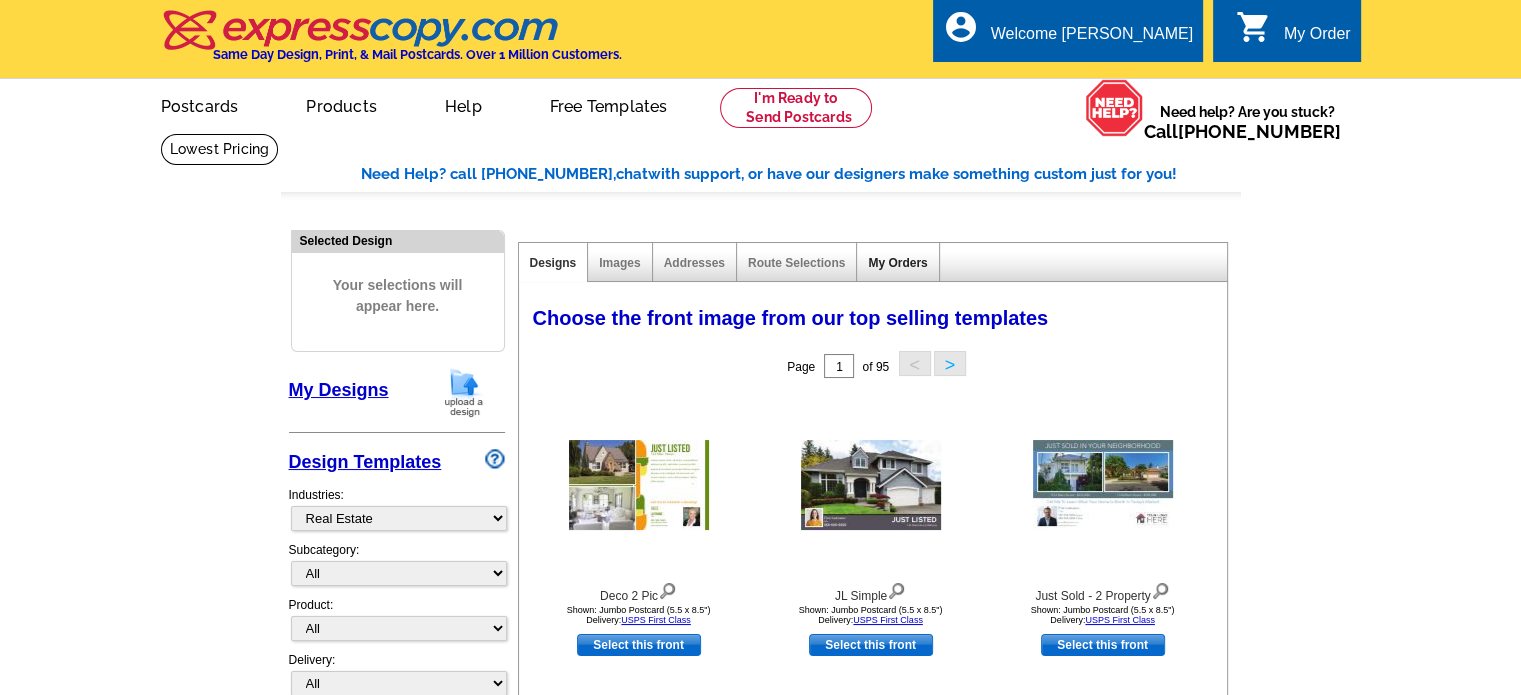 click on "My Orders" at bounding box center [897, 263] 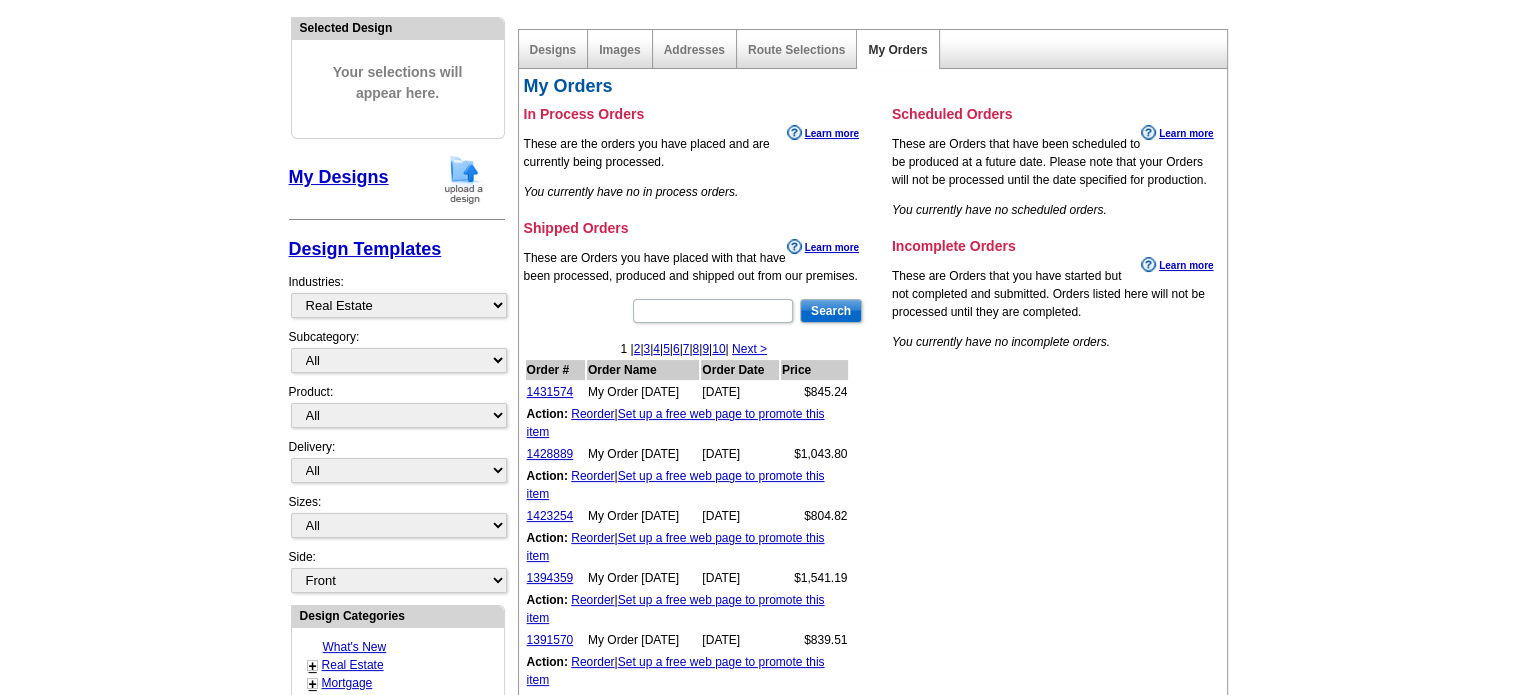 scroll, scrollTop: 226, scrollLeft: 0, axis: vertical 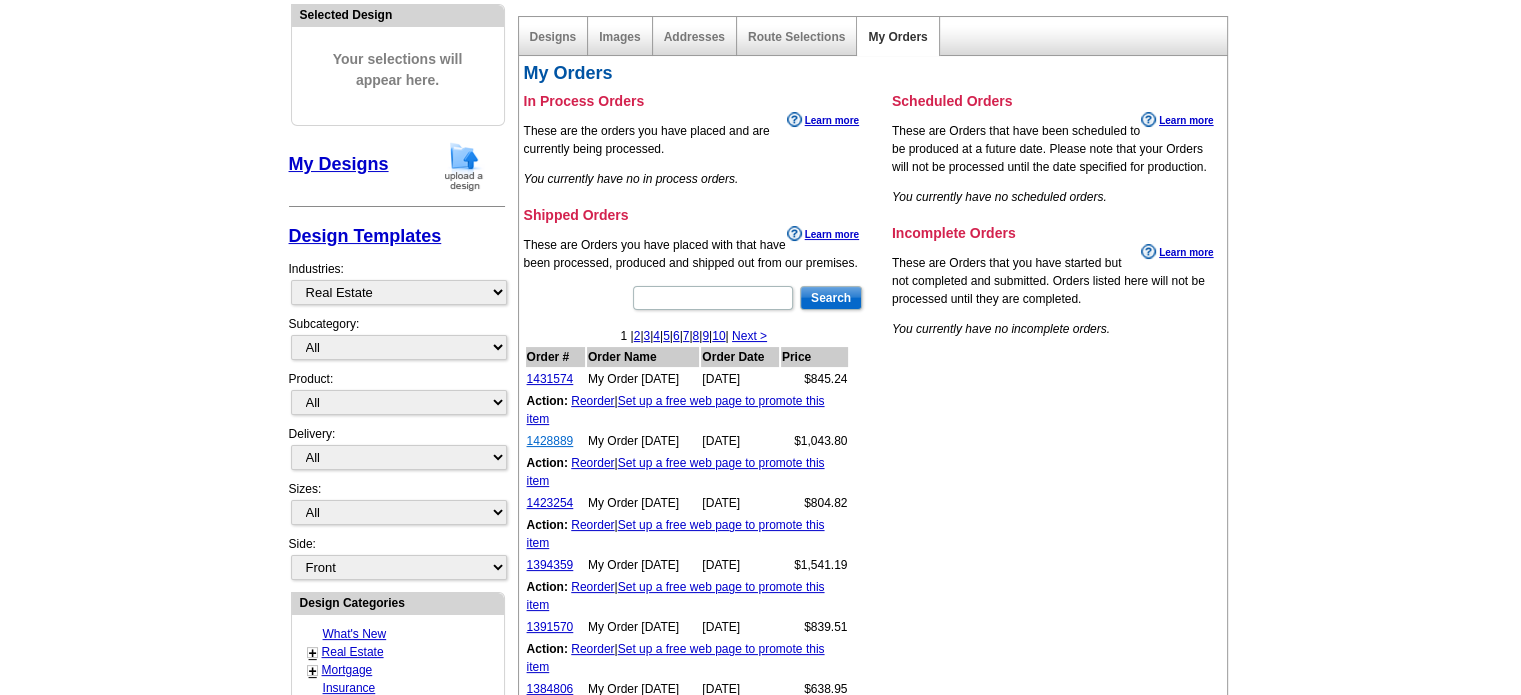click on "1428889" at bounding box center [550, 441] 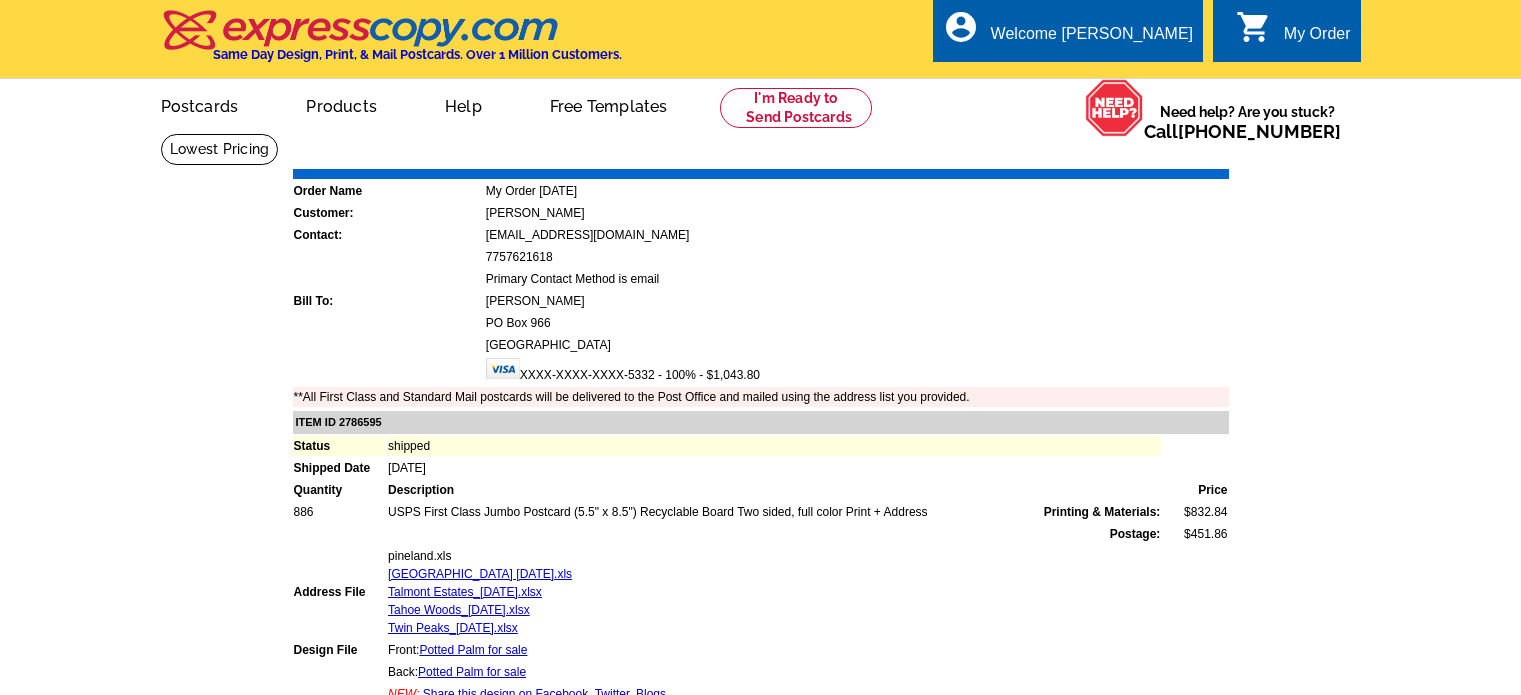 scroll, scrollTop: 0, scrollLeft: 0, axis: both 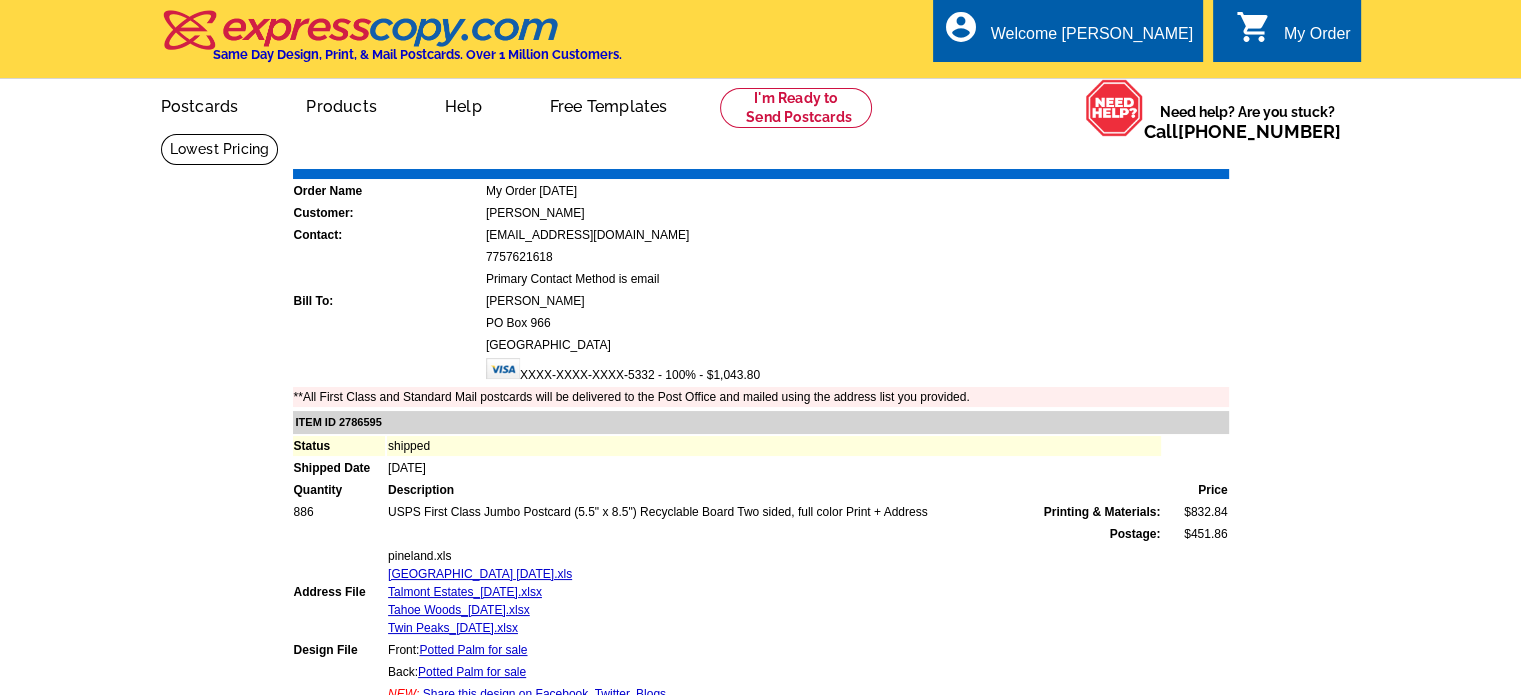 click on "[PERSON_NAME]" at bounding box center (857, 301) 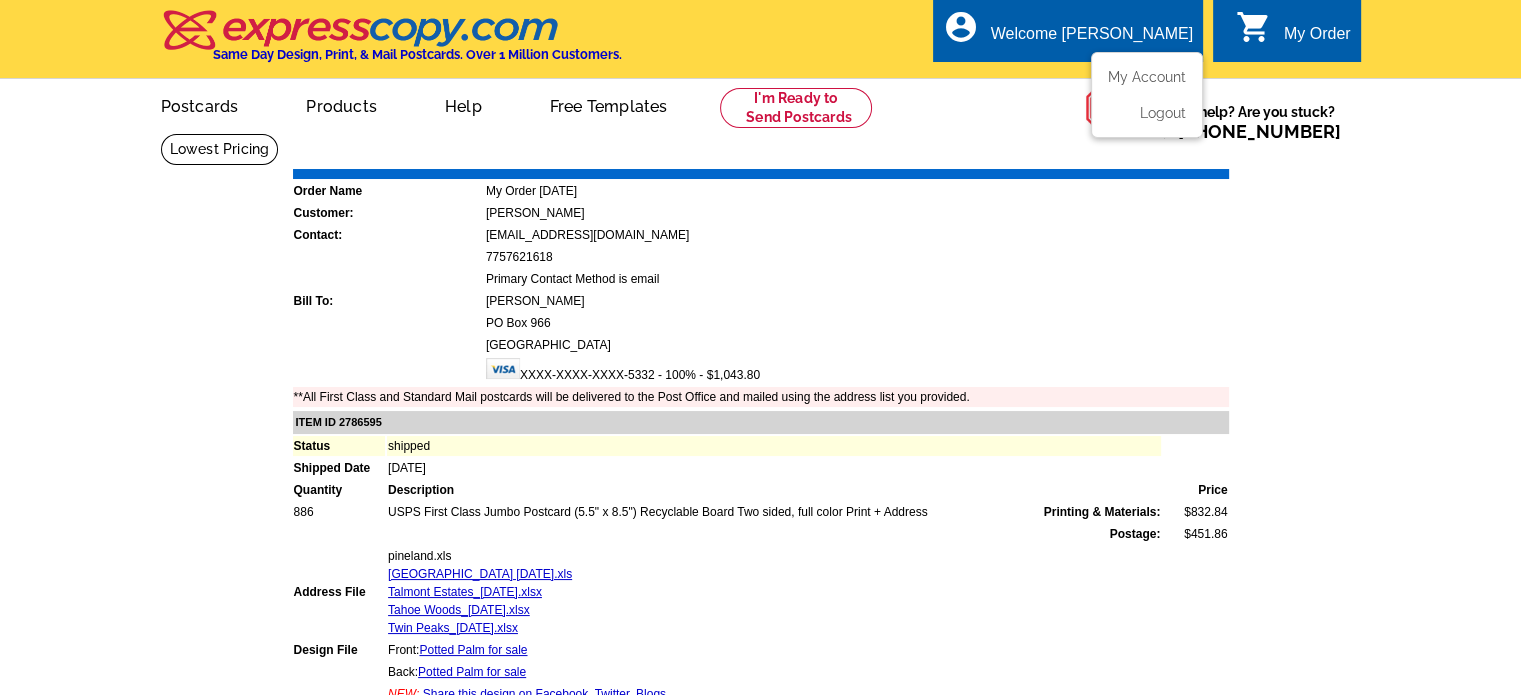 click on "Welcome [PERSON_NAME]" at bounding box center [1092, 39] 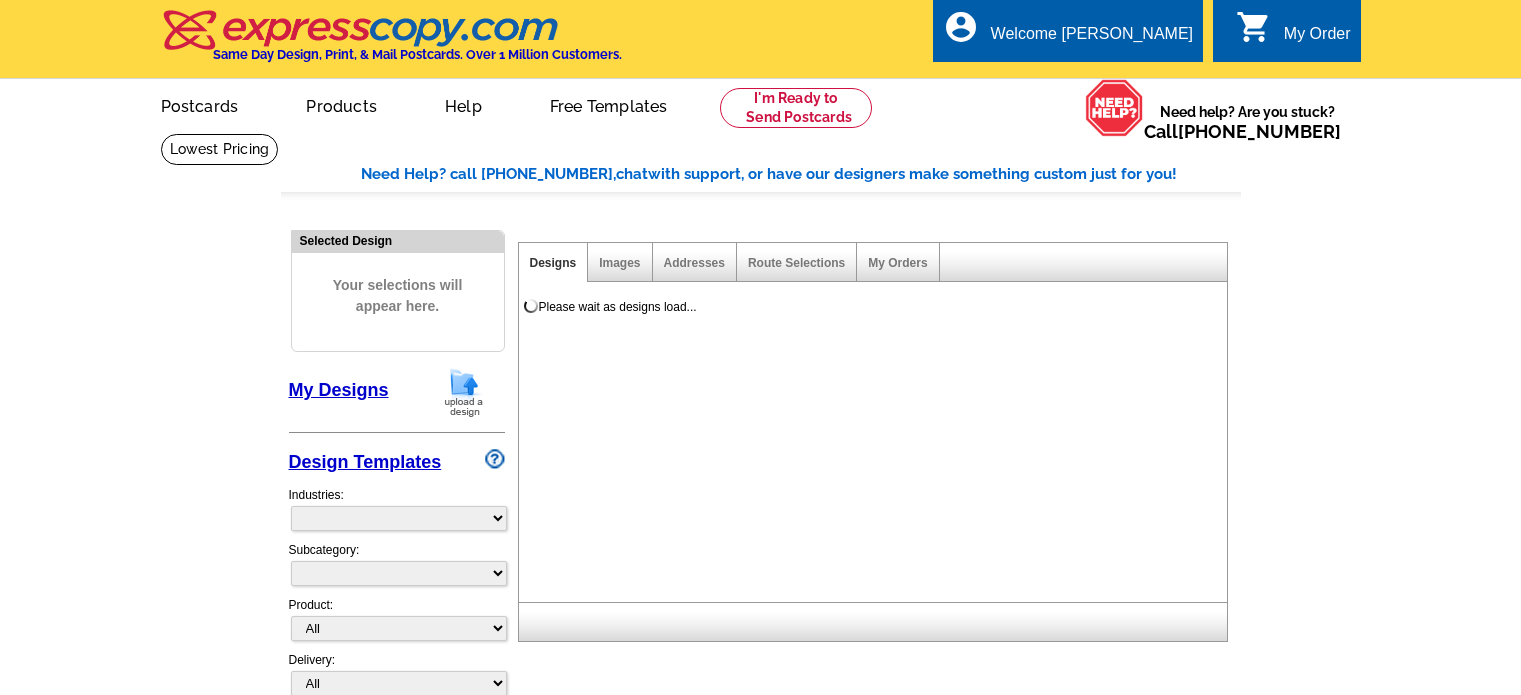 select 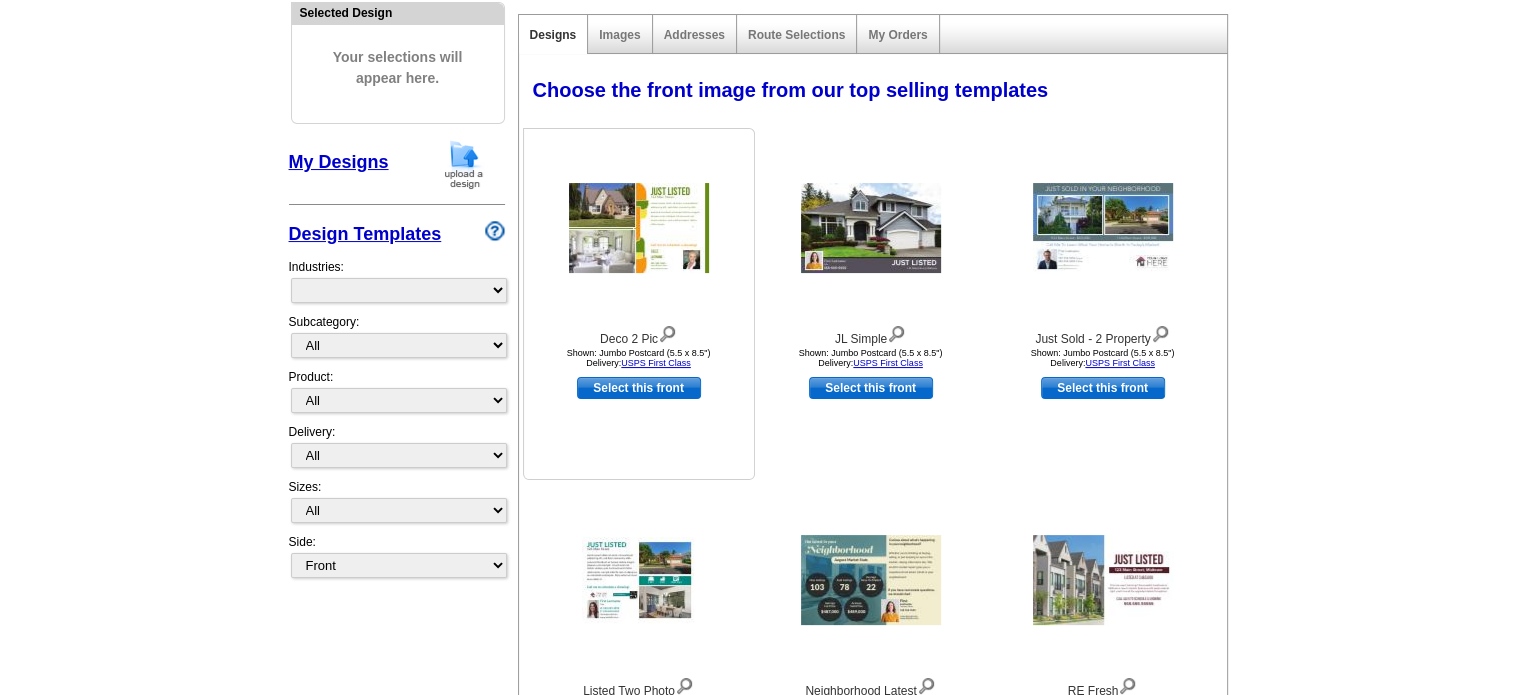 scroll, scrollTop: 226, scrollLeft: 0, axis: vertical 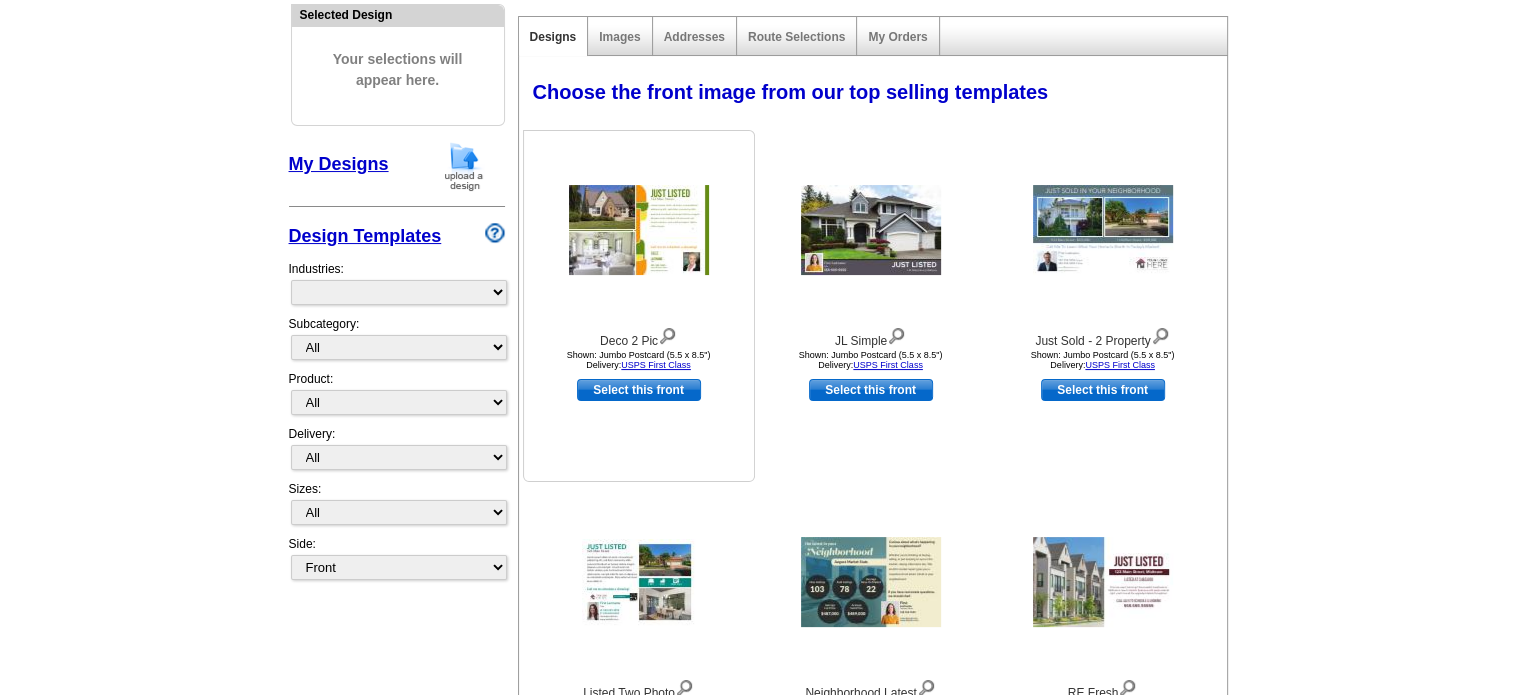 select on "785" 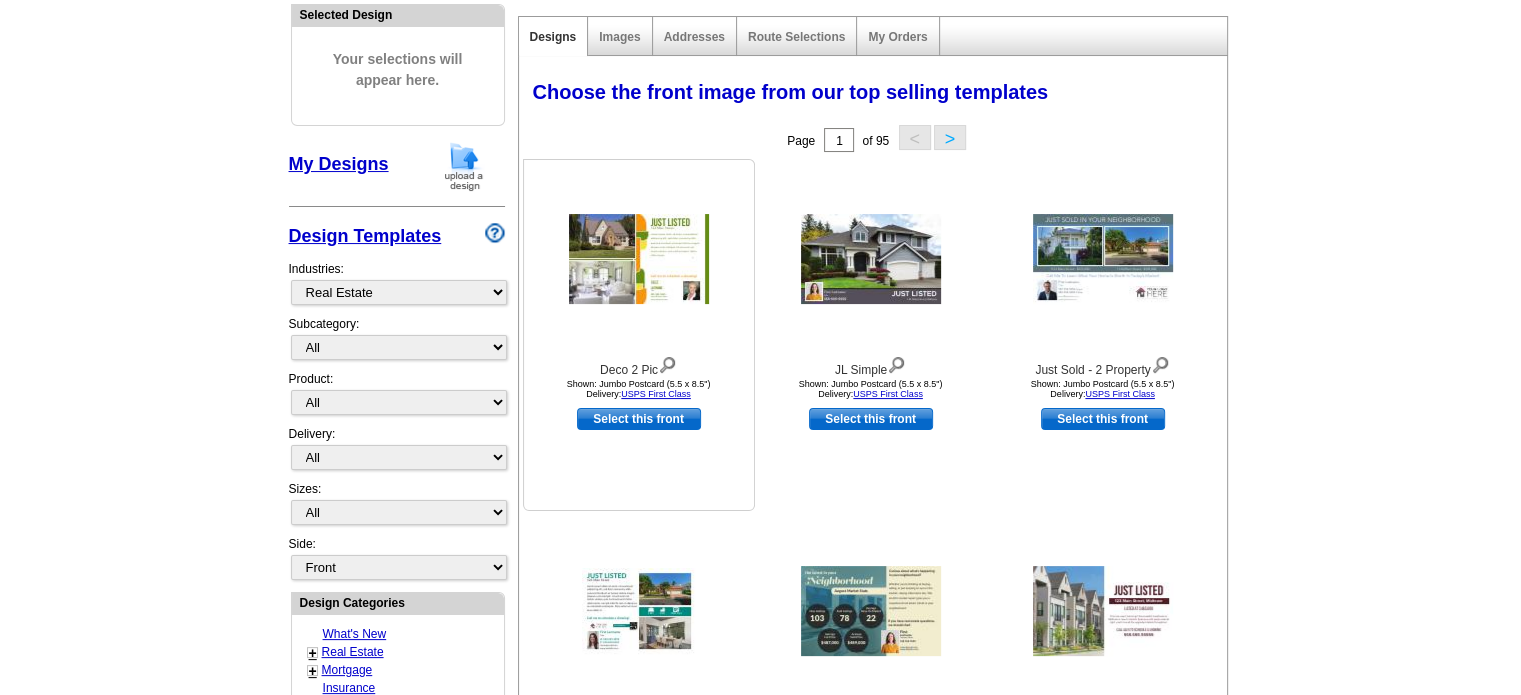 scroll, scrollTop: 0, scrollLeft: 0, axis: both 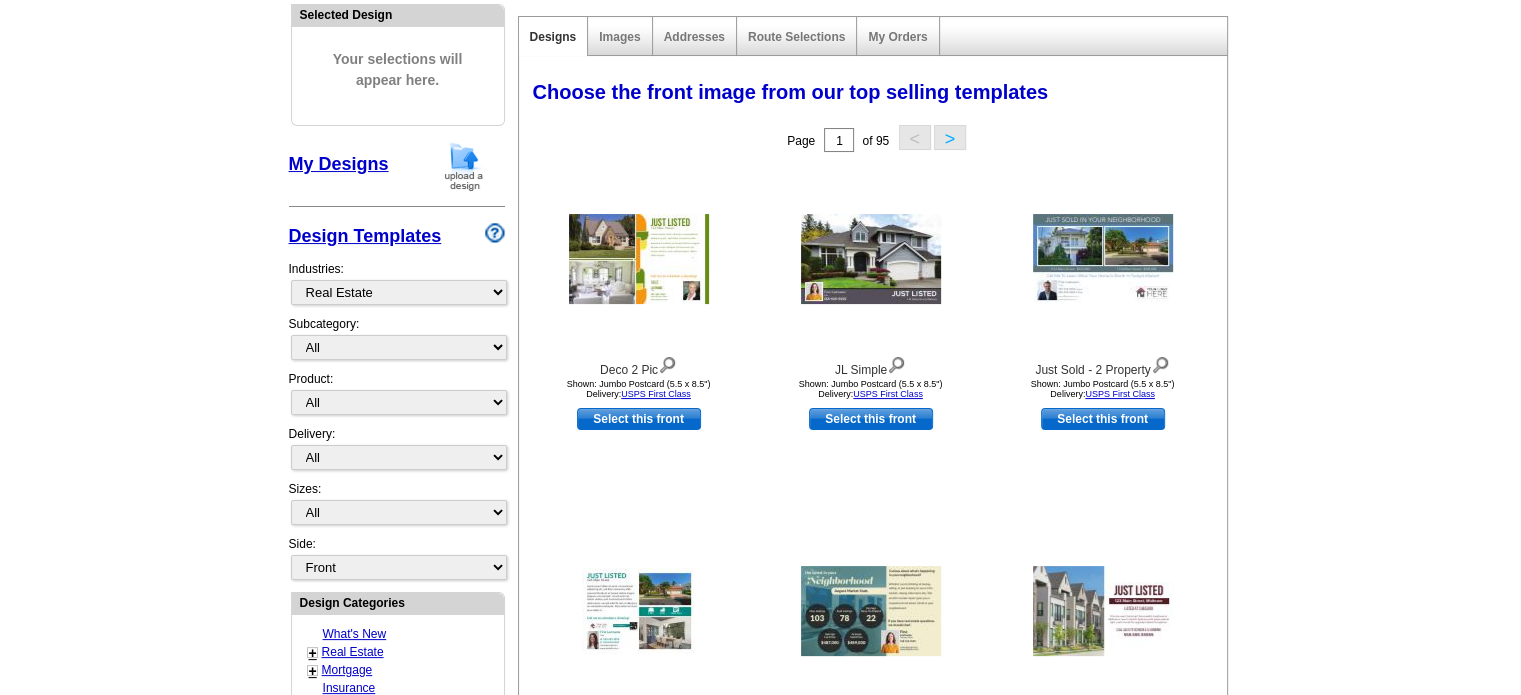 click on "My Designs" at bounding box center (339, 164) 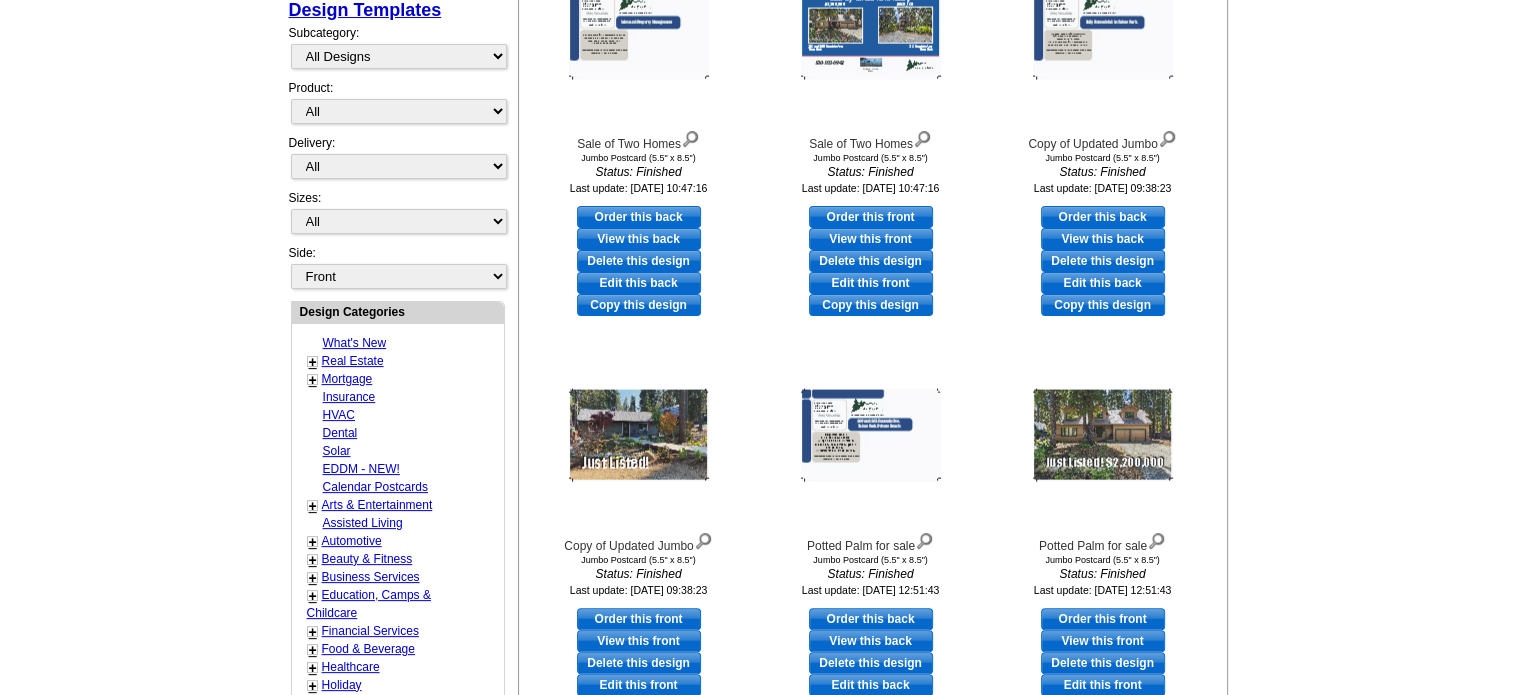 scroll, scrollTop: 466, scrollLeft: 0, axis: vertical 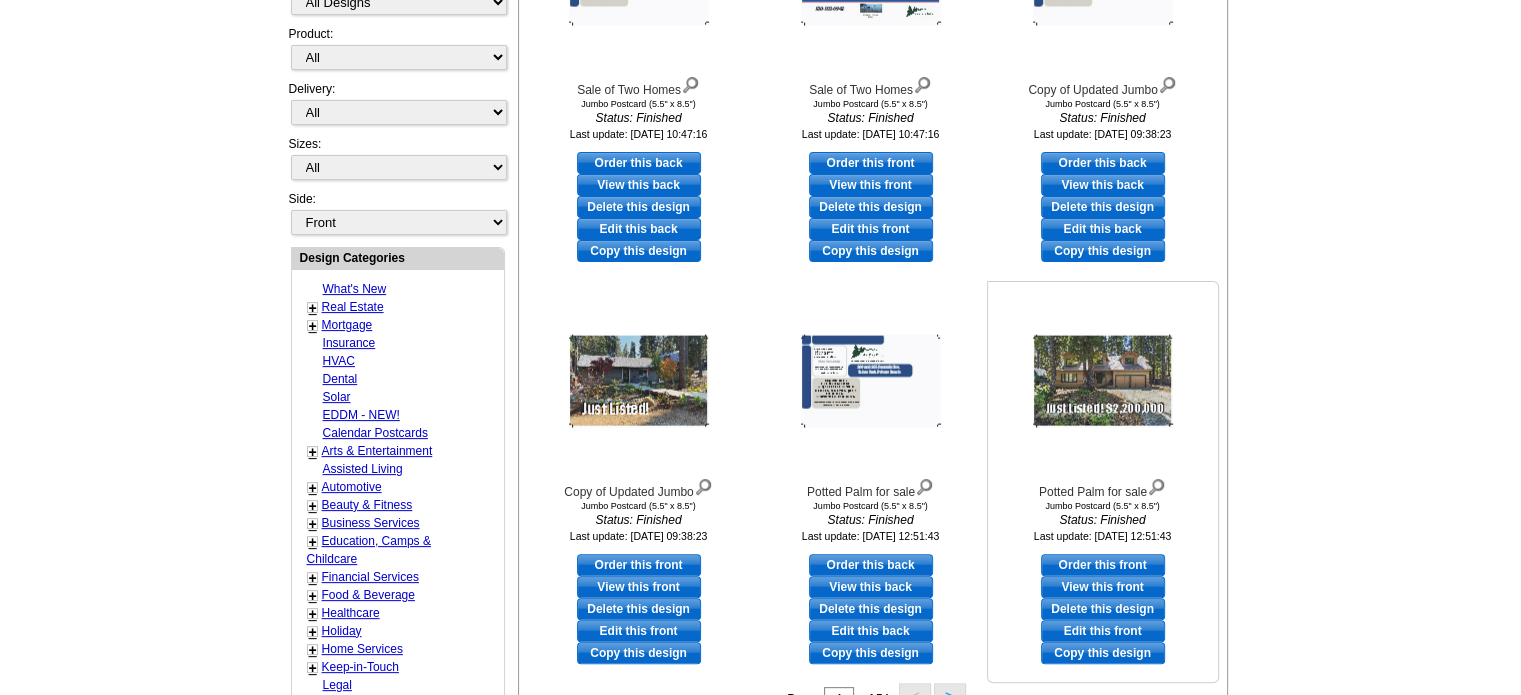 click at bounding box center [1103, 381] 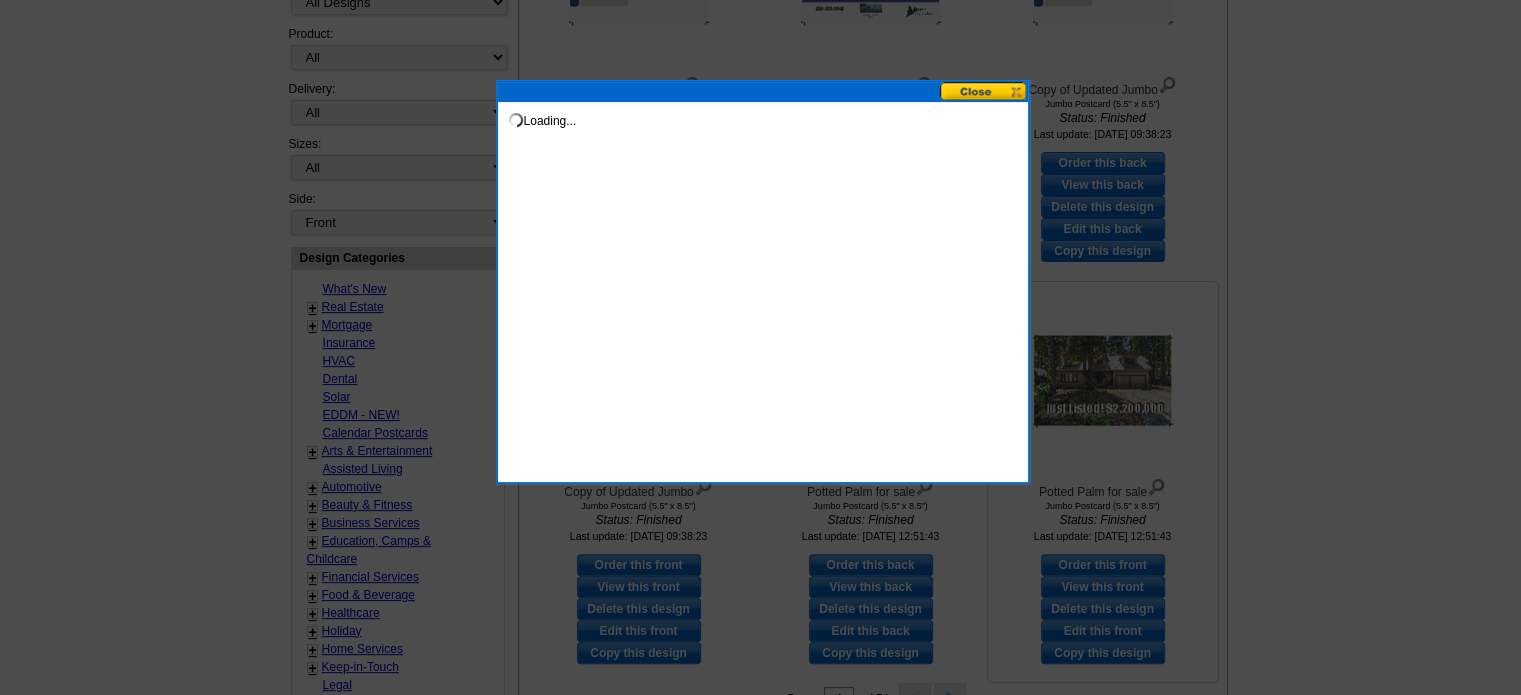 click at bounding box center [760, 94] 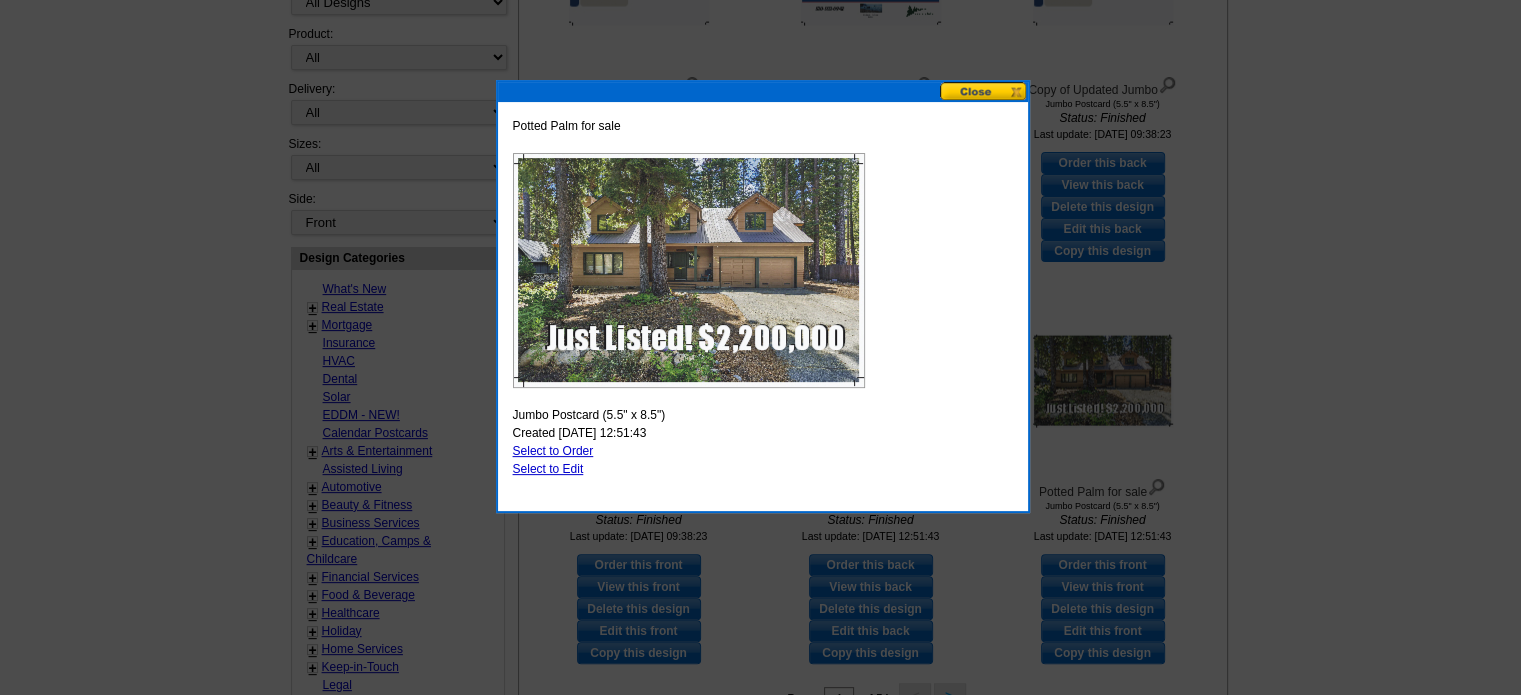 click on "Select to Edit" at bounding box center [548, 469] 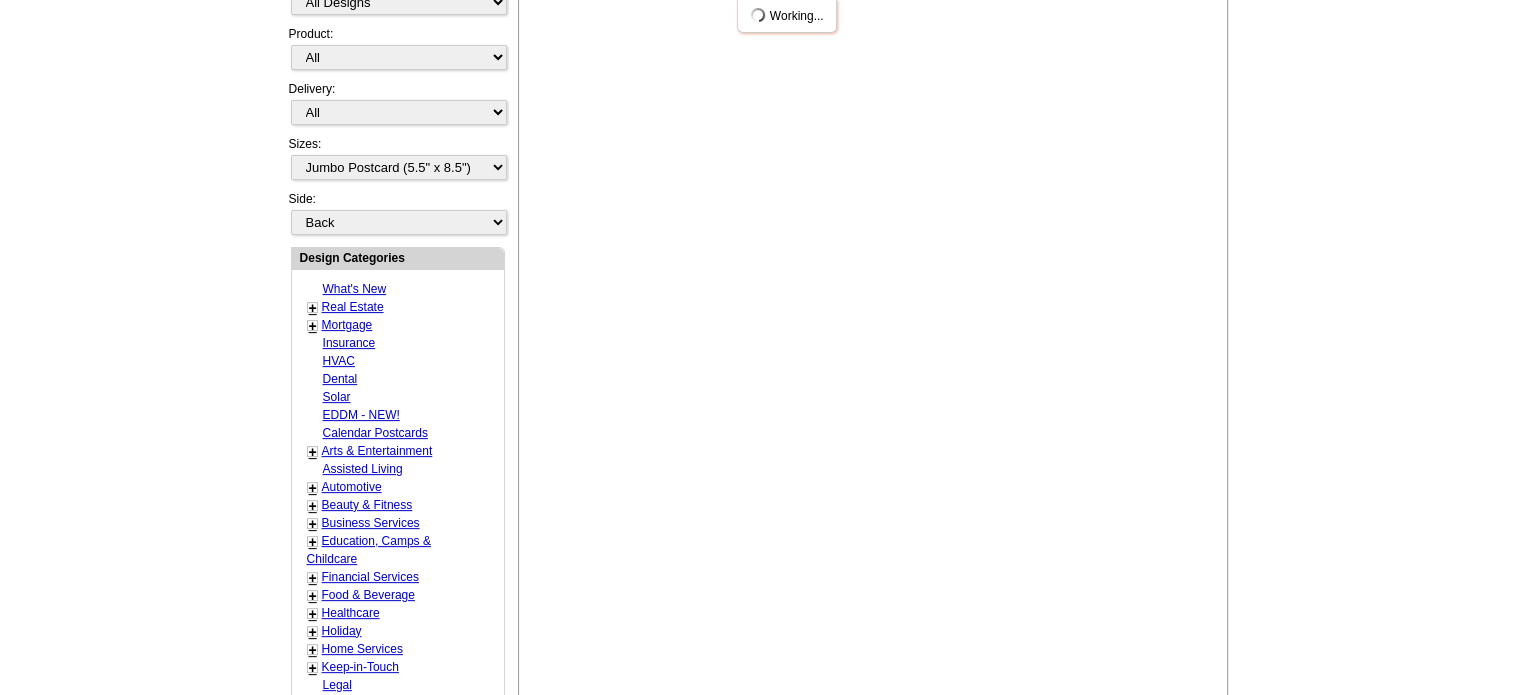 scroll, scrollTop: 0, scrollLeft: 0, axis: both 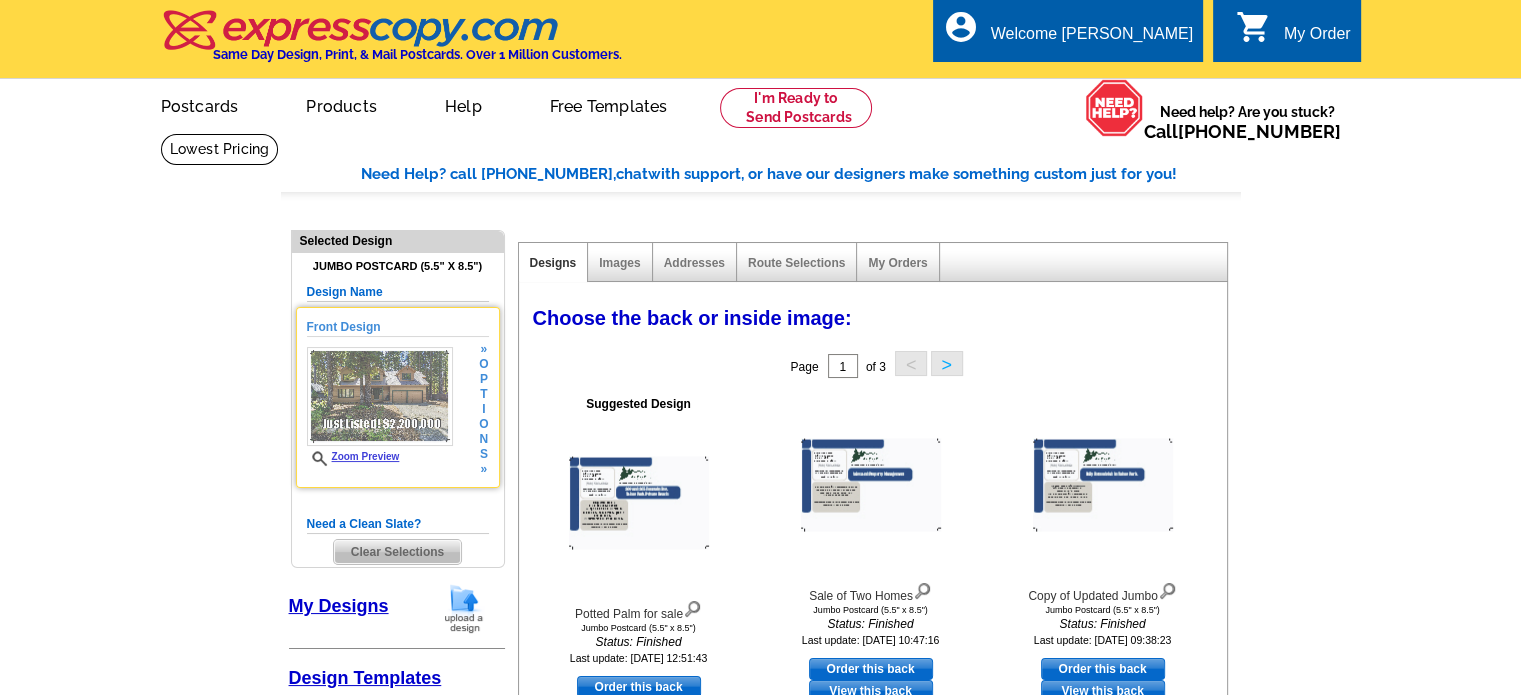 click at bounding box center [380, 396] 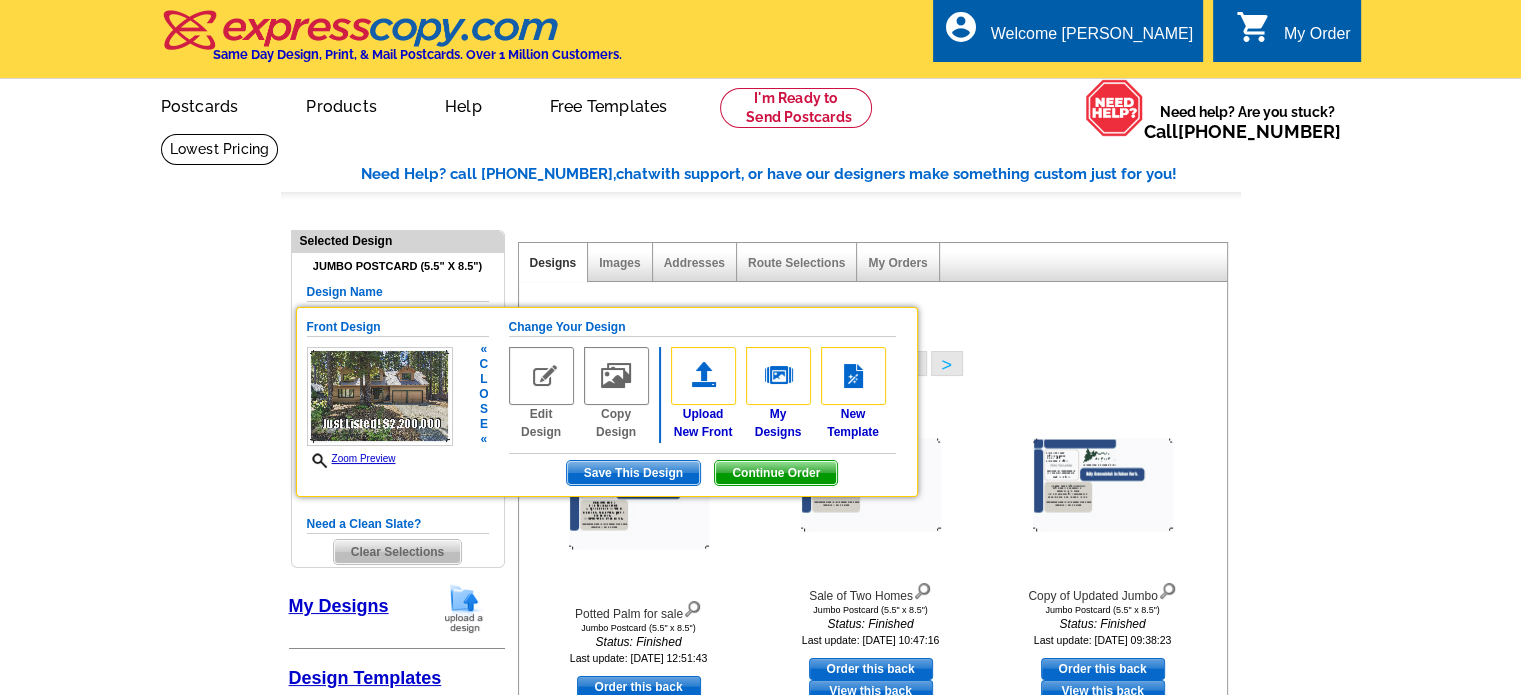 click at bounding box center [541, 376] 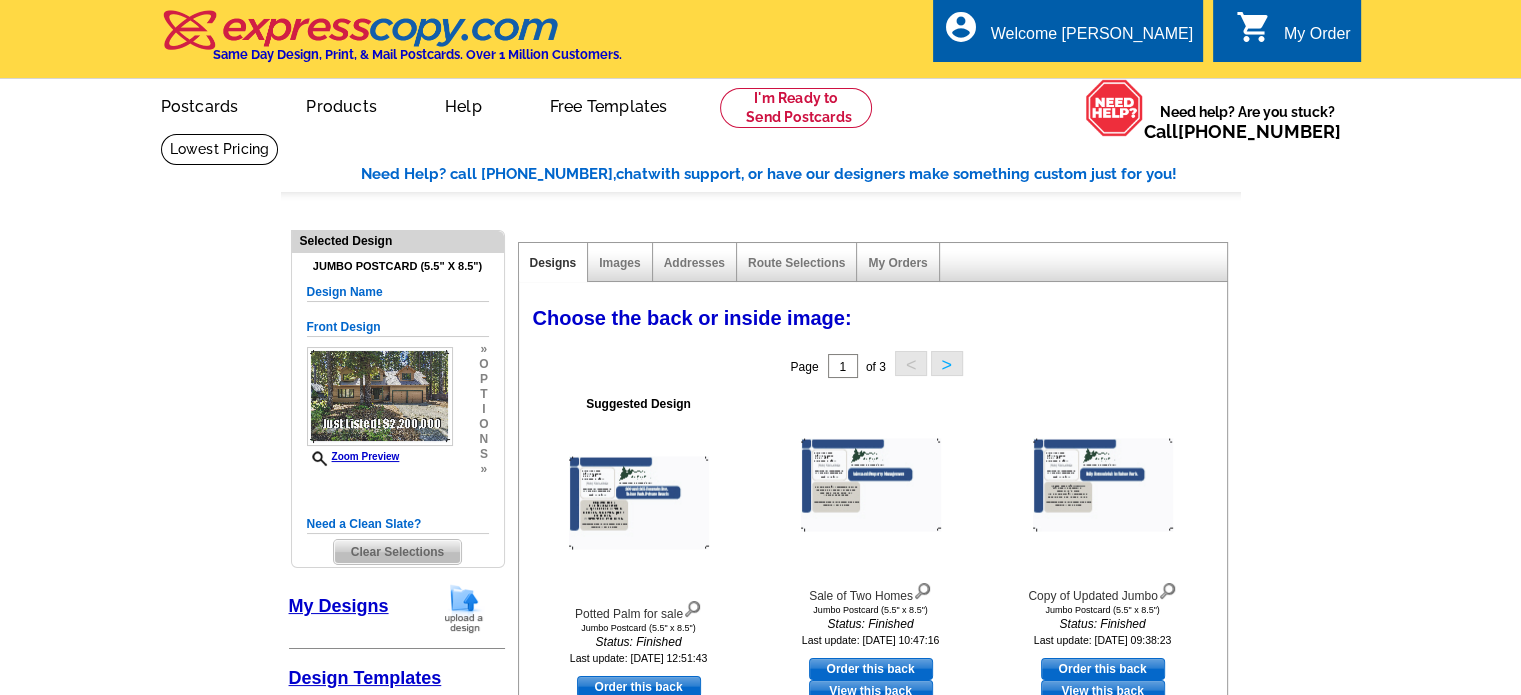 click at bounding box center [464, 608] 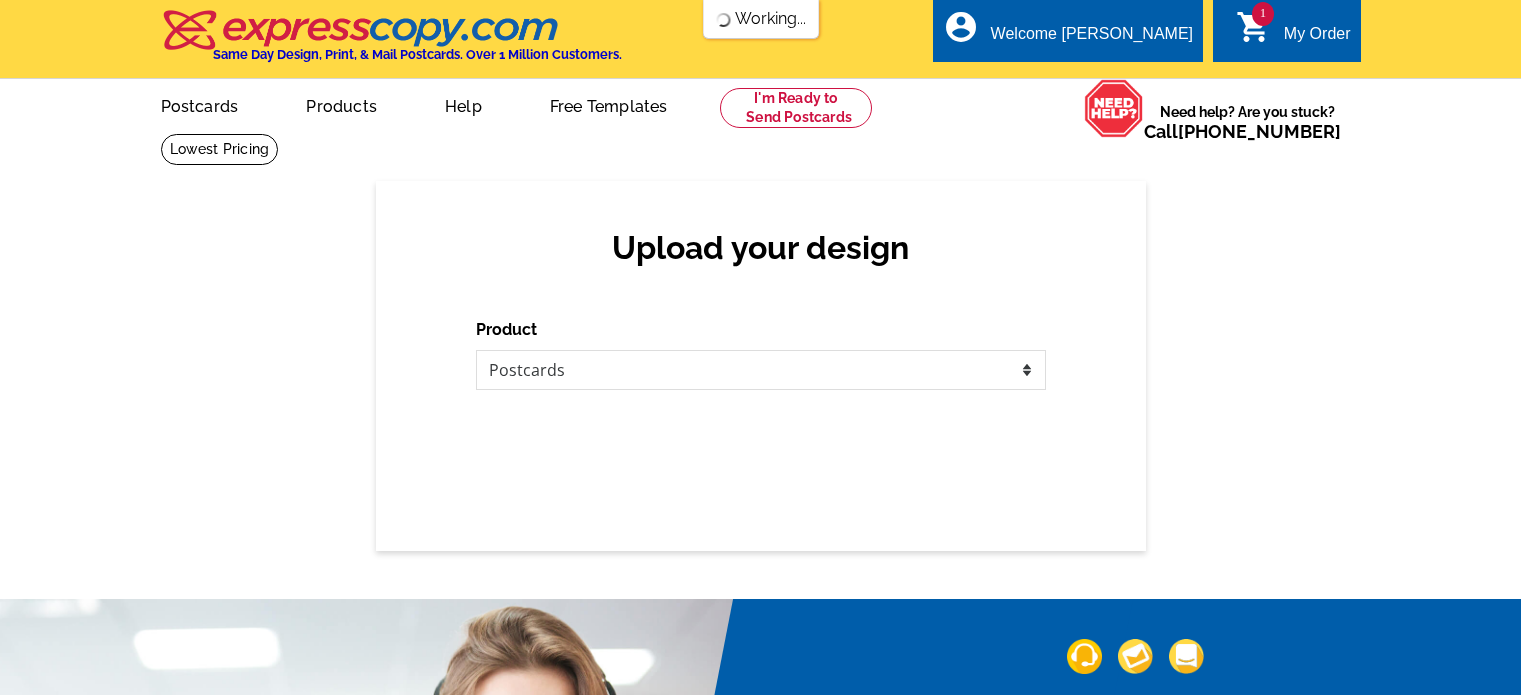 scroll, scrollTop: 0, scrollLeft: 0, axis: both 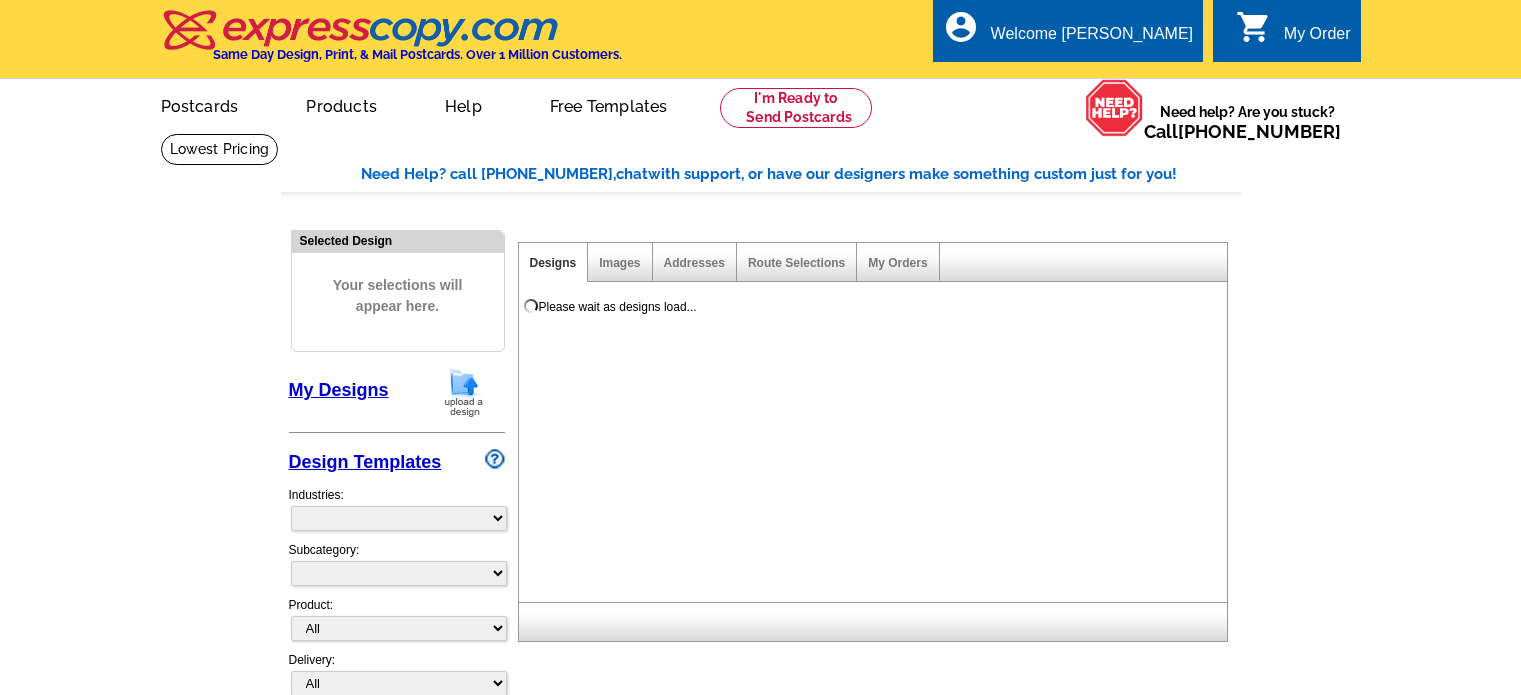 select 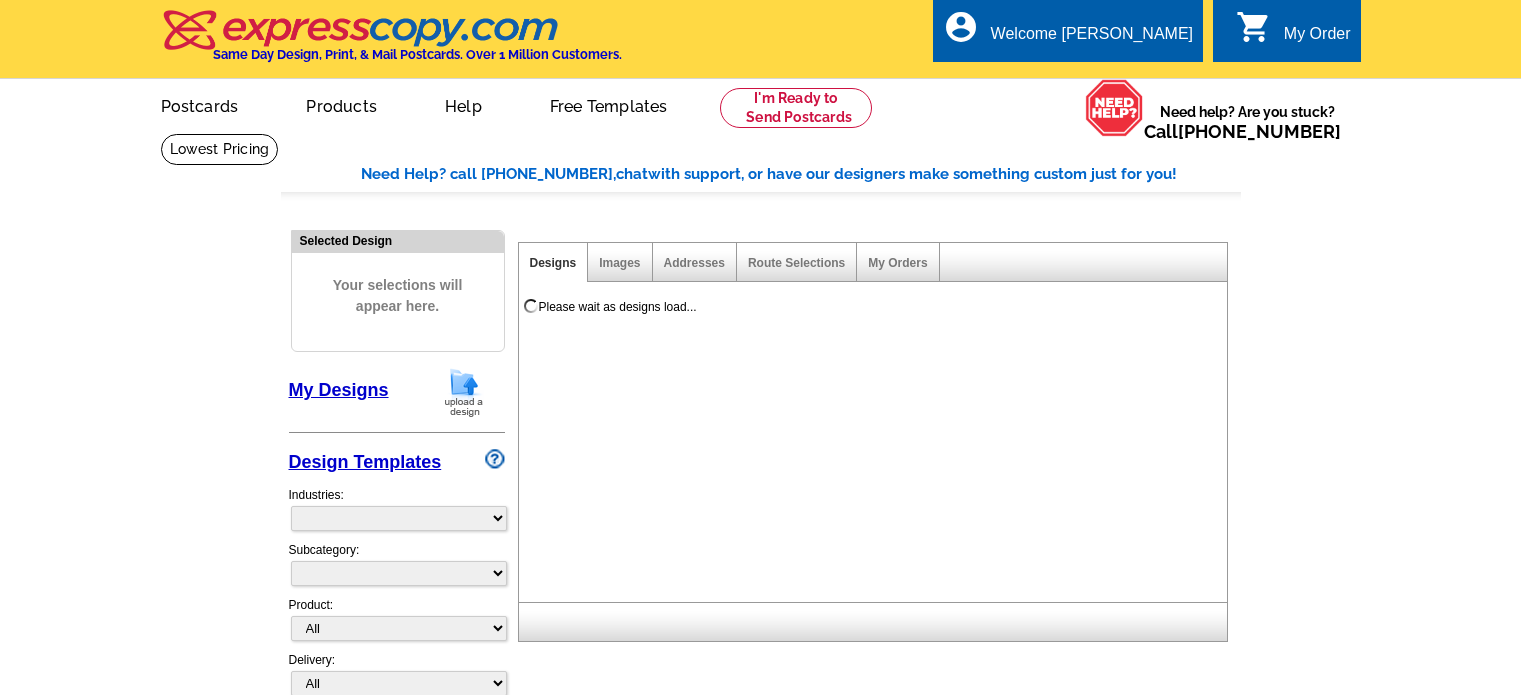 select on "2" 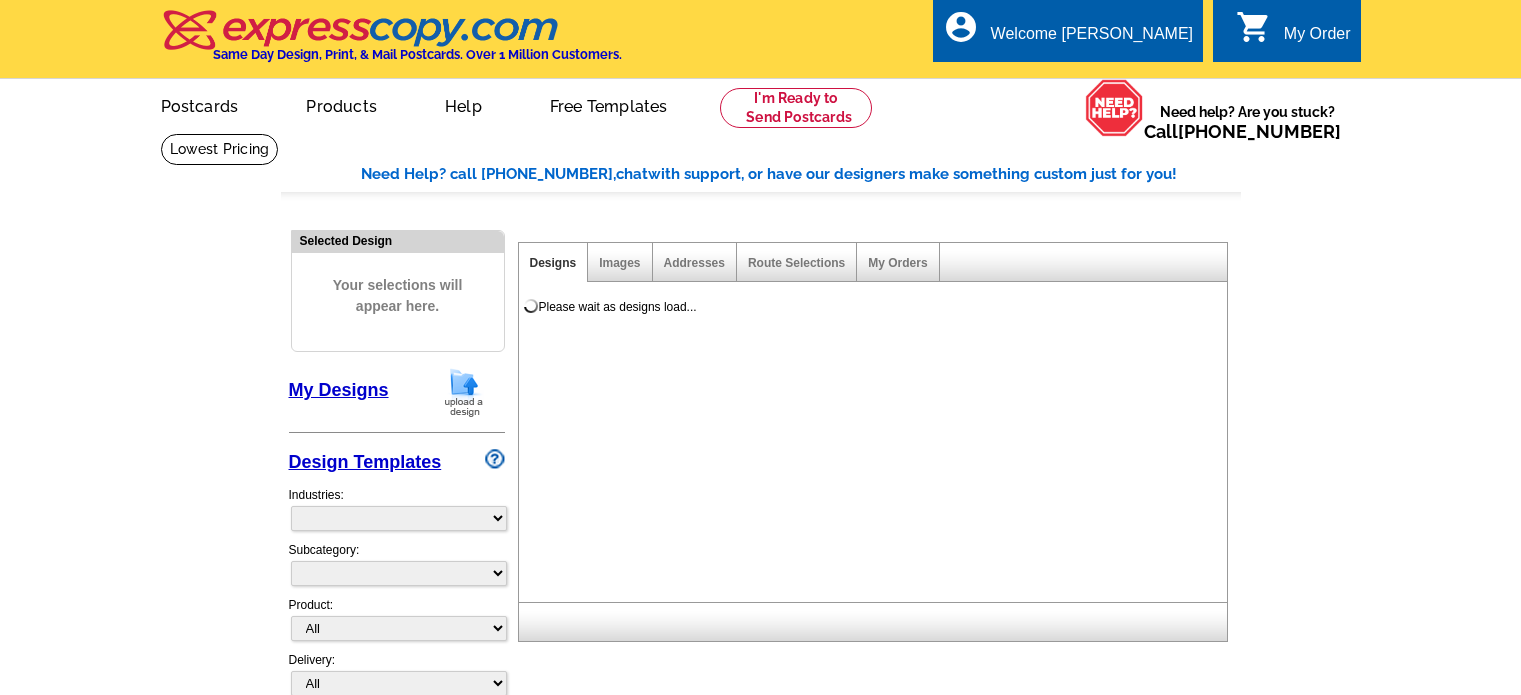select on "back" 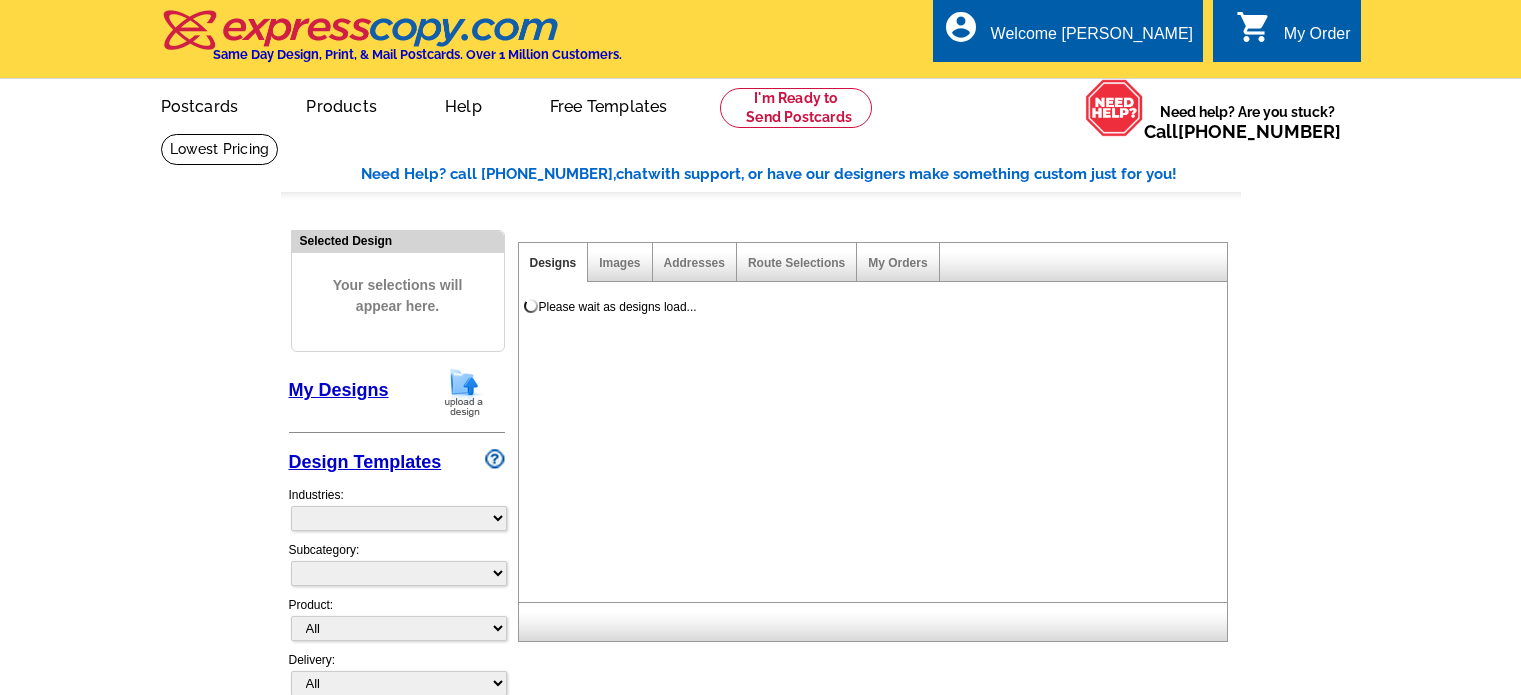 scroll, scrollTop: 0, scrollLeft: 0, axis: both 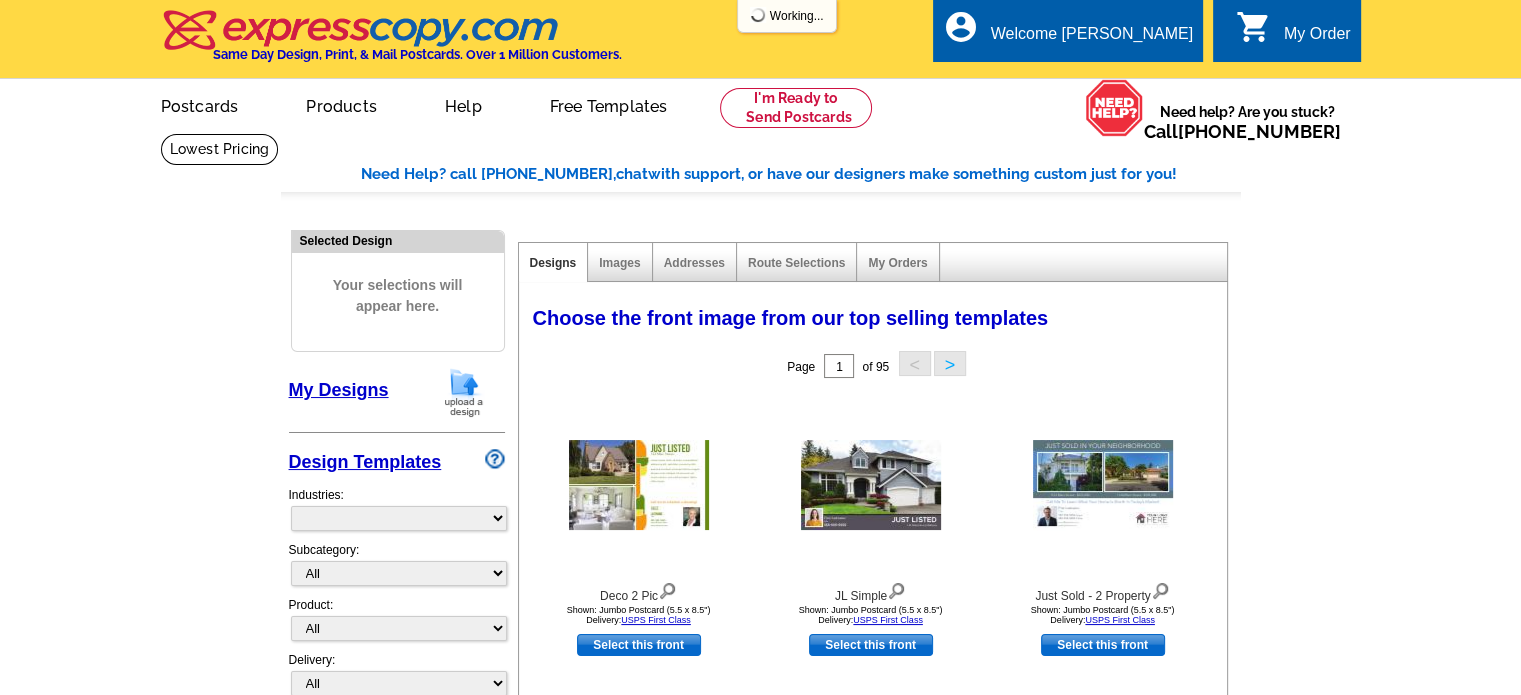 select on "785" 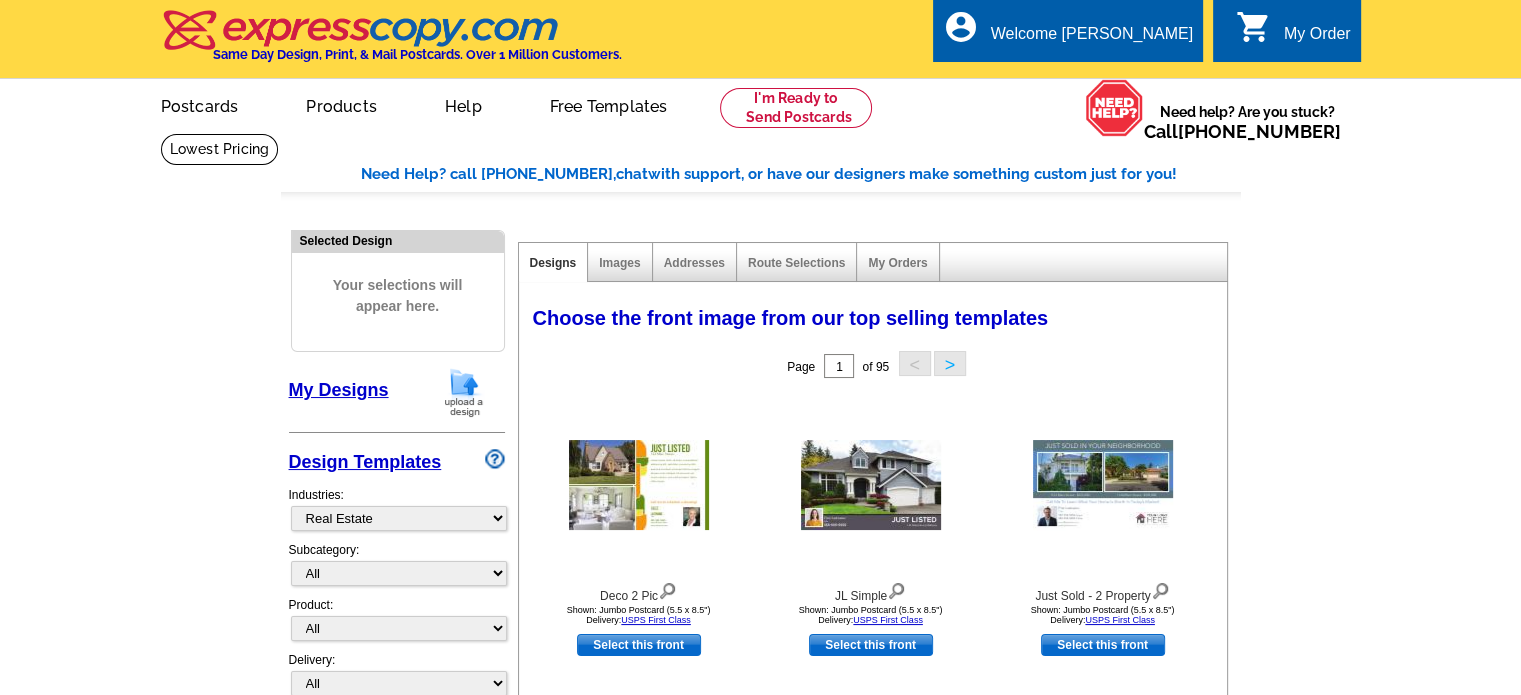 click on "My Designs" at bounding box center (339, 390) 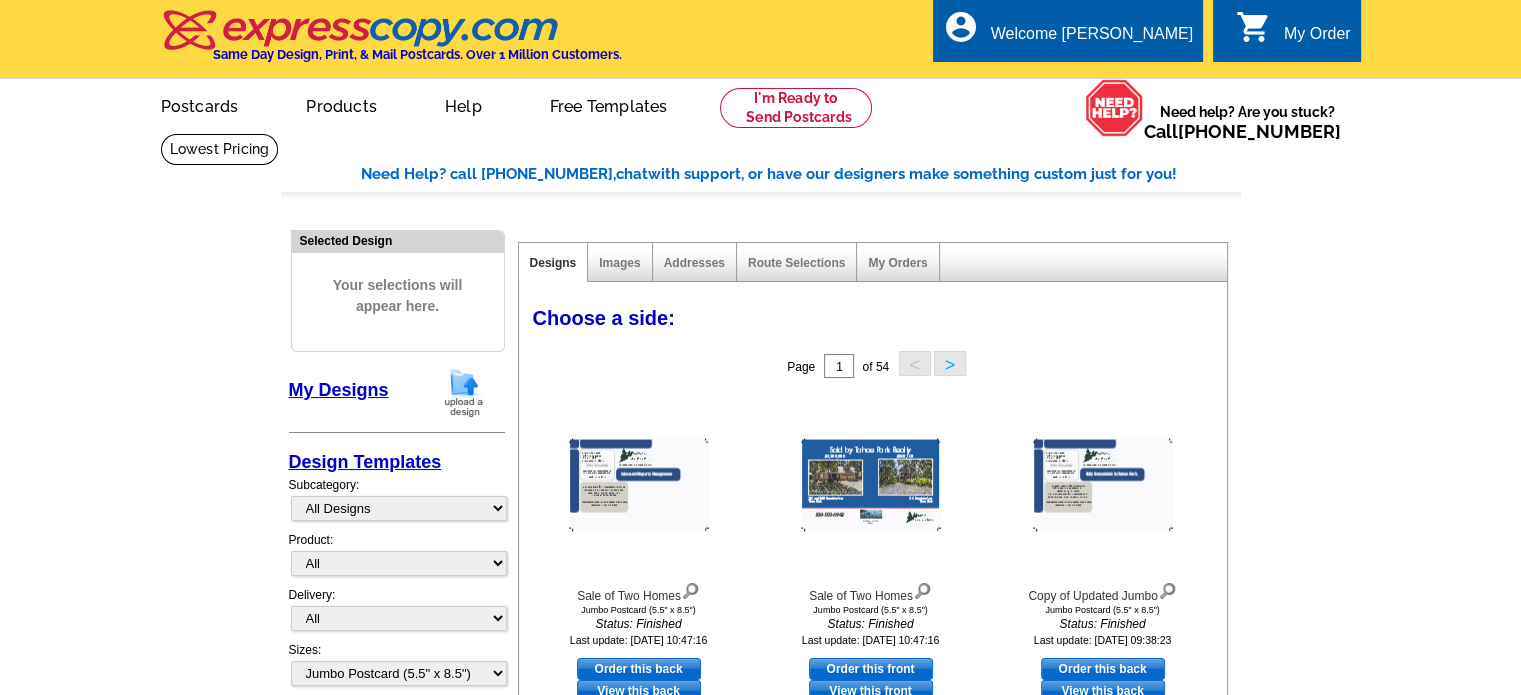 click on "Images" at bounding box center [620, 262] 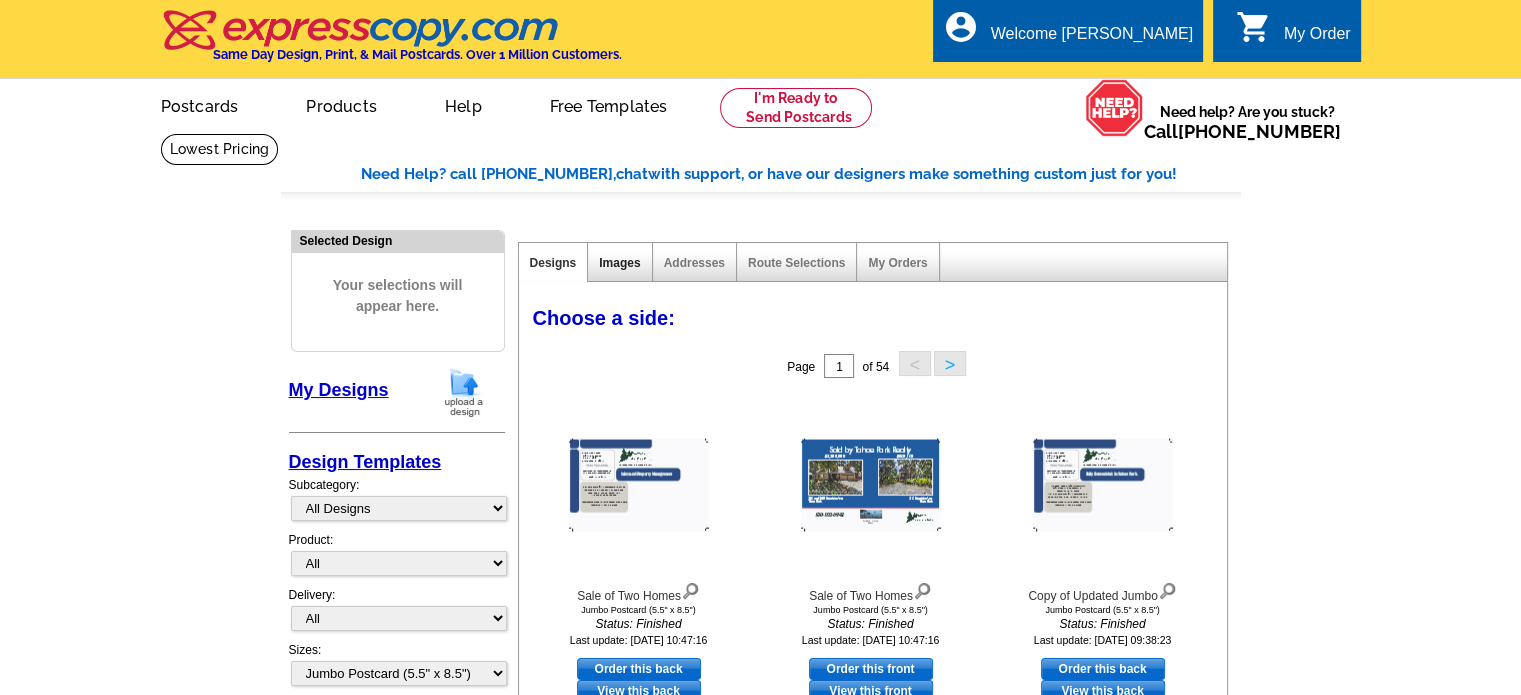 click on "Images" at bounding box center [619, 263] 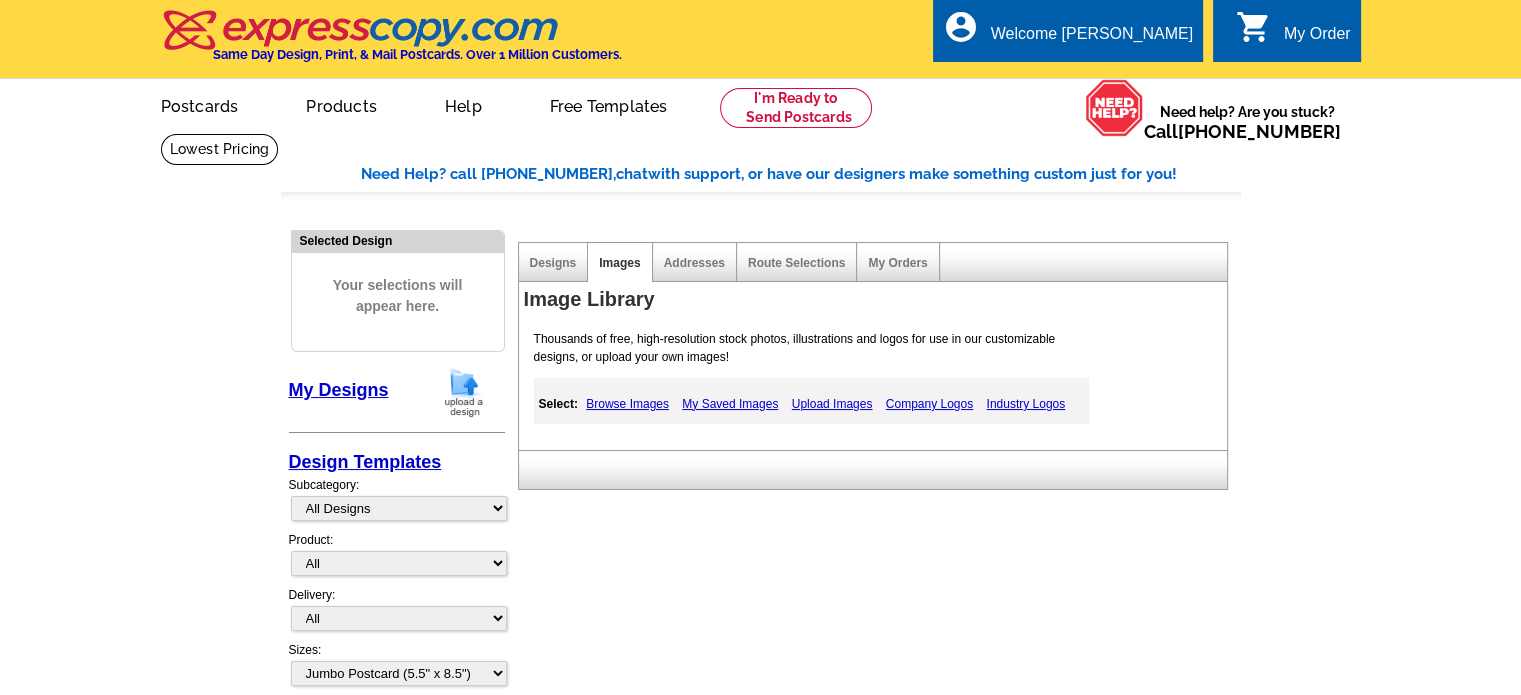 click on "My Saved Images" at bounding box center [730, 404] 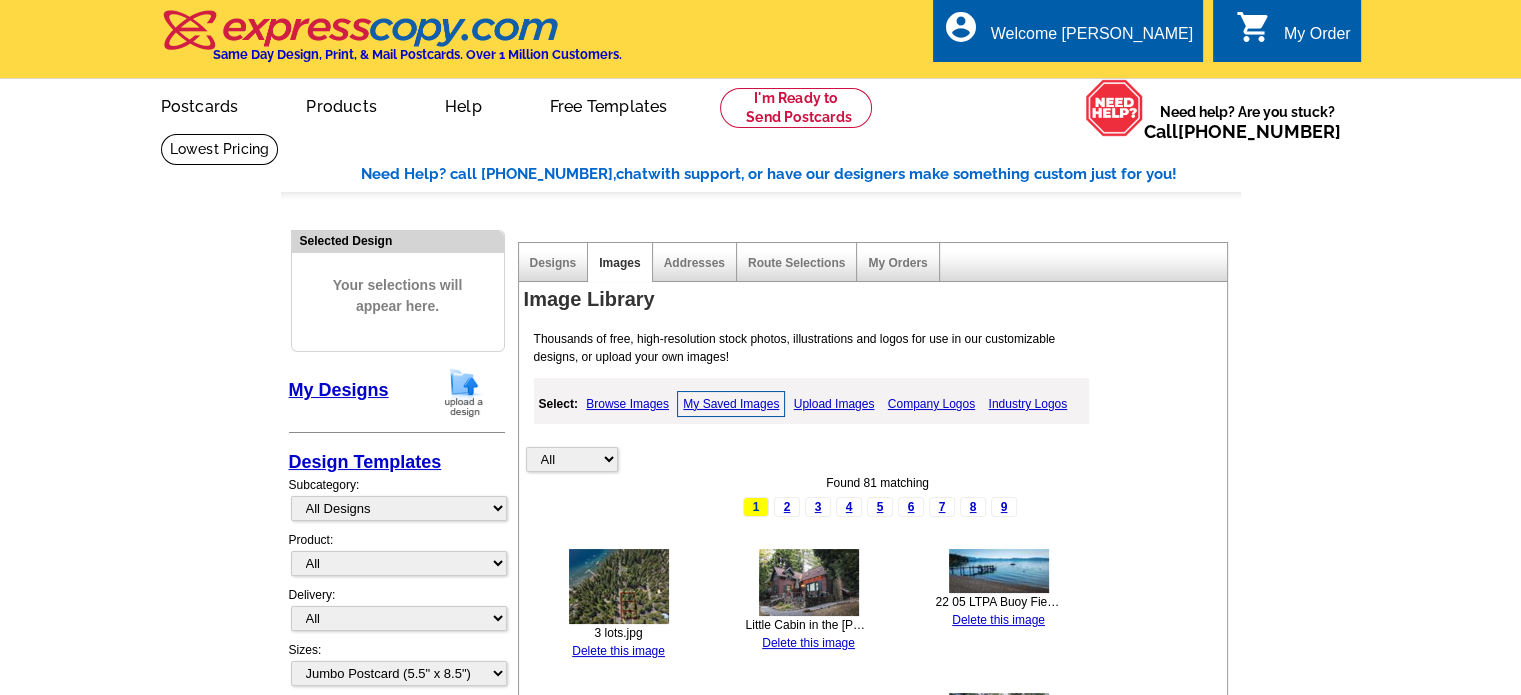 click on "My Designs" at bounding box center (339, 390) 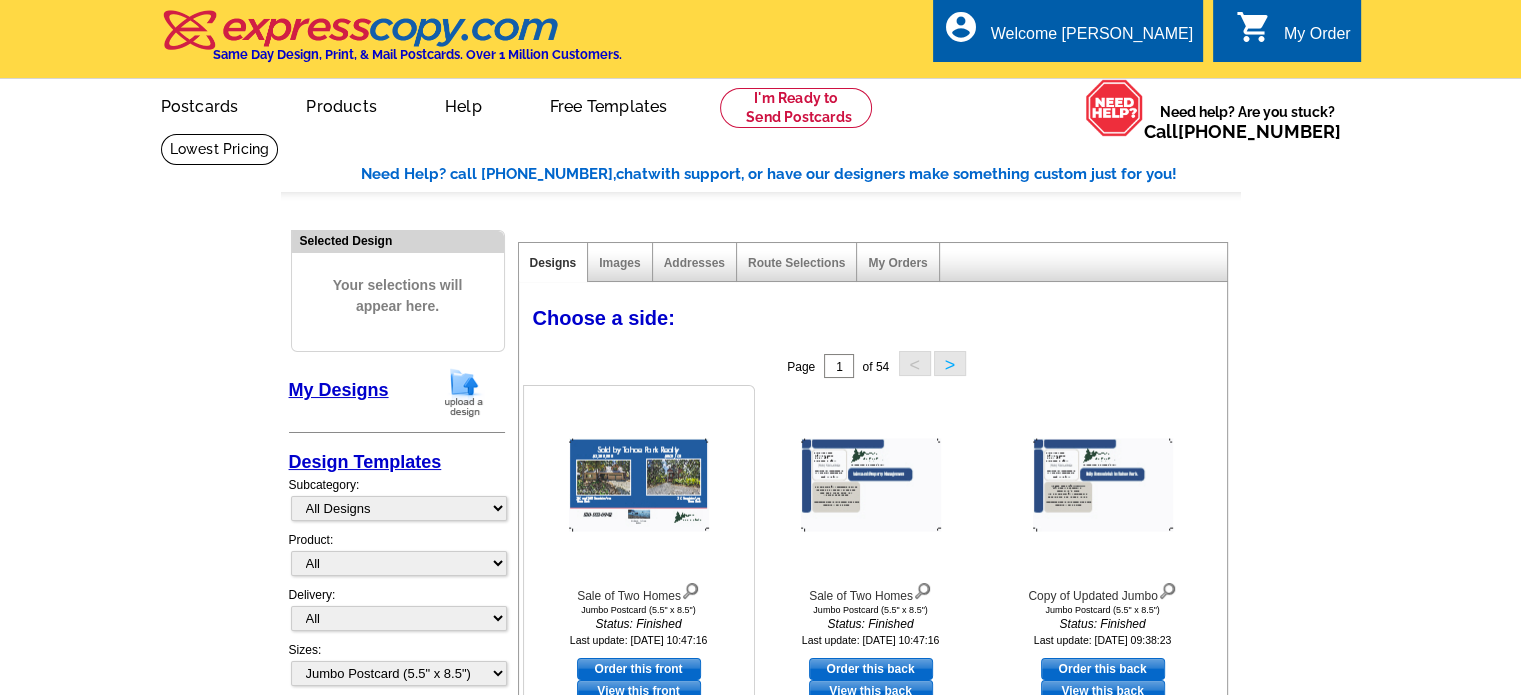 click at bounding box center (639, 485) 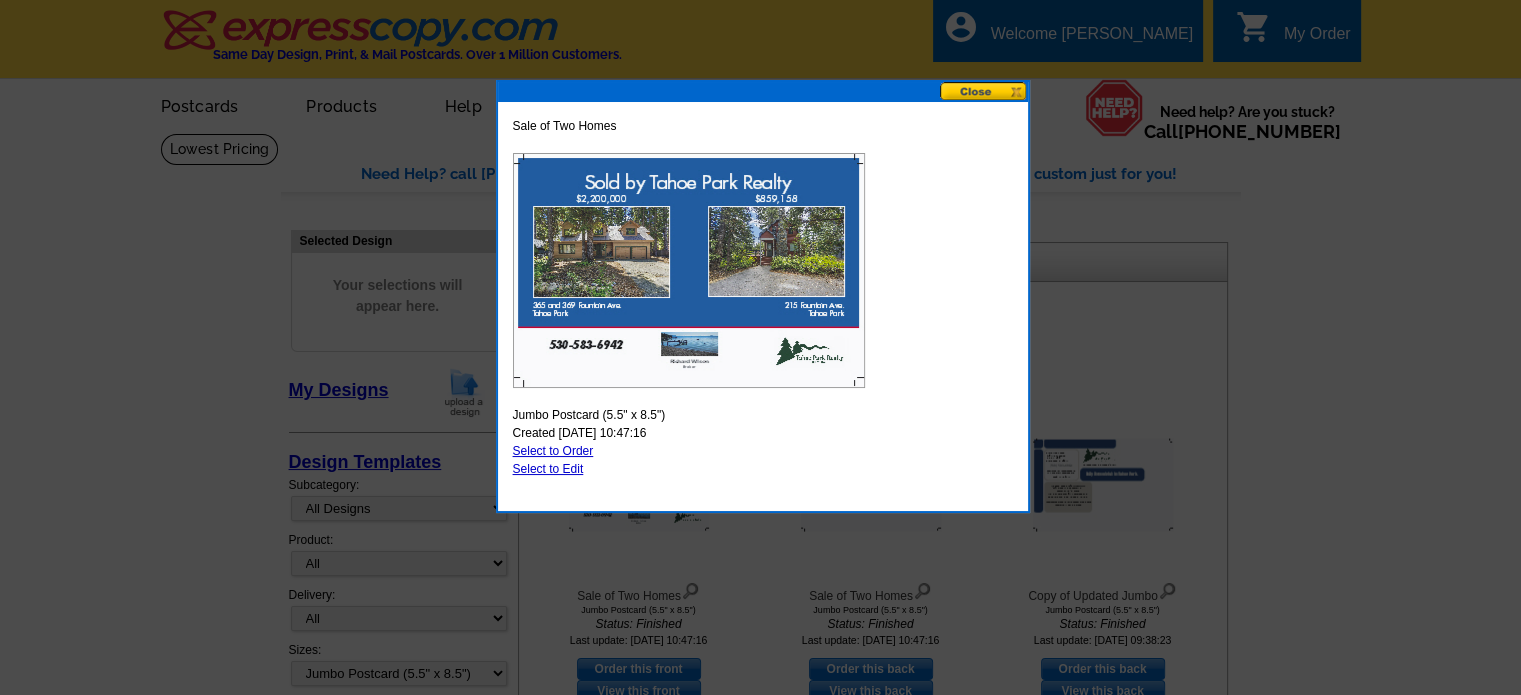 click on "Select to Edit" at bounding box center [548, 469] 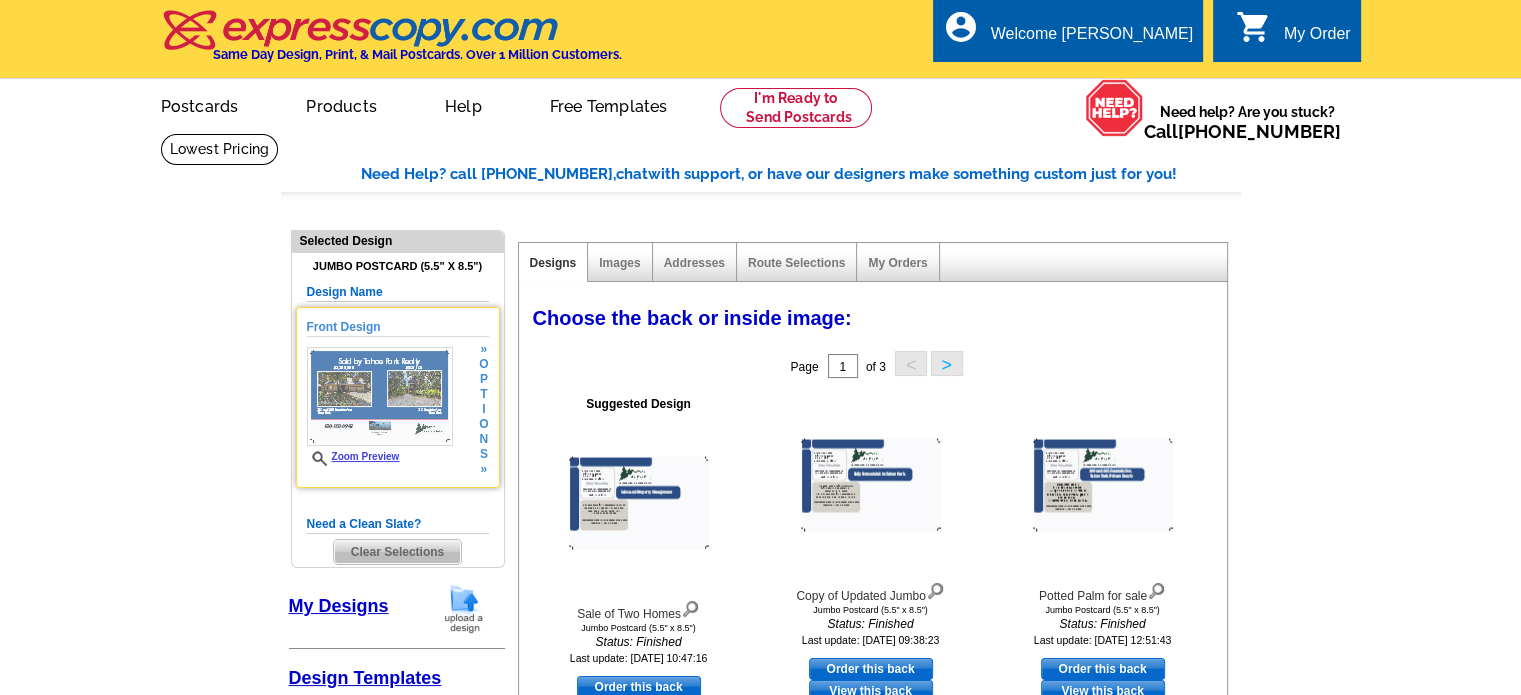 click at bounding box center [380, 396] 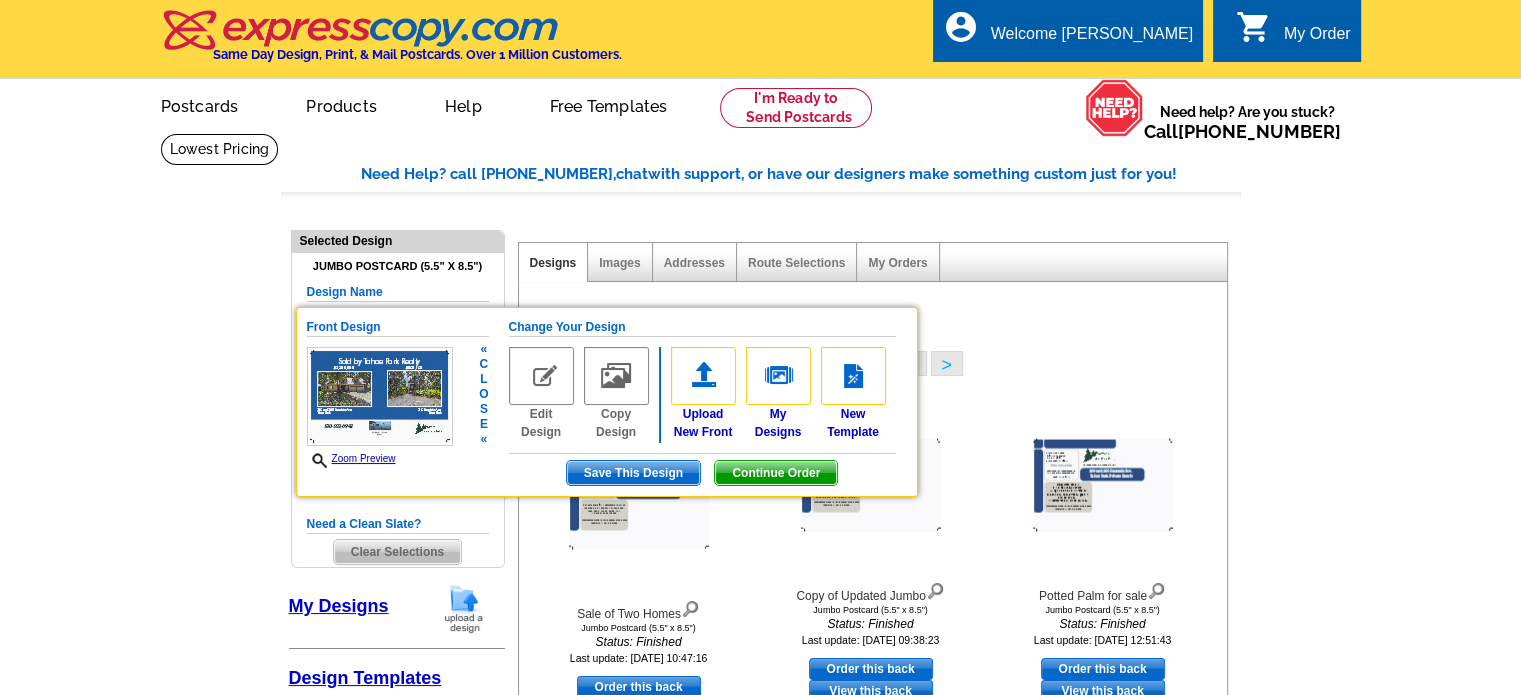 click at bounding box center (541, 376) 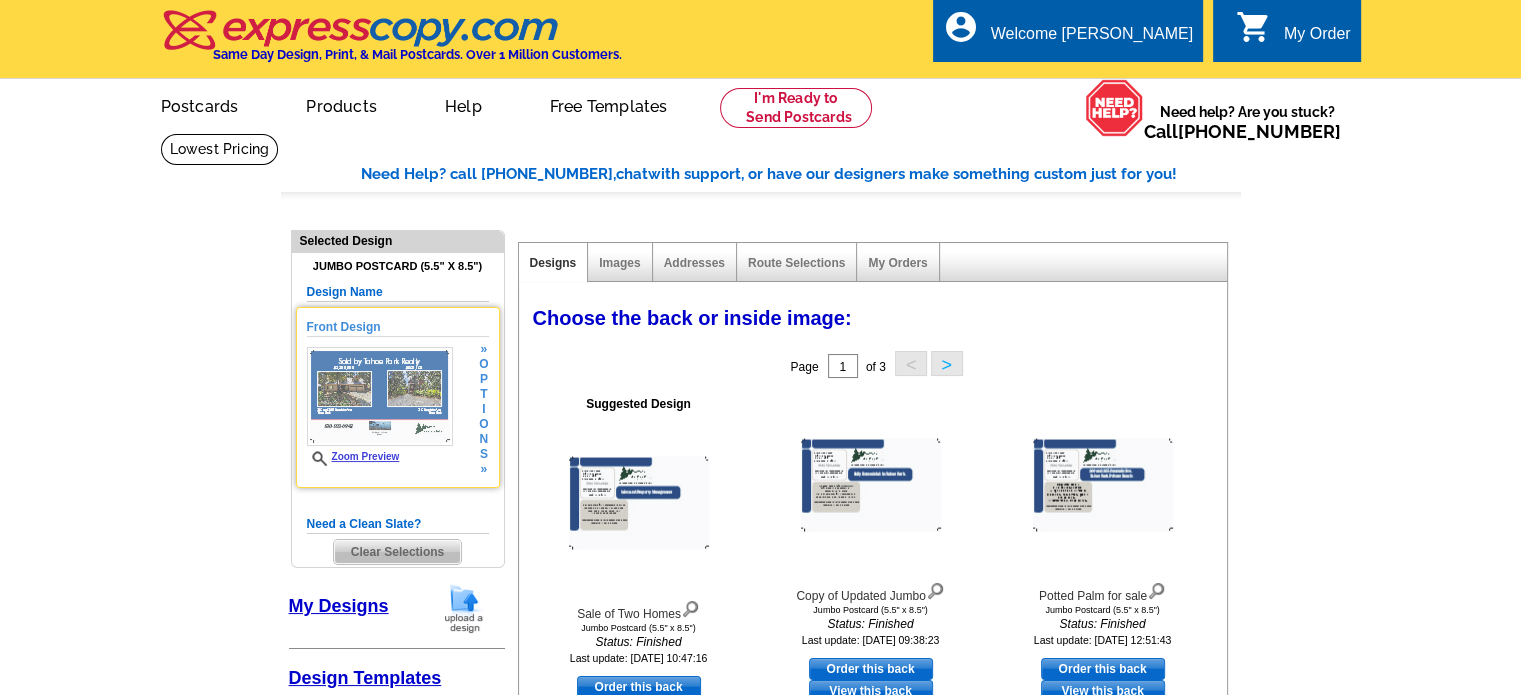 click on "Front Design
Zoom Preview
» o p t i o n s »
Change Your Design
Edit Design
Copy Design
Upload New Front
My Designs" at bounding box center (398, 397) 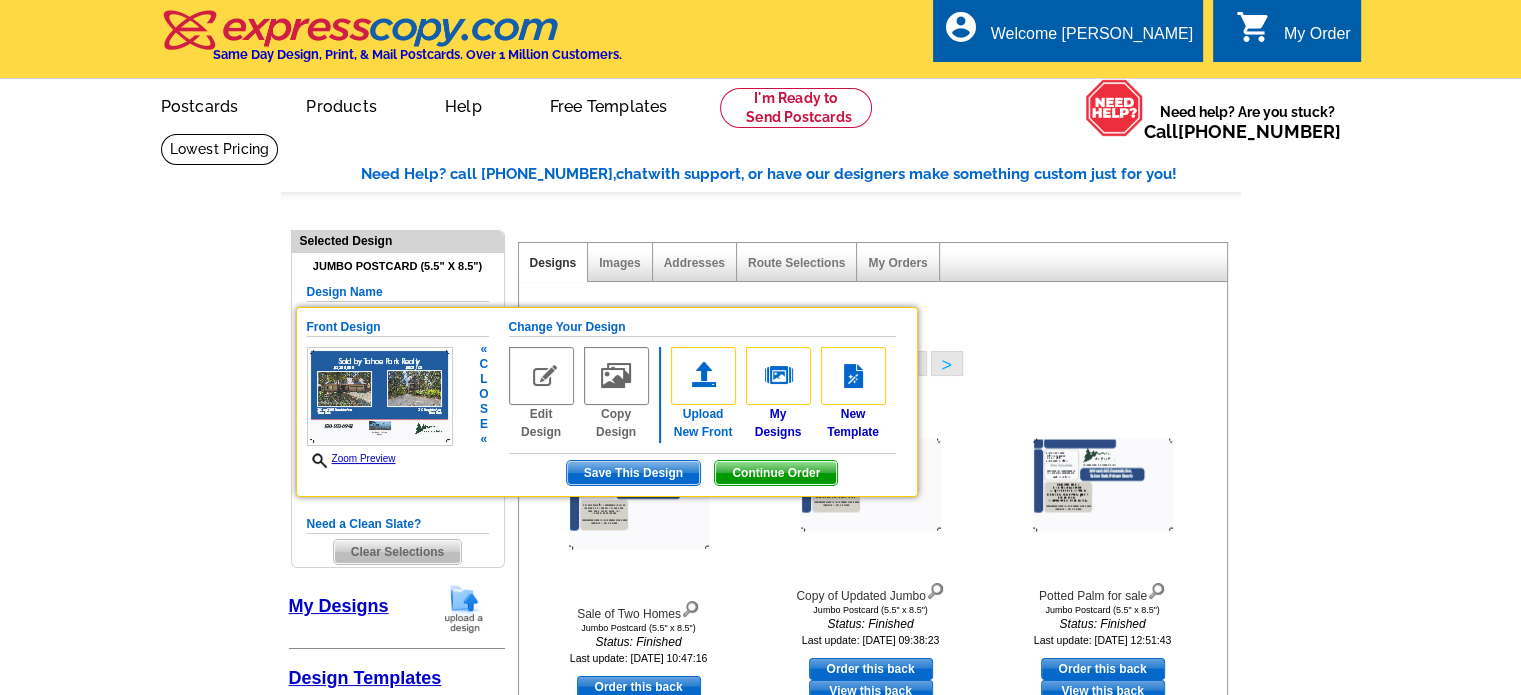 click at bounding box center [703, 376] 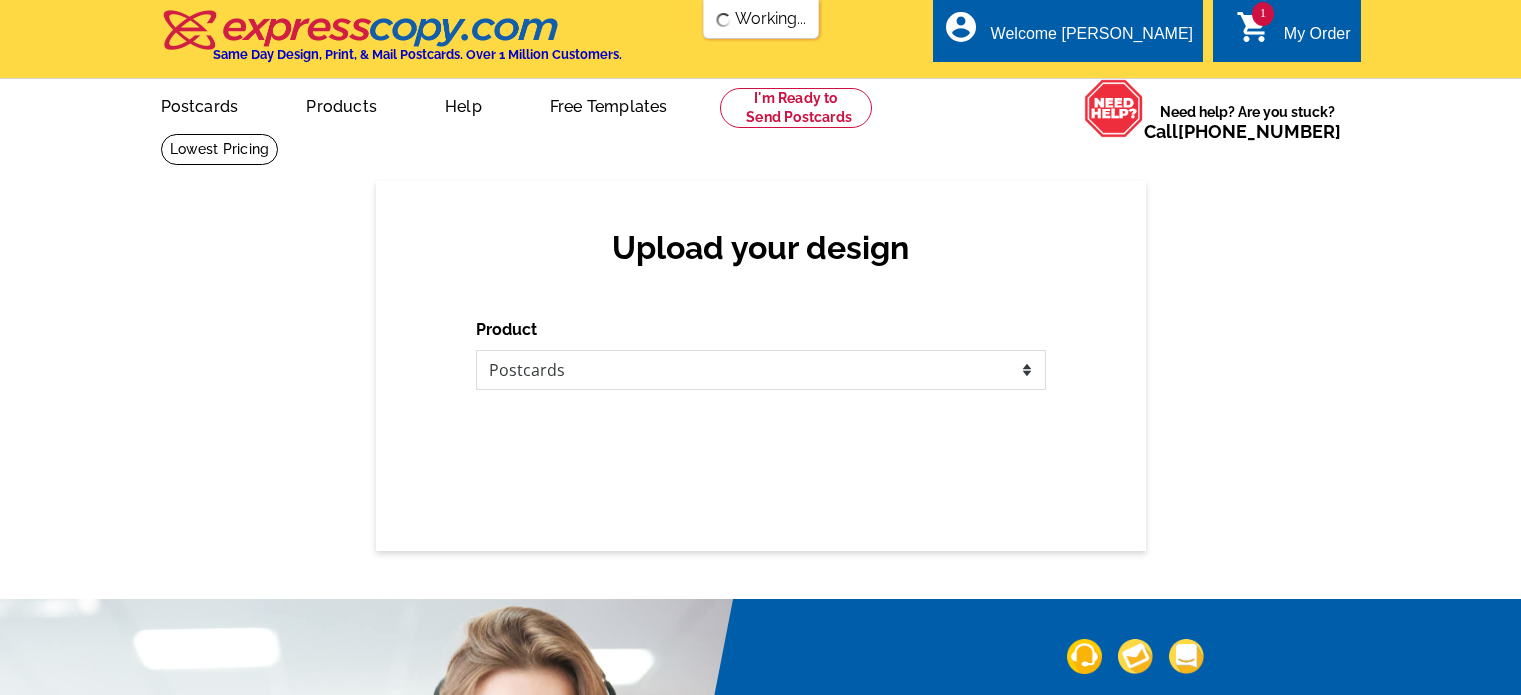 scroll, scrollTop: 0, scrollLeft: 0, axis: both 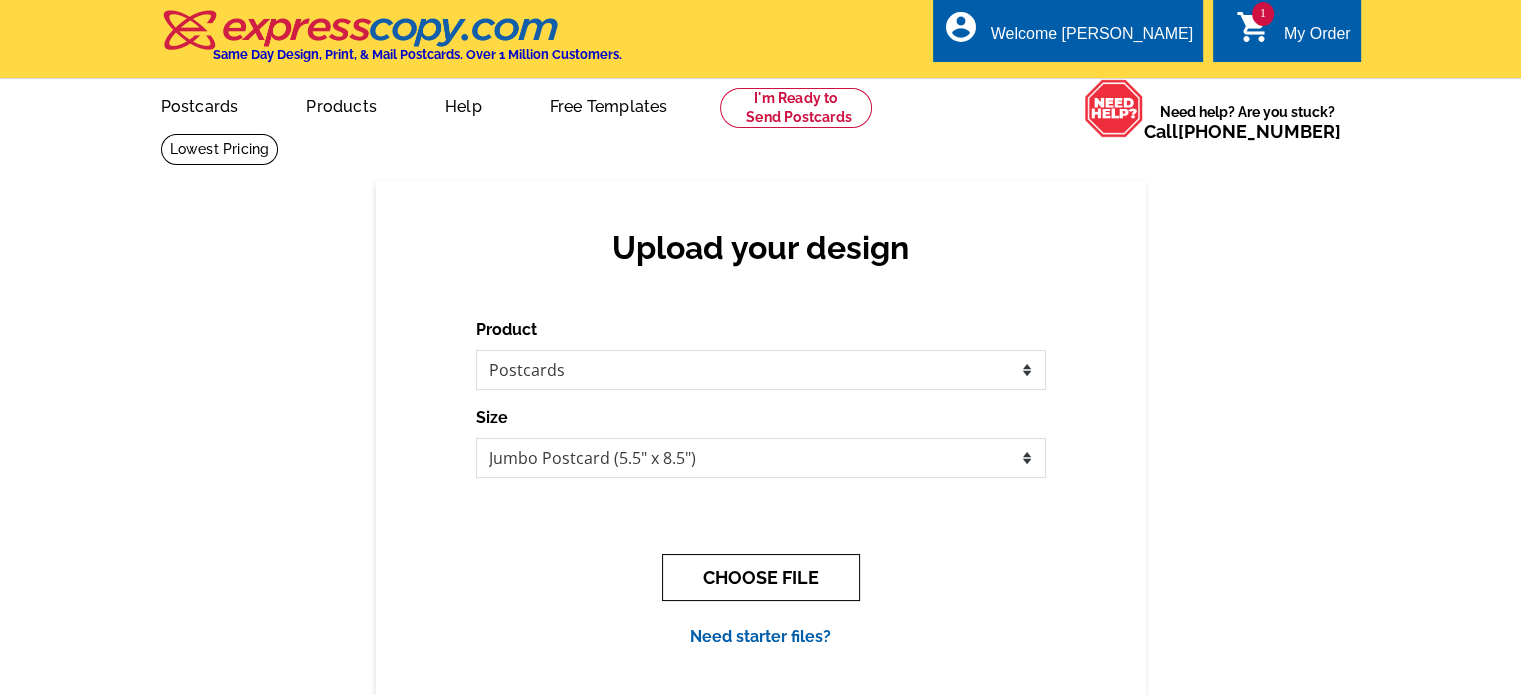 click on "CHOOSE FILE" at bounding box center [761, 577] 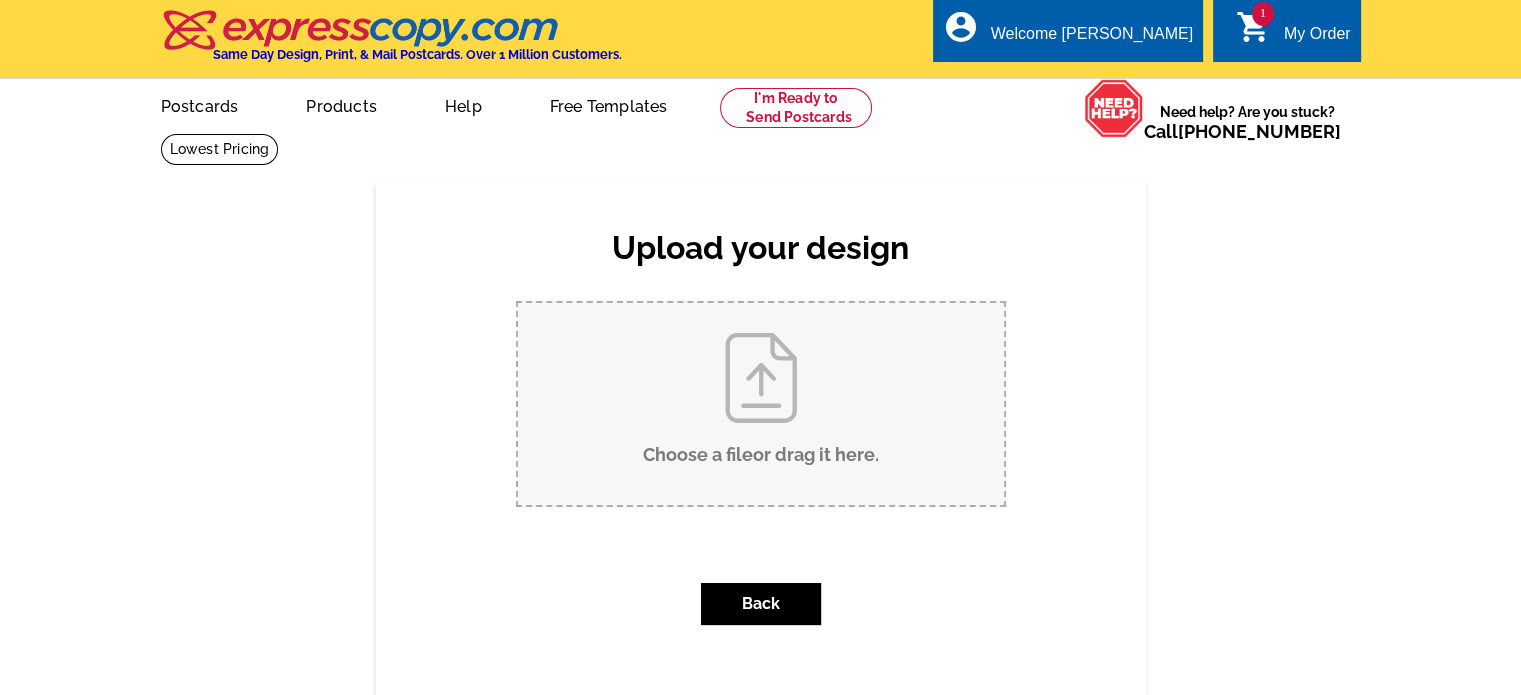 click on "Choose a file  or drag it here ." at bounding box center [761, 404] 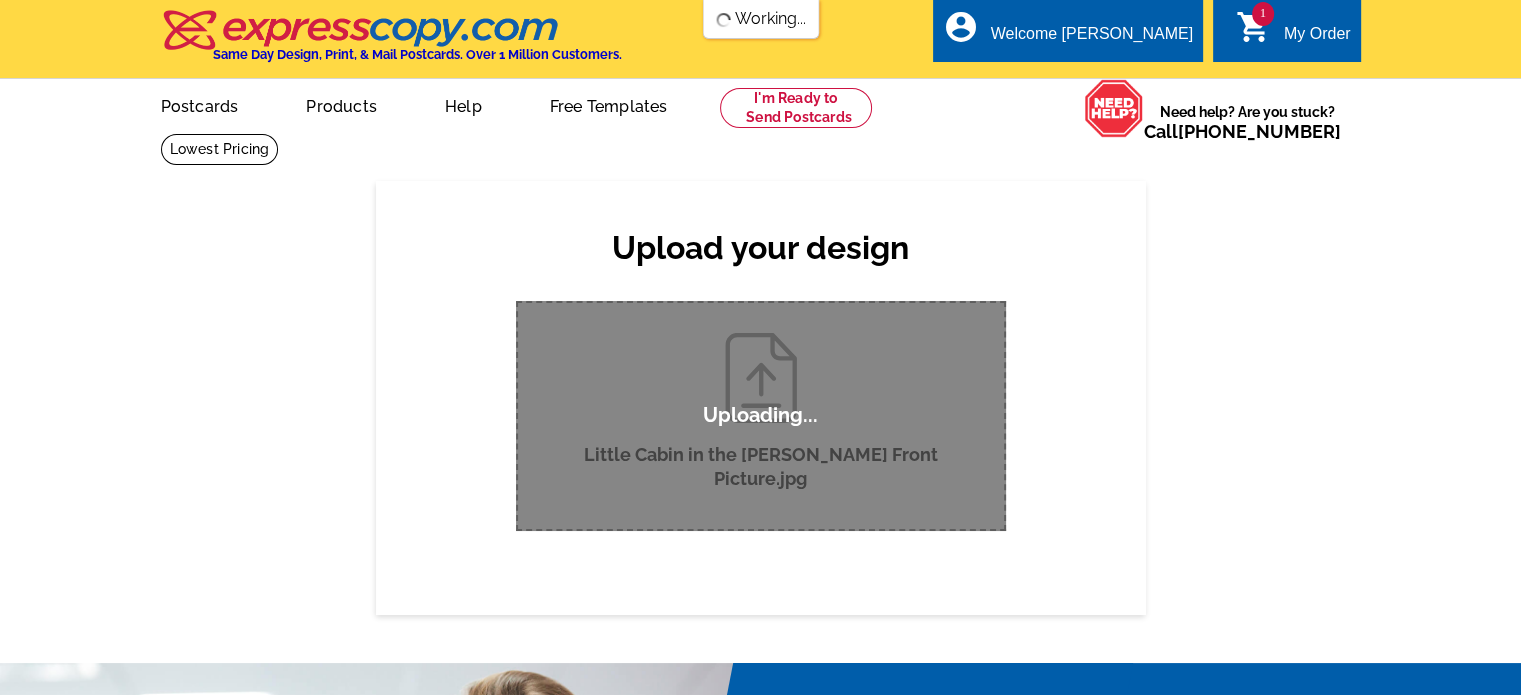 scroll, scrollTop: 0, scrollLeft: 0, axis: both 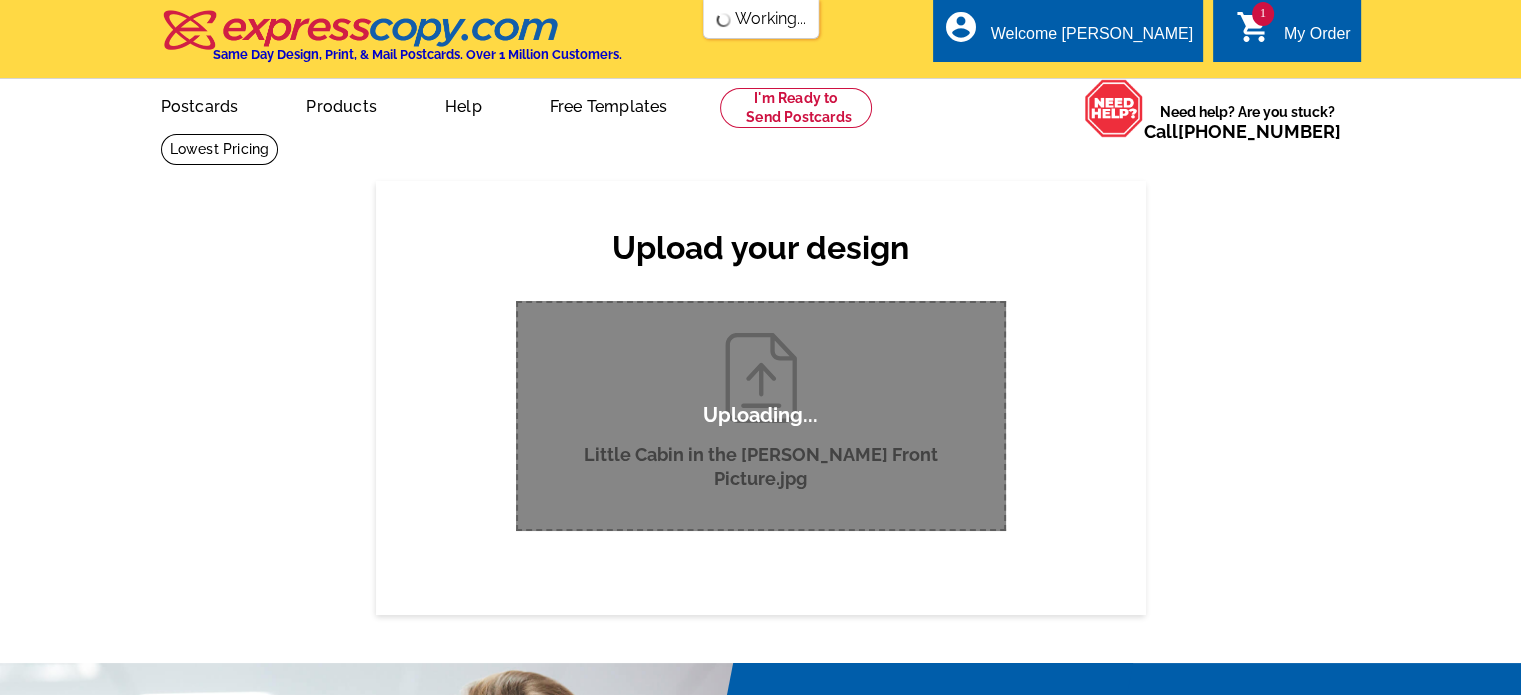 type 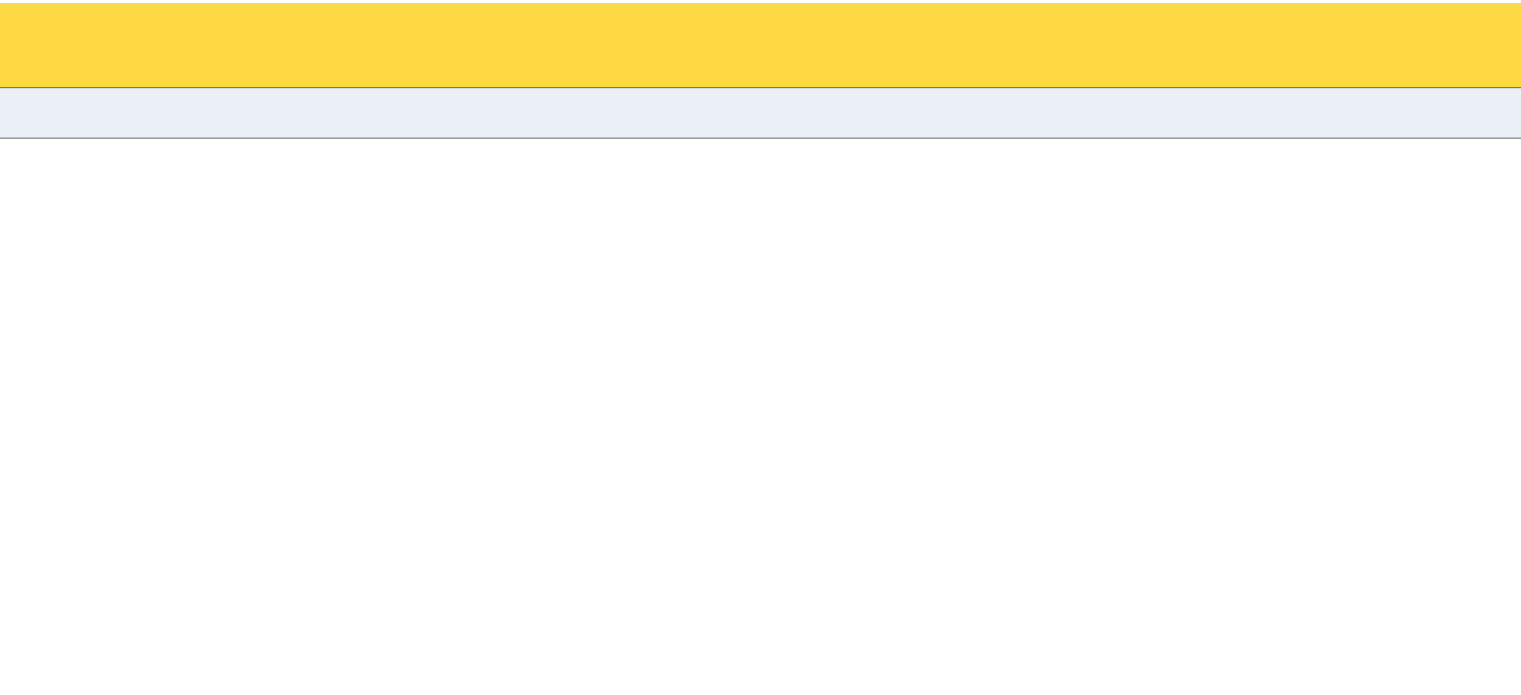 scroll, scrollTop: 0, scrollLeft: 0, axis: both 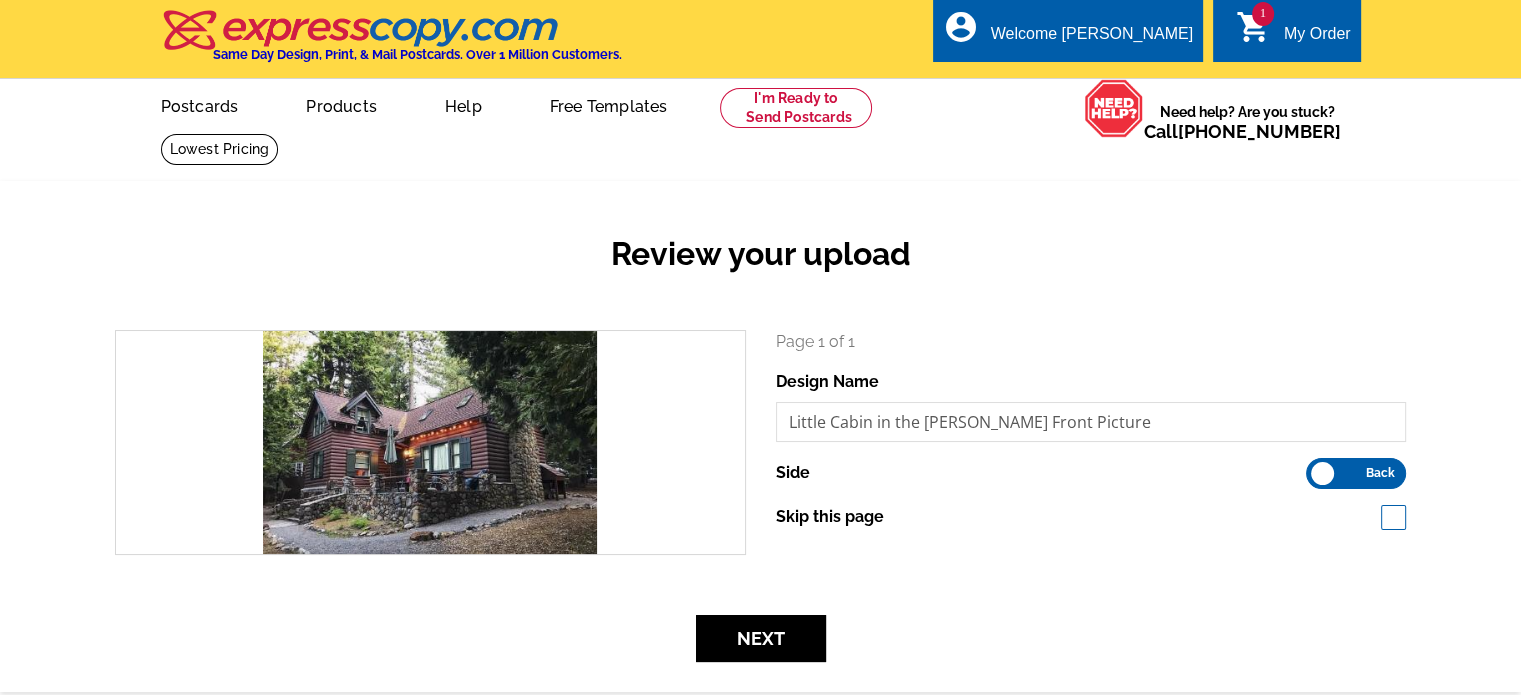 click on "Page 1 of 1
Design Name
Little Cabin in the [PERSON_NAME] Front Picture
Side
Front
Back
Skip this page" at bounding box center (1091, 429) 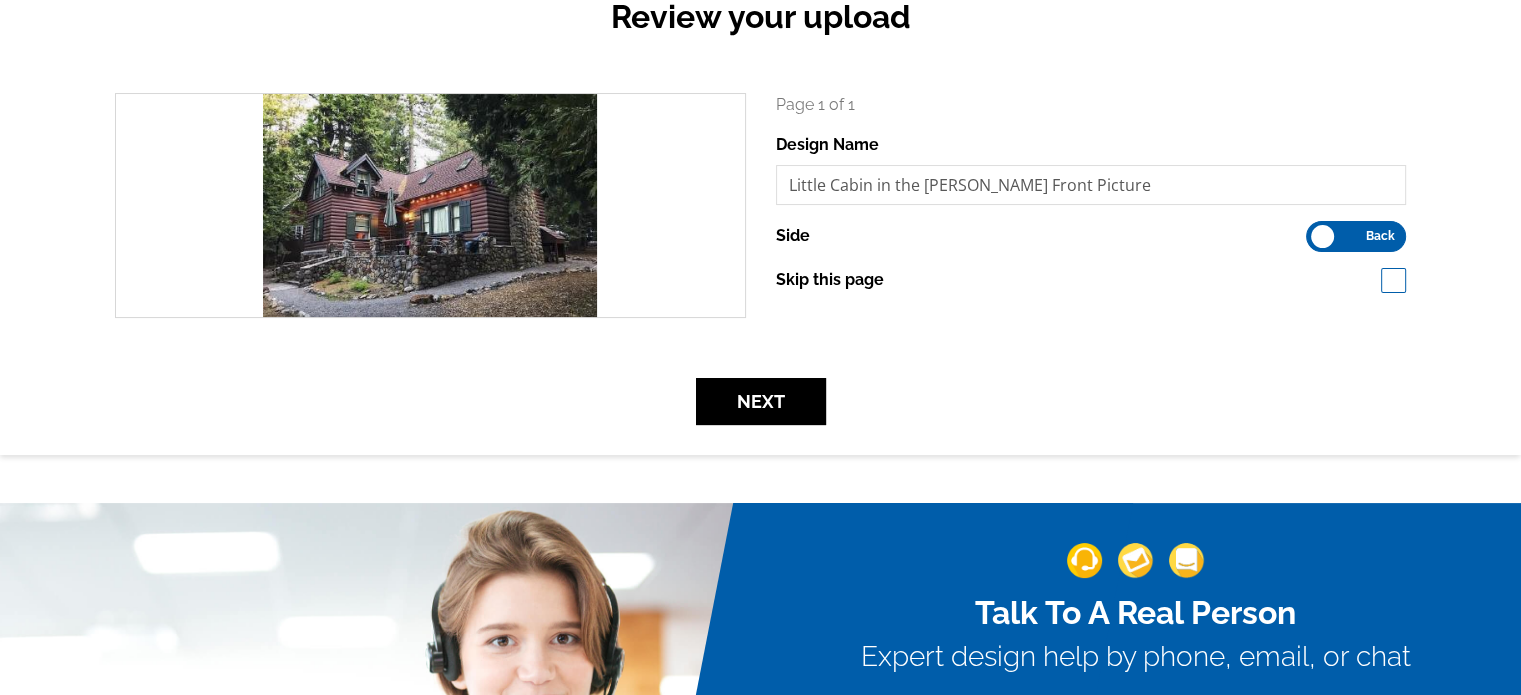 scroll, scrollTop: 240, scrollLeft: 0, axis: vertical 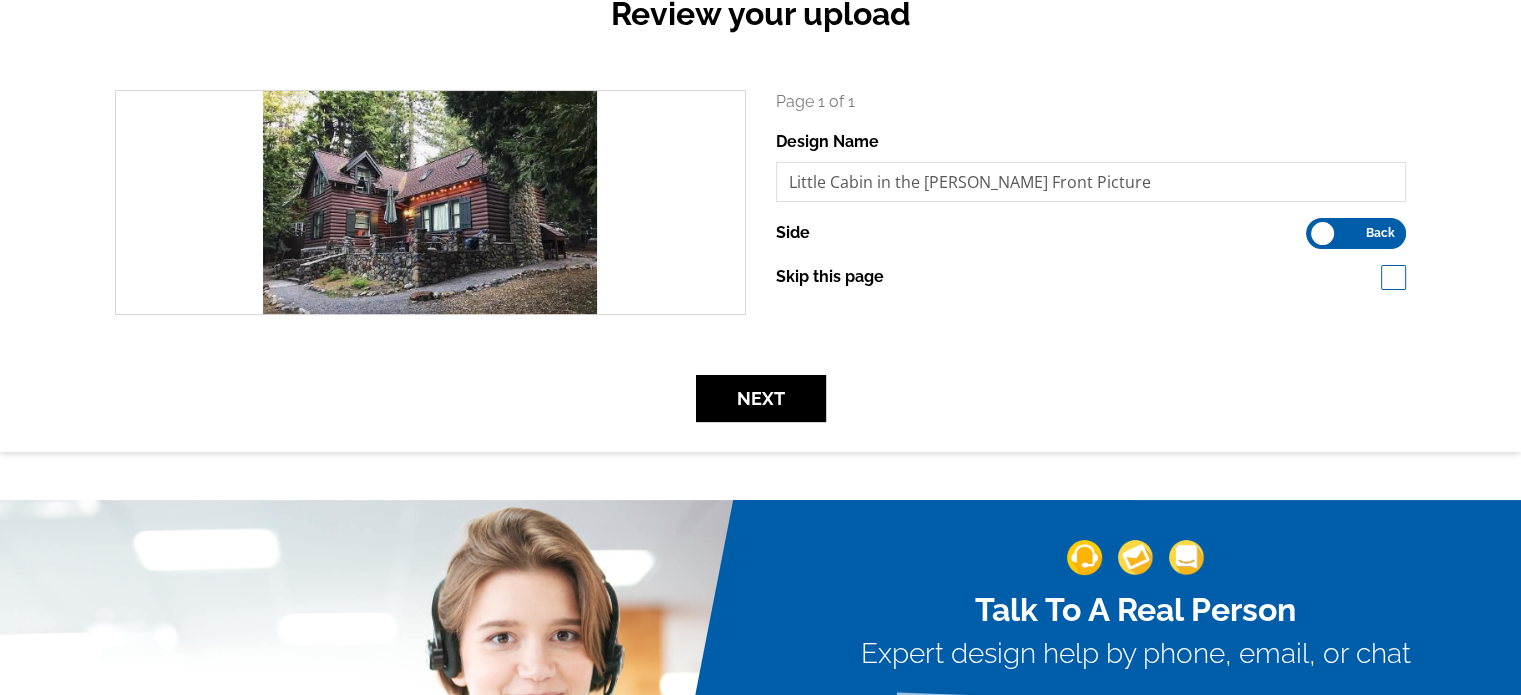 click on "Back" at bounding box center [1380, 233] 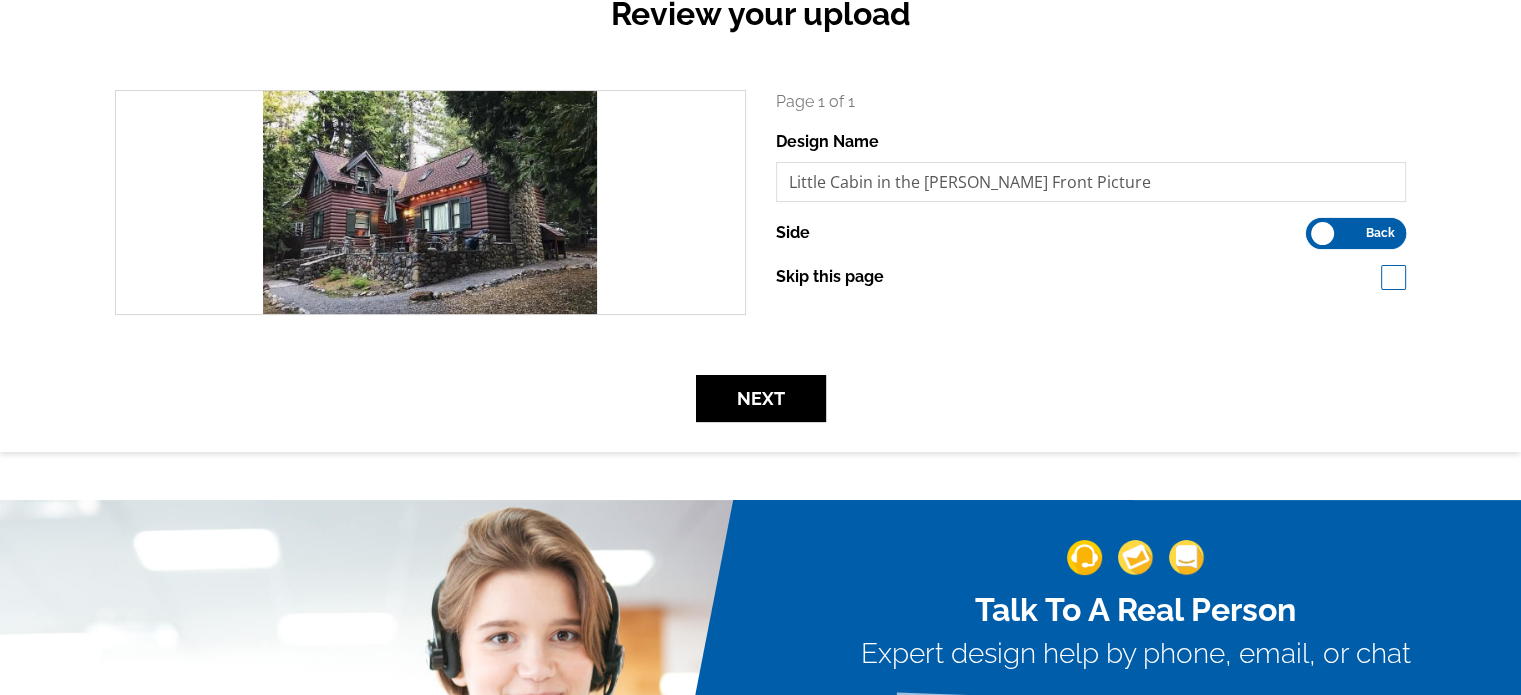 click on "Front
Back" at bounding box center (1316, 228) 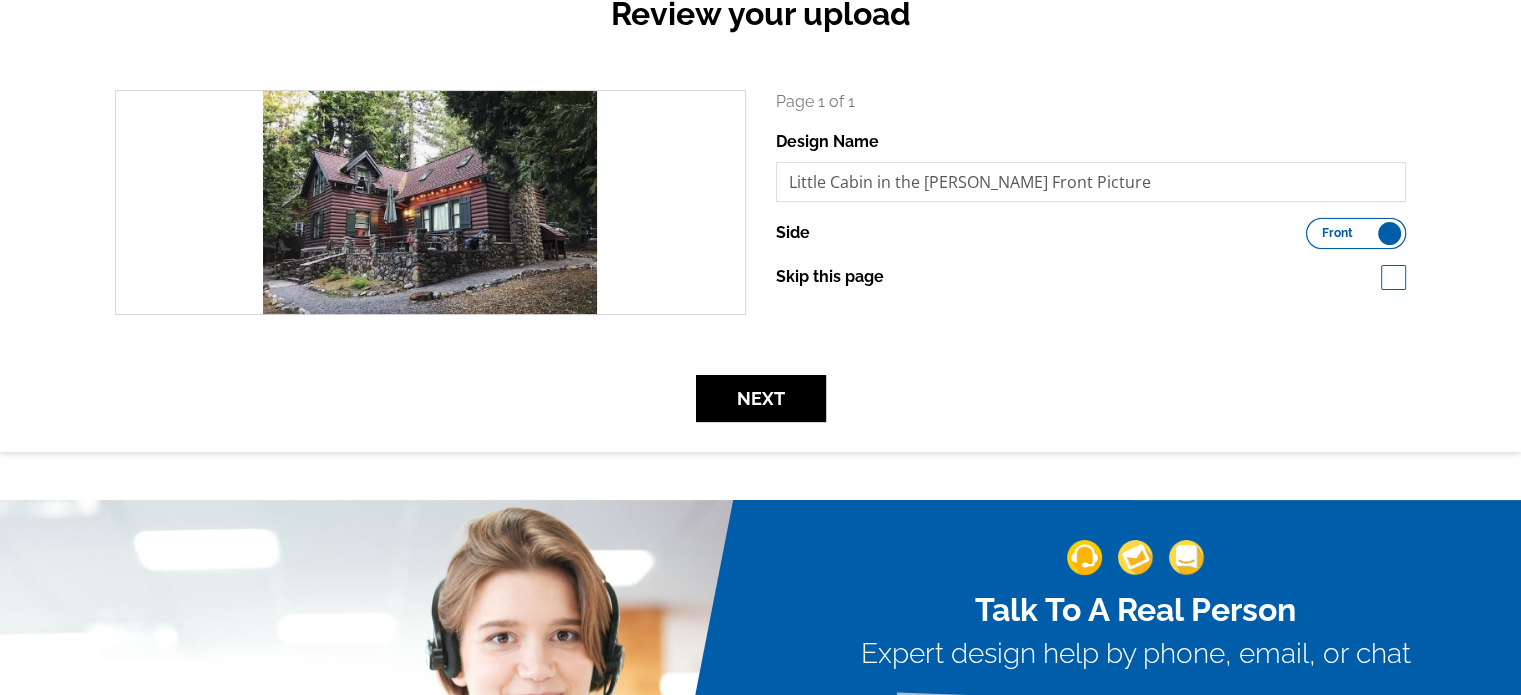 scroll, scrollTop: 0, scrollLeft: 0, axis: both 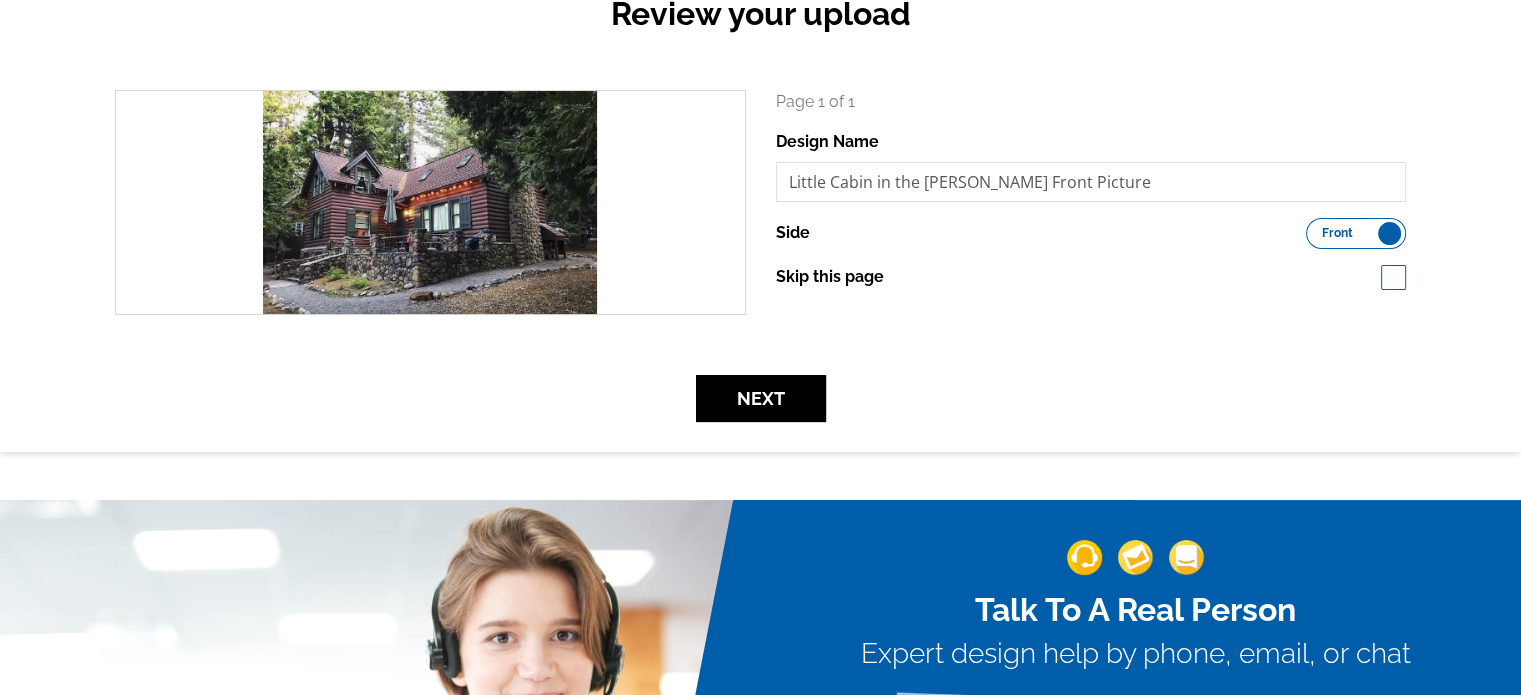 click on "Front
Back" at bounding box center (1356, 233) 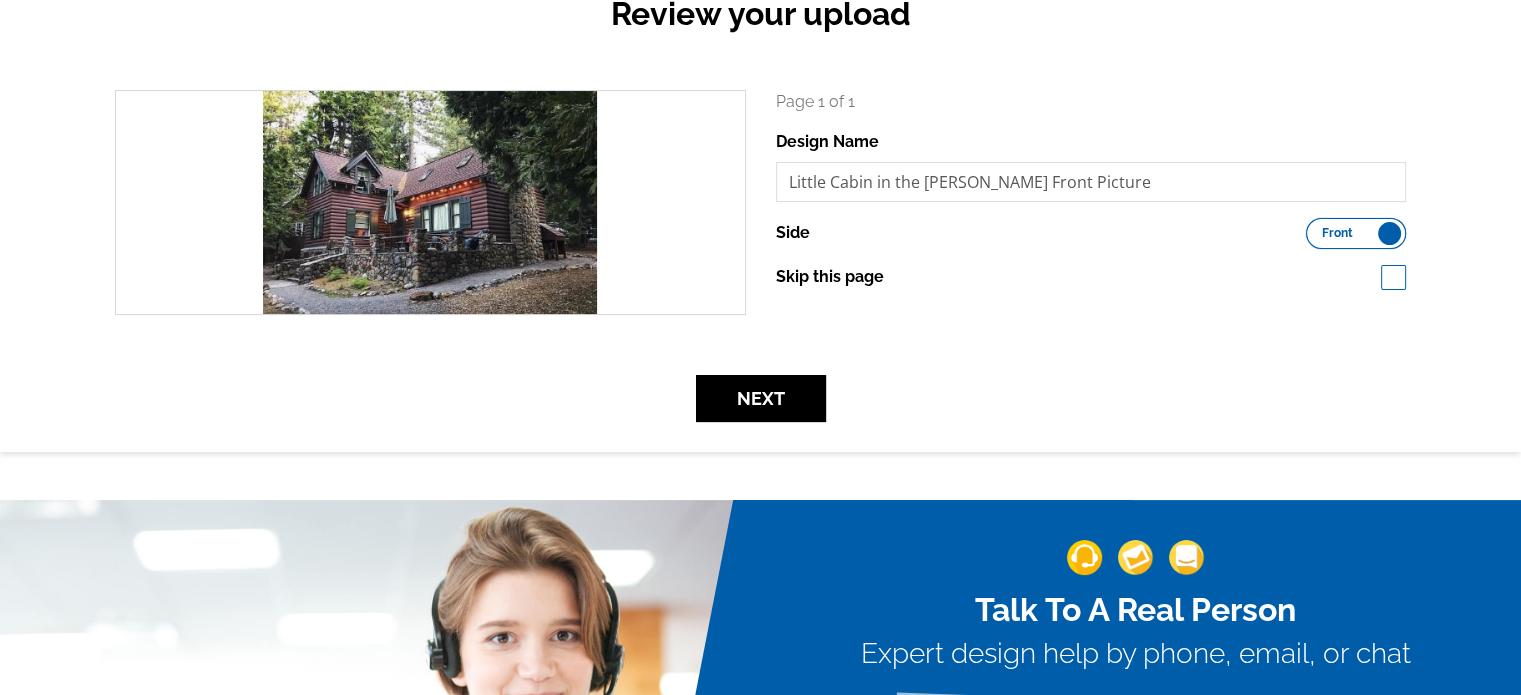 click on "Front
Back" at bounding box center [1316, 228] 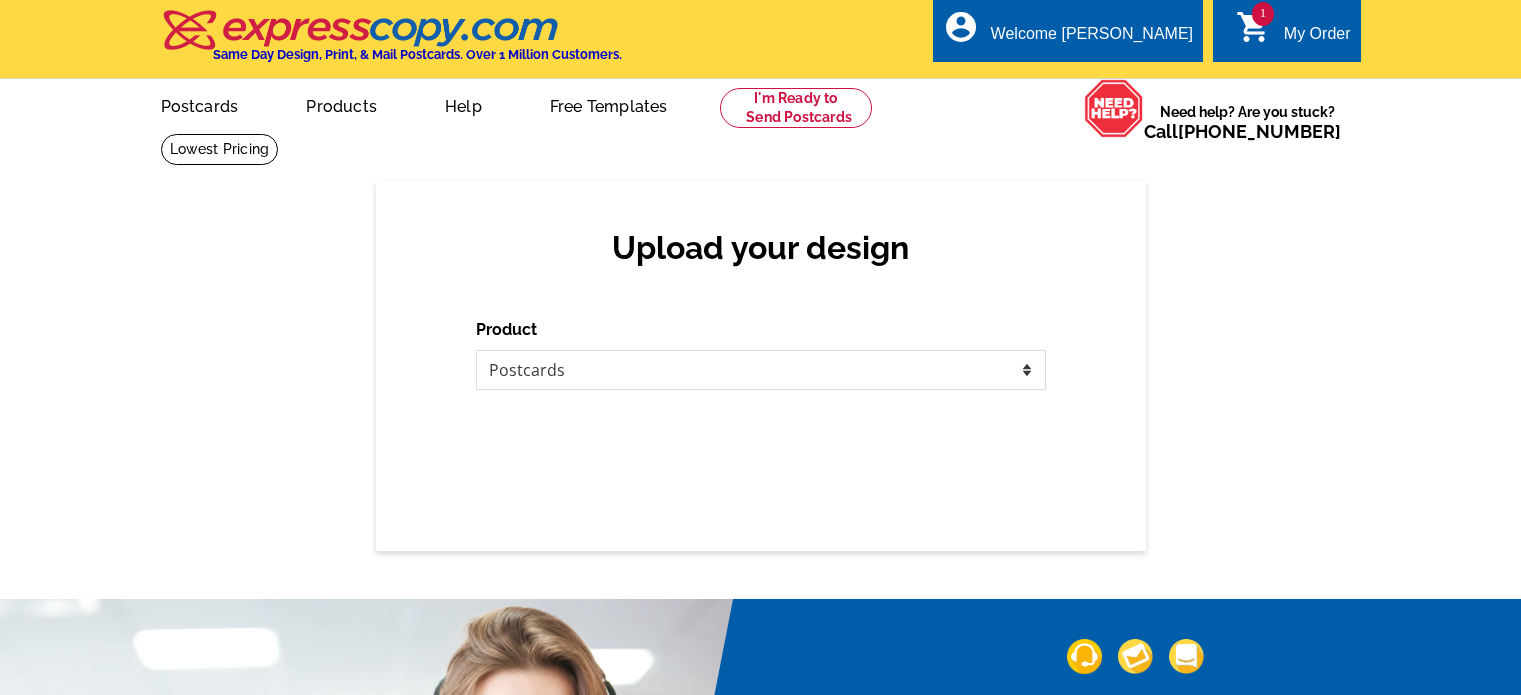 scroll, scrollTop: 0, scrollLeft: 0, axis: both 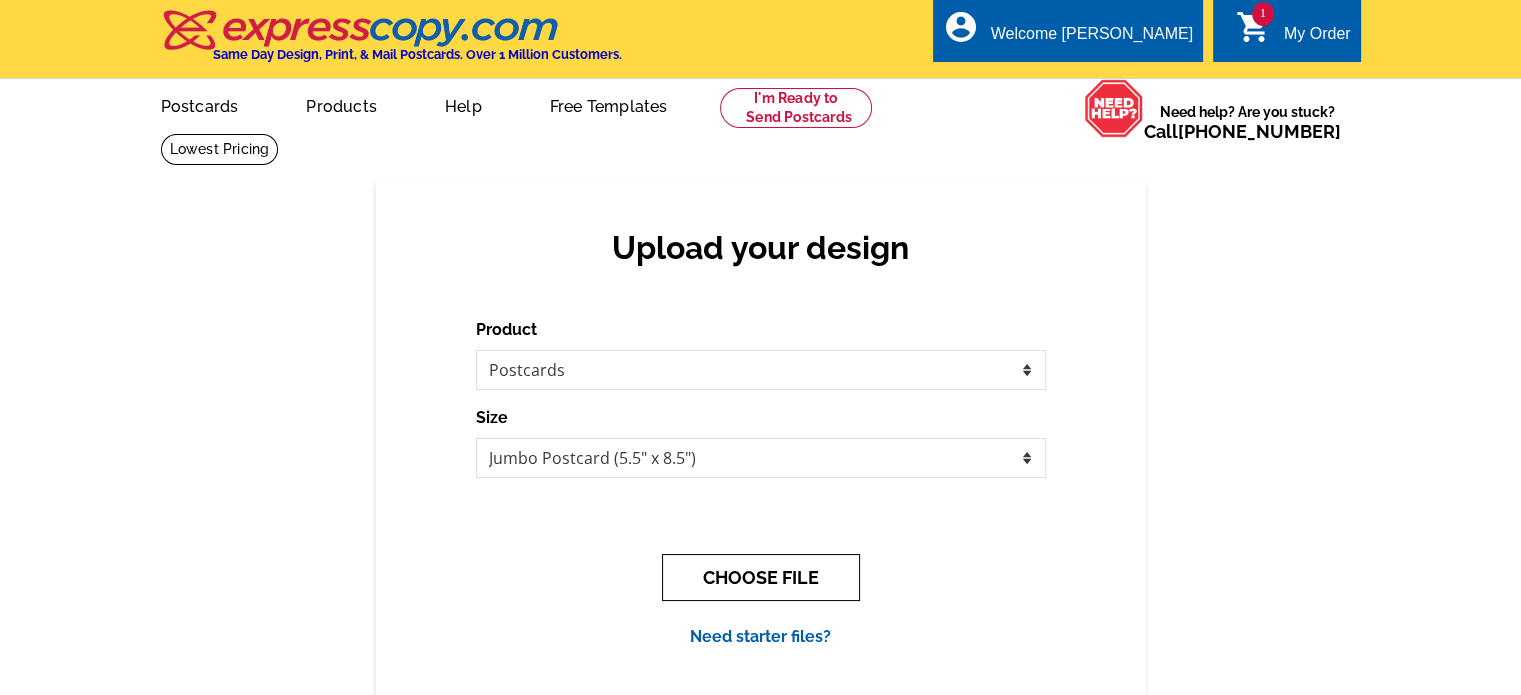 click on "CHOOSE FILE" at bounding box center (761, 577) 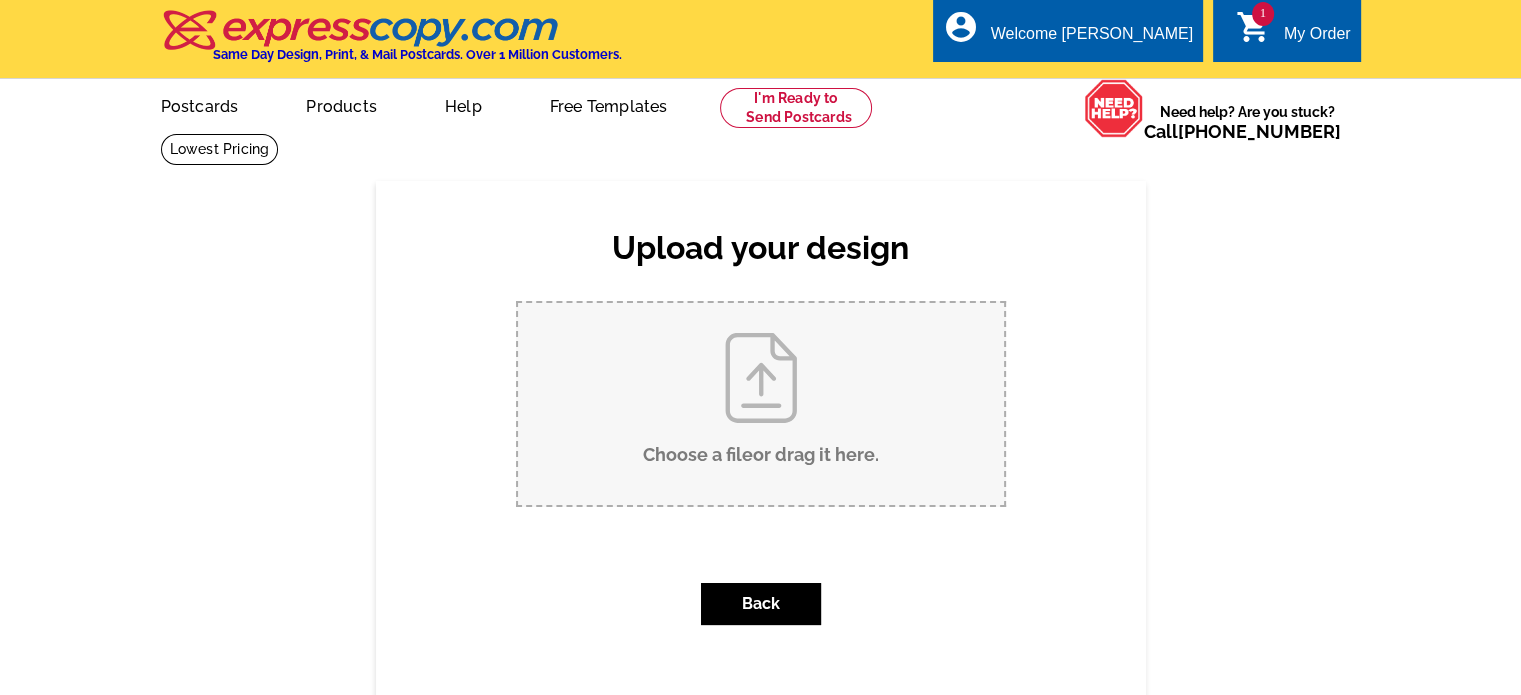 click on "Choose a file  or drag it here ." at bounding box center (761, 404) 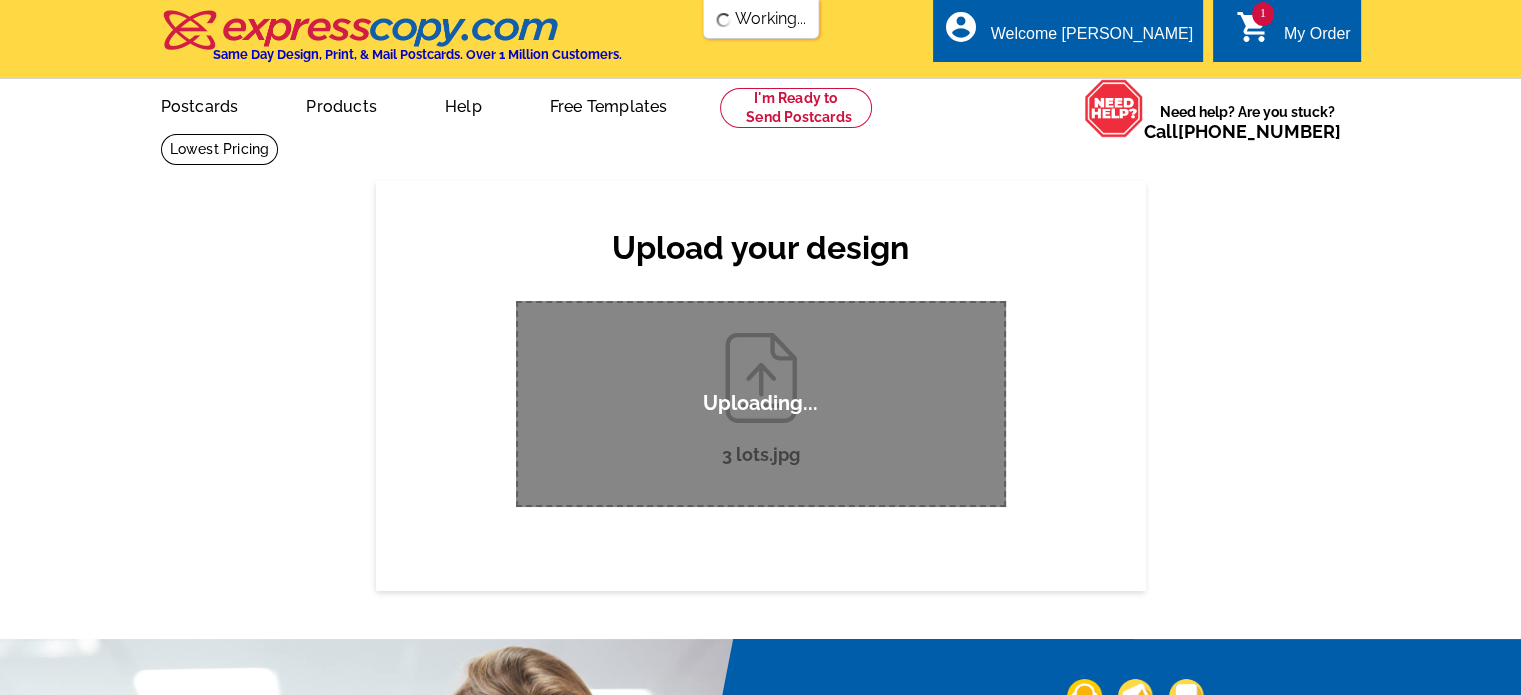 scroll, scrollTop: 0, scrollLeft: 0, axis: both 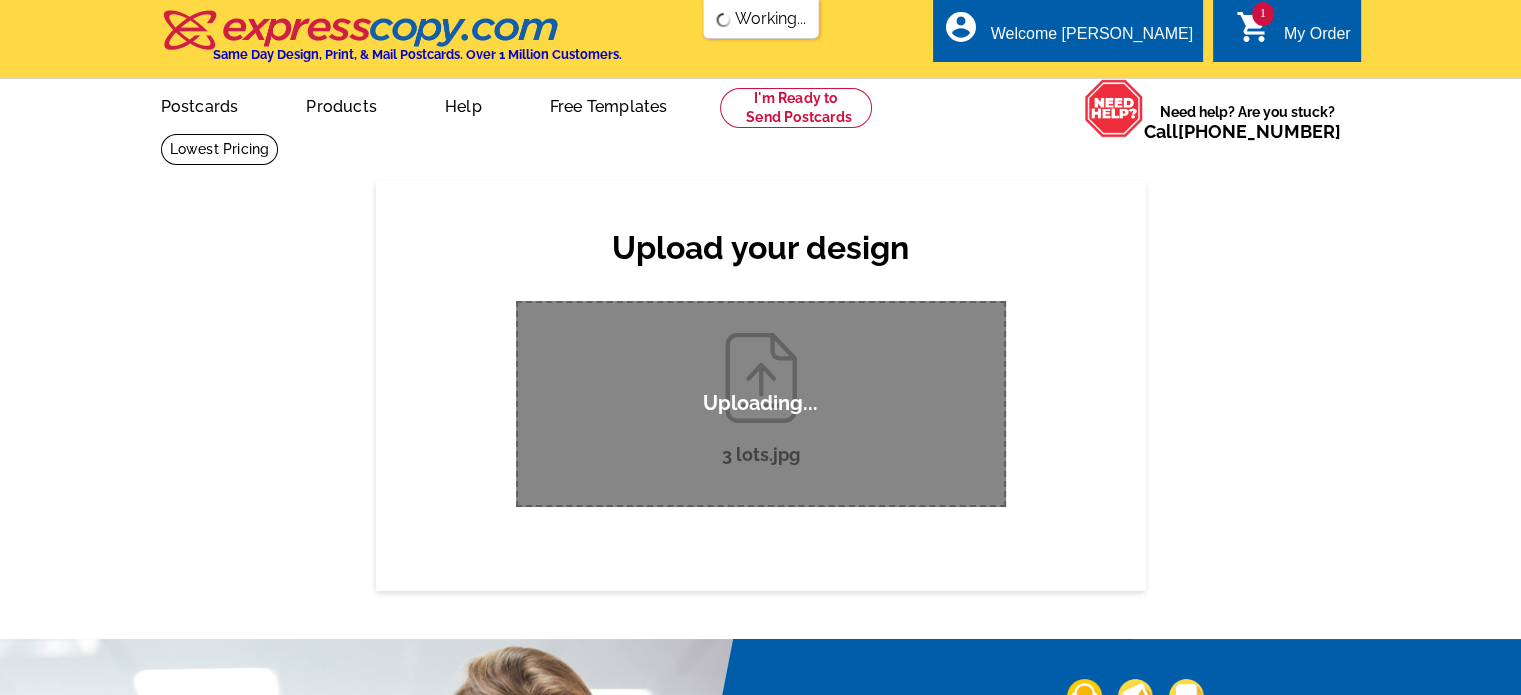 type 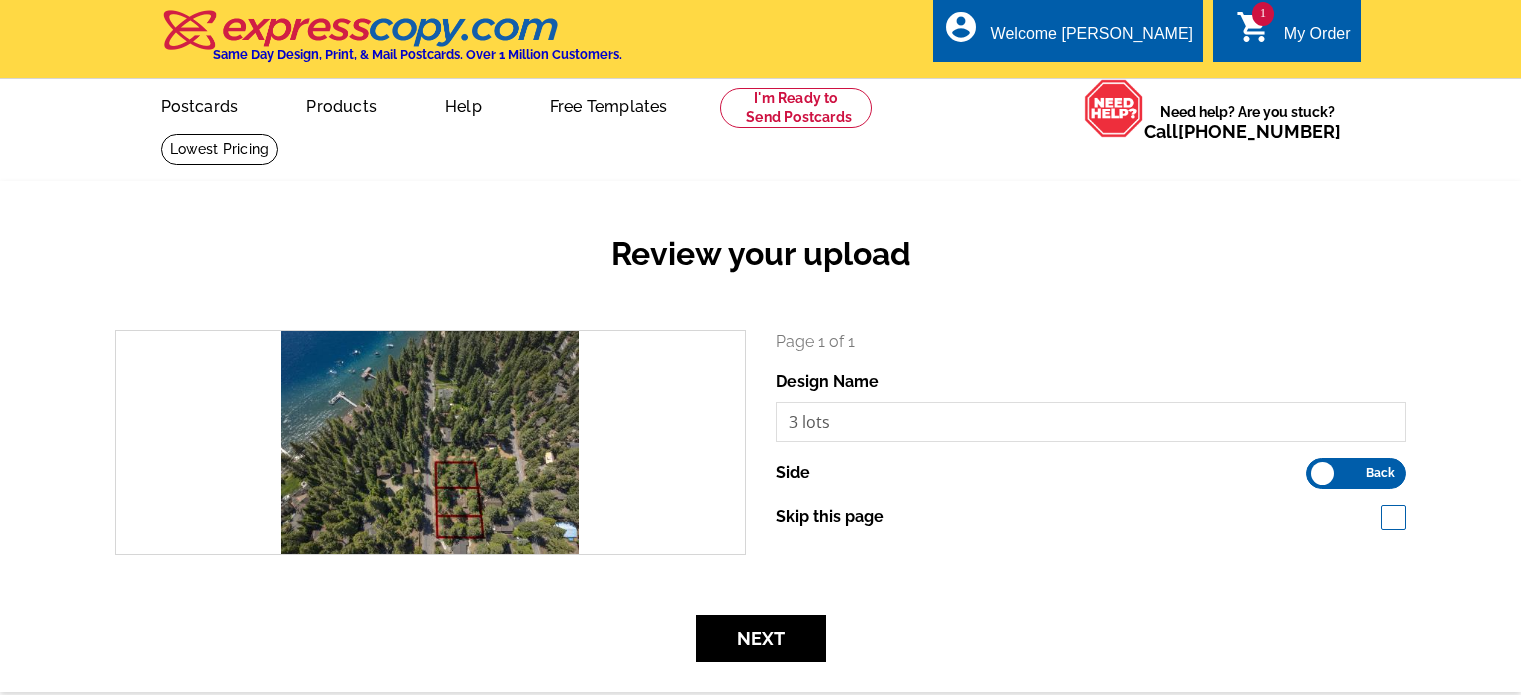scroll, scrollTop: 0, scrollLeft: 0, axis: both 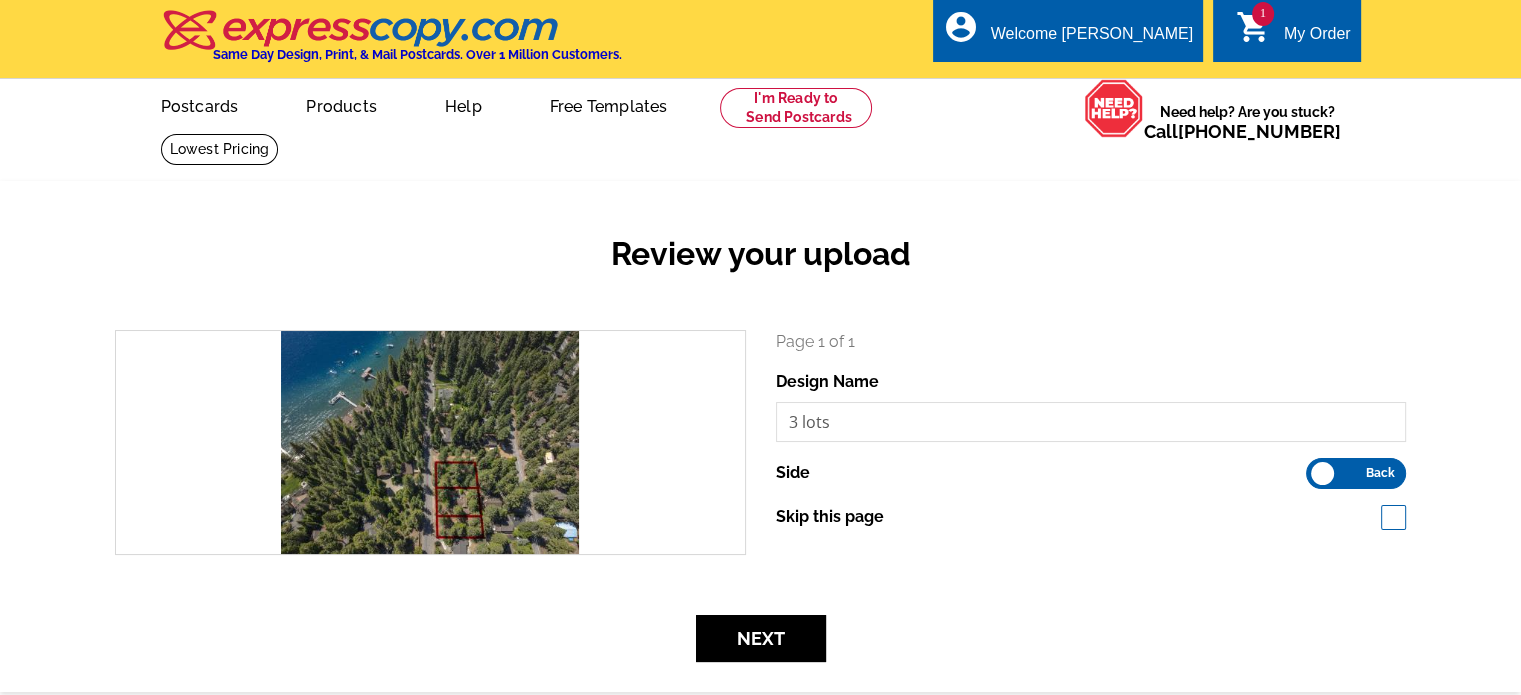 click on "Side" at bounding box center [793, 473] 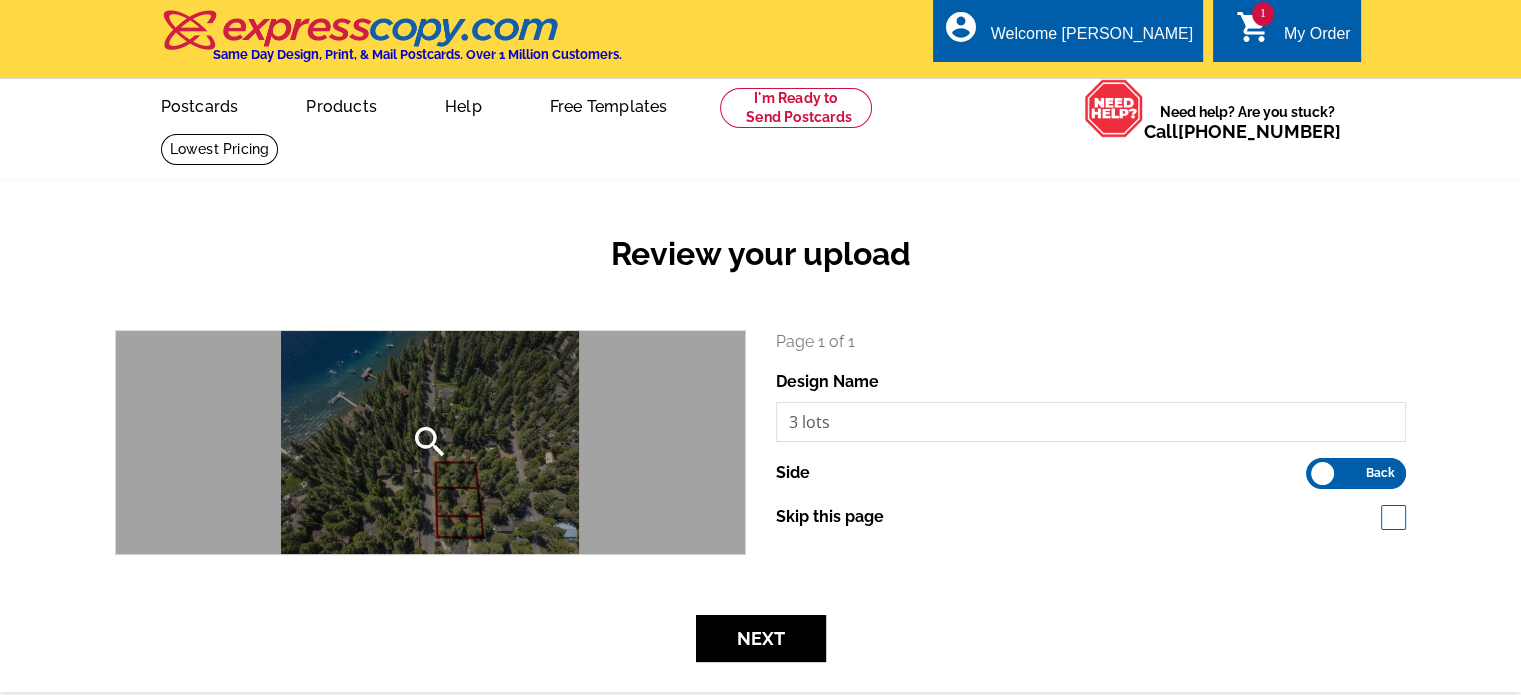 click on "search" at bounding box center [430, 442] 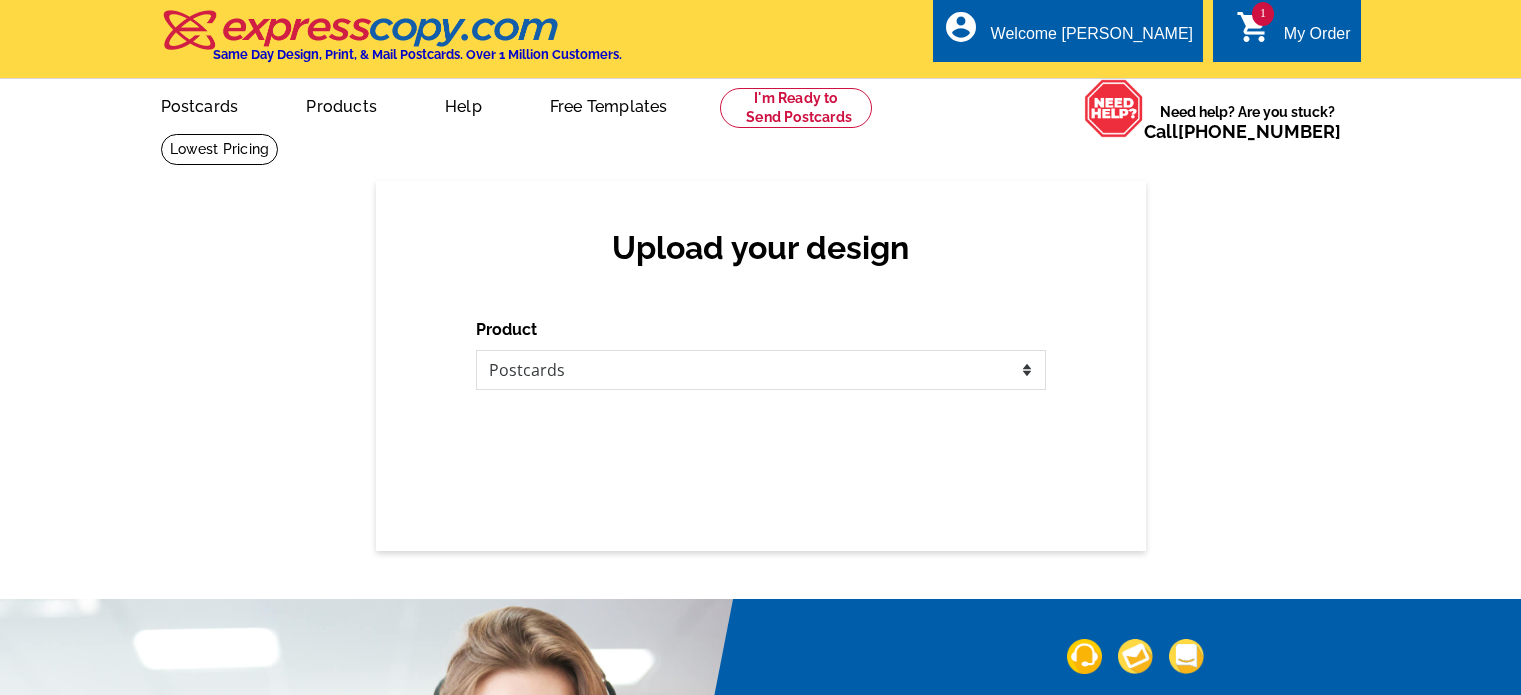 scroll, scrollTop: 0, scrollLeft: 0, axis: both 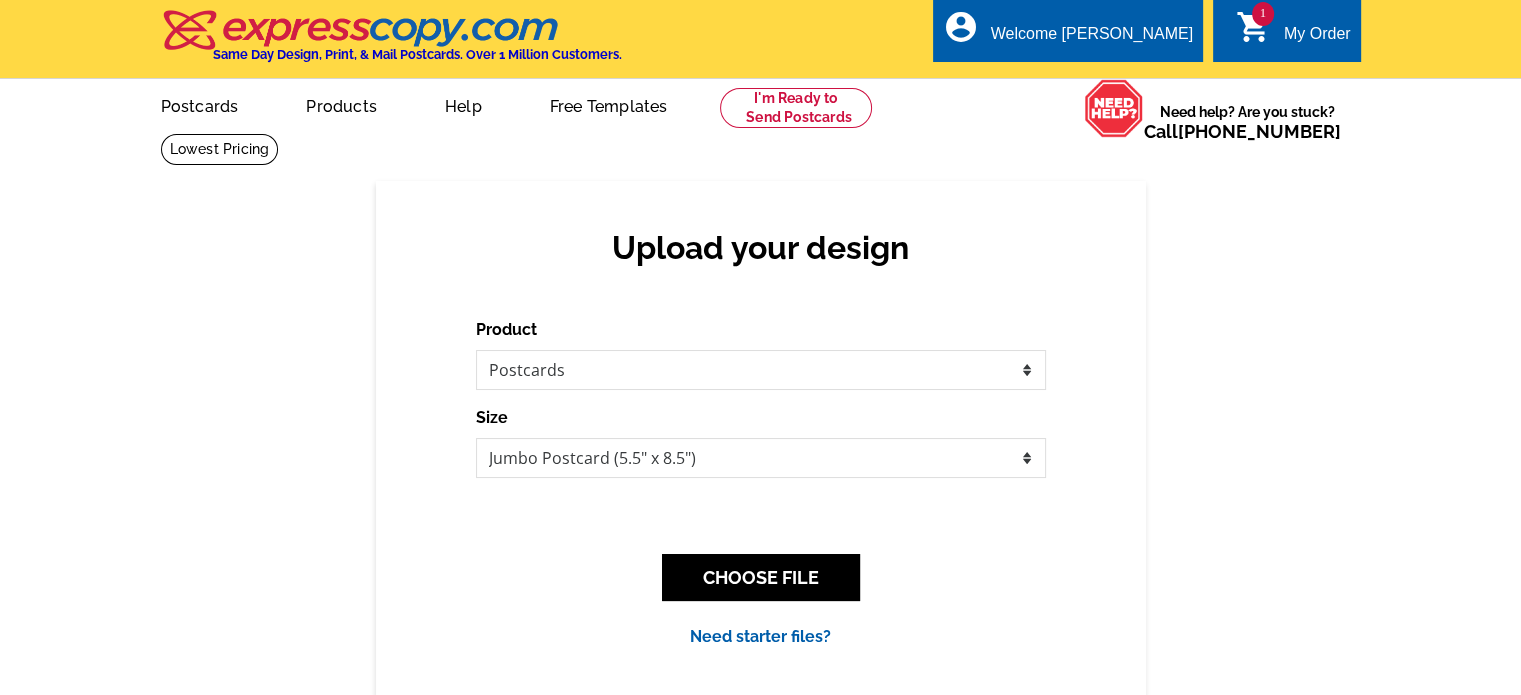 click on "Product
Please select the type of file...
Postcards
Business Cards
Letters and flyers
Greeting Cards  Size Finish None" at bounding box center [761, 483] 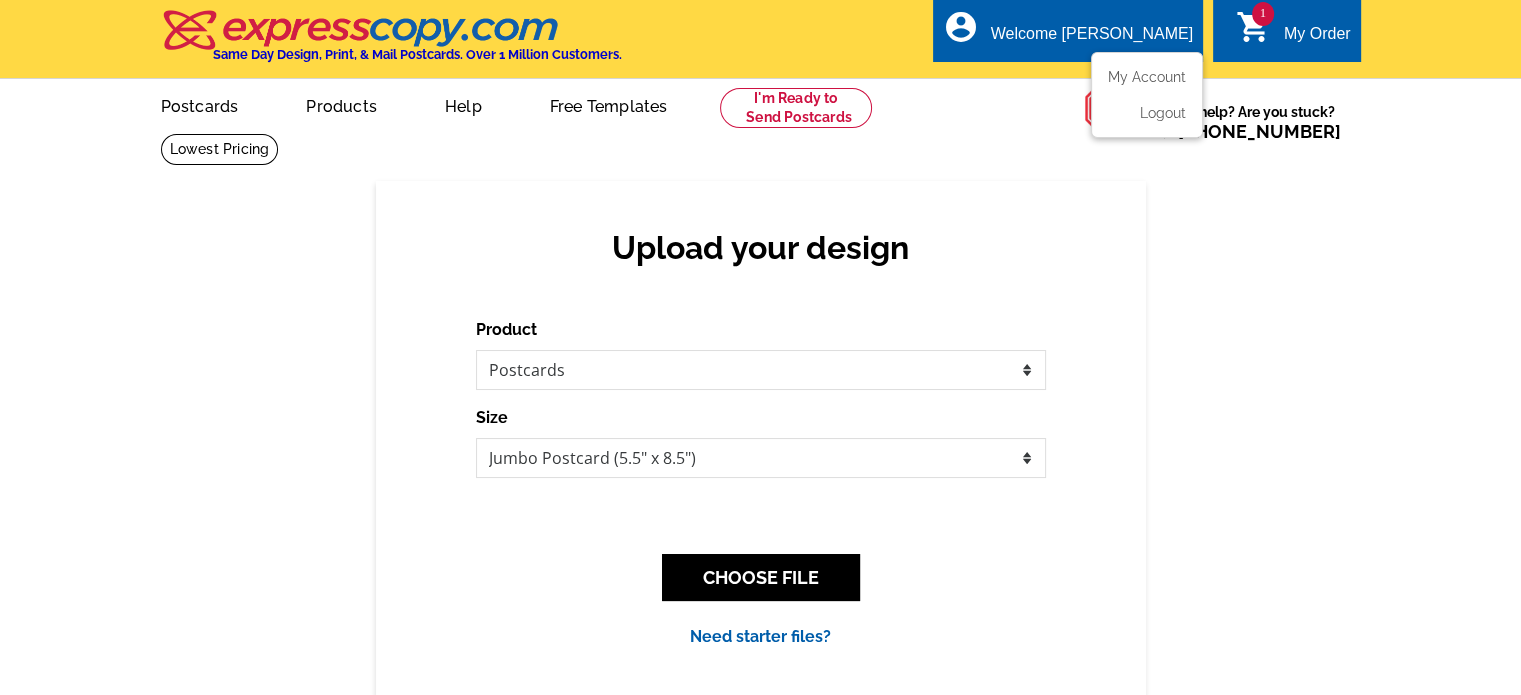 click on "Welcome [PERSON_NAME]" at bounding box center [1092, 39] 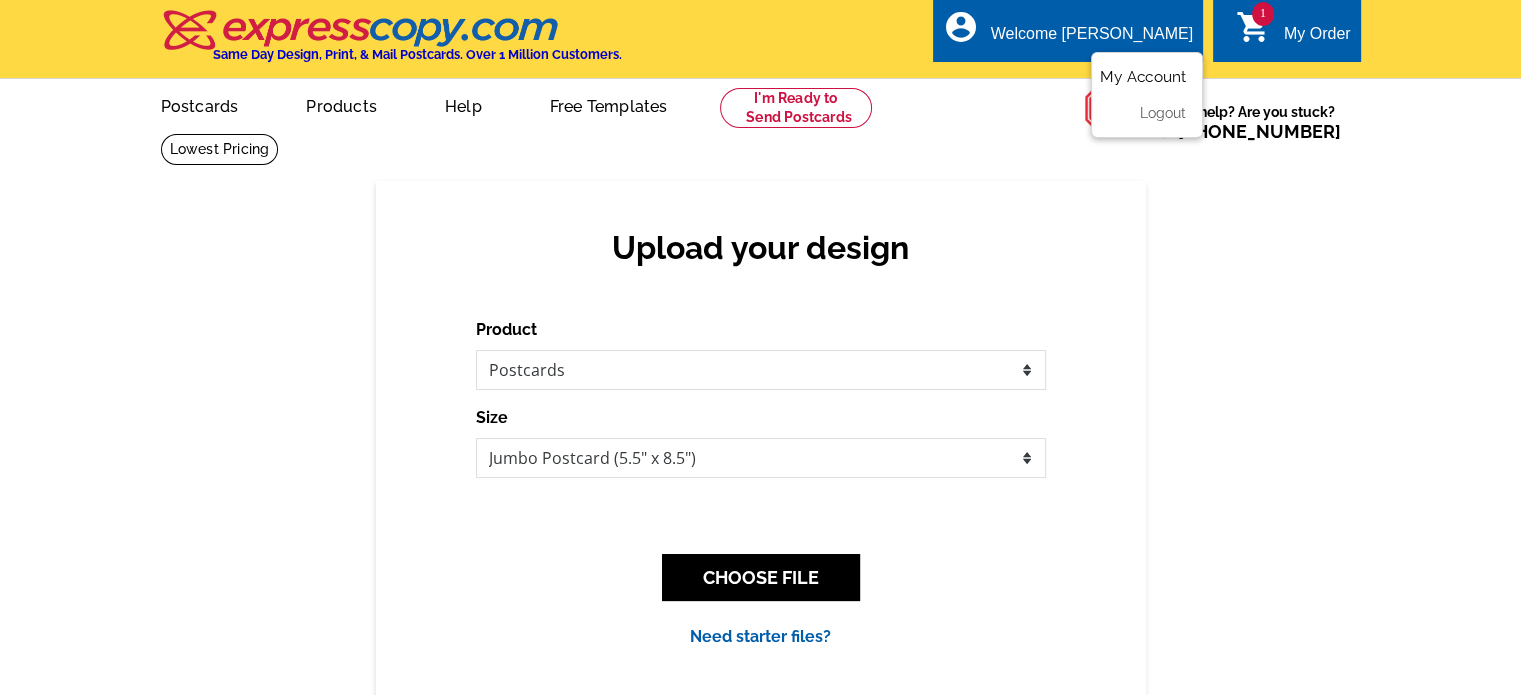click on "My Account" at bounding box center [1143, 77] 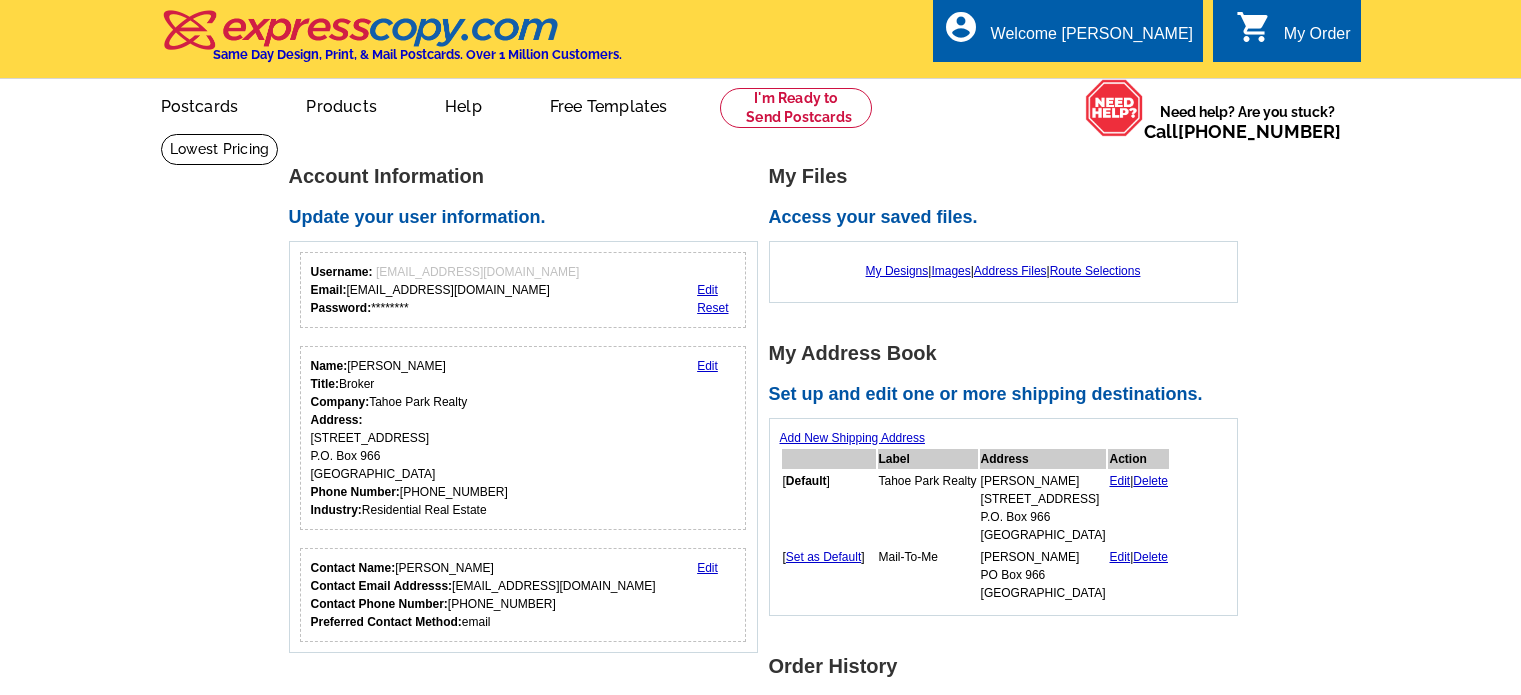 scroll, scrollTop: 0, scrollLeft: 0, axis: both 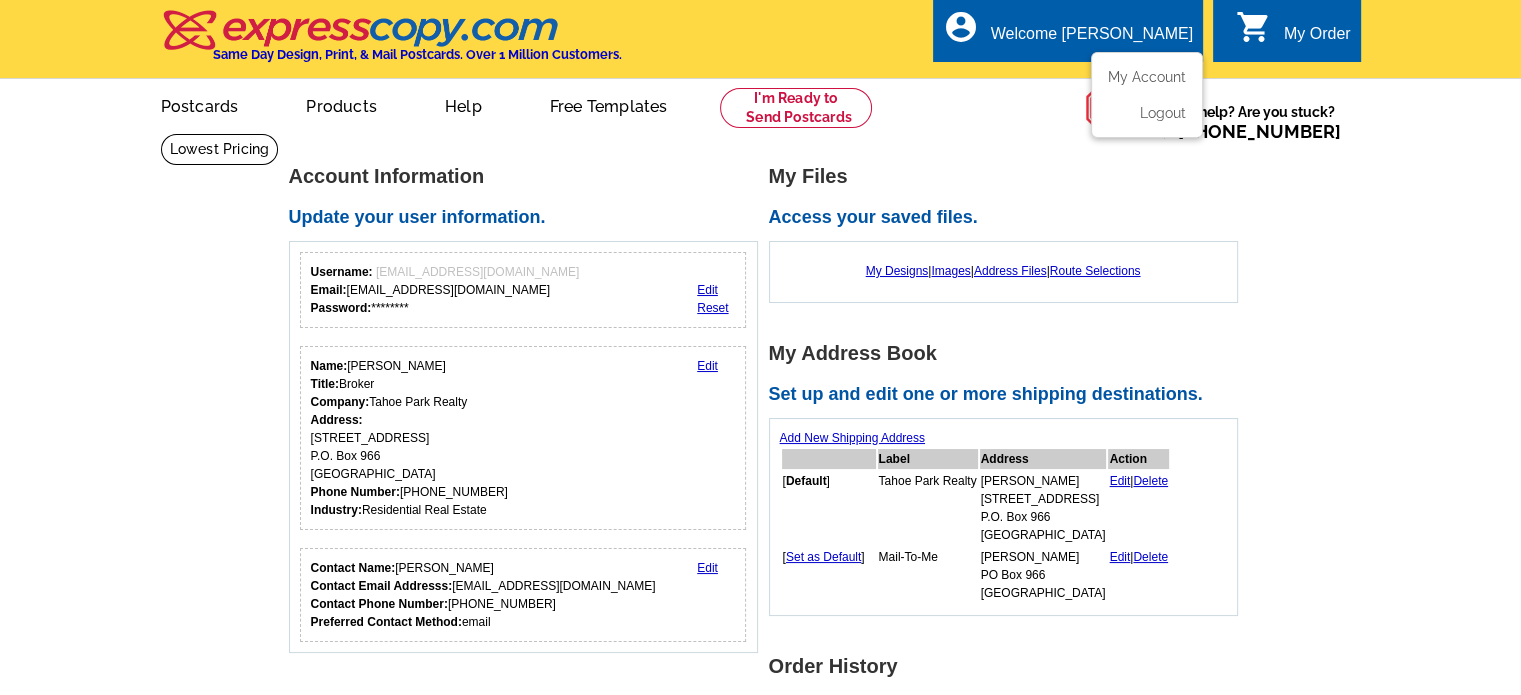 click on "Welcome [PERSON_NAME]" at bounding box center [1092, 39] 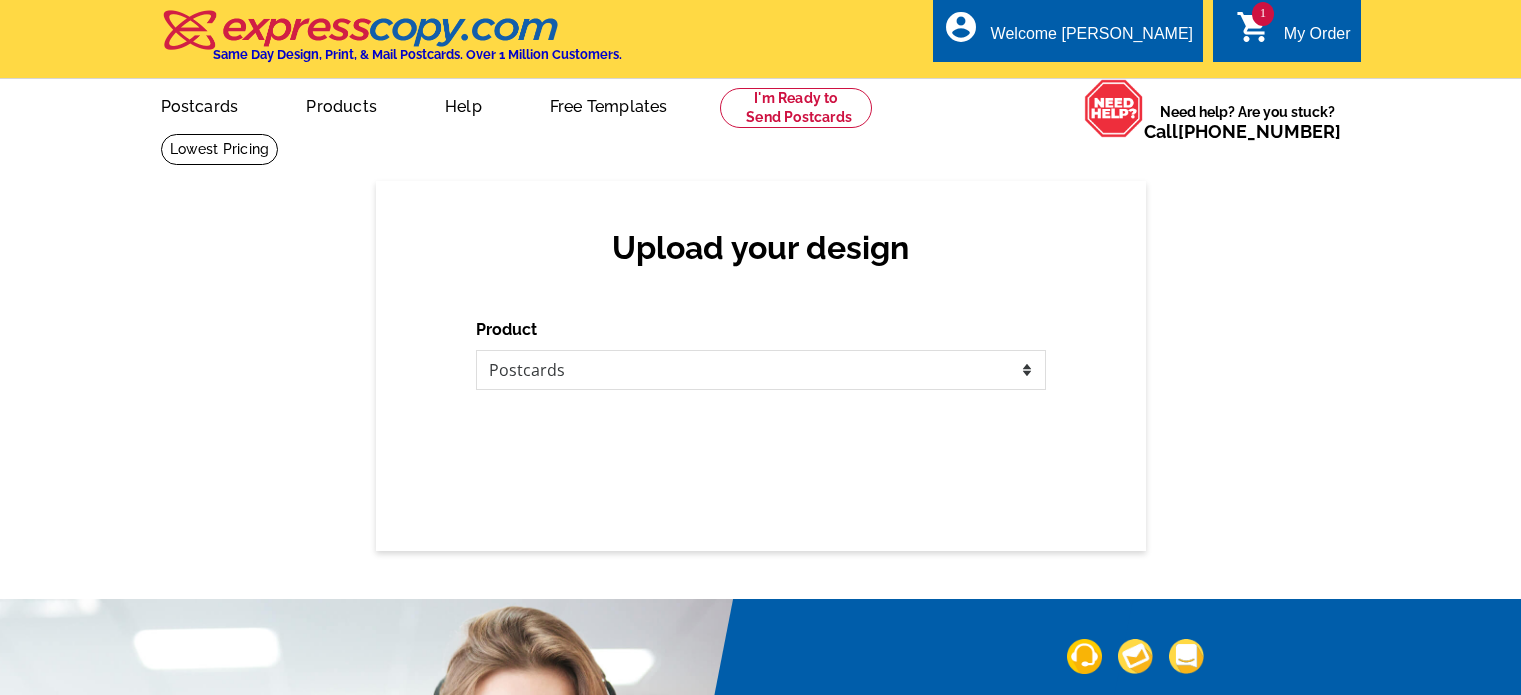 scroll, scrollTop: 0, scrollLeft: 0, axis: both 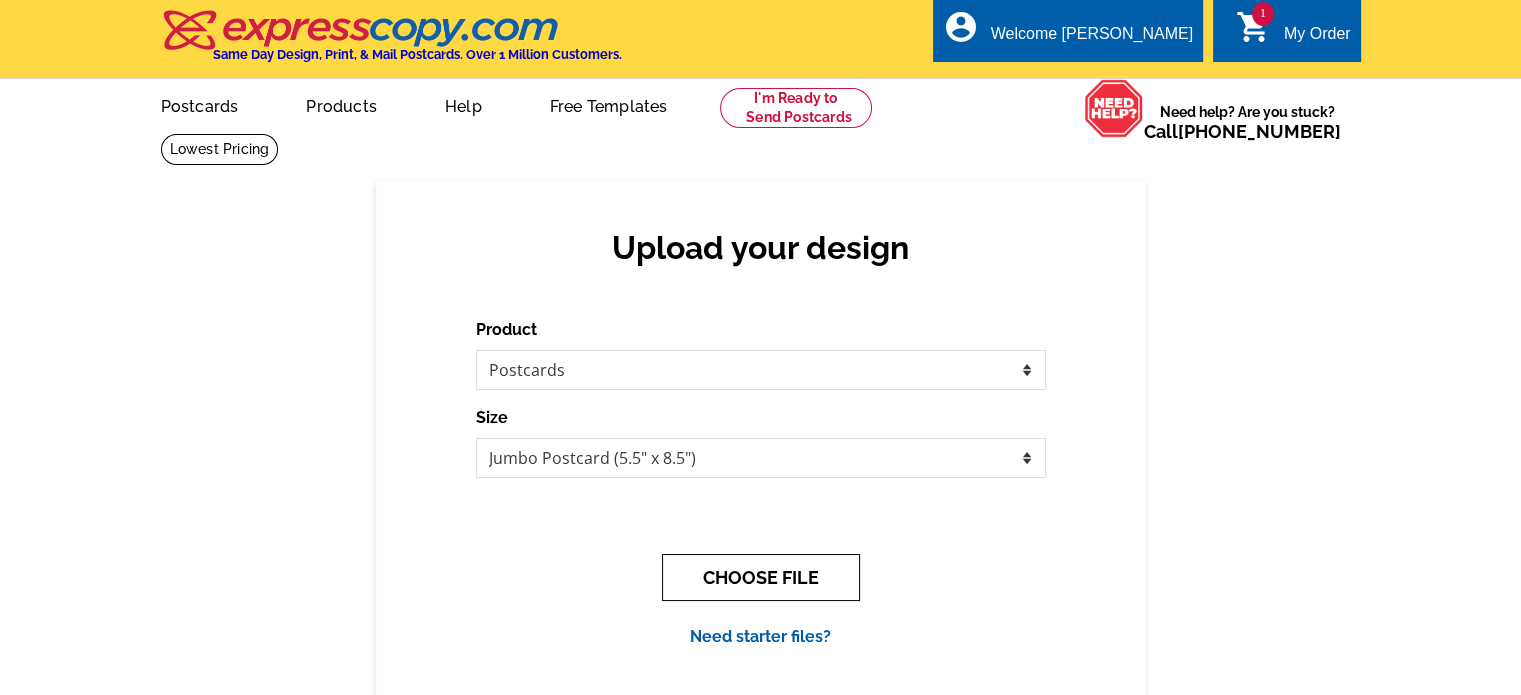 click on "CHOOSE FILE" at bounding box center [761, 577] 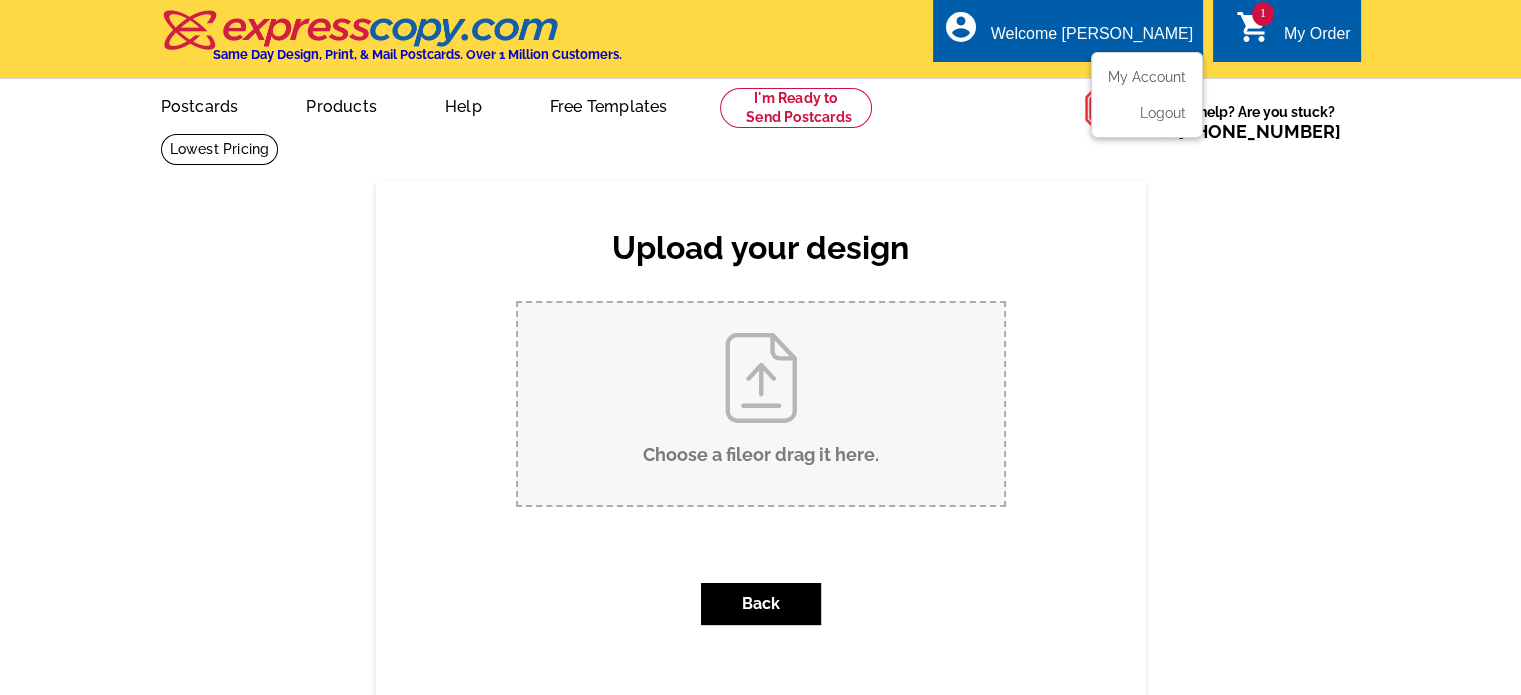 click on "account_circle
Welcome Richard
My Account Logout" at bounding box center [1068, 30] 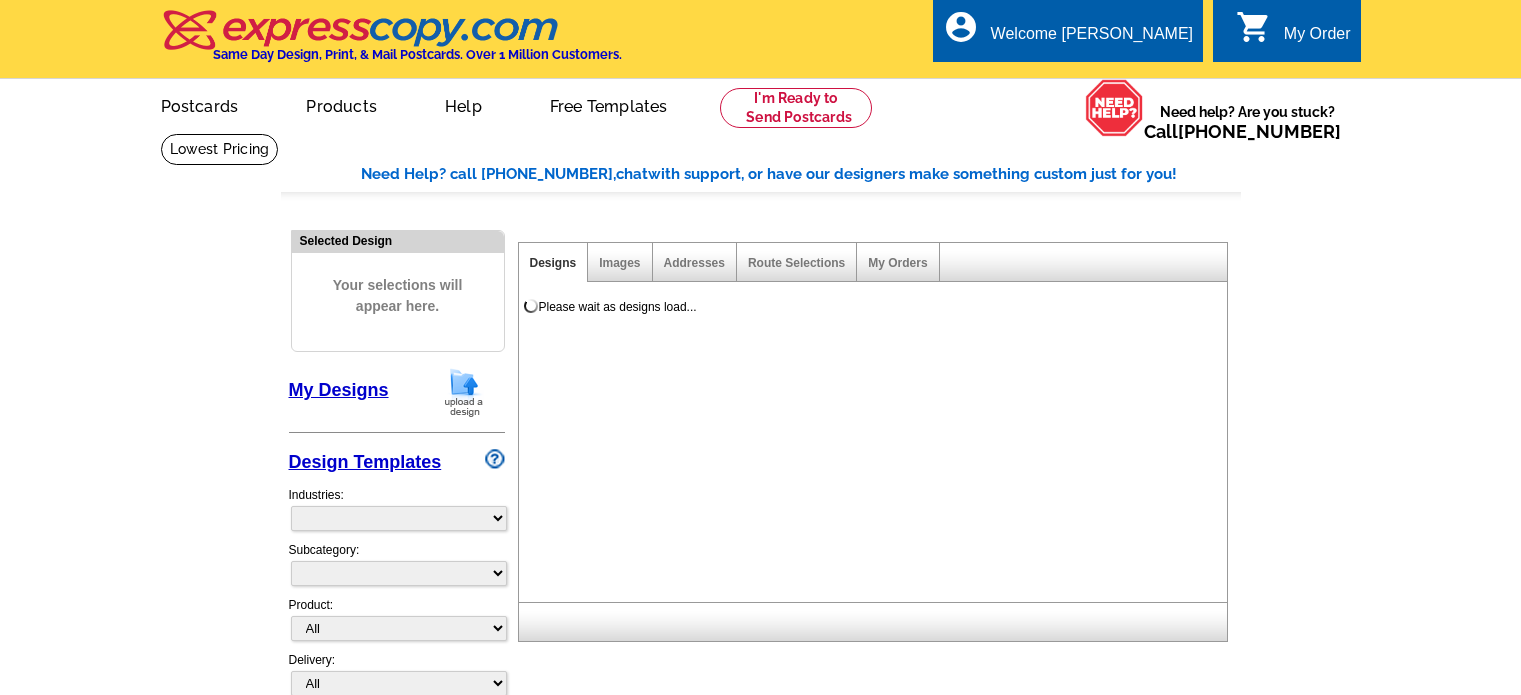 select 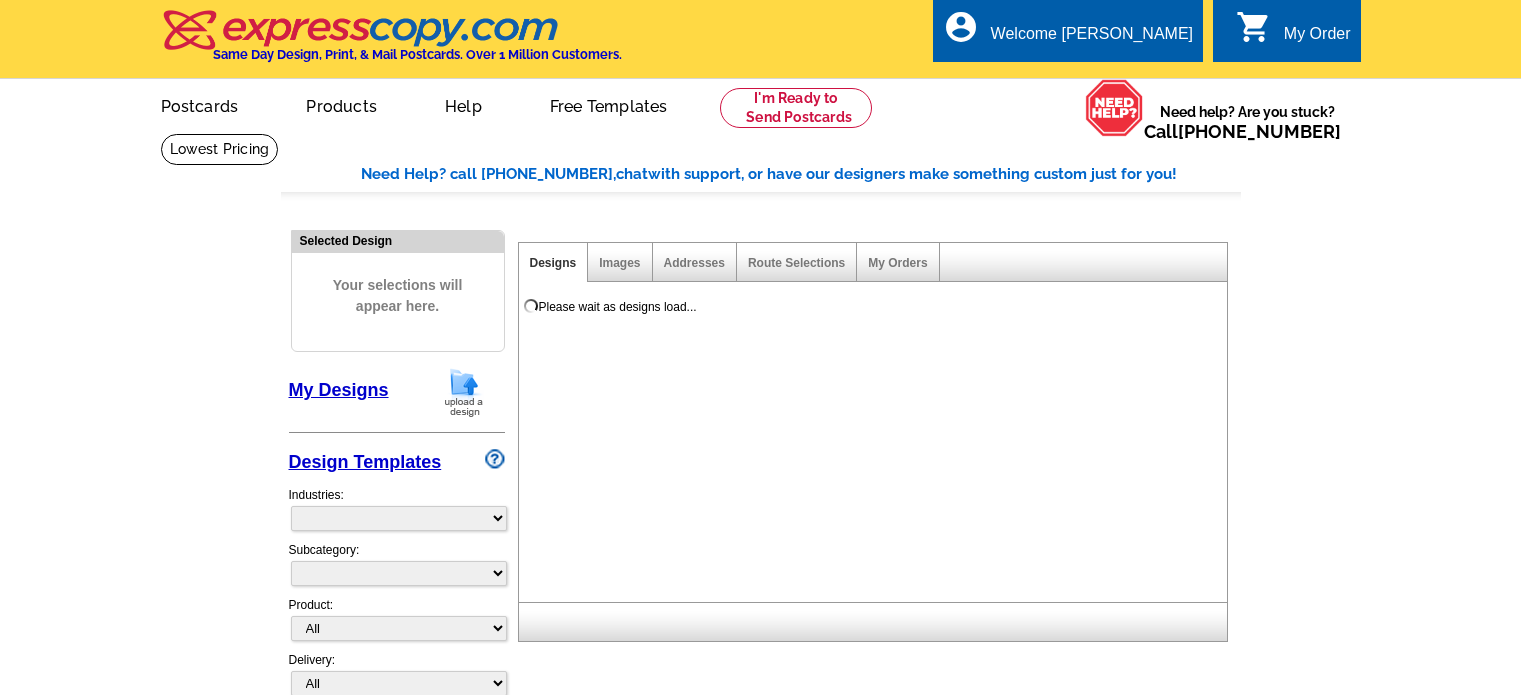 select on "2" 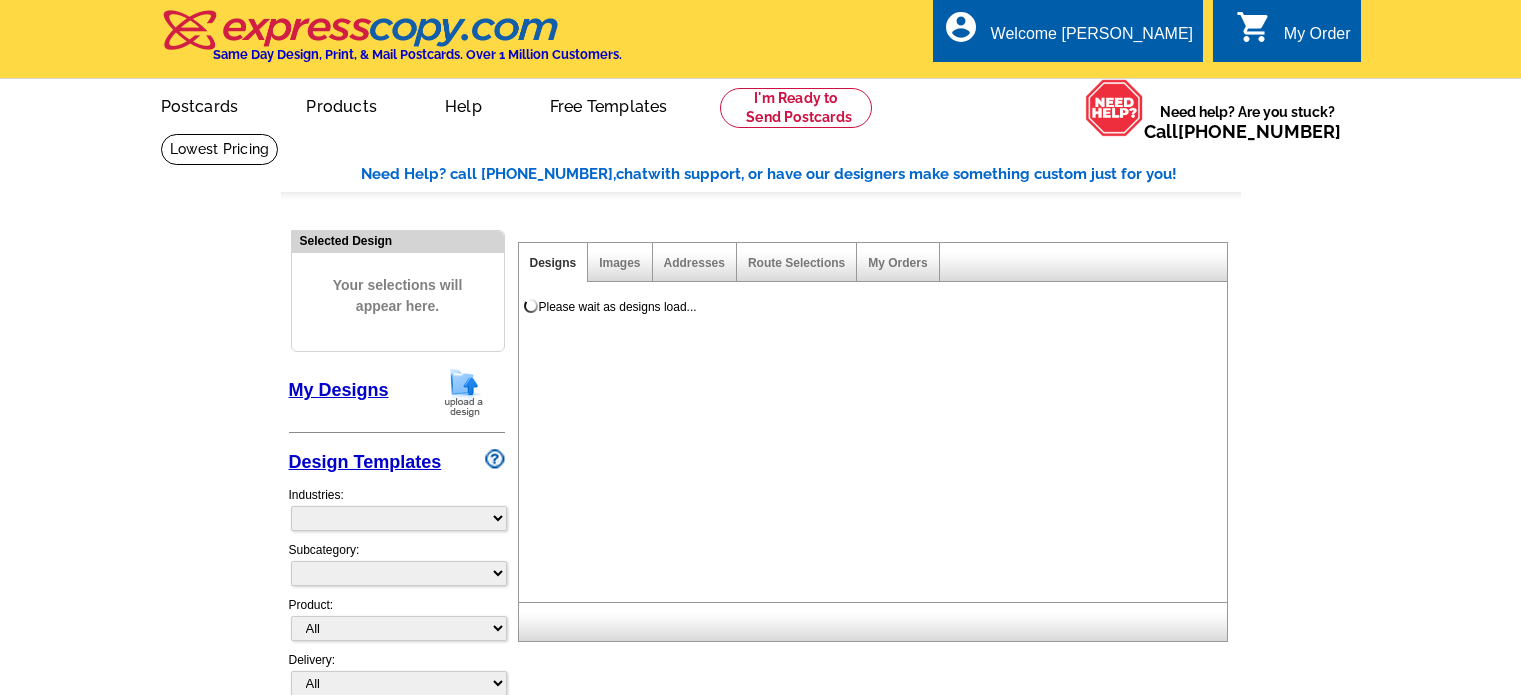 select on "back" 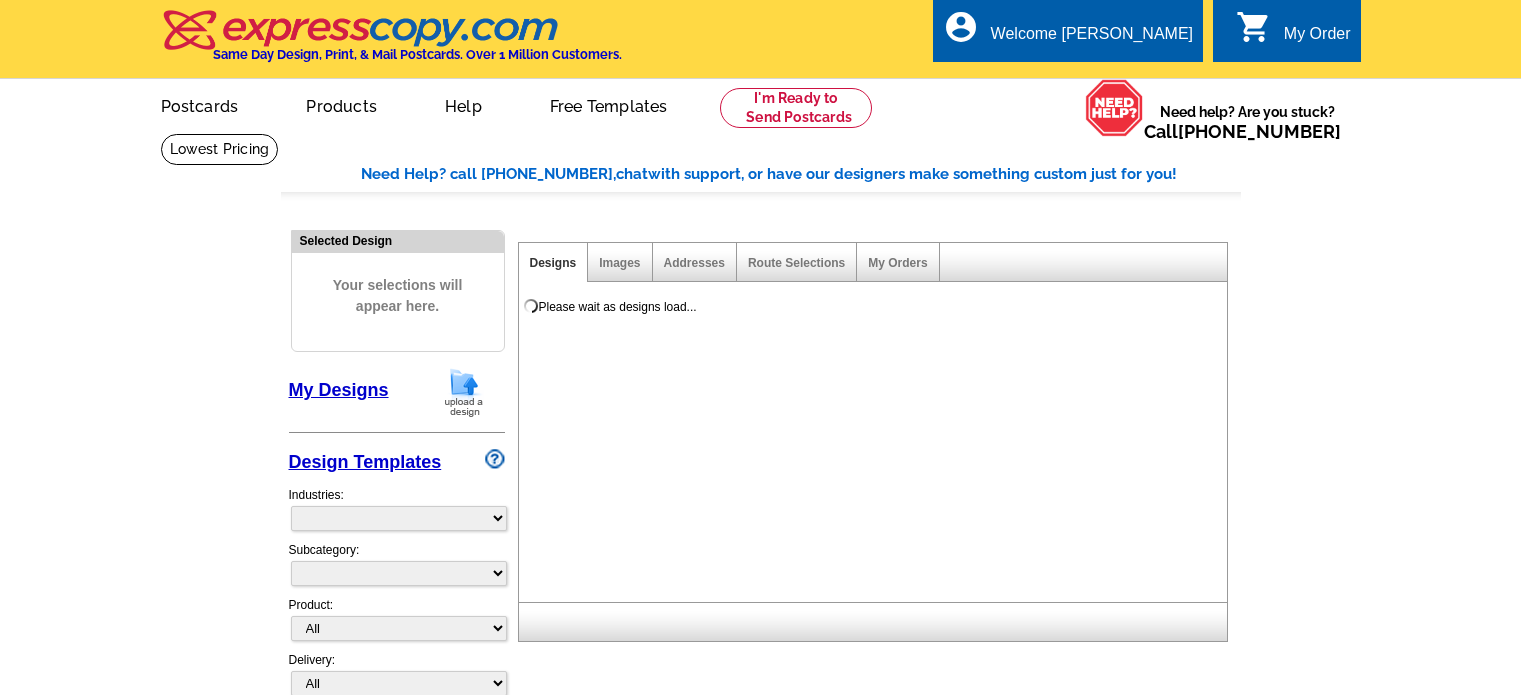 scroll, scrollTop: 0, scrollLeft: 0, axis: both 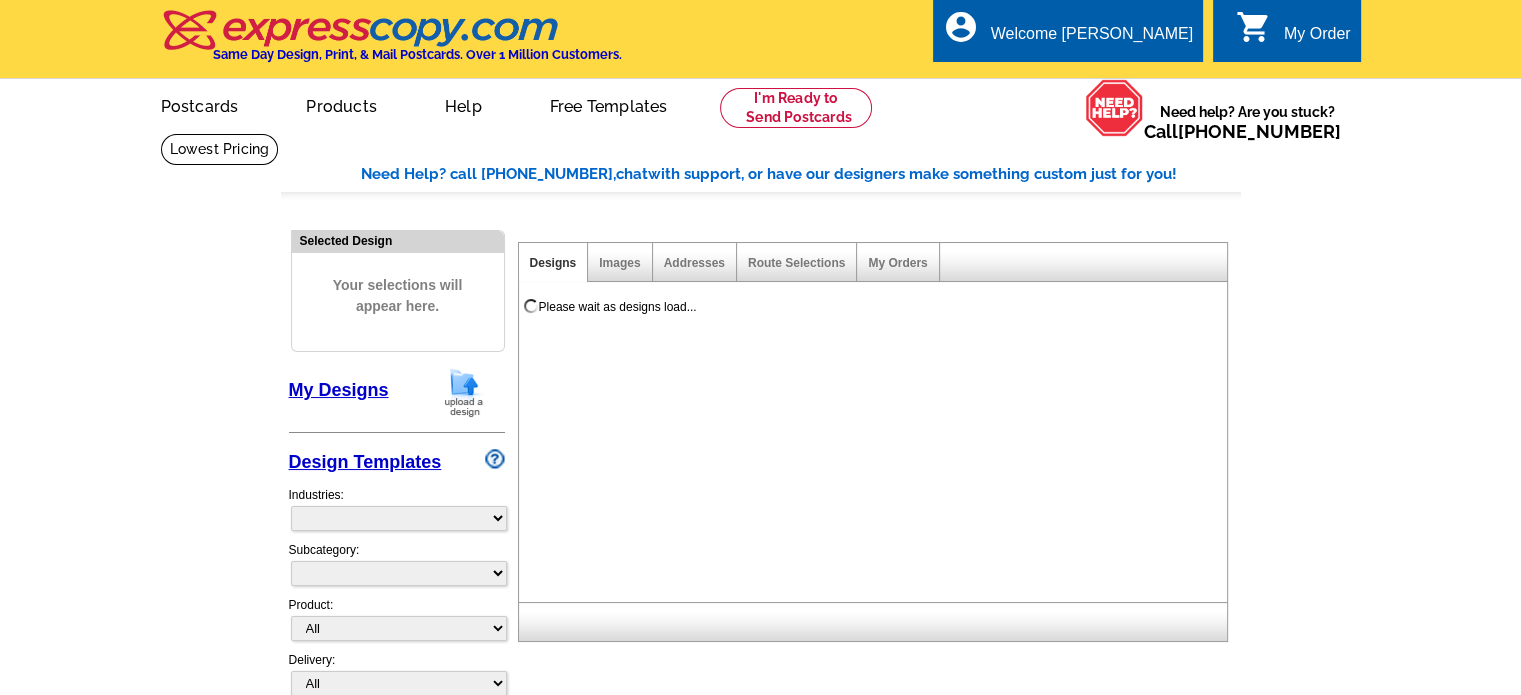 select on "785" 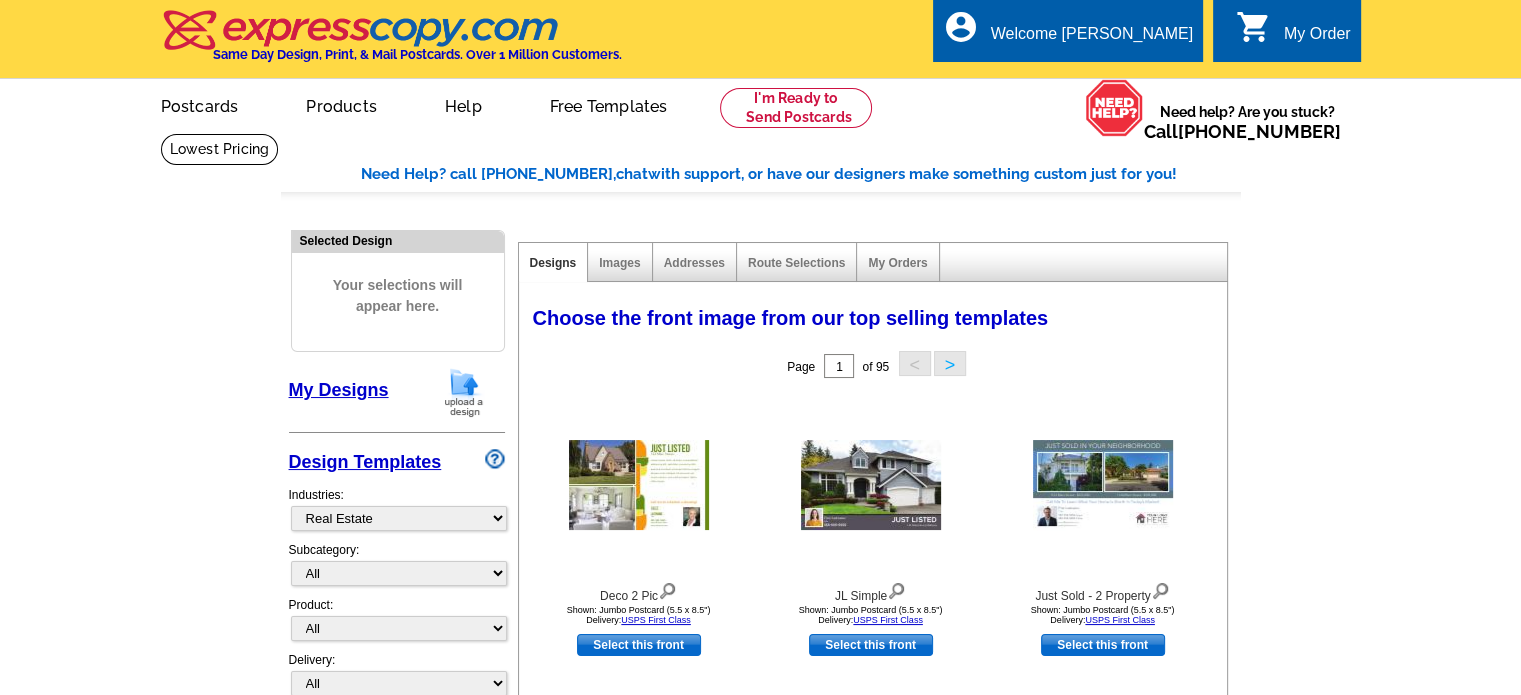 scroll, scrollTop: 0, scrollLeft: 0, axis: both 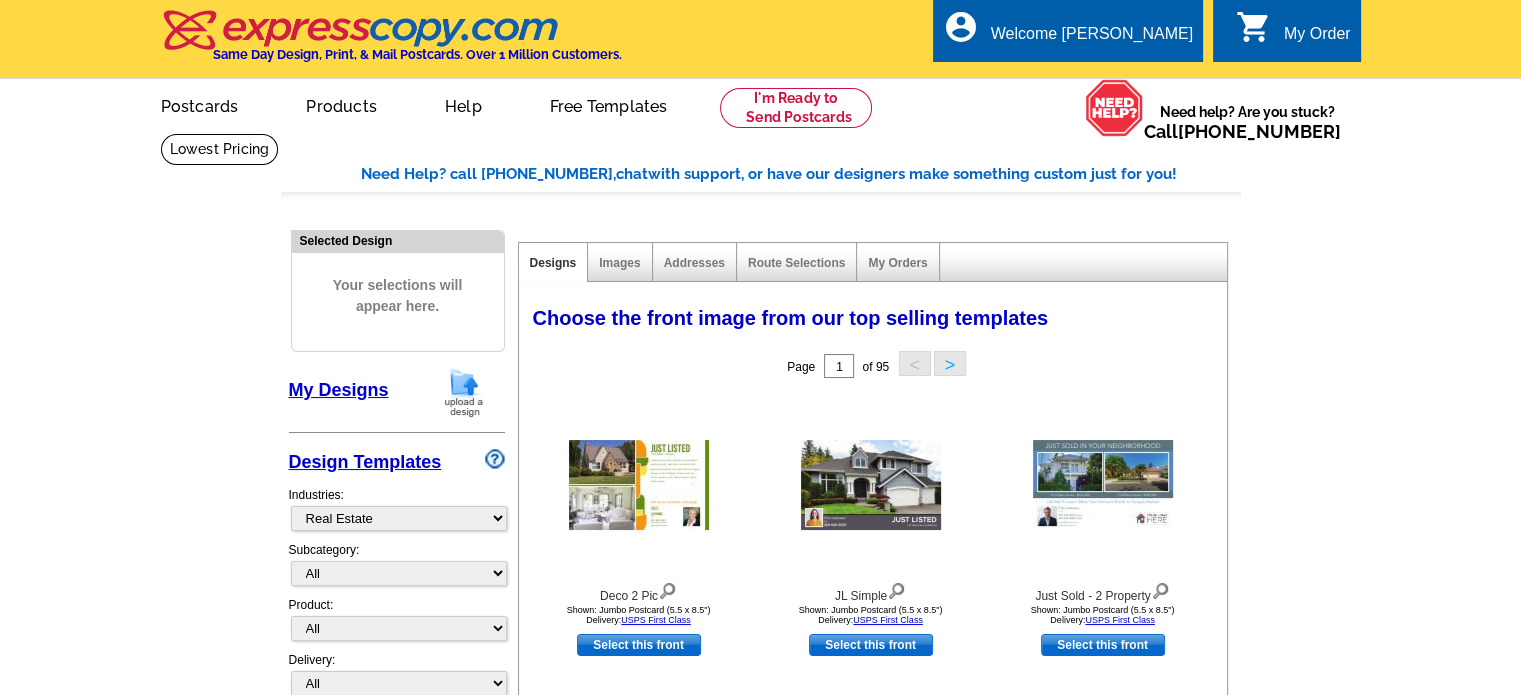 click on "My Designs" at bounding box center (339, 390) 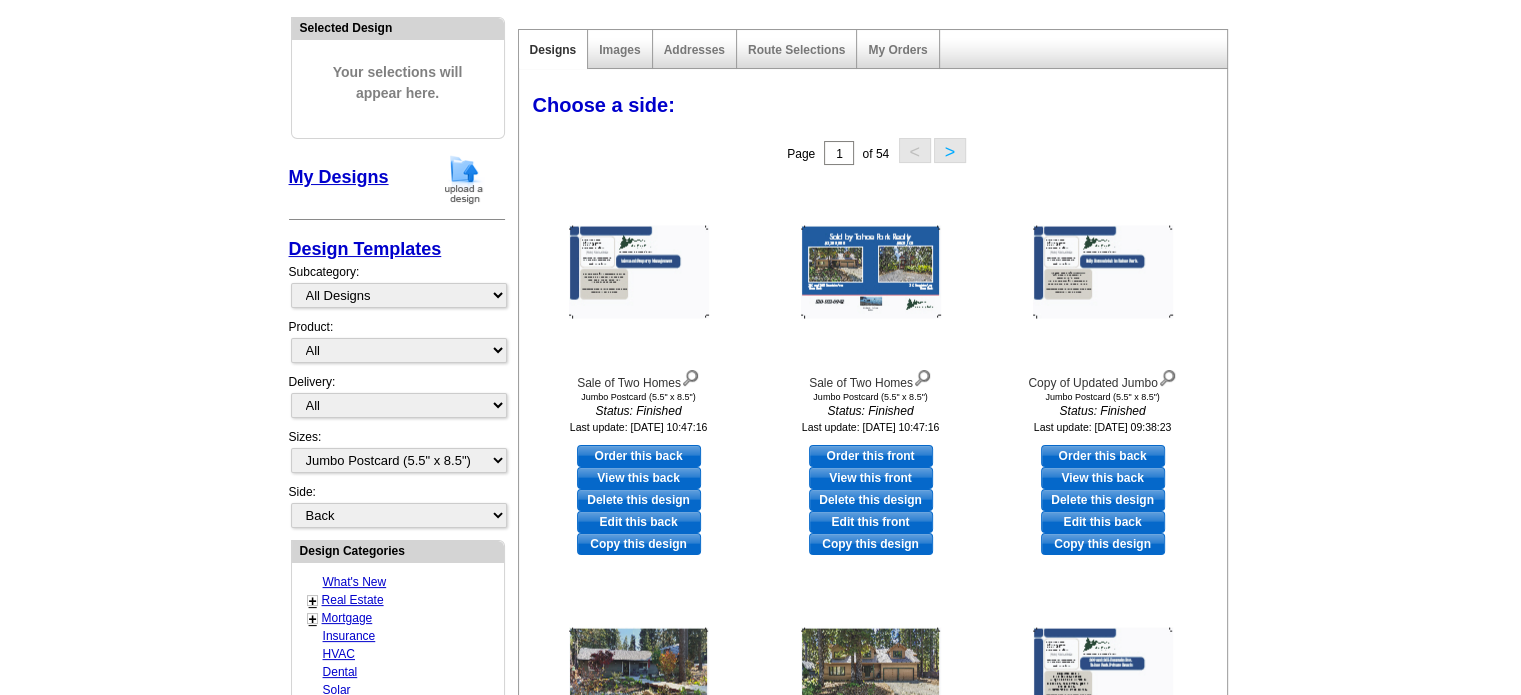 scroll, scrollTop: 240, scrollLeft: 0, axis: vertical 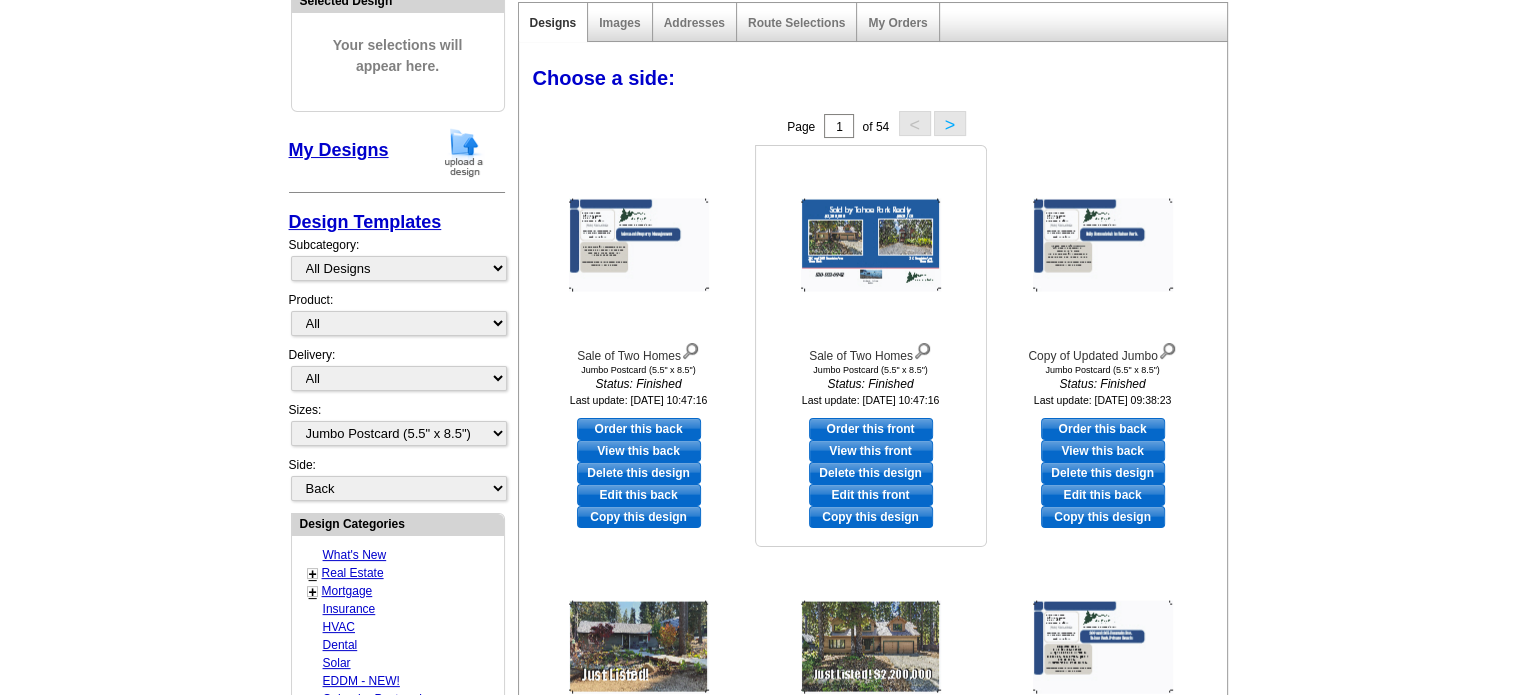 click on "Edit this front" at bounding box center [871, 495] 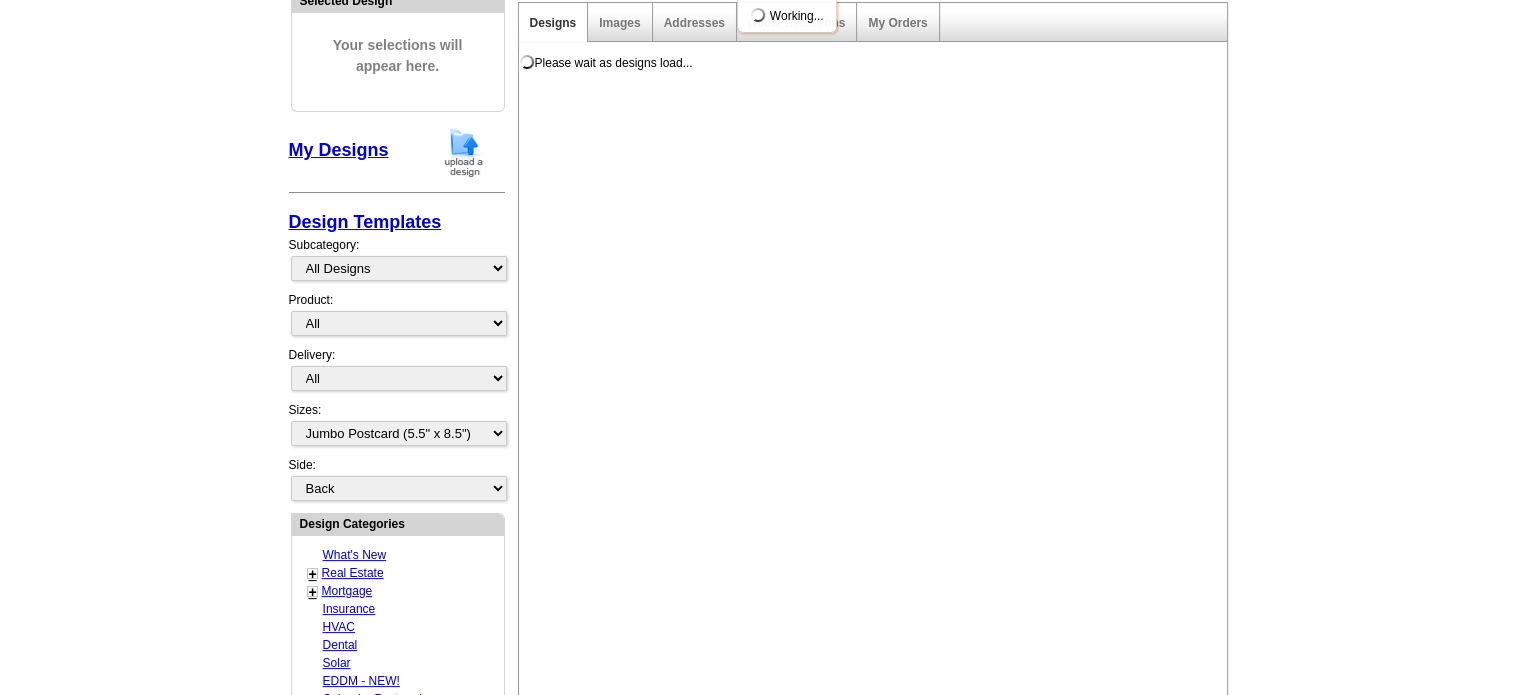 scroll, scrollTop: 0, scrollLeft: 0, axis: both 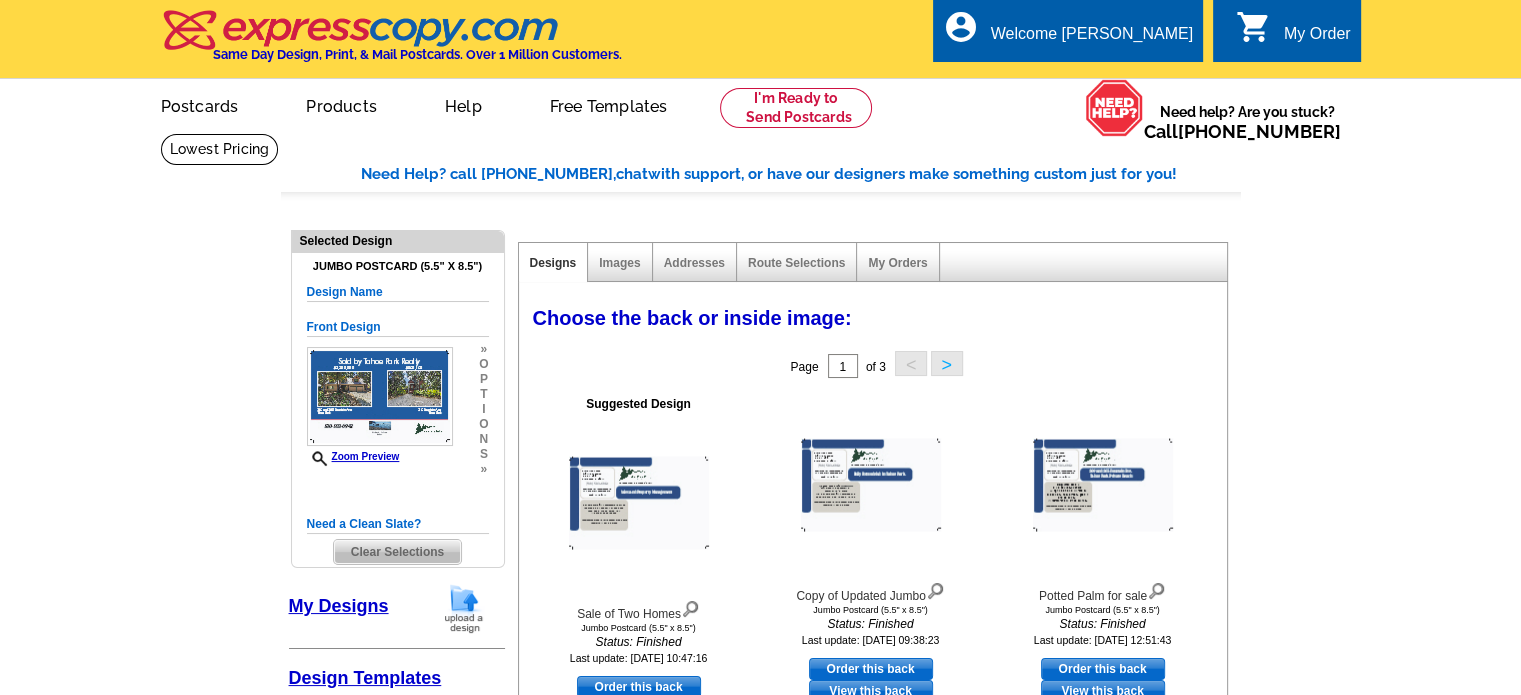 click on "Clear Selections" at bounding box center [397, 552] 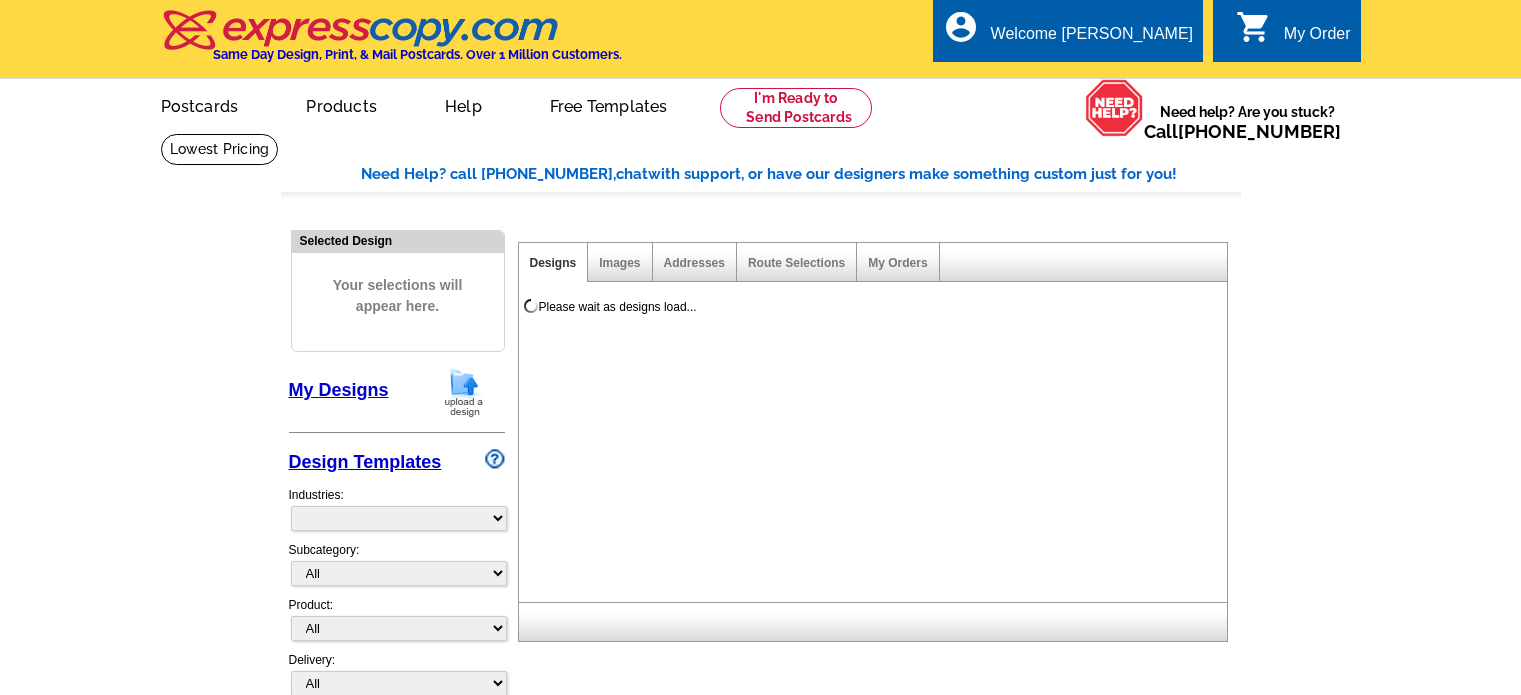 scroll, scrollTop: 0, scrollLeft: 0, axis: both 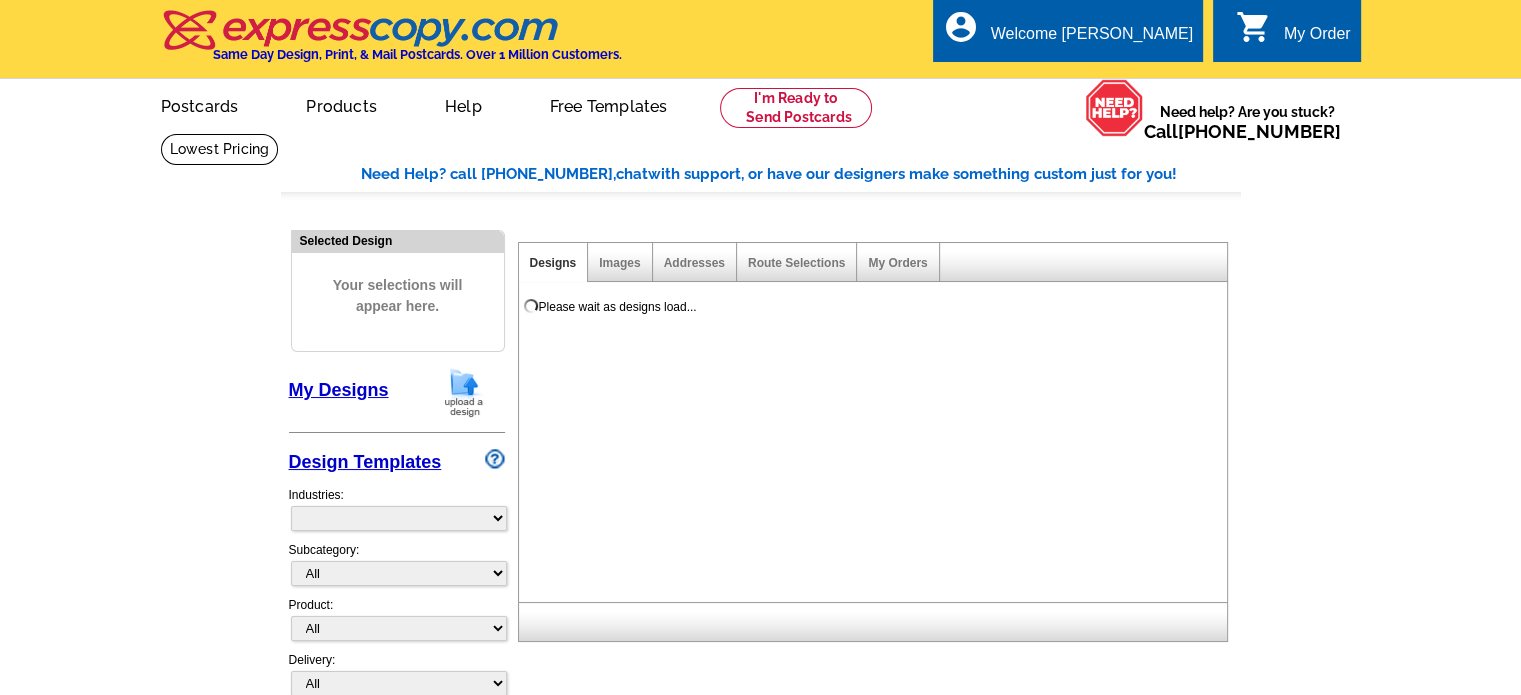 select on "785" 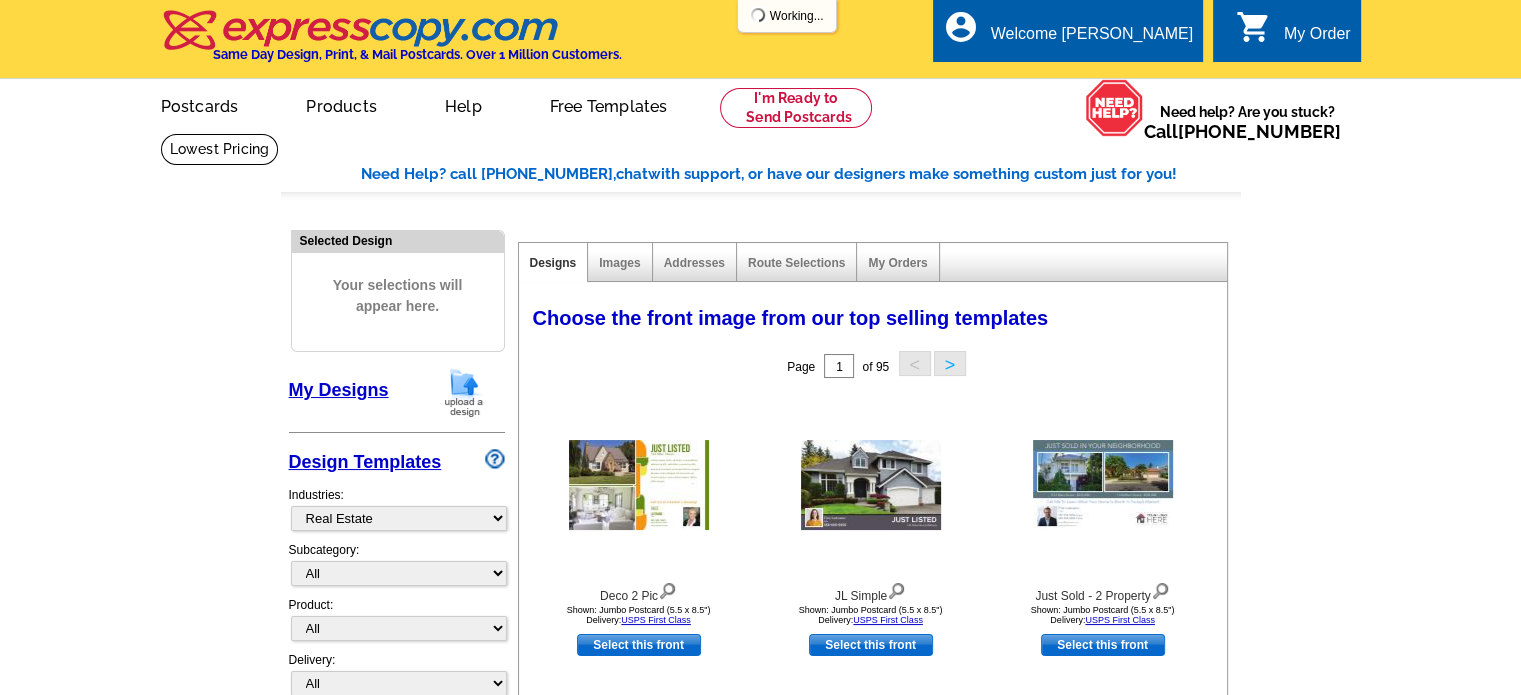 scroll, scrollTop: 0, scrollLeft: 0, axis: both 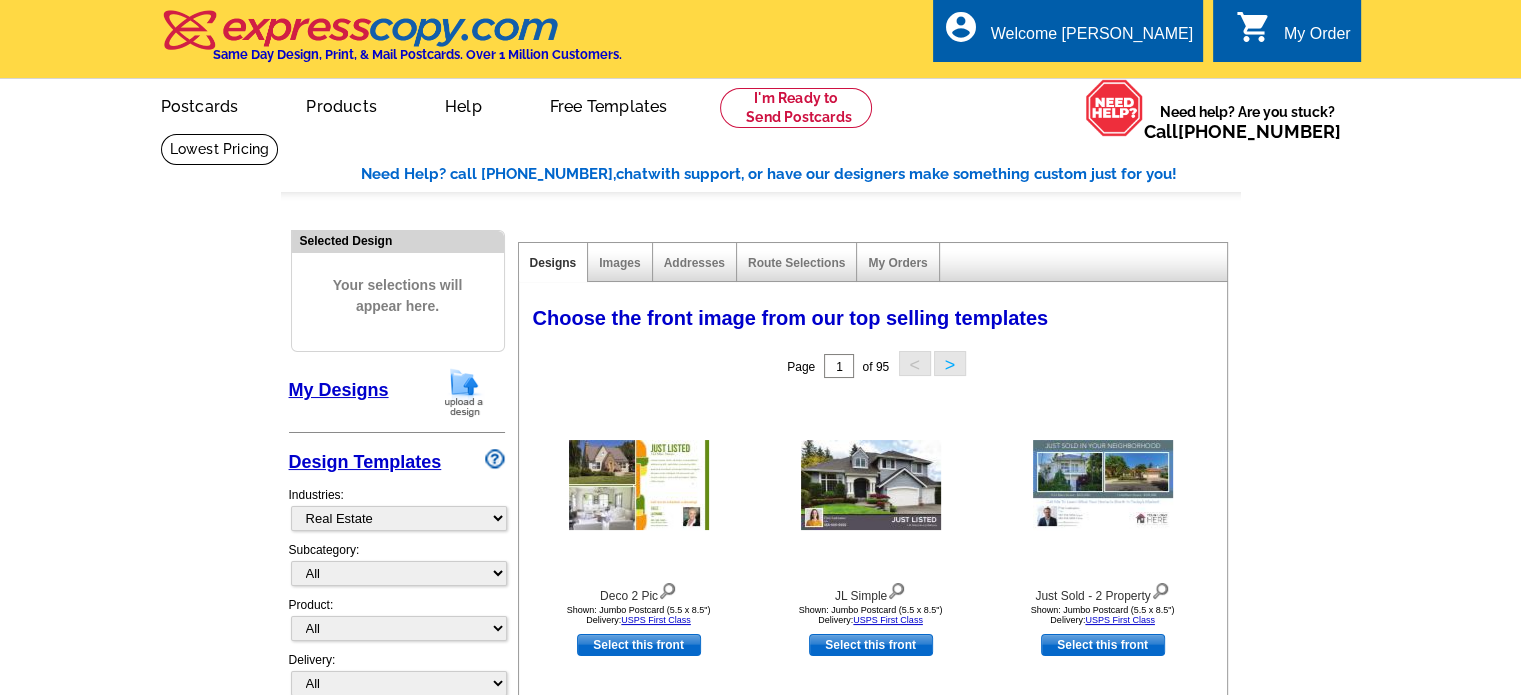 click on "My Designs" at bounding box center (339, 390) 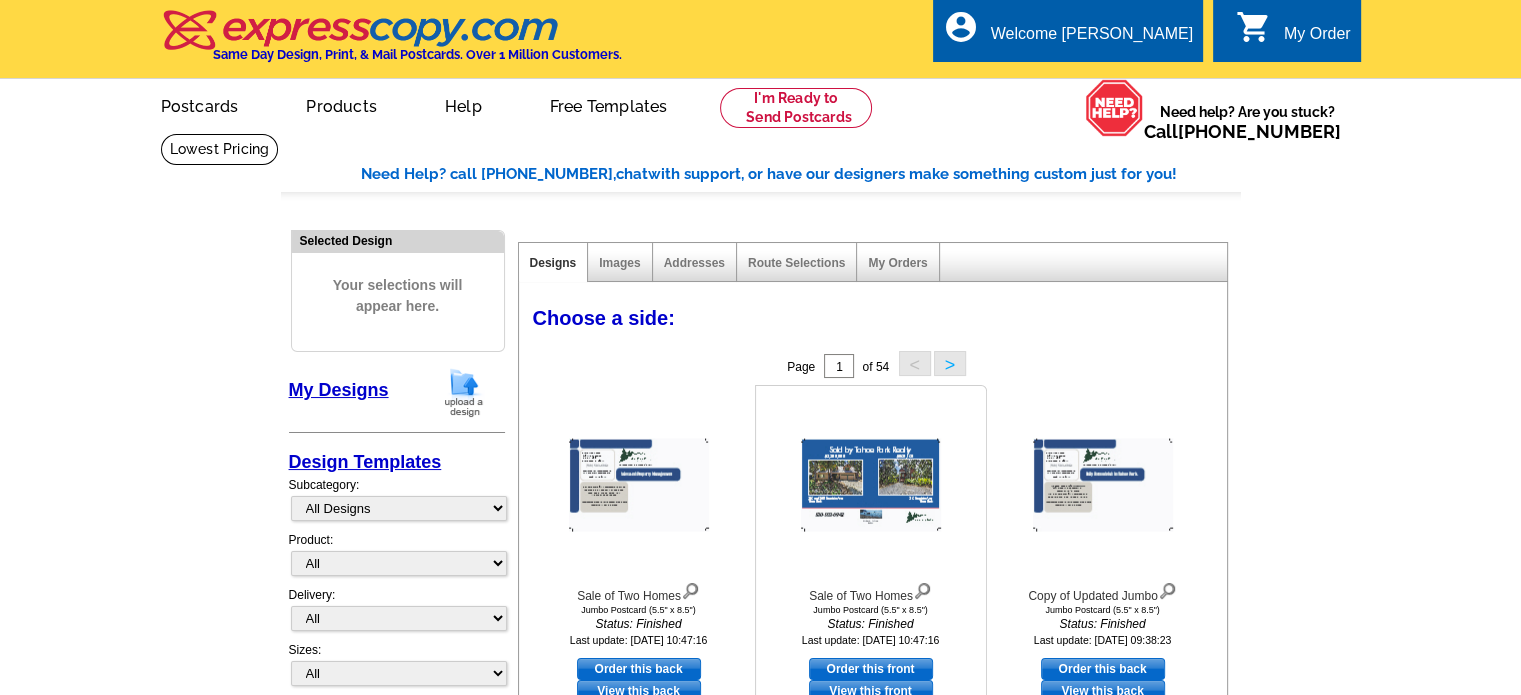 click at bounding box center [871, 485] 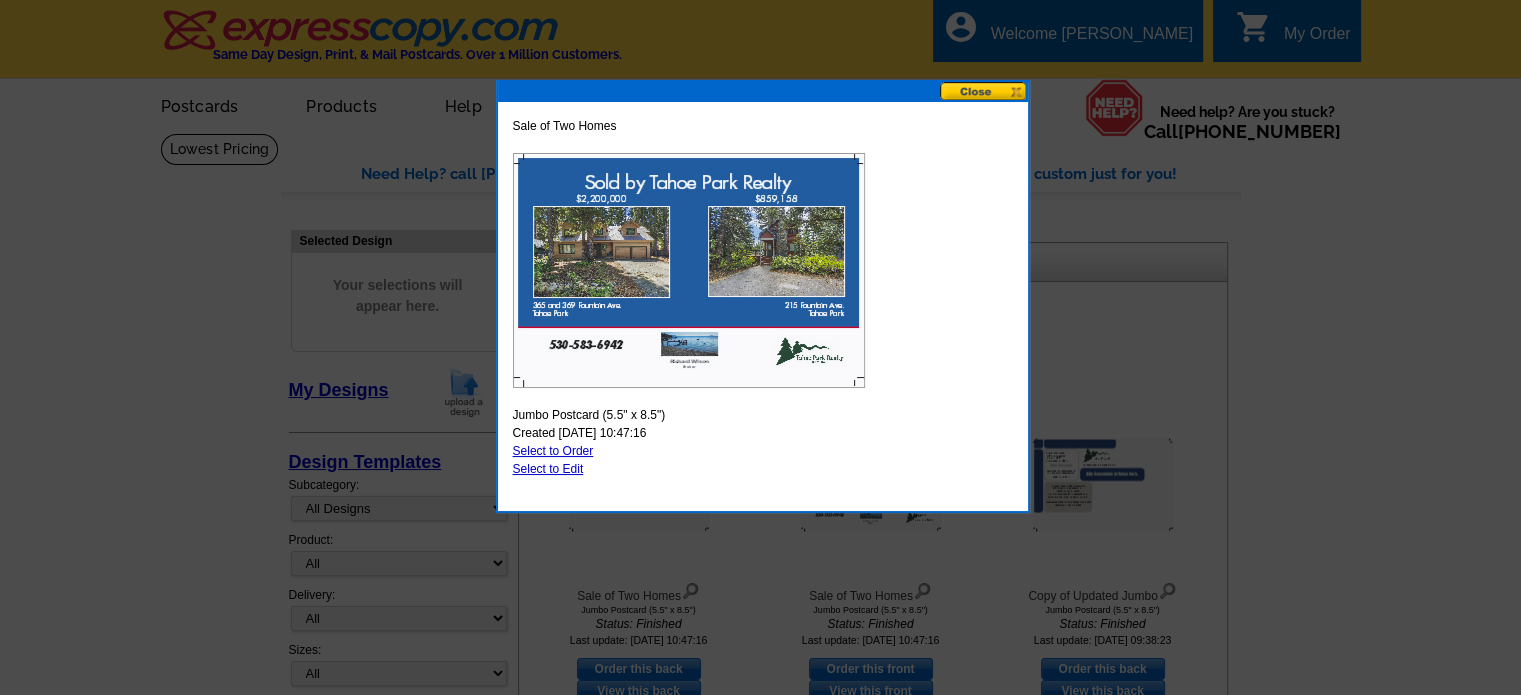 click at bounding box center (984, 91) 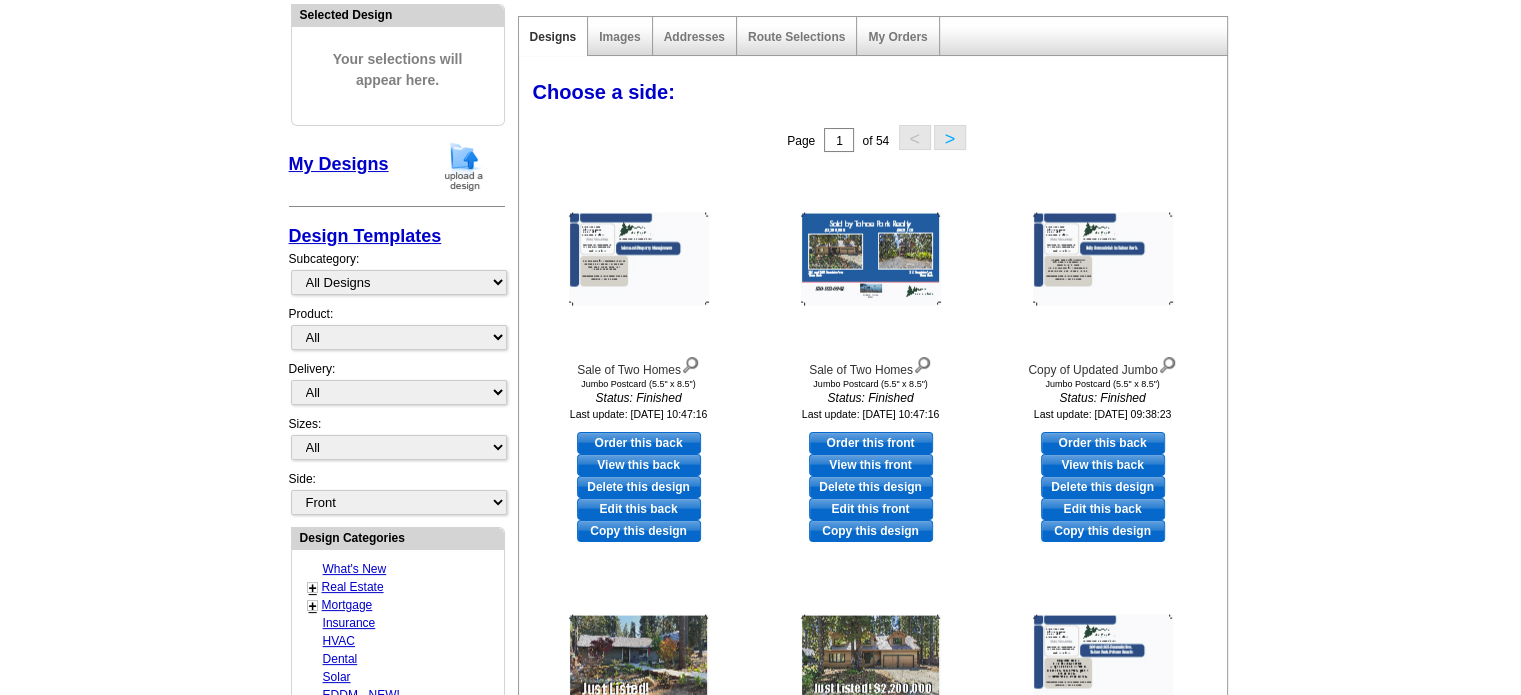 scroll, scrollTop: 240, scrollLeft: 0, axis: vertical 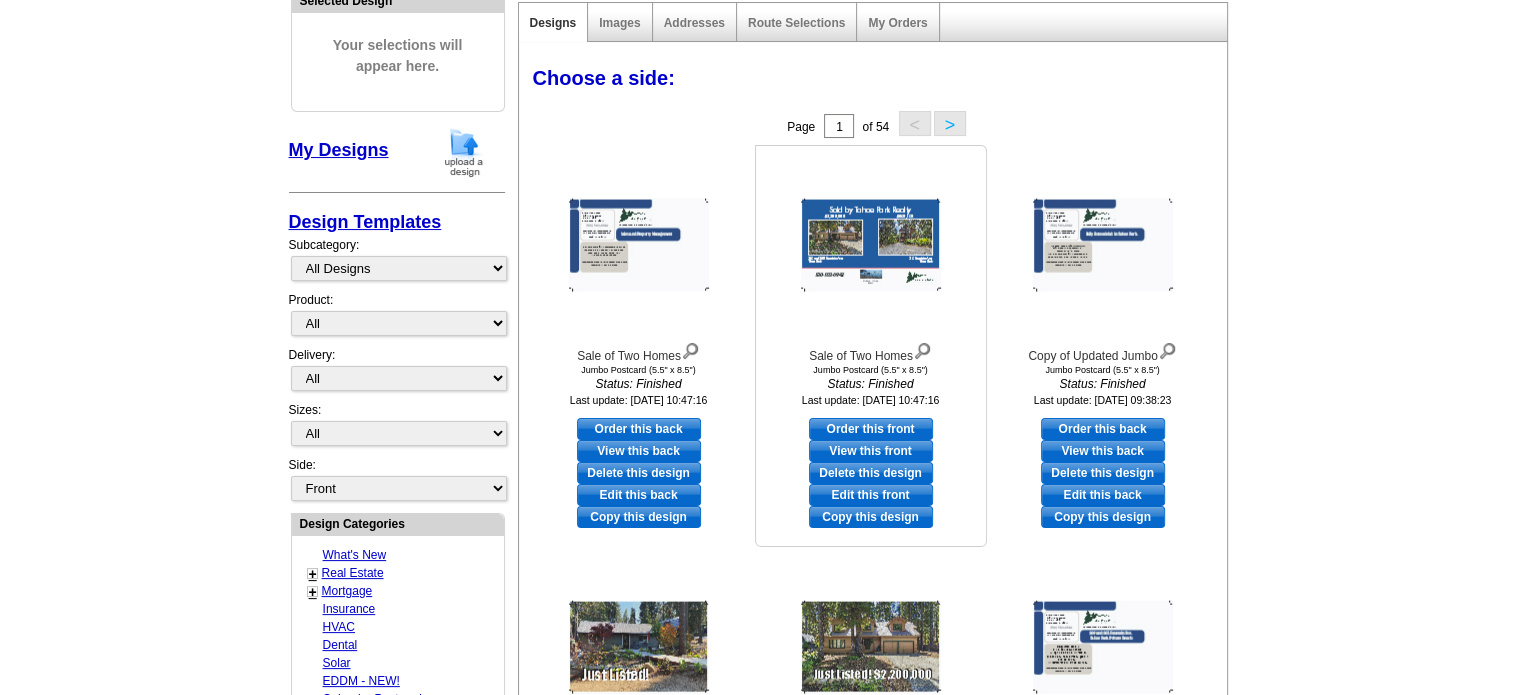 click on "Edit this front" at bounding box center (871, 495) 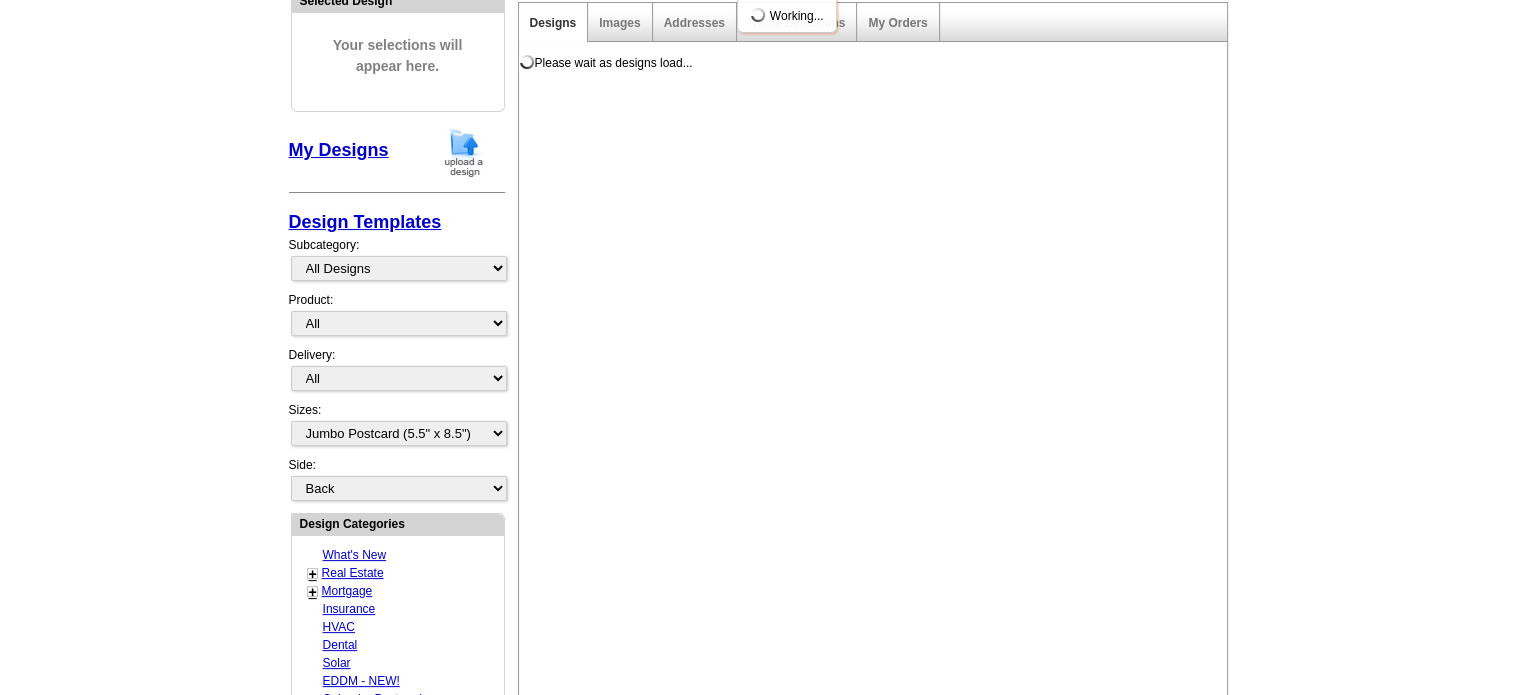 scroll, scrollTop: 0, scrollLeft: 0, axis: both 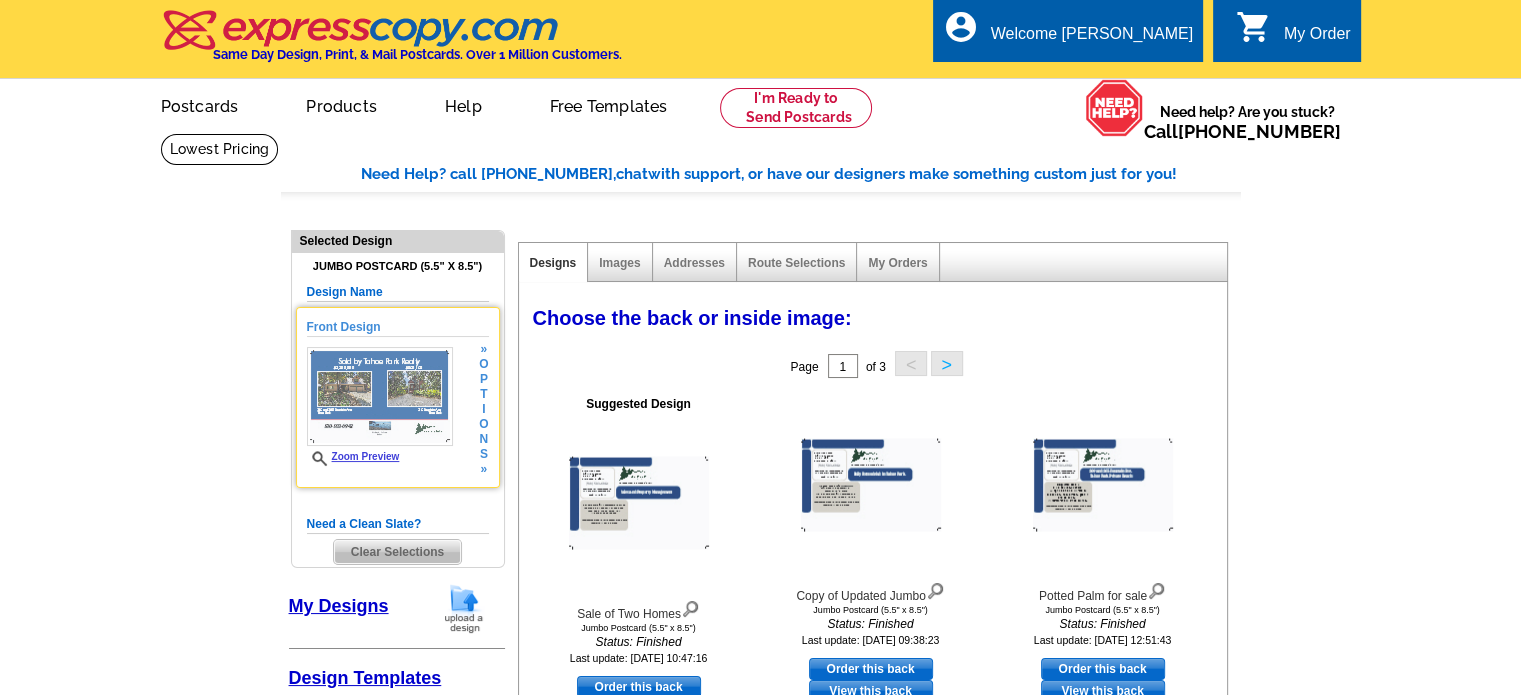 click on "n" at bounding box center (483, 439) 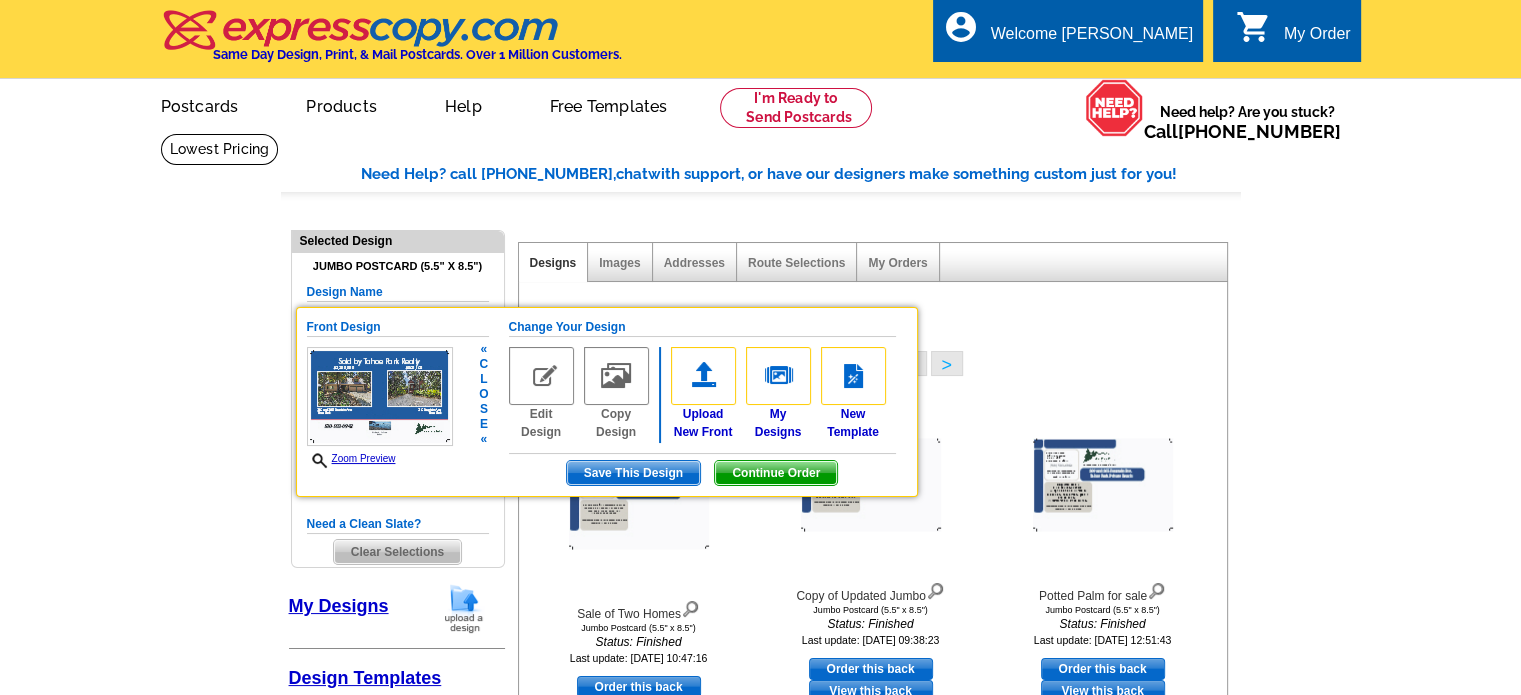 click at bounding box center [541, 376] 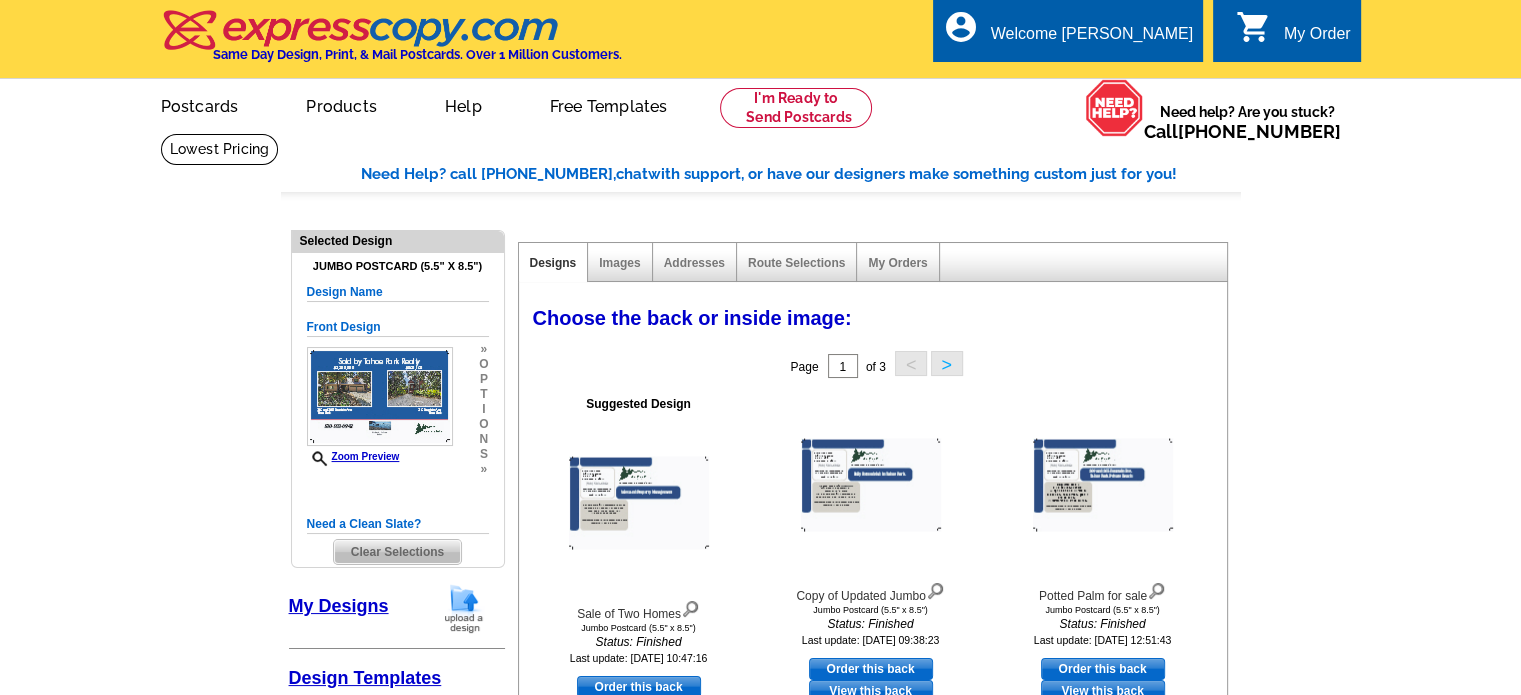 click on "n" at bounding box center (483, 439) 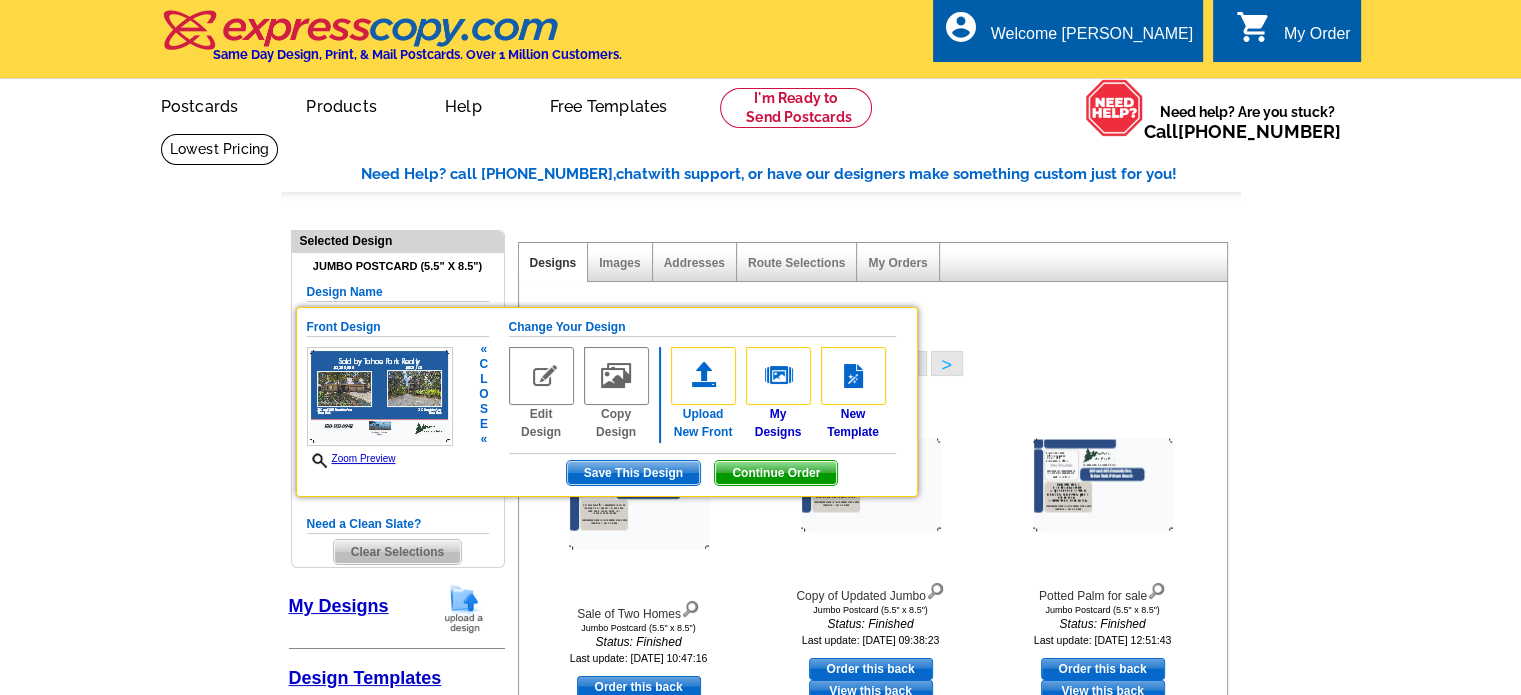 click at bounding box center (703, 376) 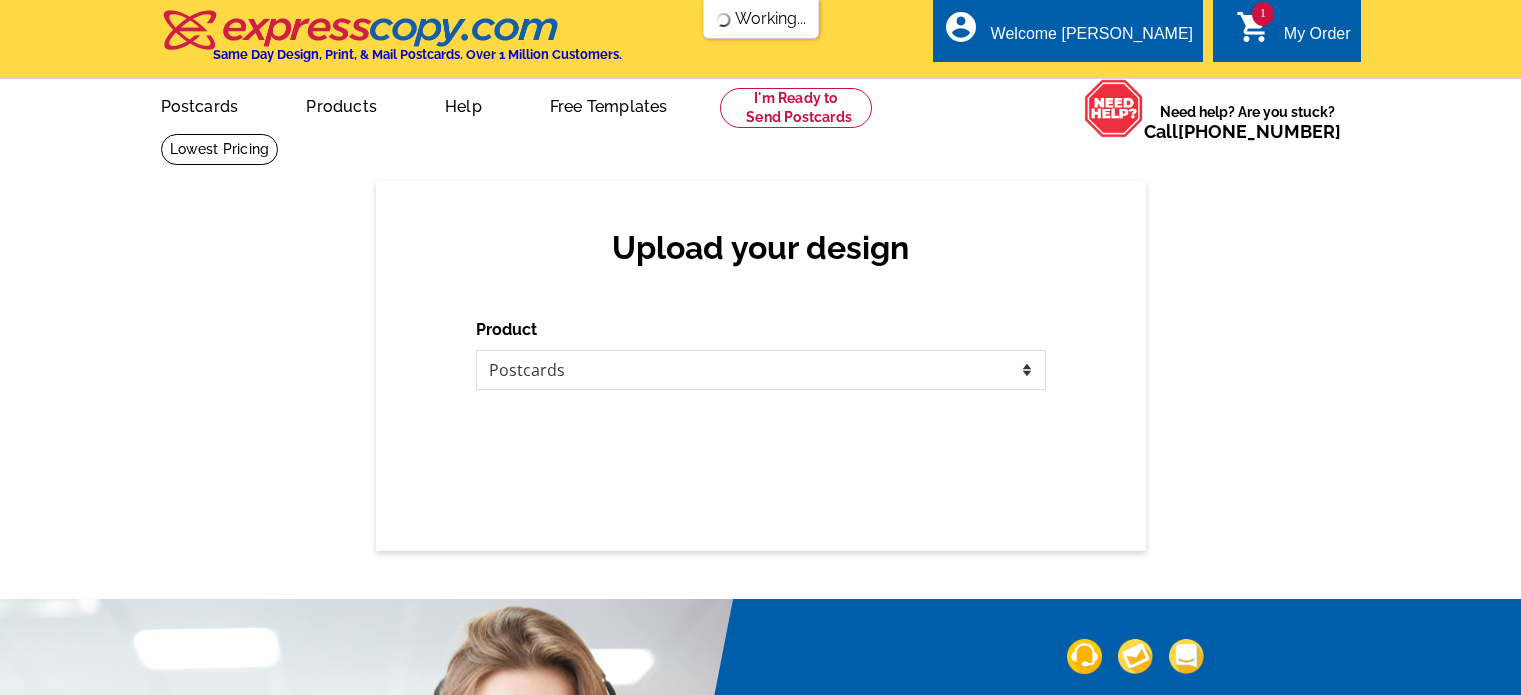 scroll, scrollTop: 0, scrollLeft: 0, axis: both 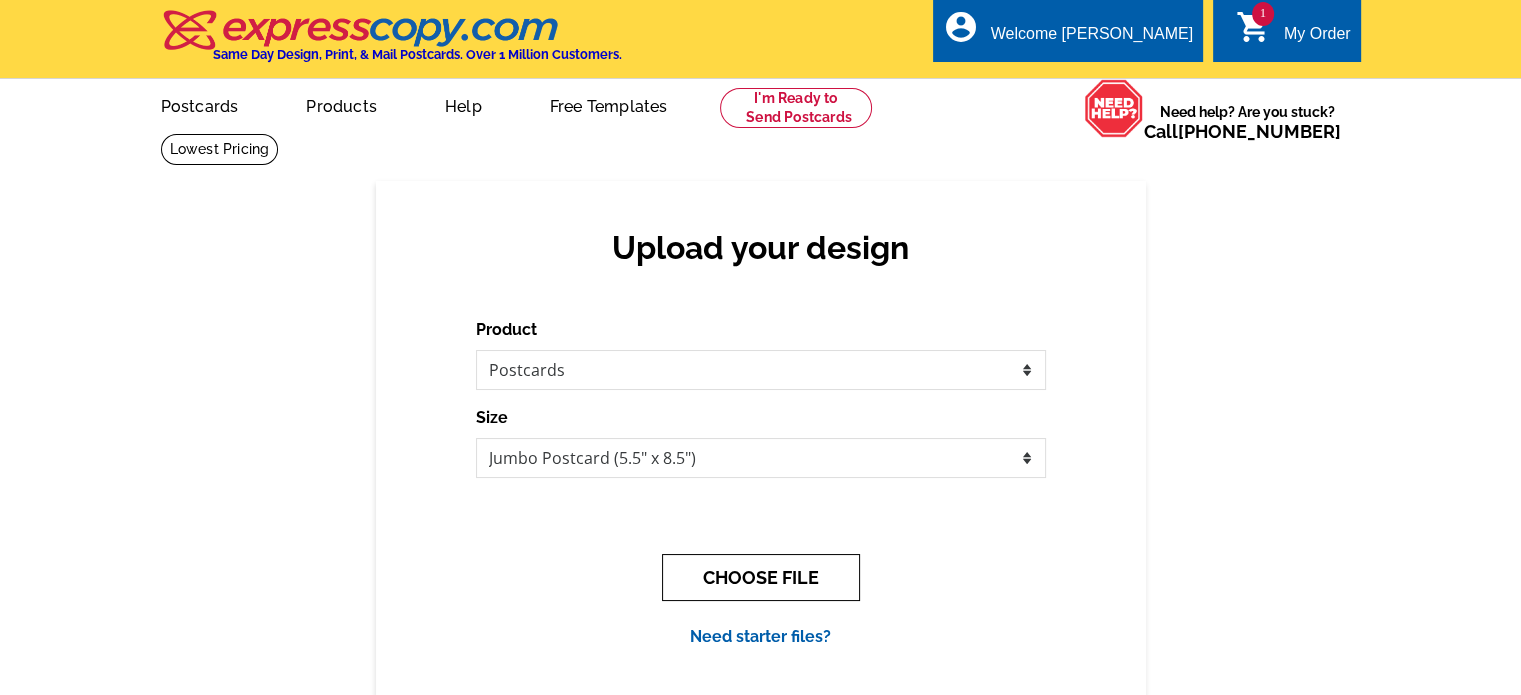 click on "CHOOSE FILE" at bounding box center [761, 577] 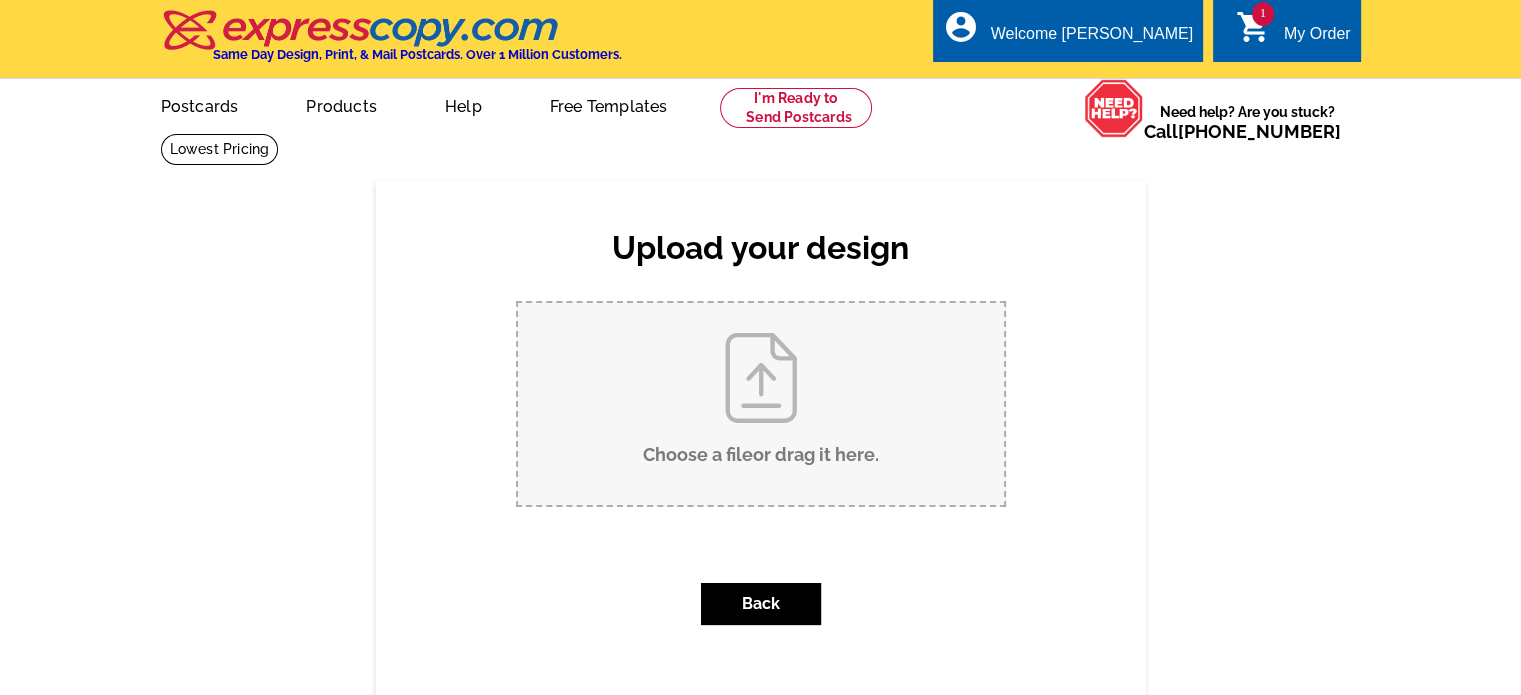 click on "Choose a file  or drag it here ." at bounding box center (761, 404) 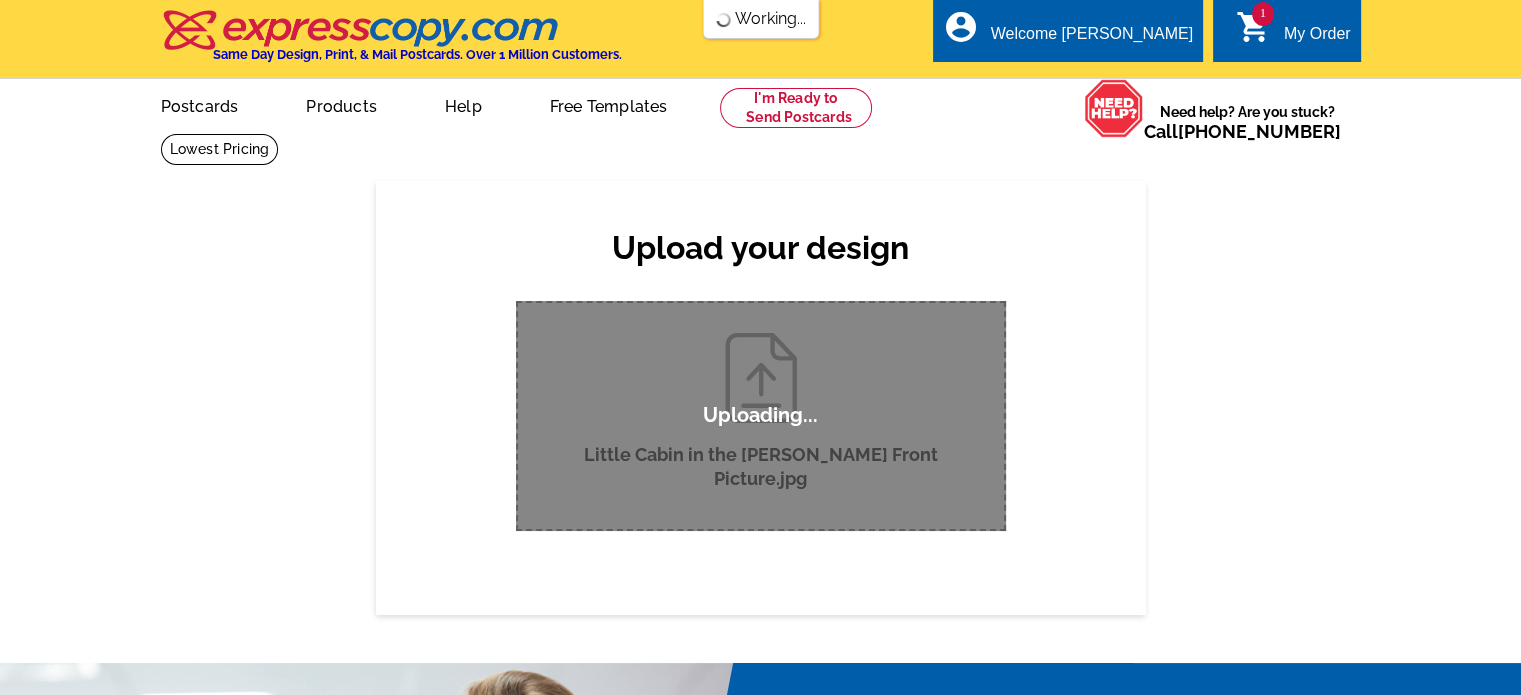 scroll, scrollTop: 0, scrollLeft: 0, axis: both 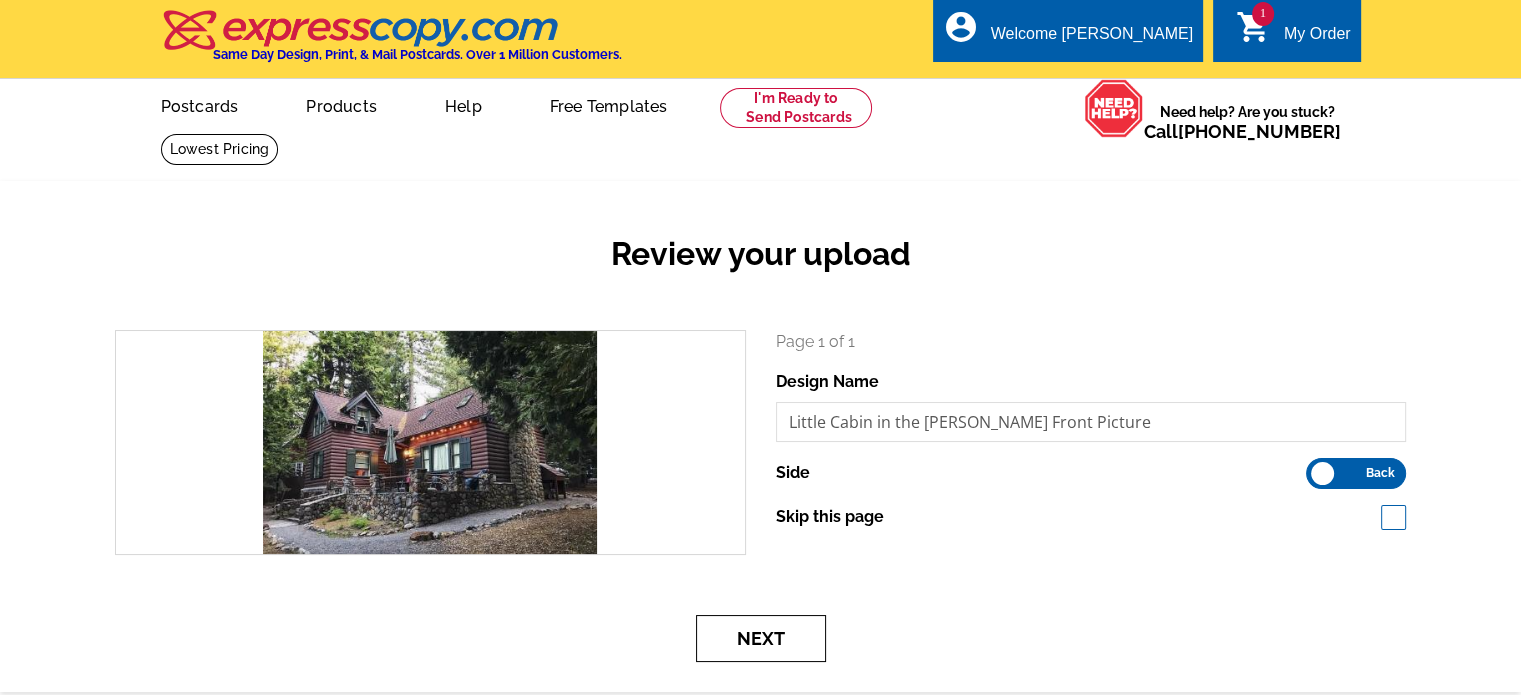 click on "Next" at bounding box center [761, 638] 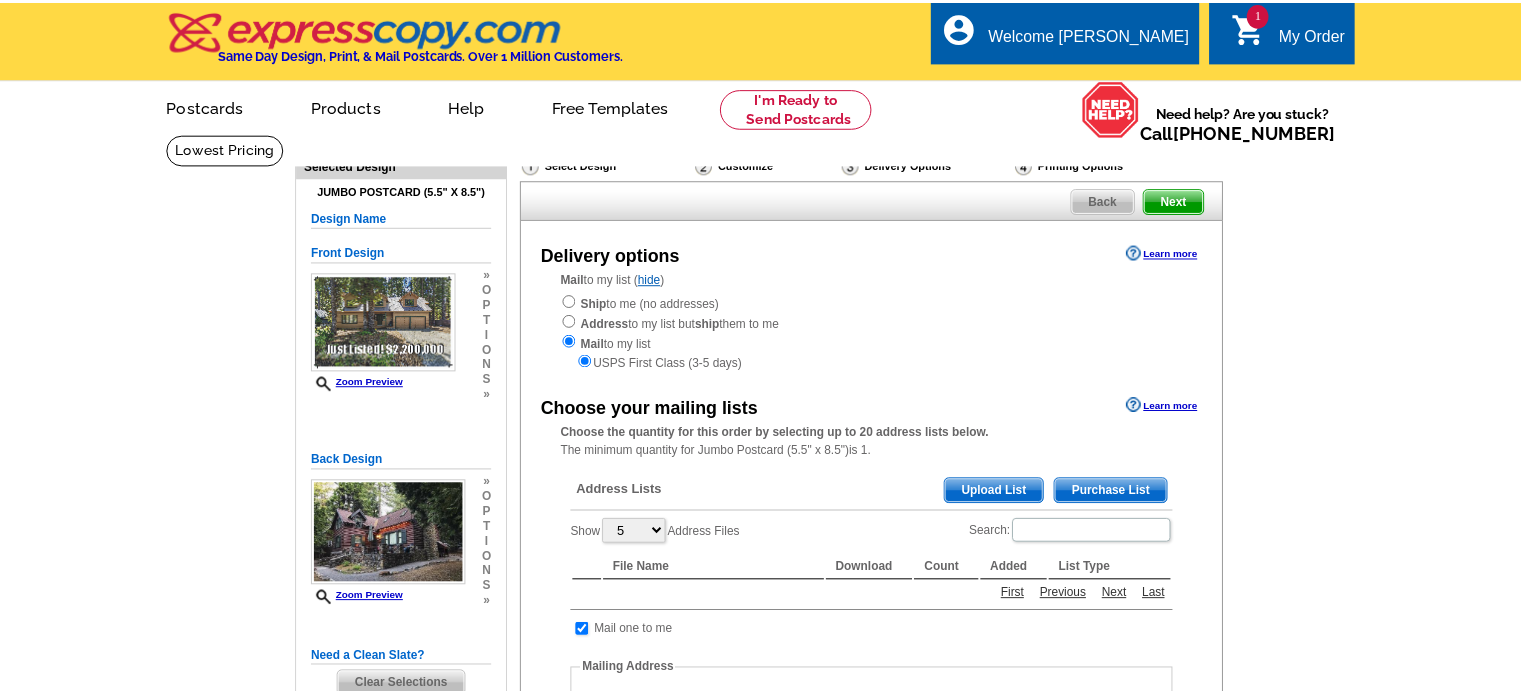 scroll, scrollTop: 0, scrollLeft: 0, axis: both 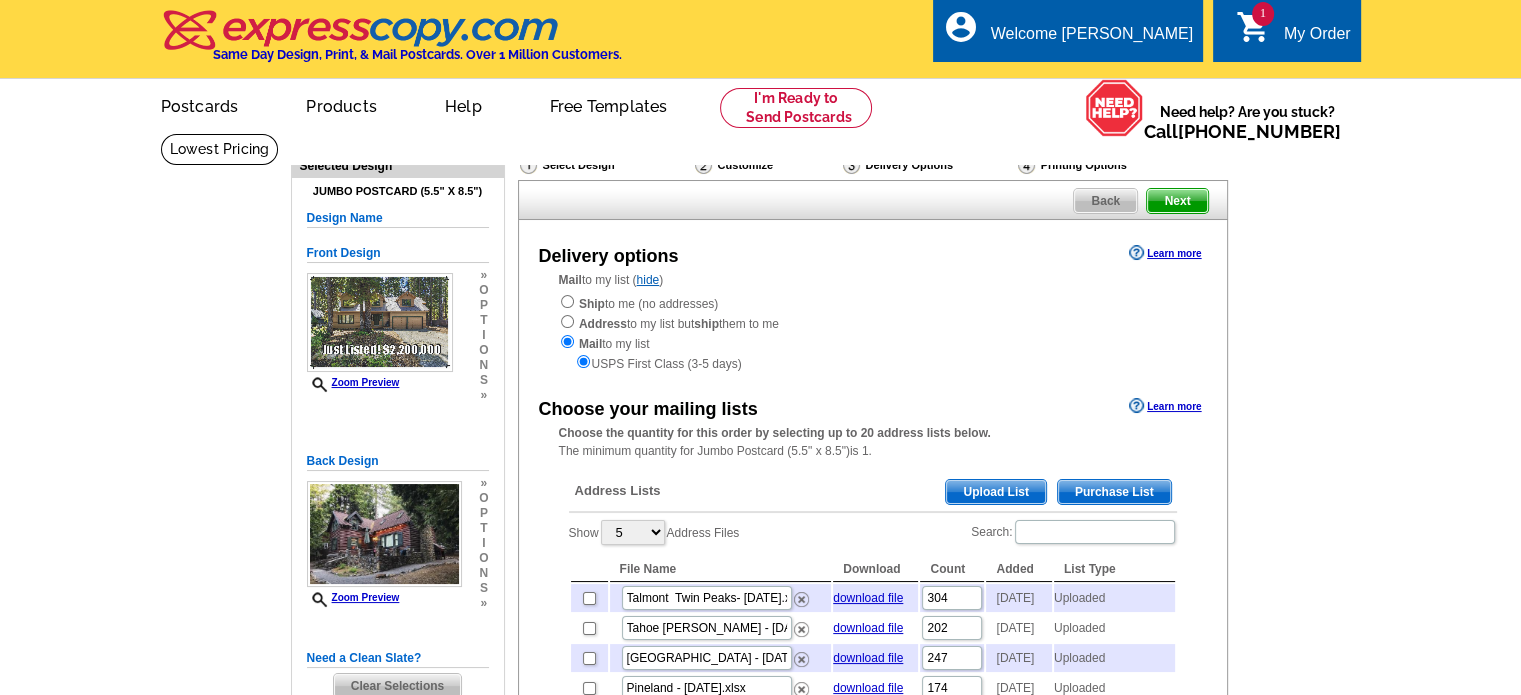drag, startPoint x: 0, startPoint y: 0, endPoint x: 1387, endPoint y: 183, distance: 1399.0204 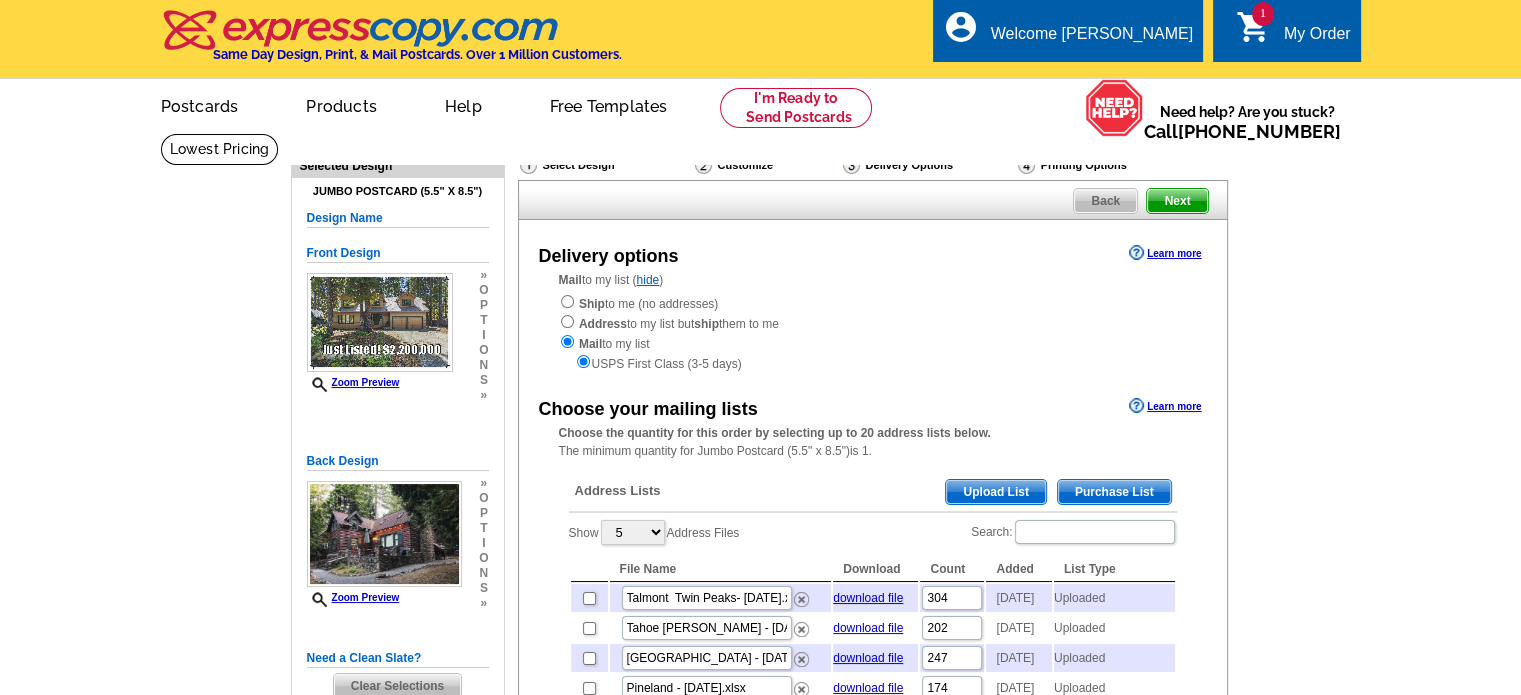 click on "Clear Selections" at bounding box center [397, 686] 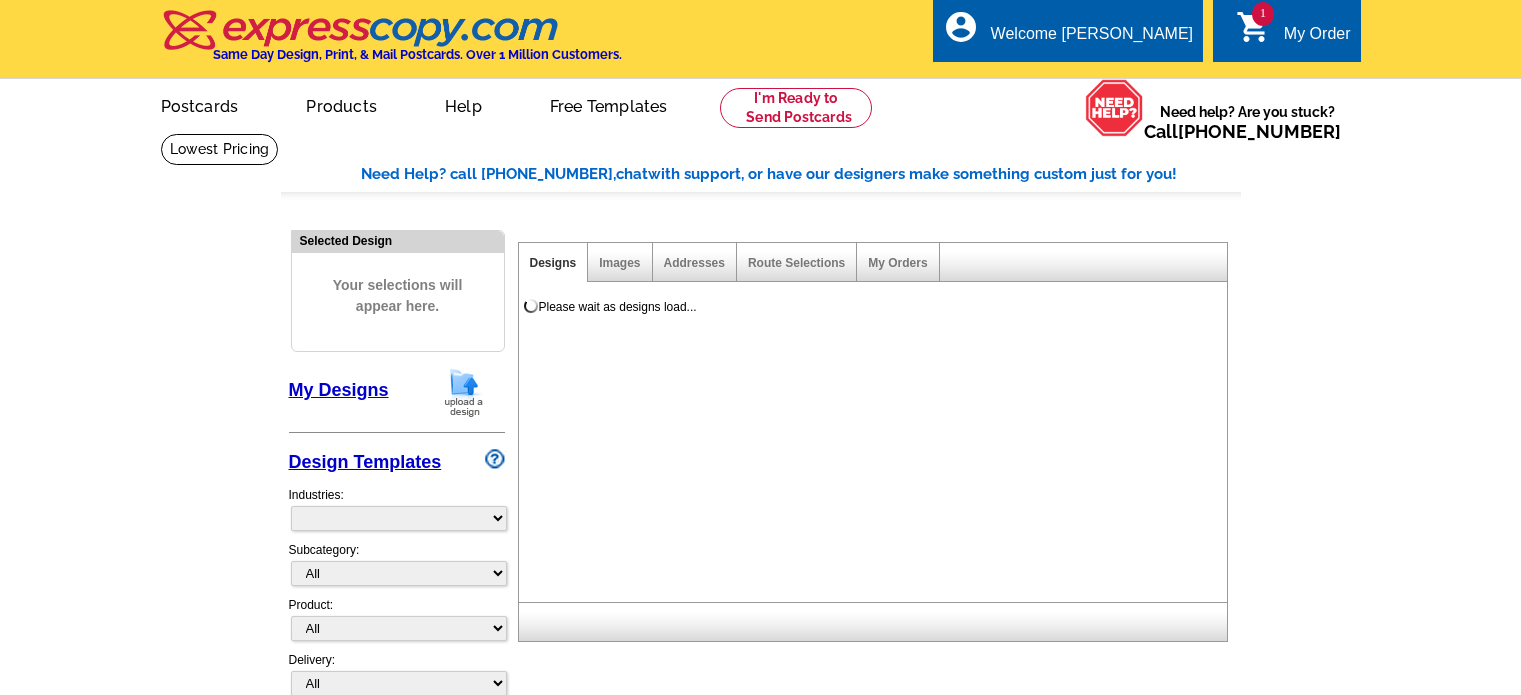 scroll, scrollTop: 0, scrollLeft: 0, axis: both 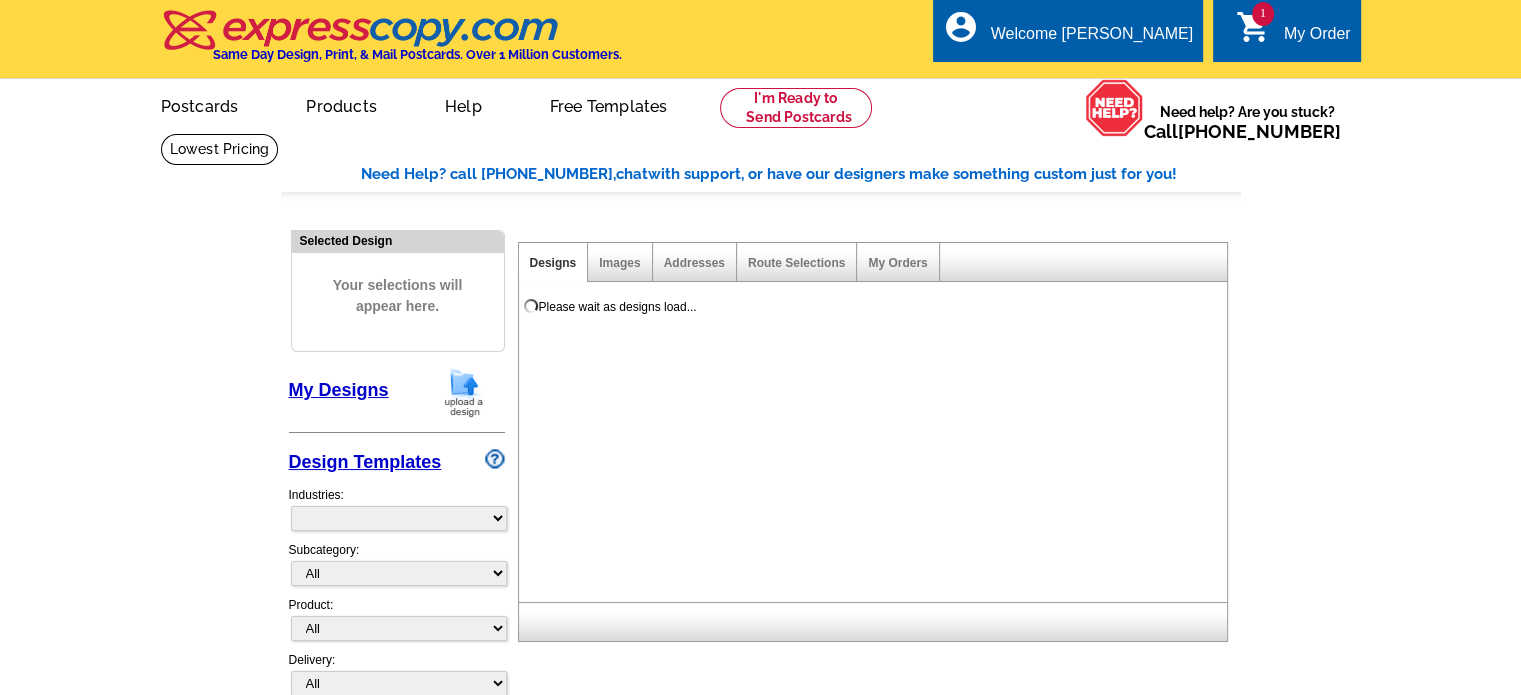 select on "785" 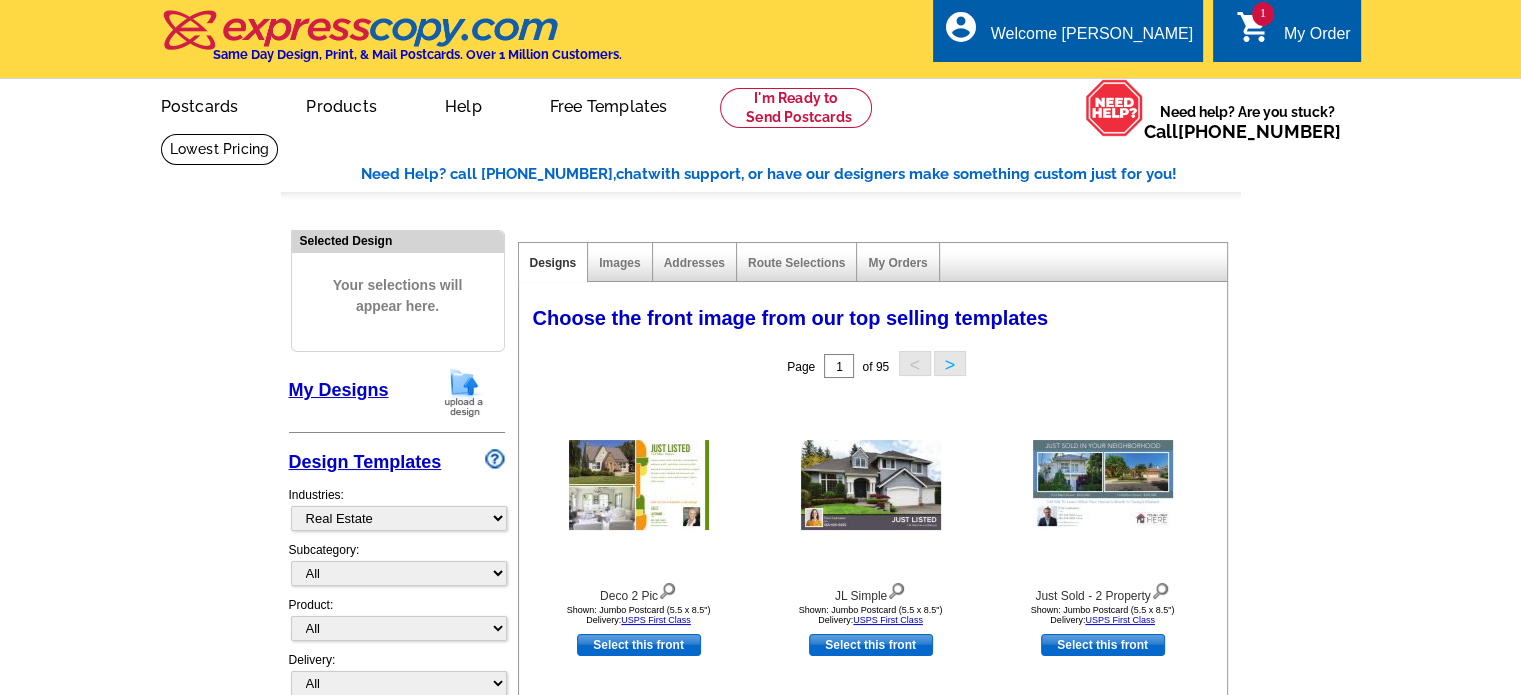 scroll, scrollTop: 0, scrollLeft: 0, axis: both 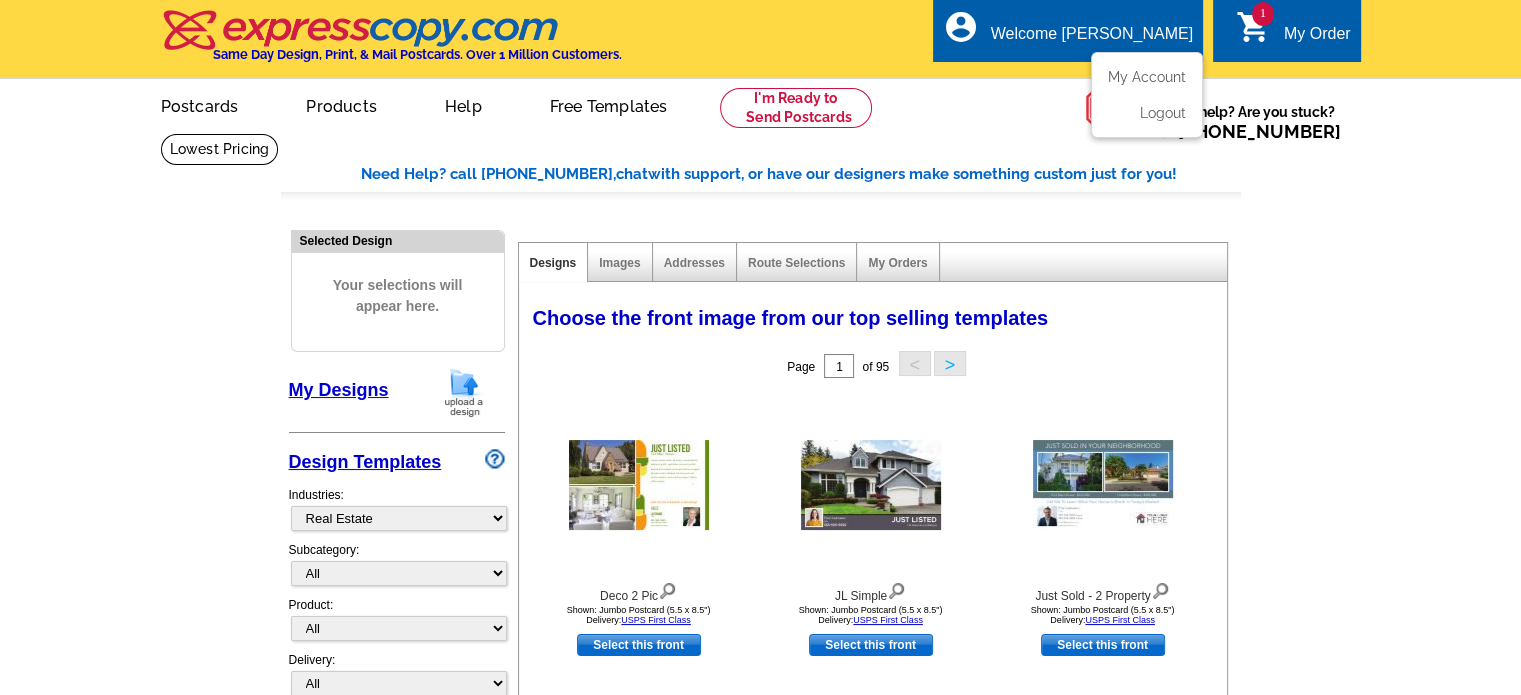 click on "account_circle
Welcome Richard
My Account Logout" at bounding box center [1068, 30] 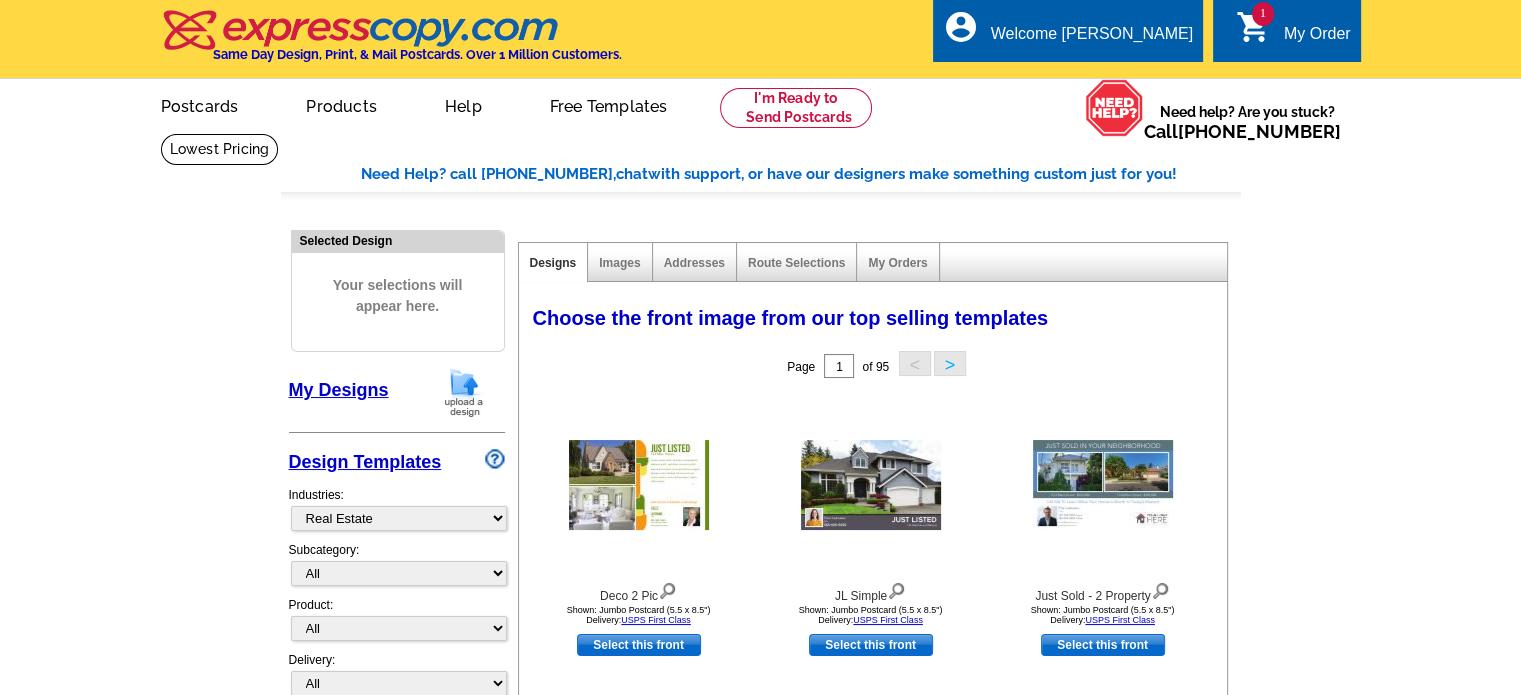 click on "My Designs" at bounding box center [339, 390] 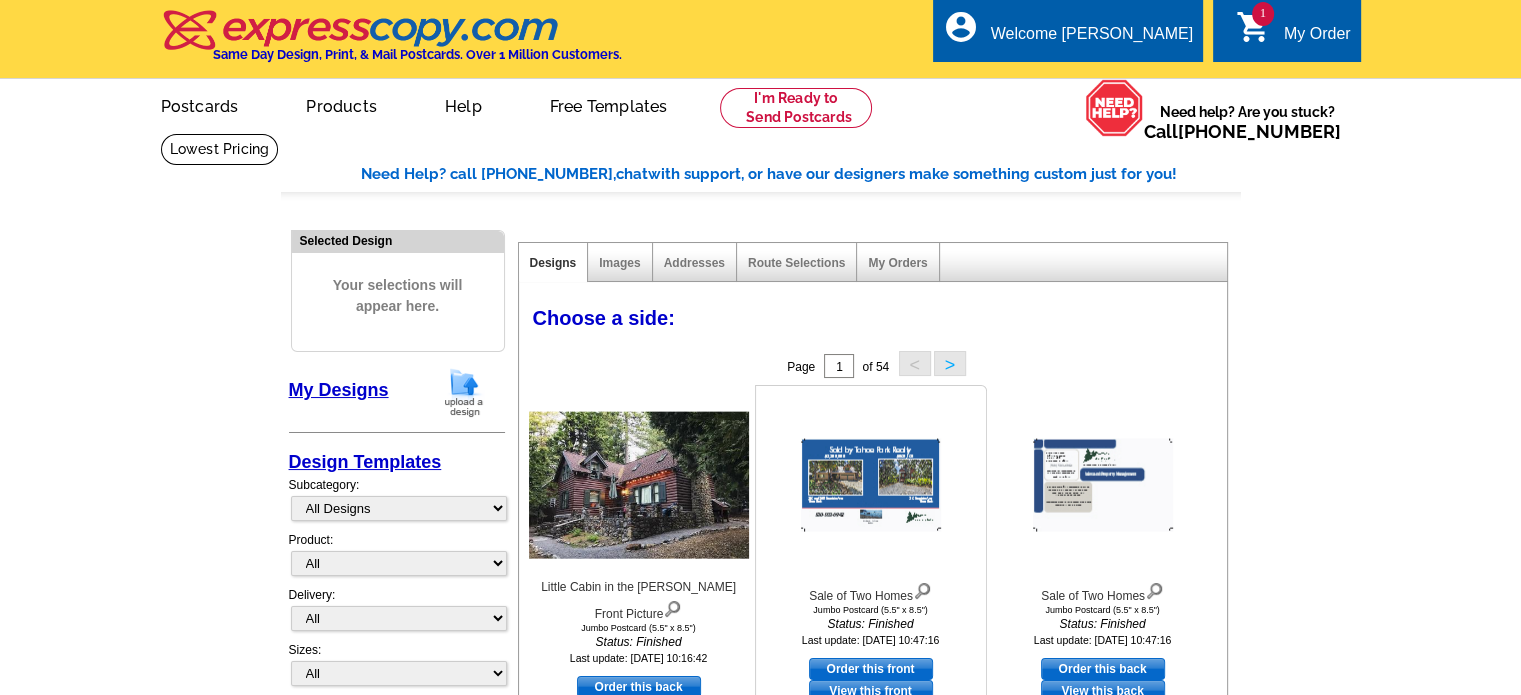 click at bounding box center (871, 485) 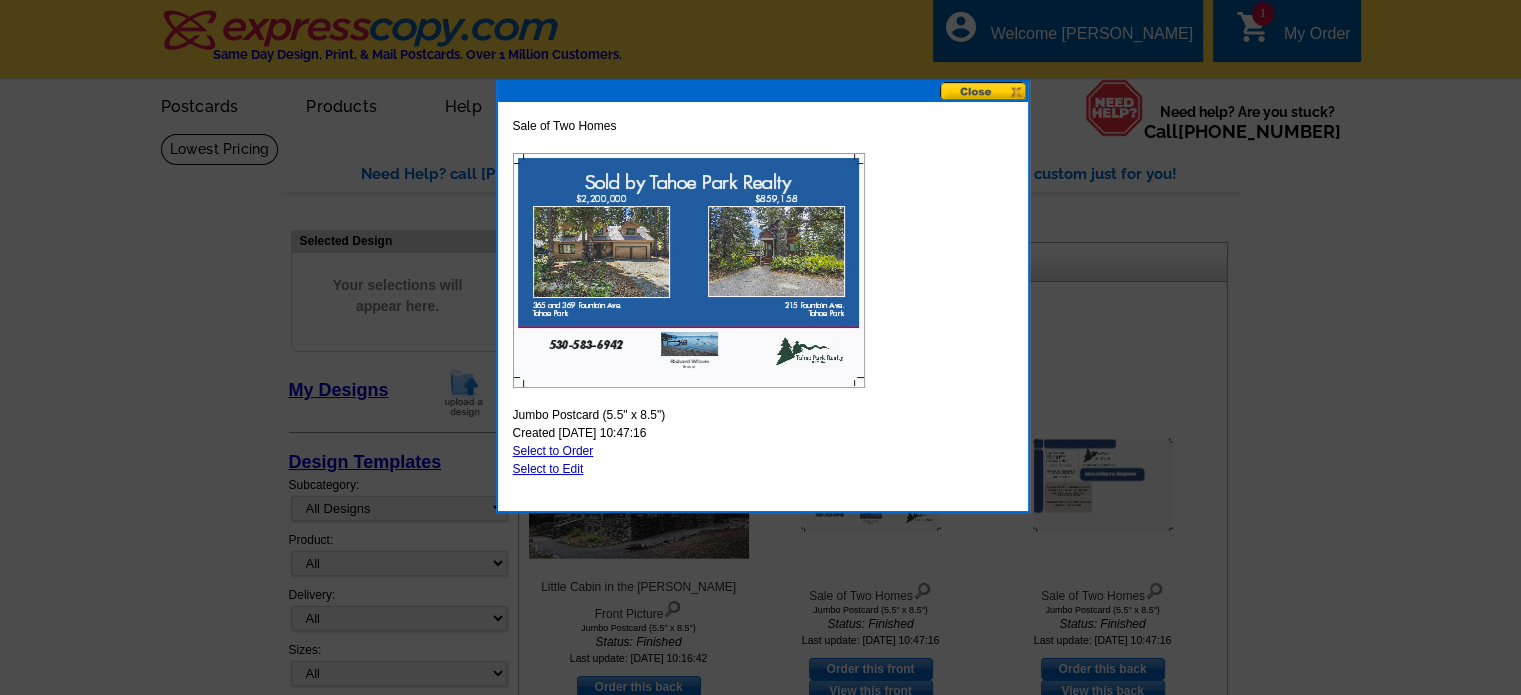 click on "Select to Edit" at bounding box center (548, 469) 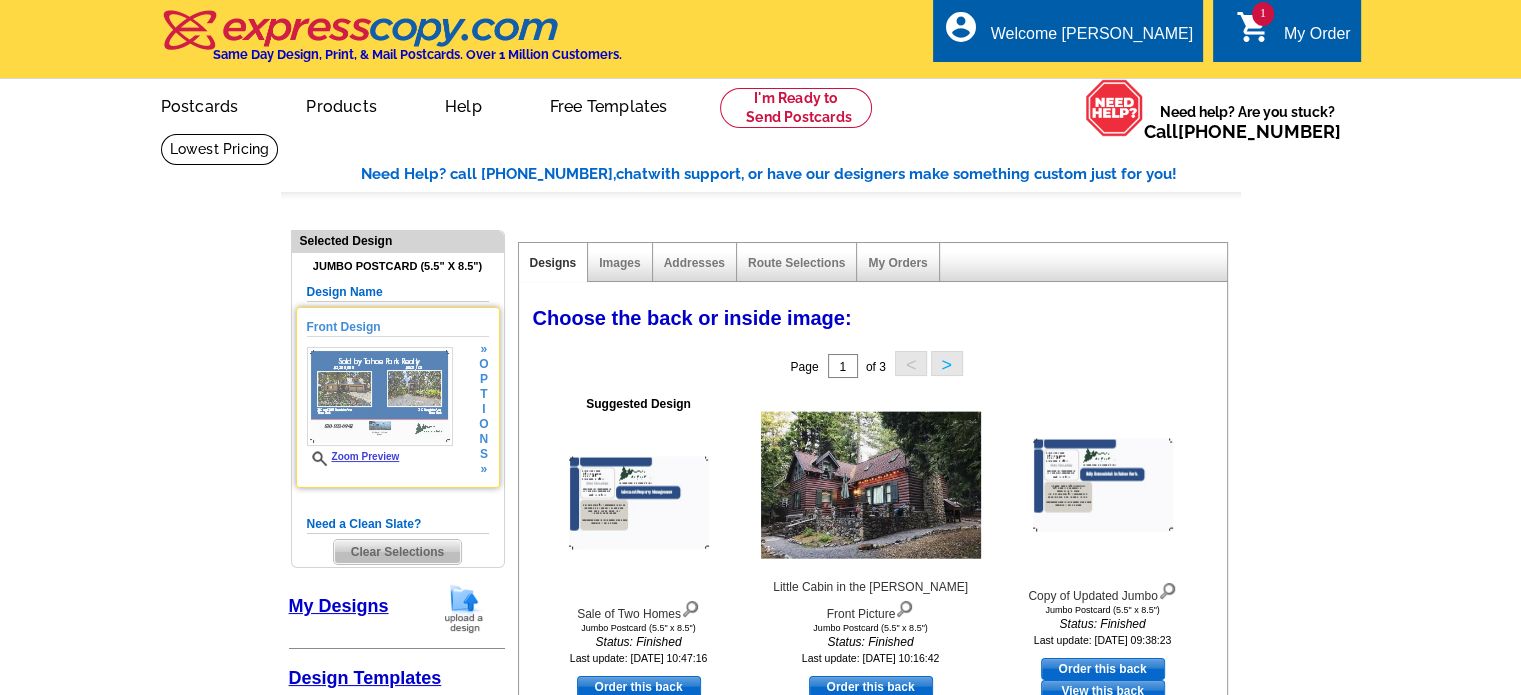click on "n" at bounding box center [483, 439] 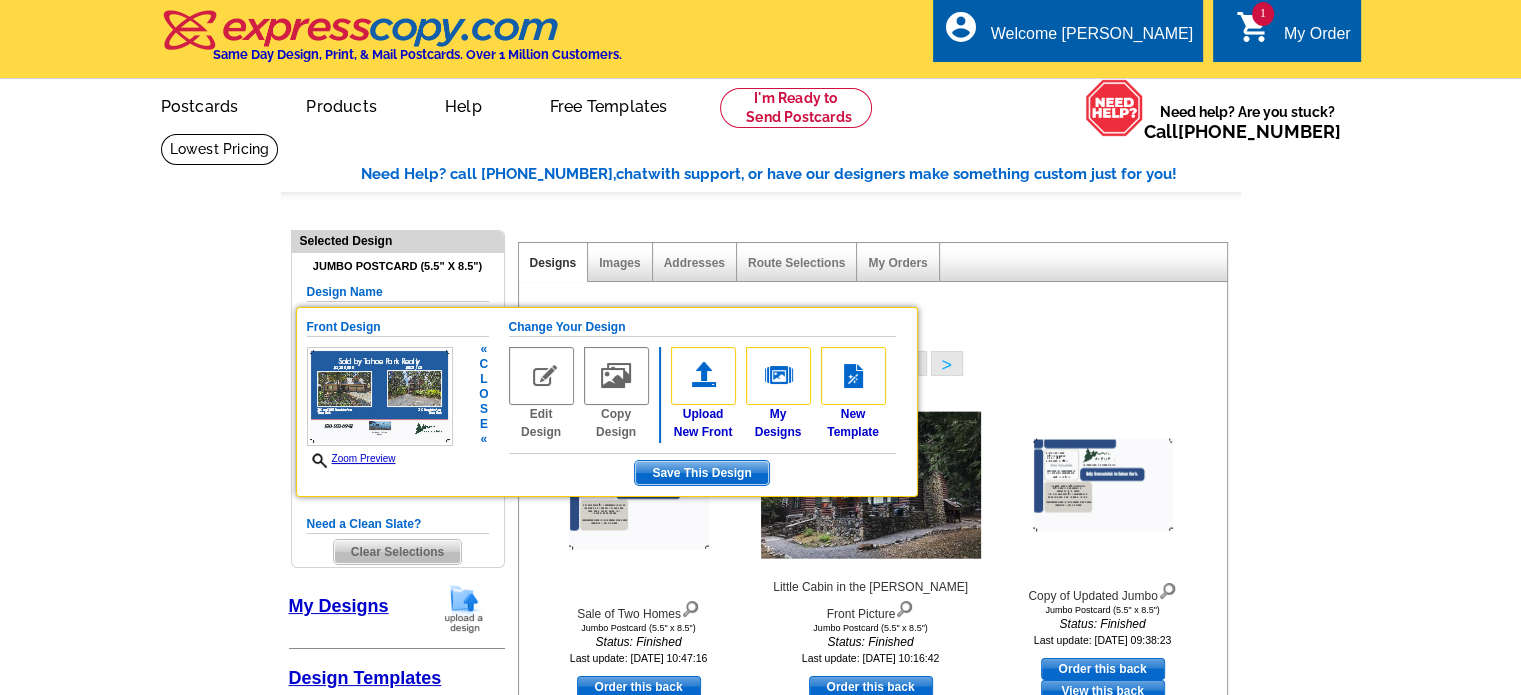 click at bounding box center [541, 376] 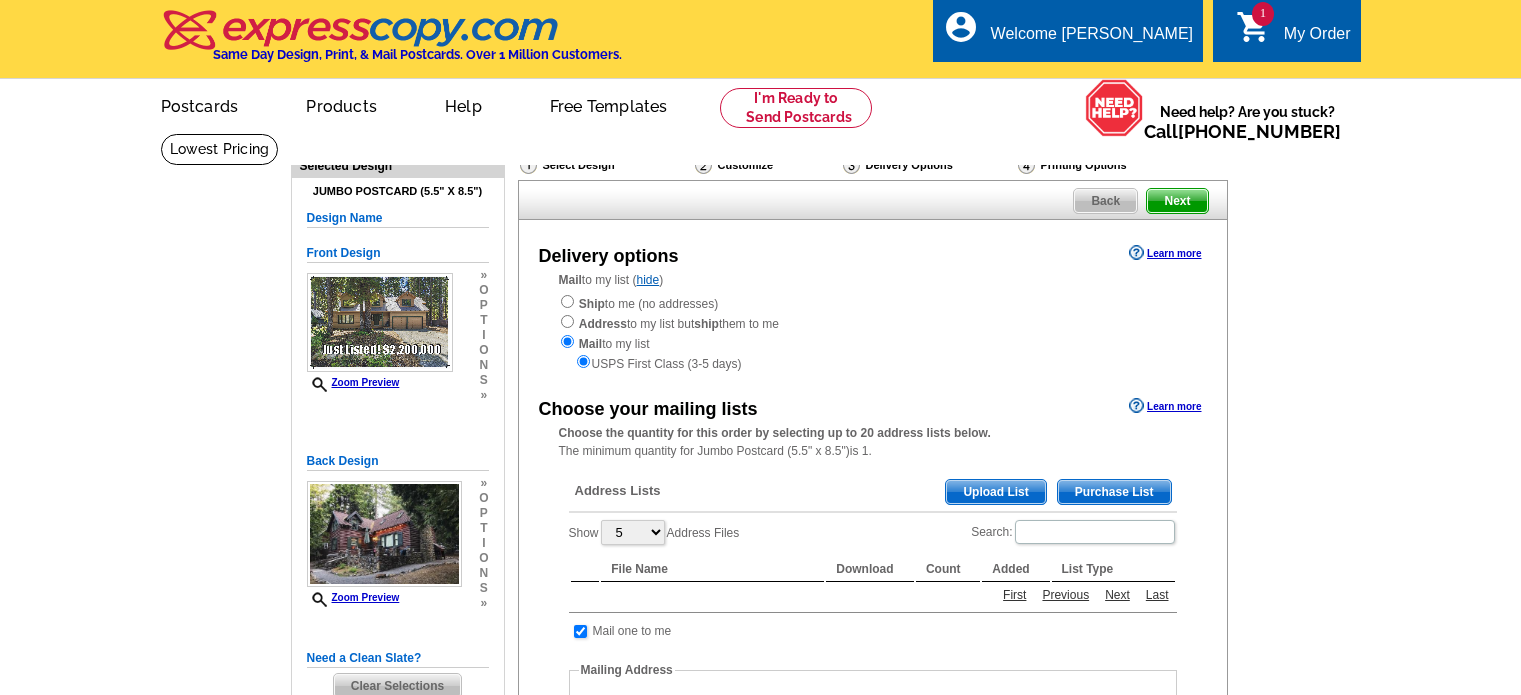scroll, scrollTop: 0, scrollLeft: 0, axis: both 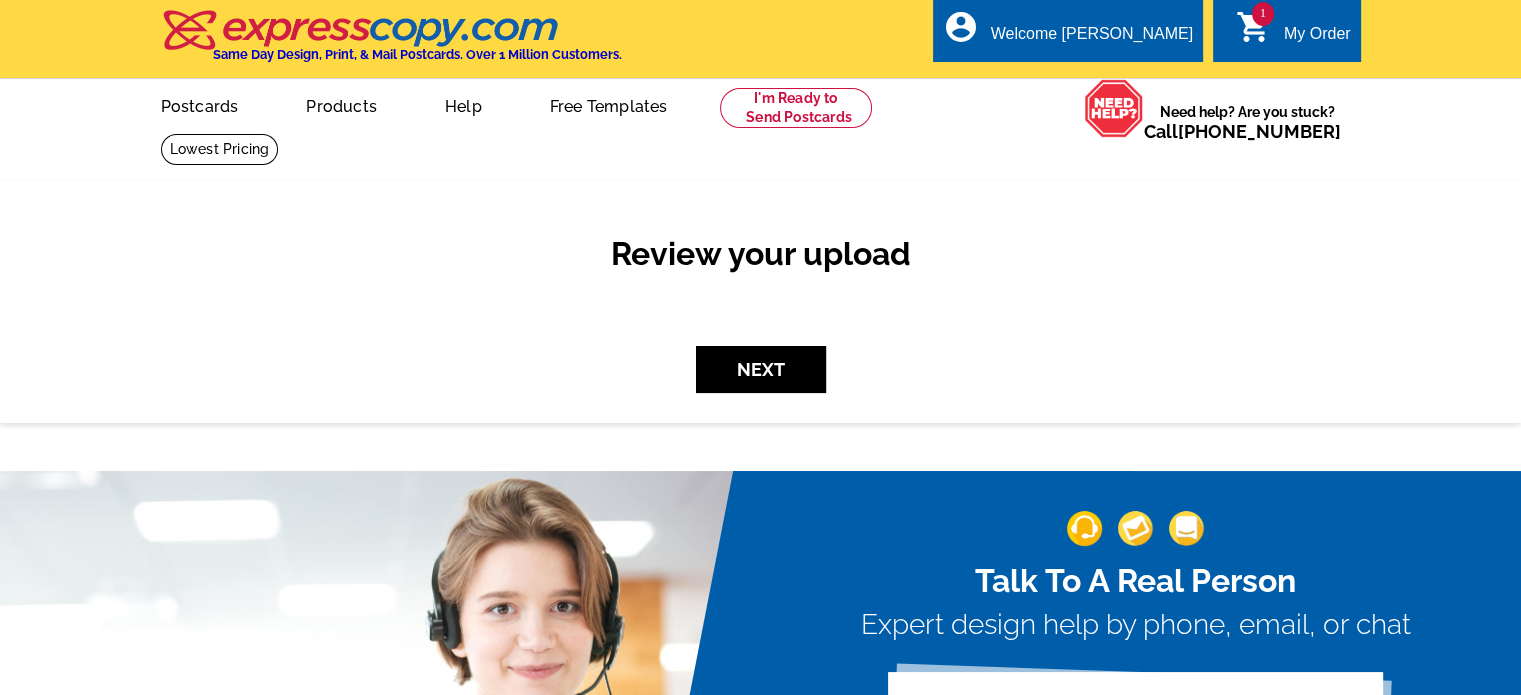 click on "Review your upload" at bounding box center [760, 270] 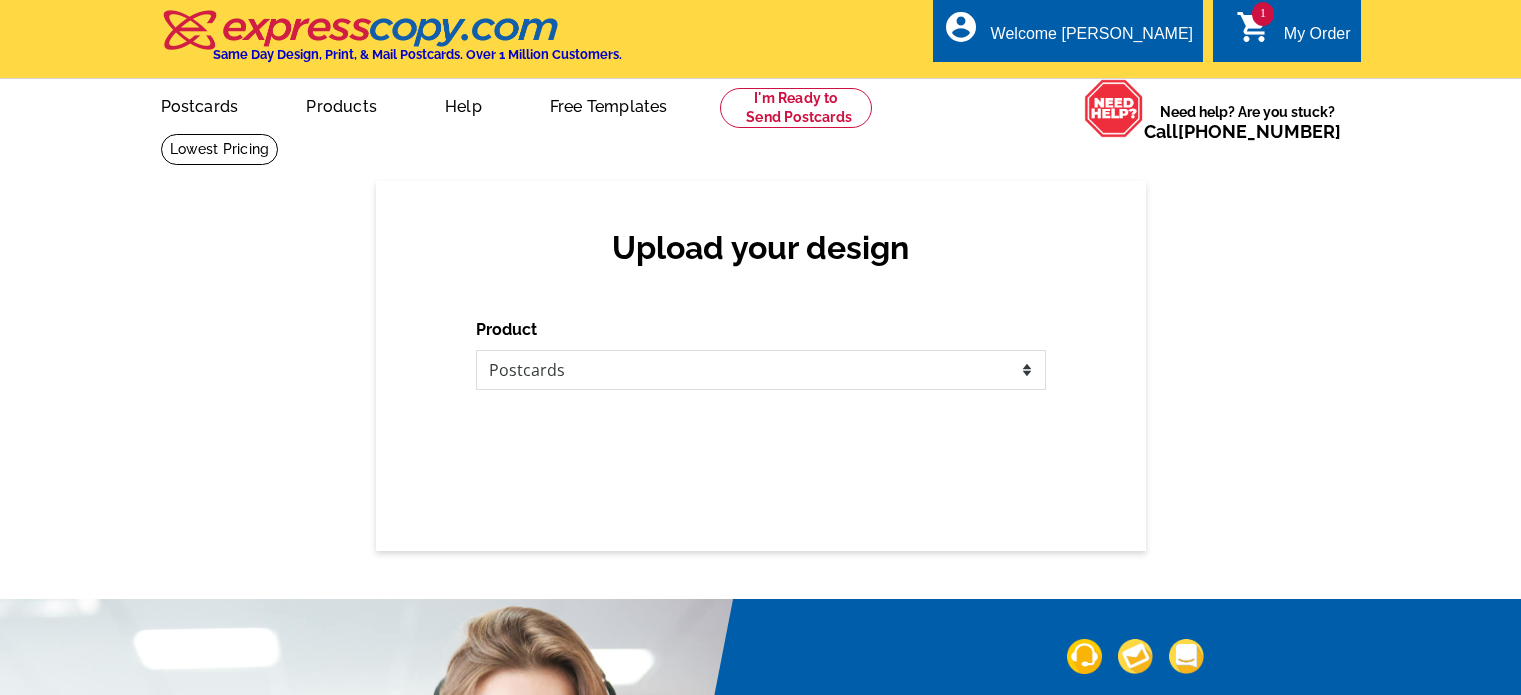 scroll, scrollTop: 0, scrollLeft: 0, axis: both 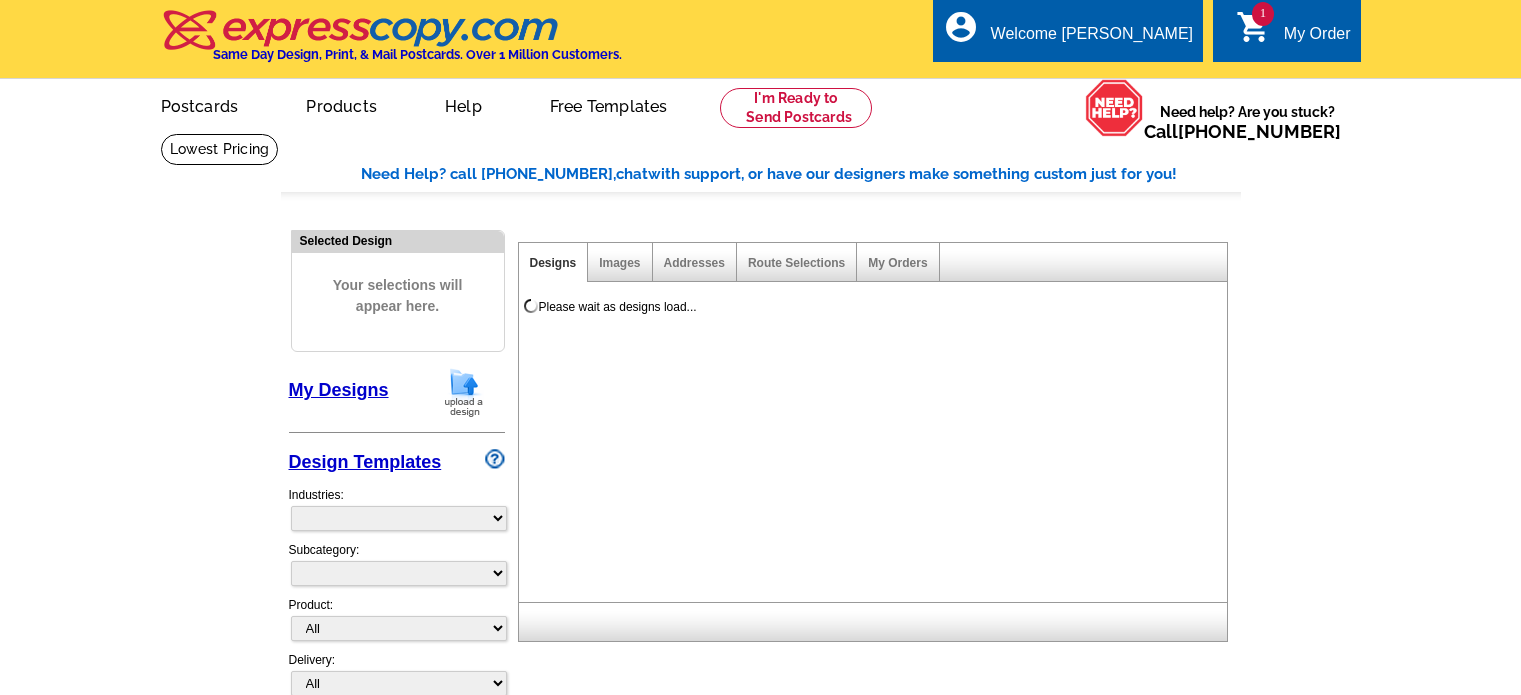 select 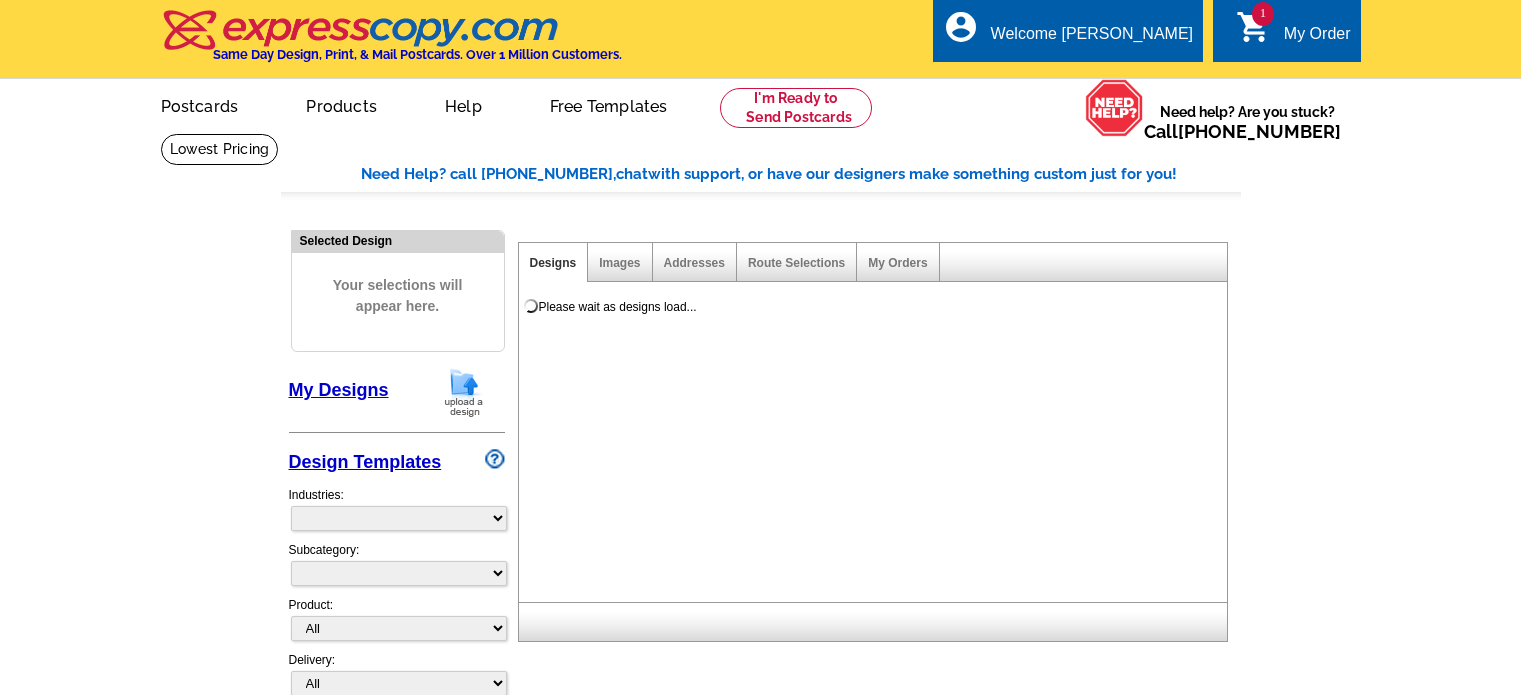 select on "2" 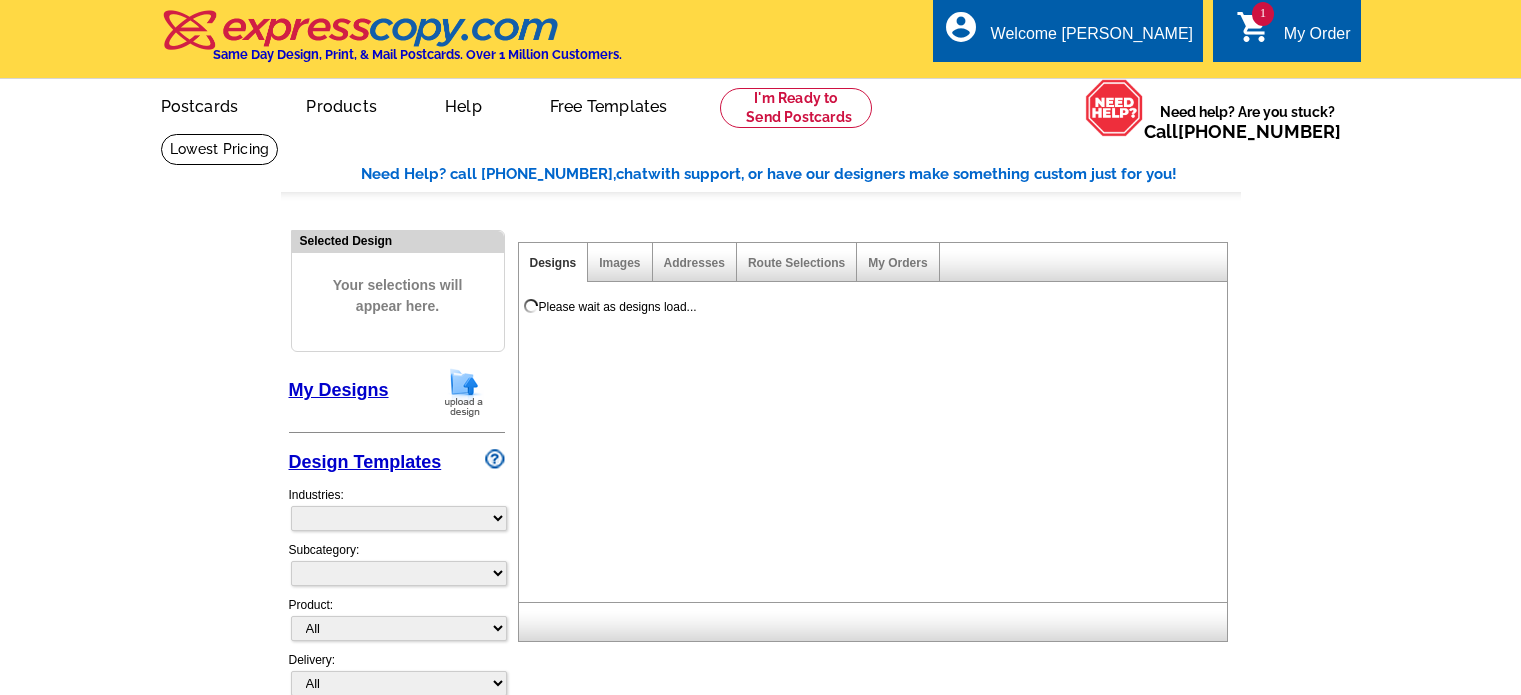select on "back" 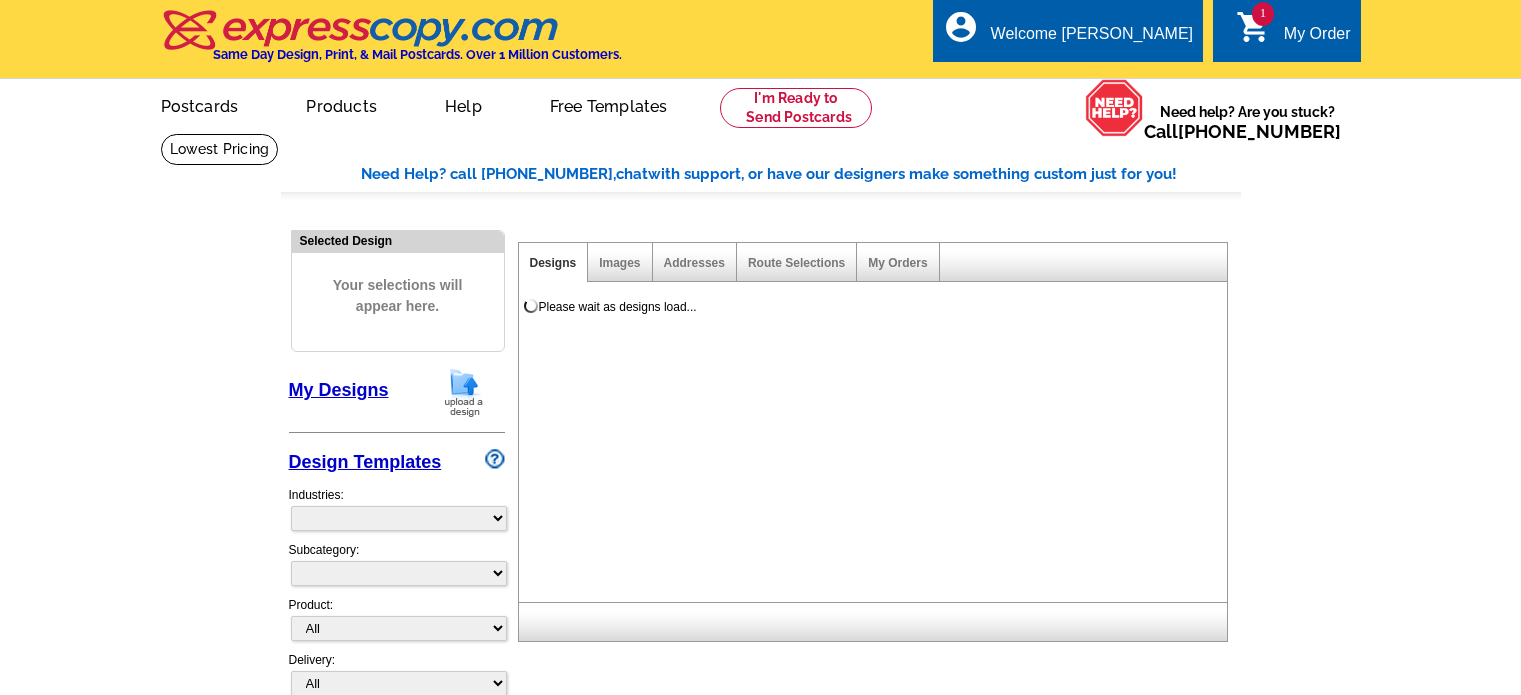 scroll, scrollTop: 0, scrollLeft: 0, axis: both 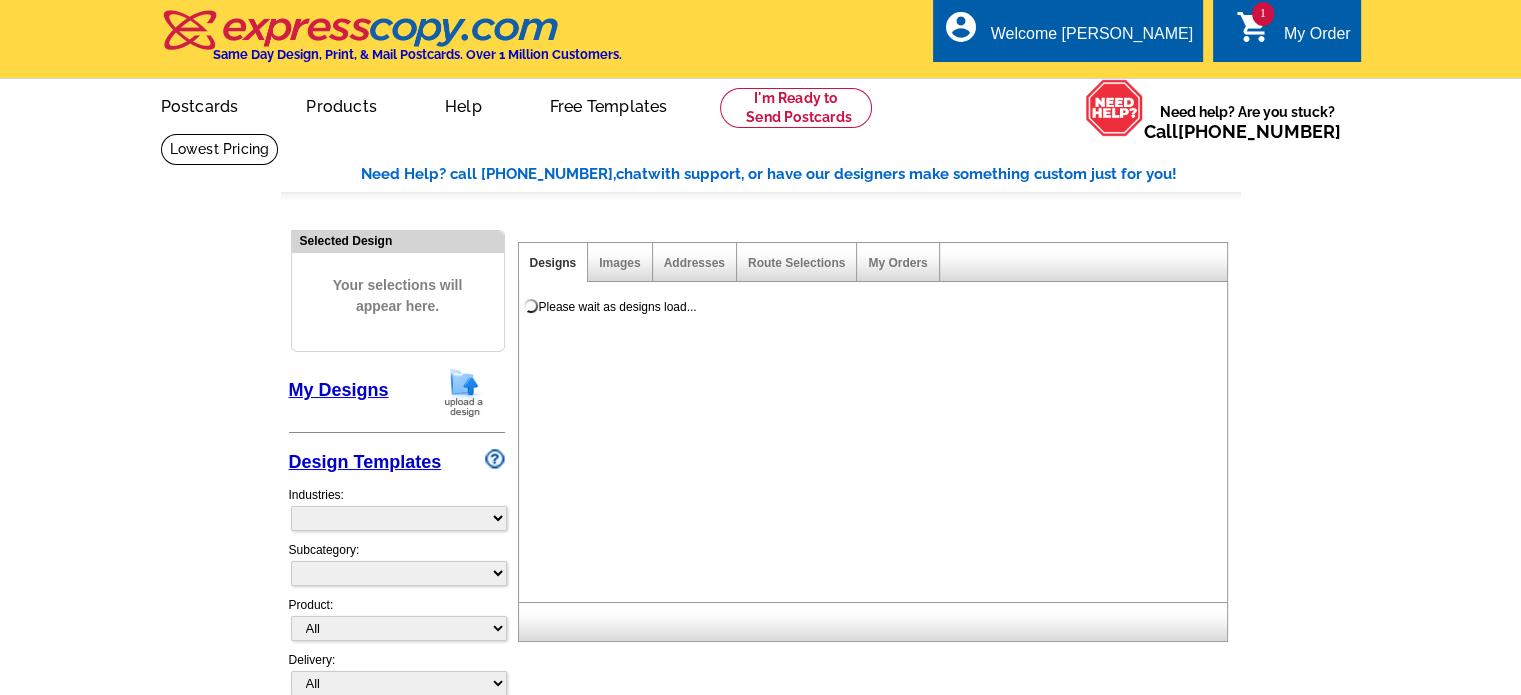 select on "785" 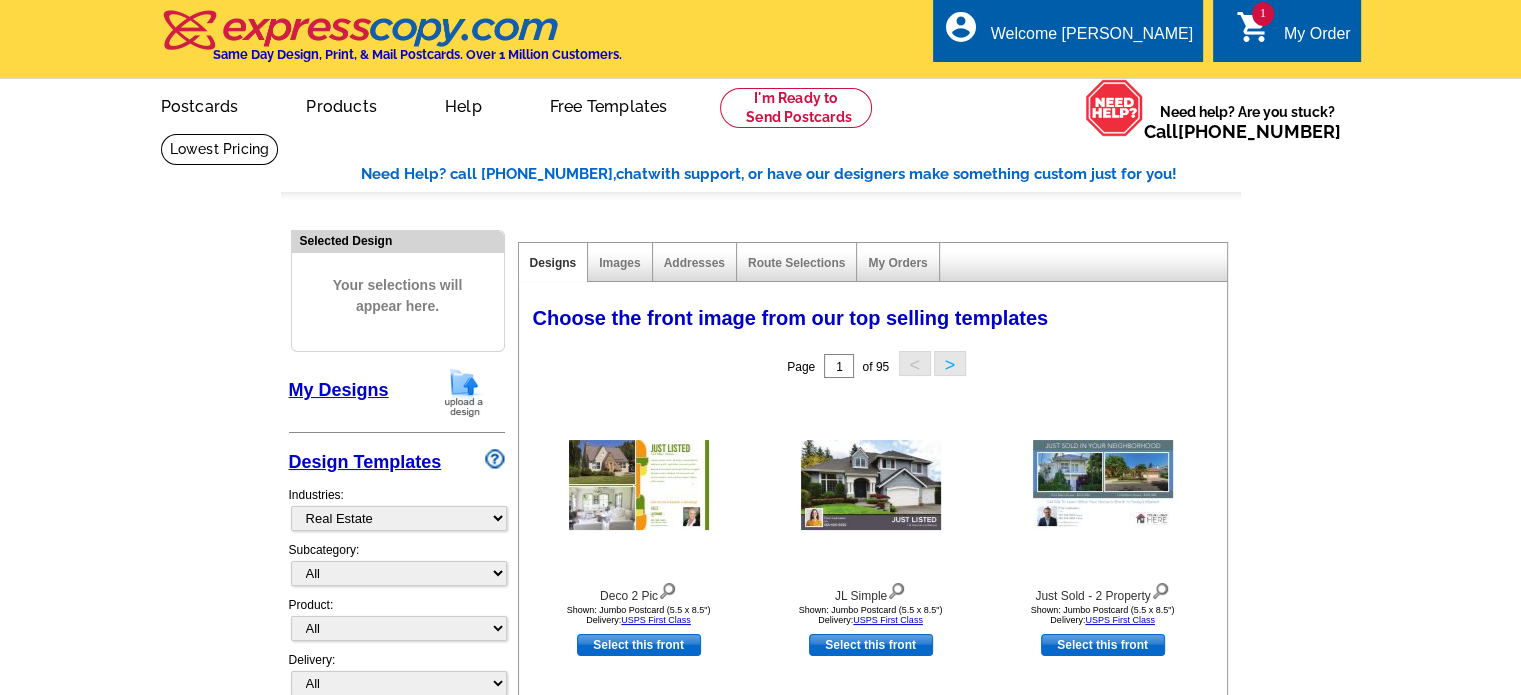 scroll, scrollTop: 0, scrollLeft: 0, axis: both 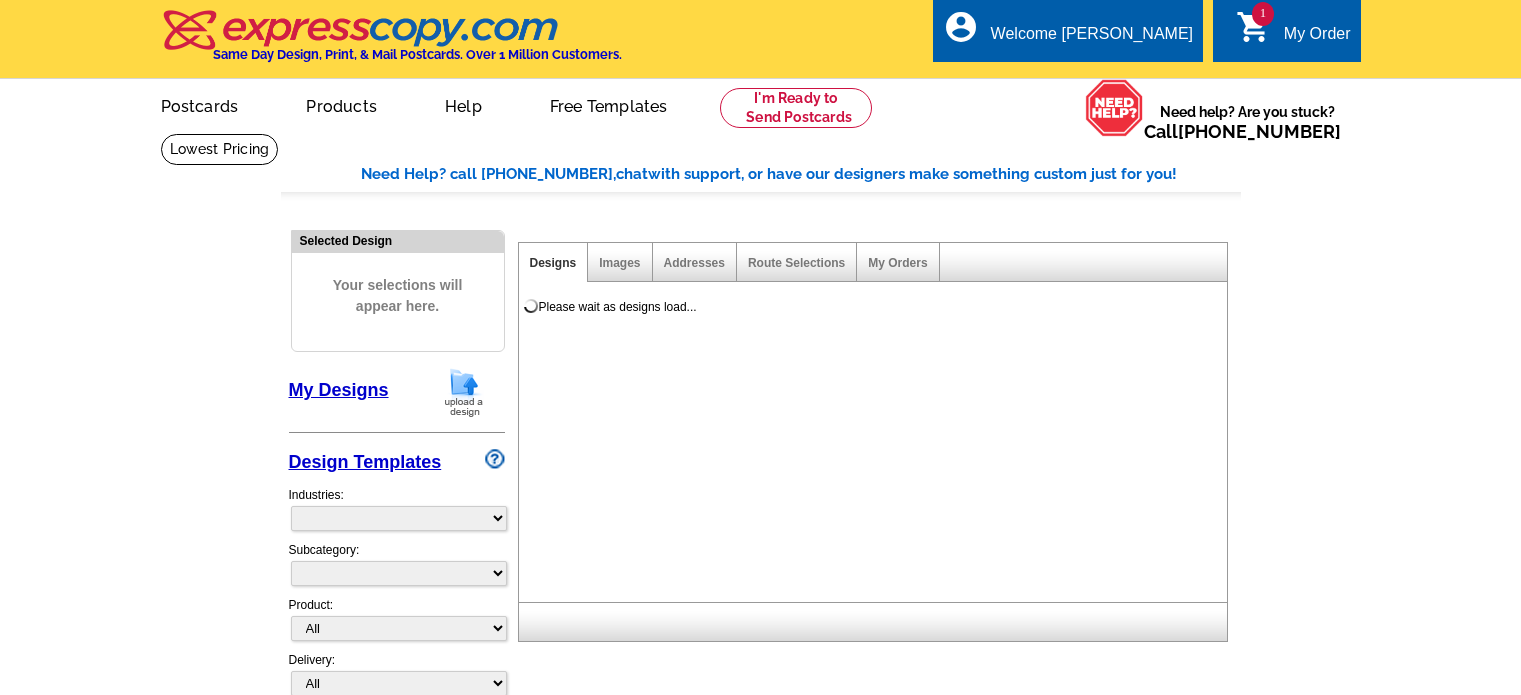 select 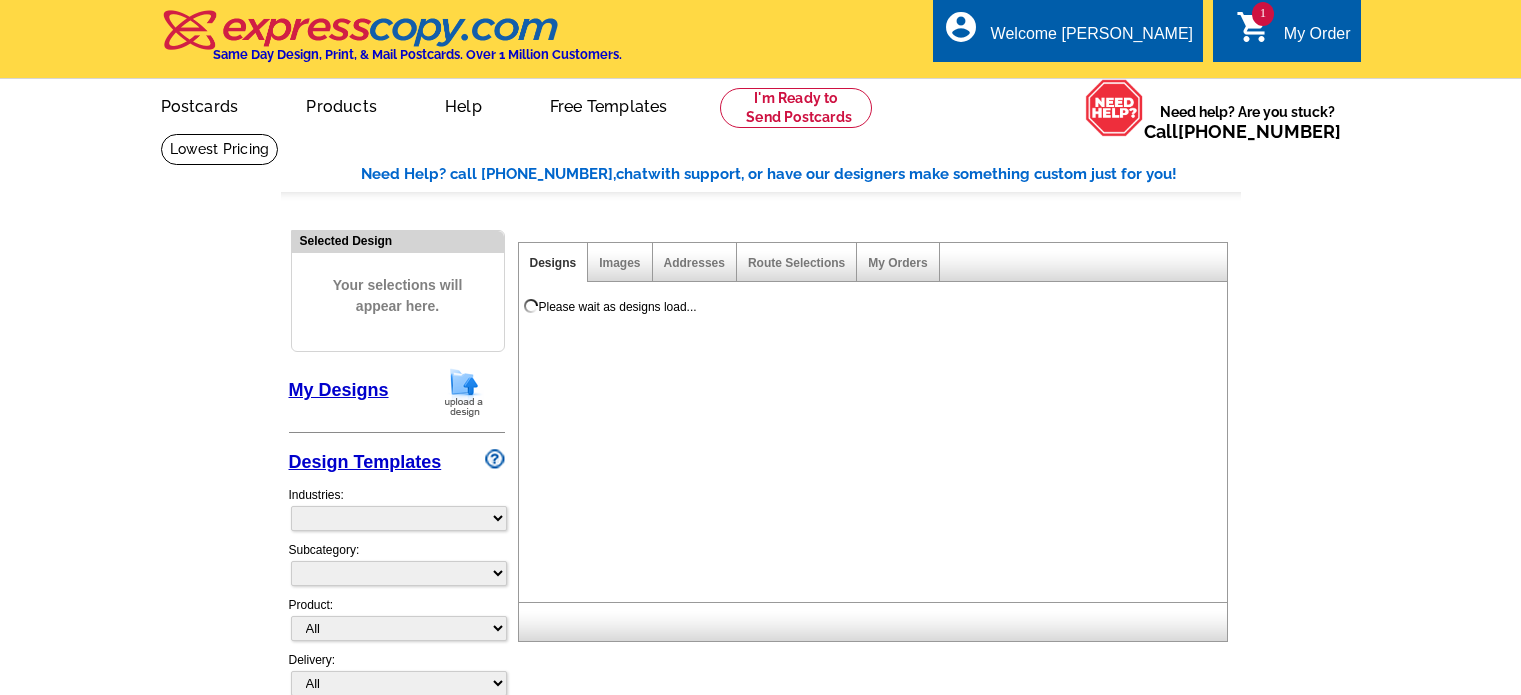 select on "2" 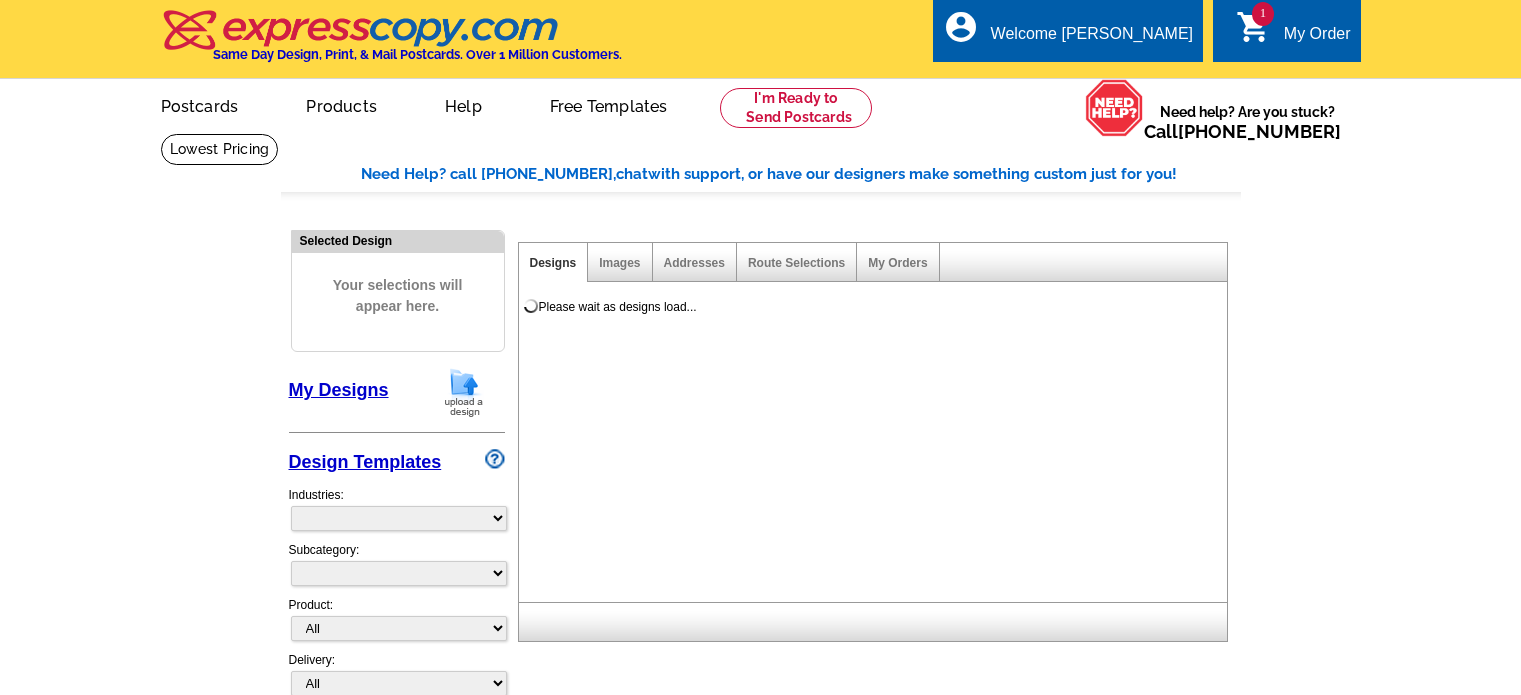 select on "back" 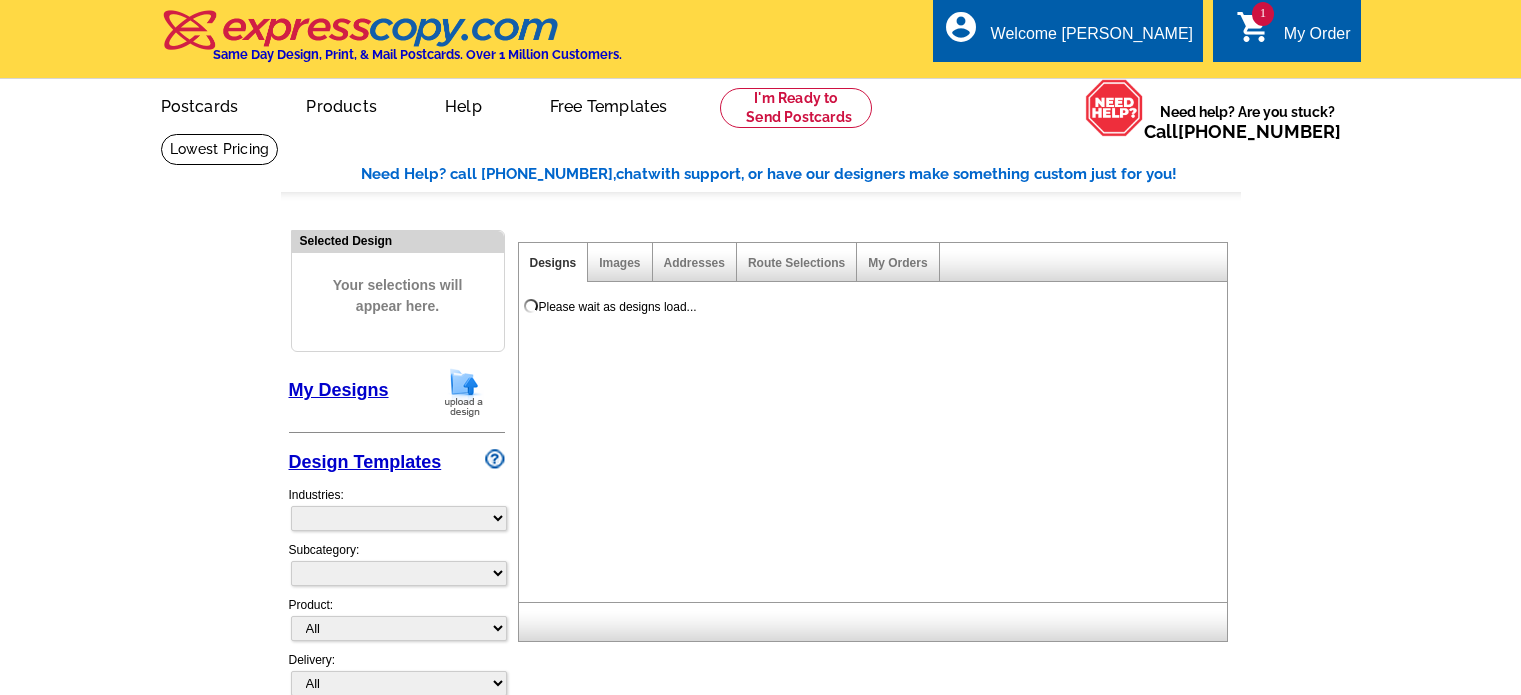 scroll, scrollTop: 0, scrollLeft: 0, axis: both 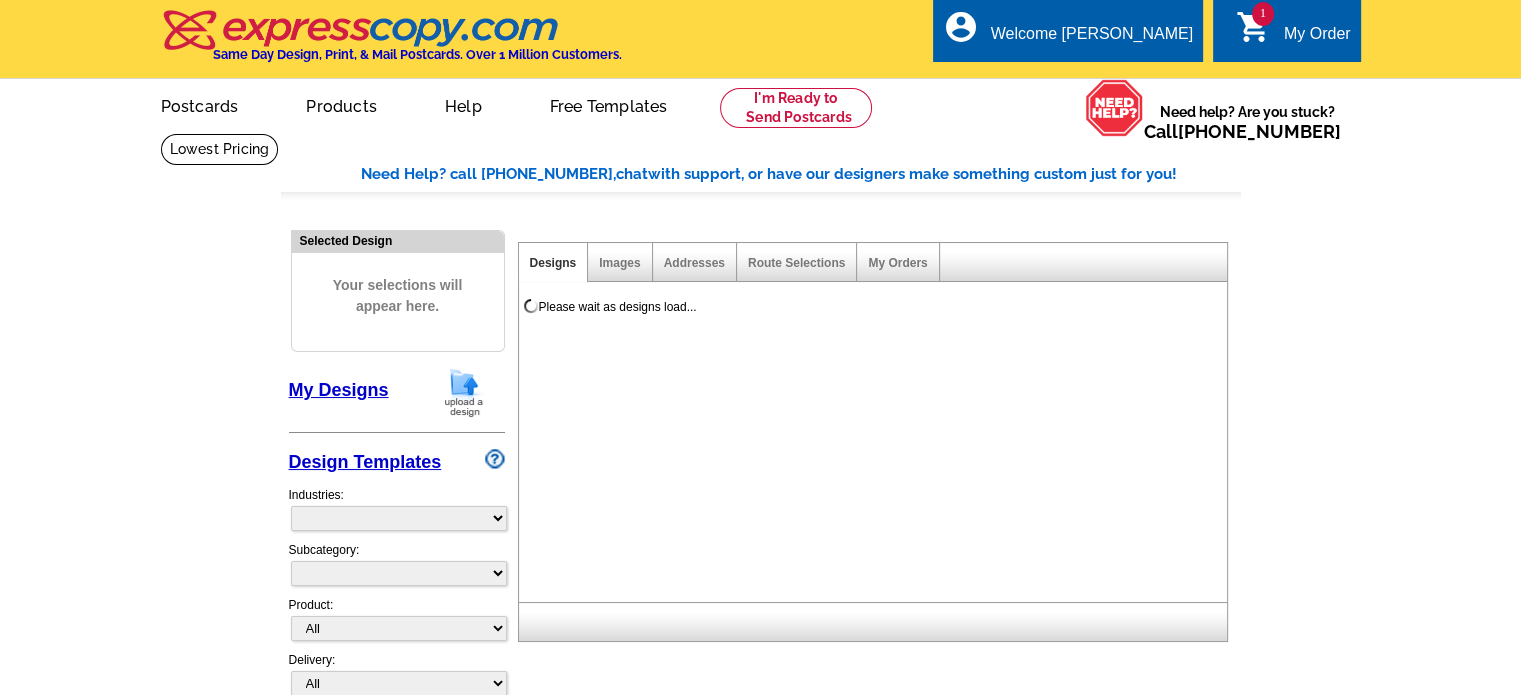select on "785" 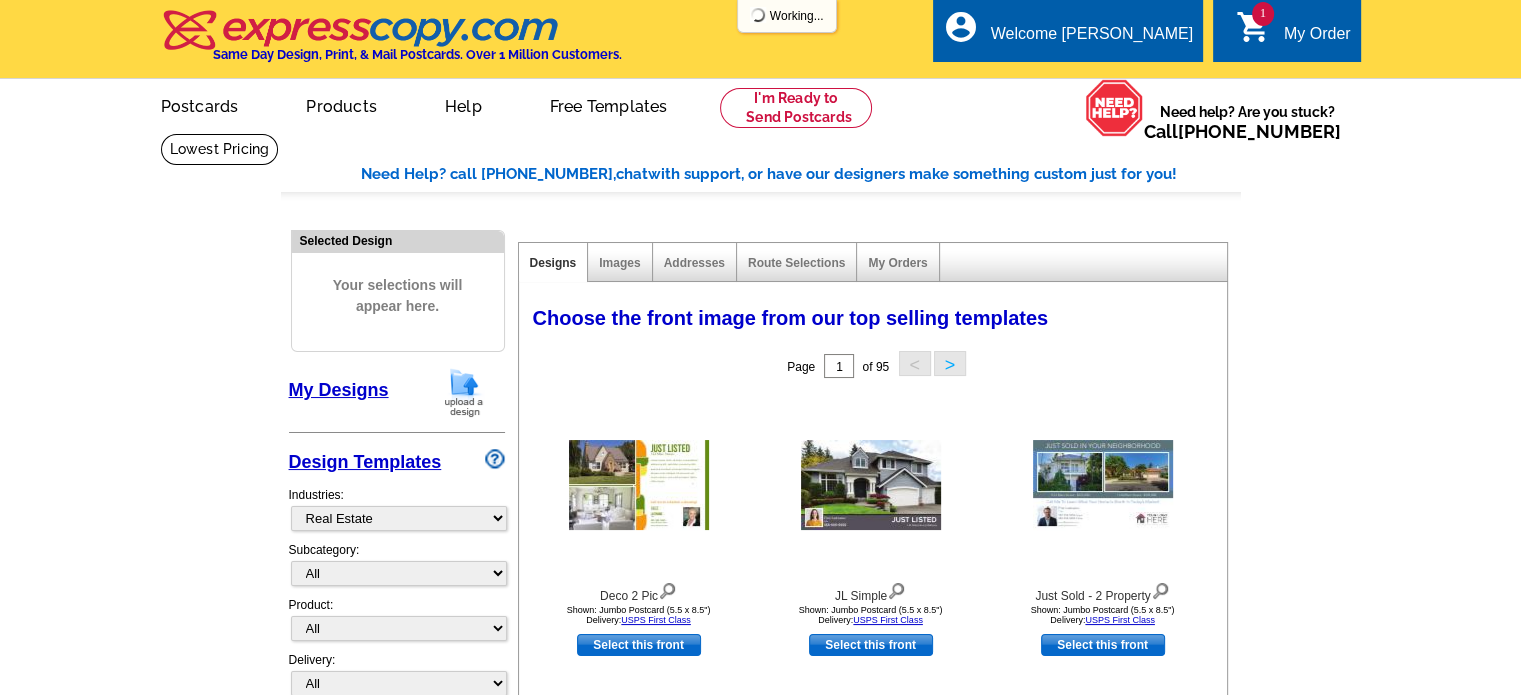 scroll, scrollTop: 0, scrollLeft: 0, axis: both 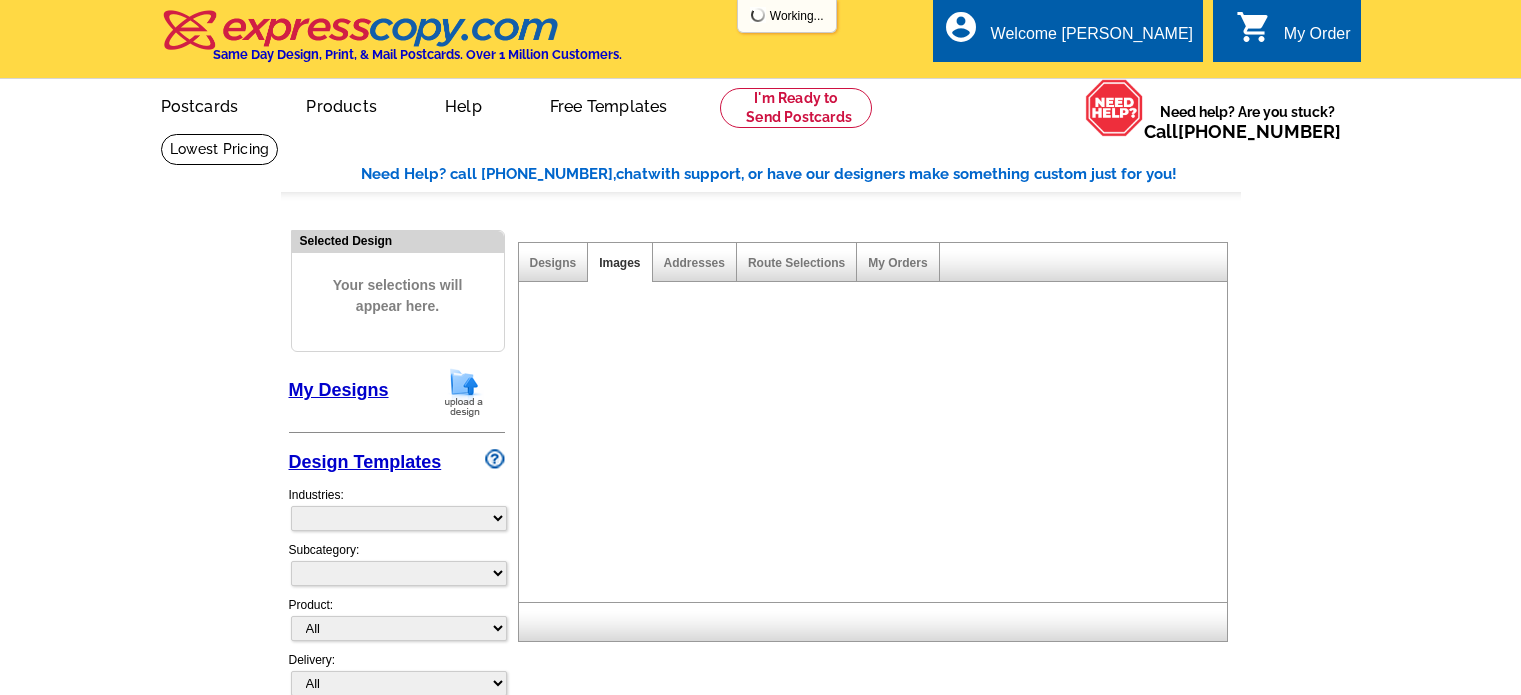 select 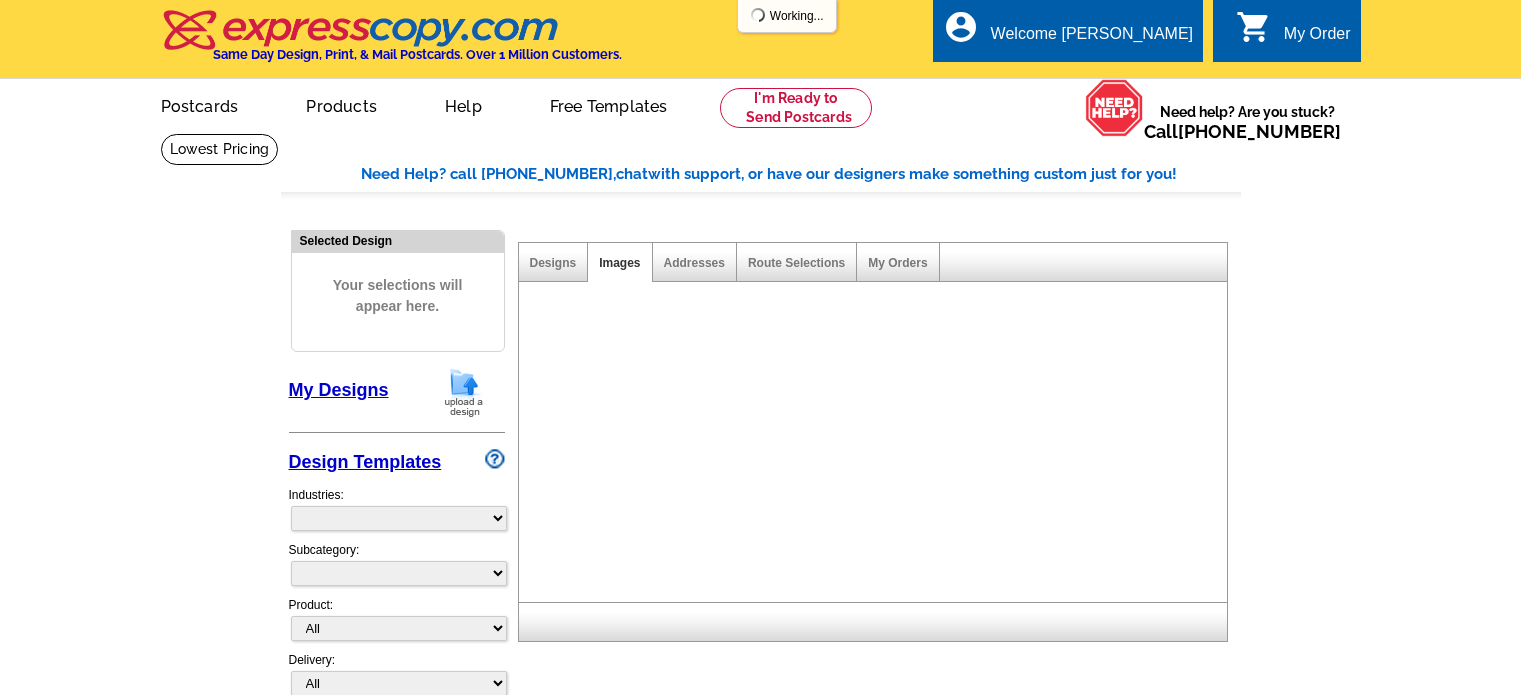 scroll, scrollTop: 0, scrollLeft: 0, axis: both 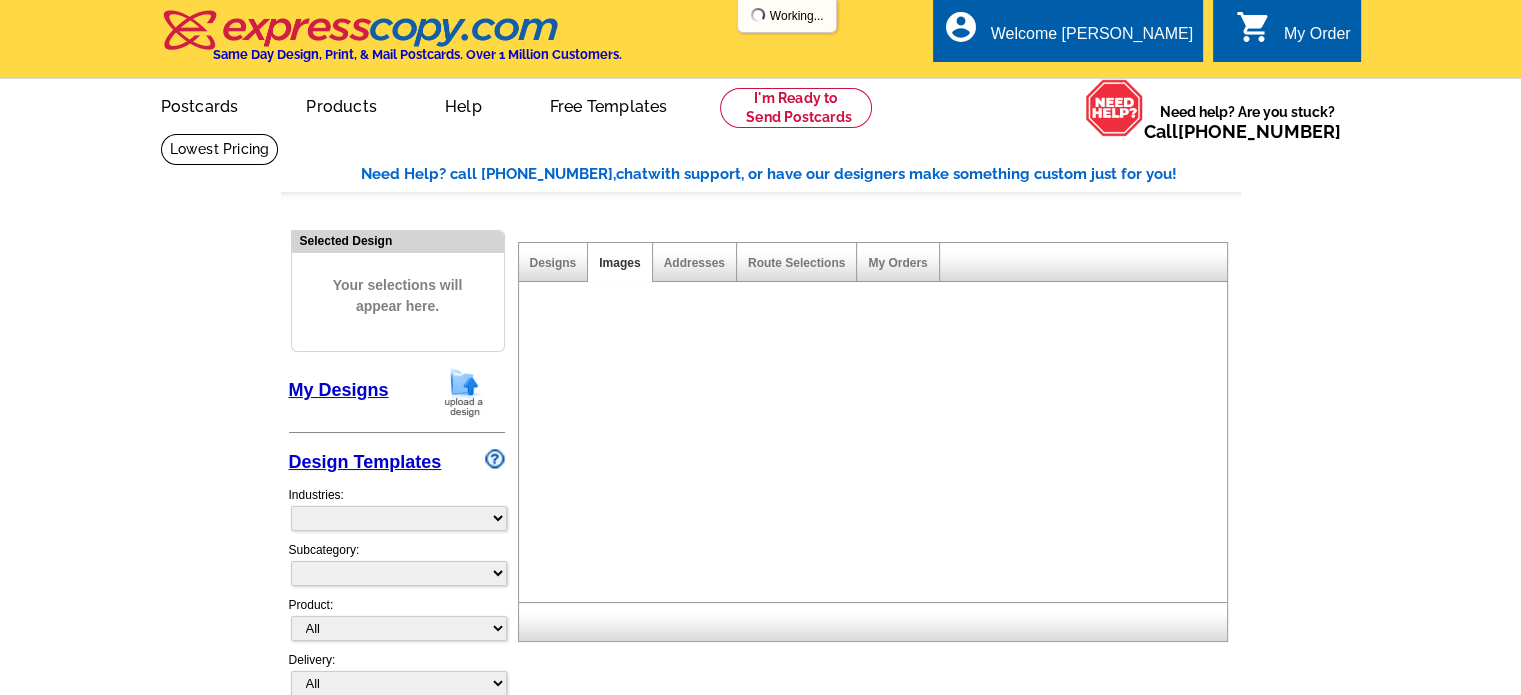 select on "785" 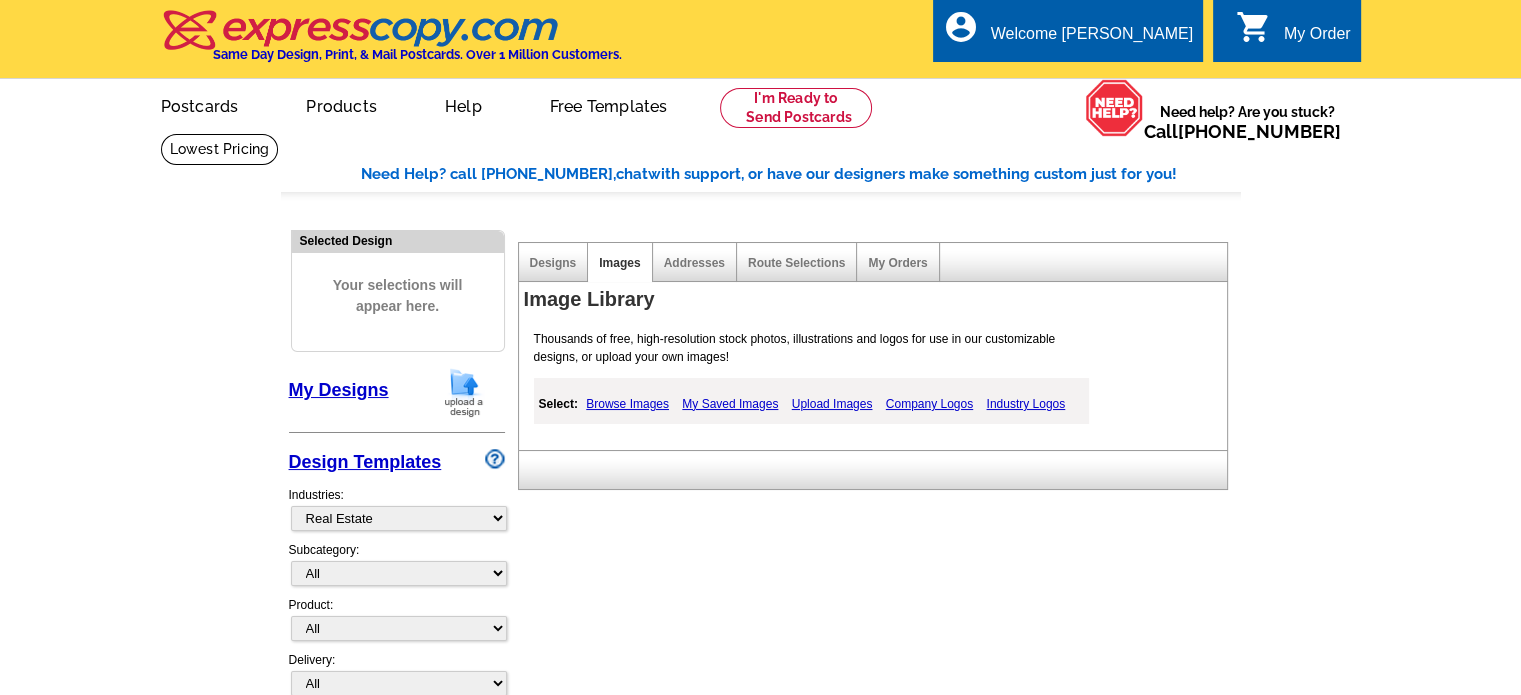 scroll, scrollTop: 0, scrollLeft: 0, axis: both 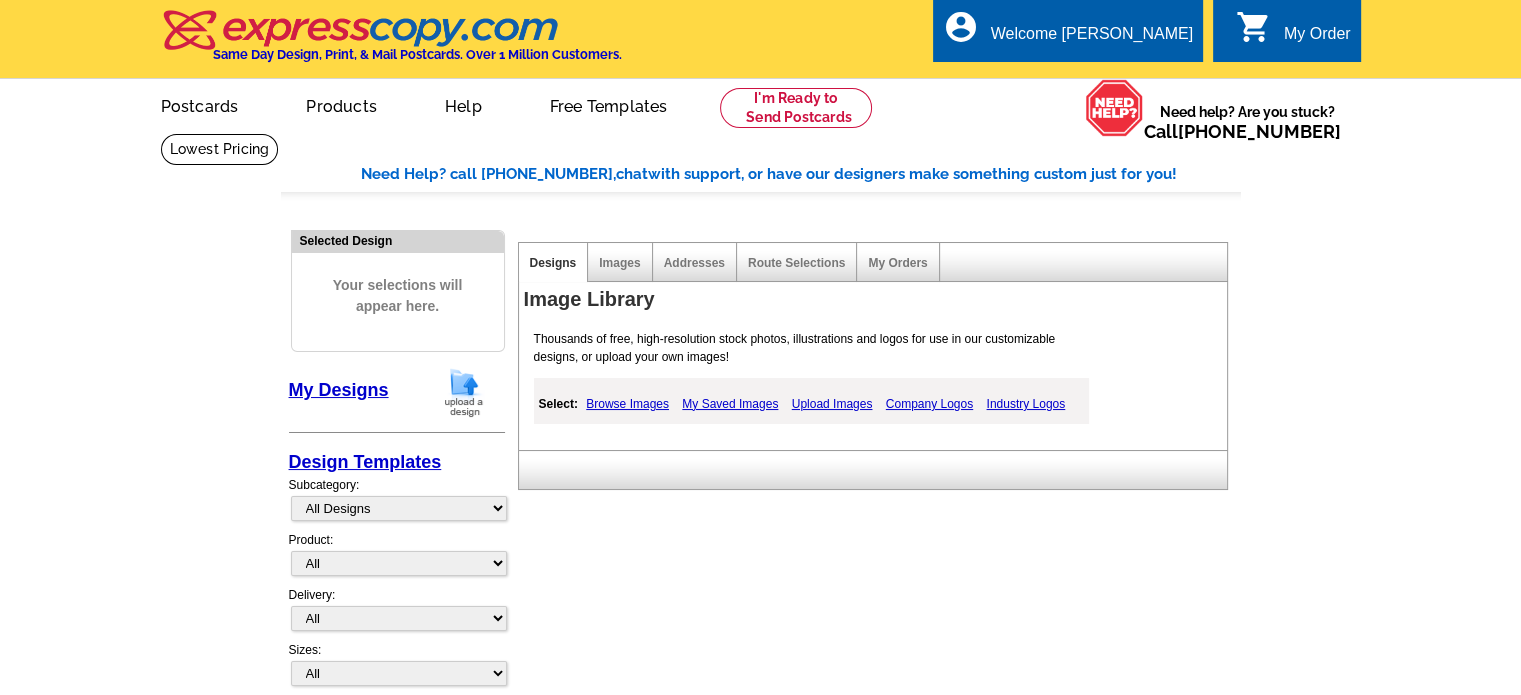 click on "Design Templates" at bounding box center (365, 462) 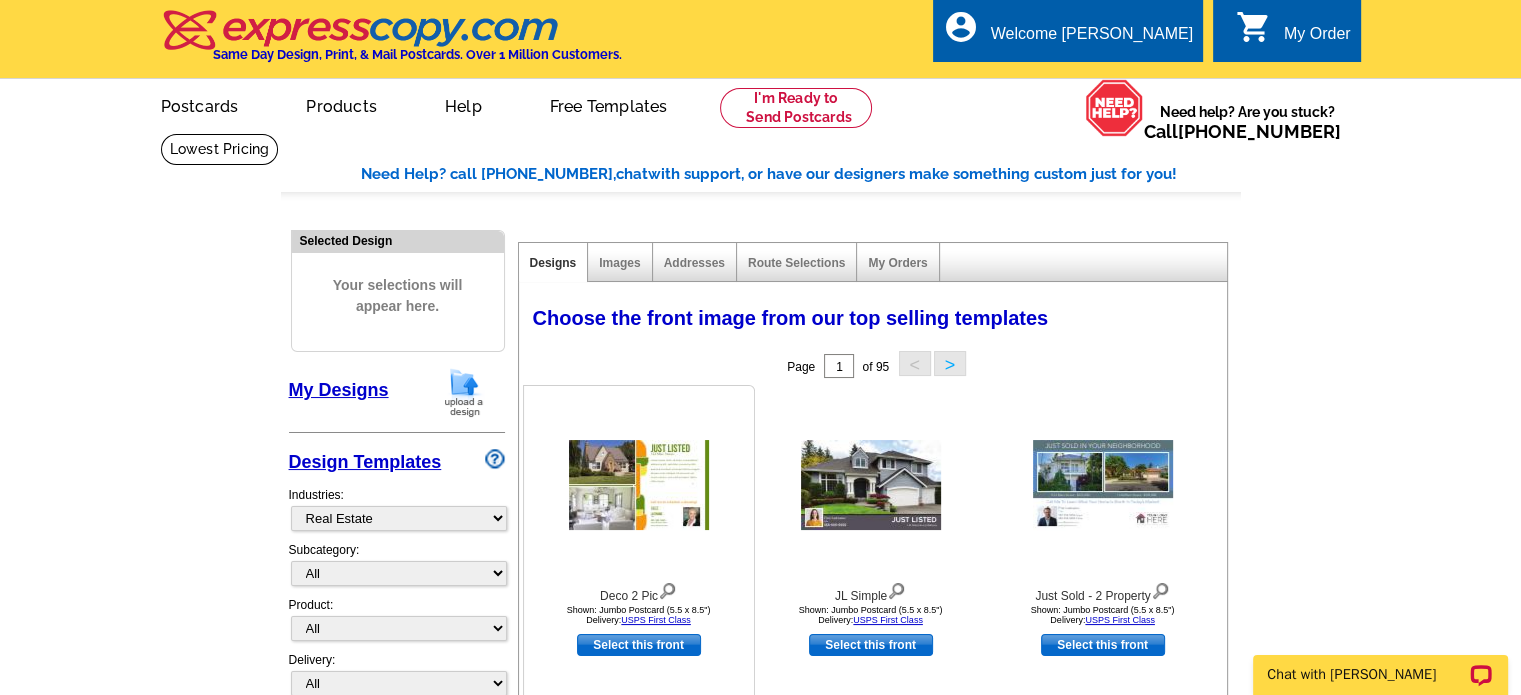 click on "Select this front" at bounding box center [639, 645] 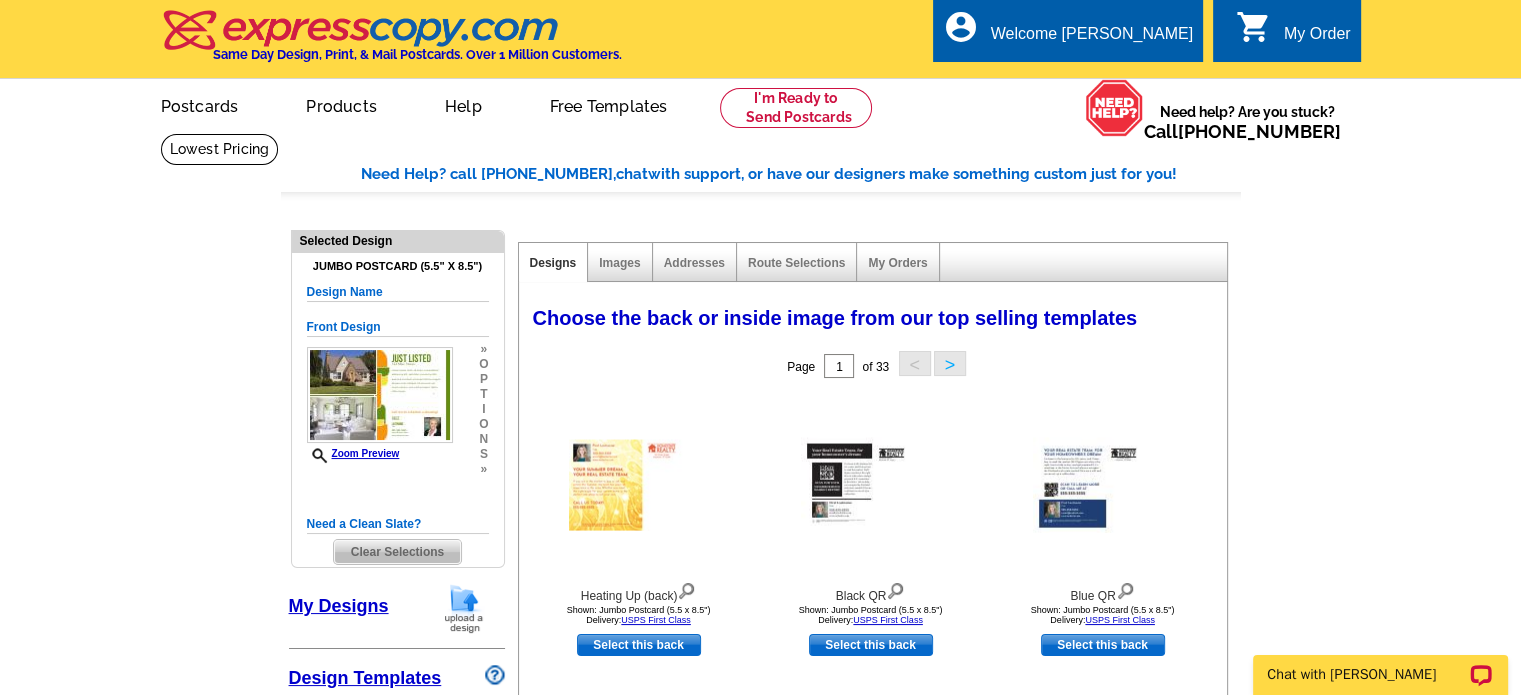 click on "My Designs" at bounding box center [339, 606] 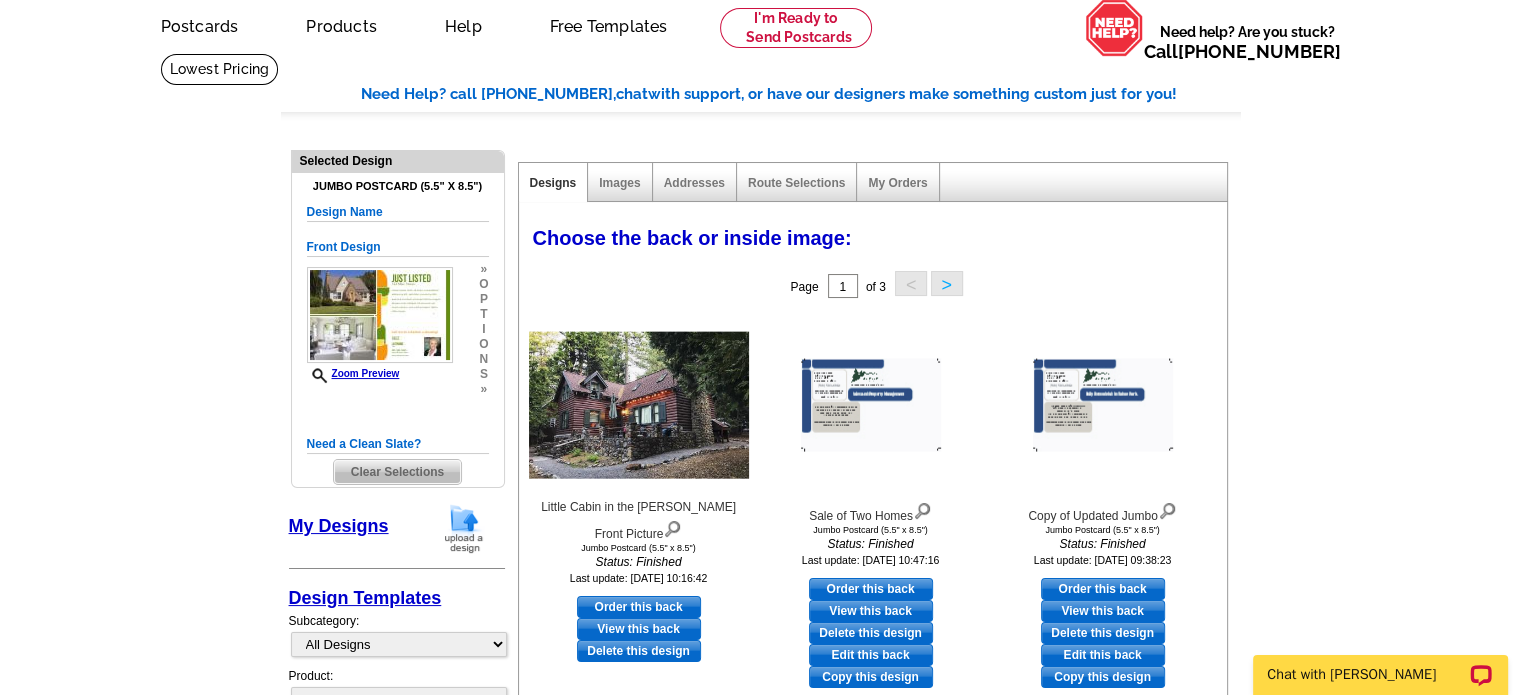 scroll, scrollTop: 160, scrollLeft: 0, axis: vertical 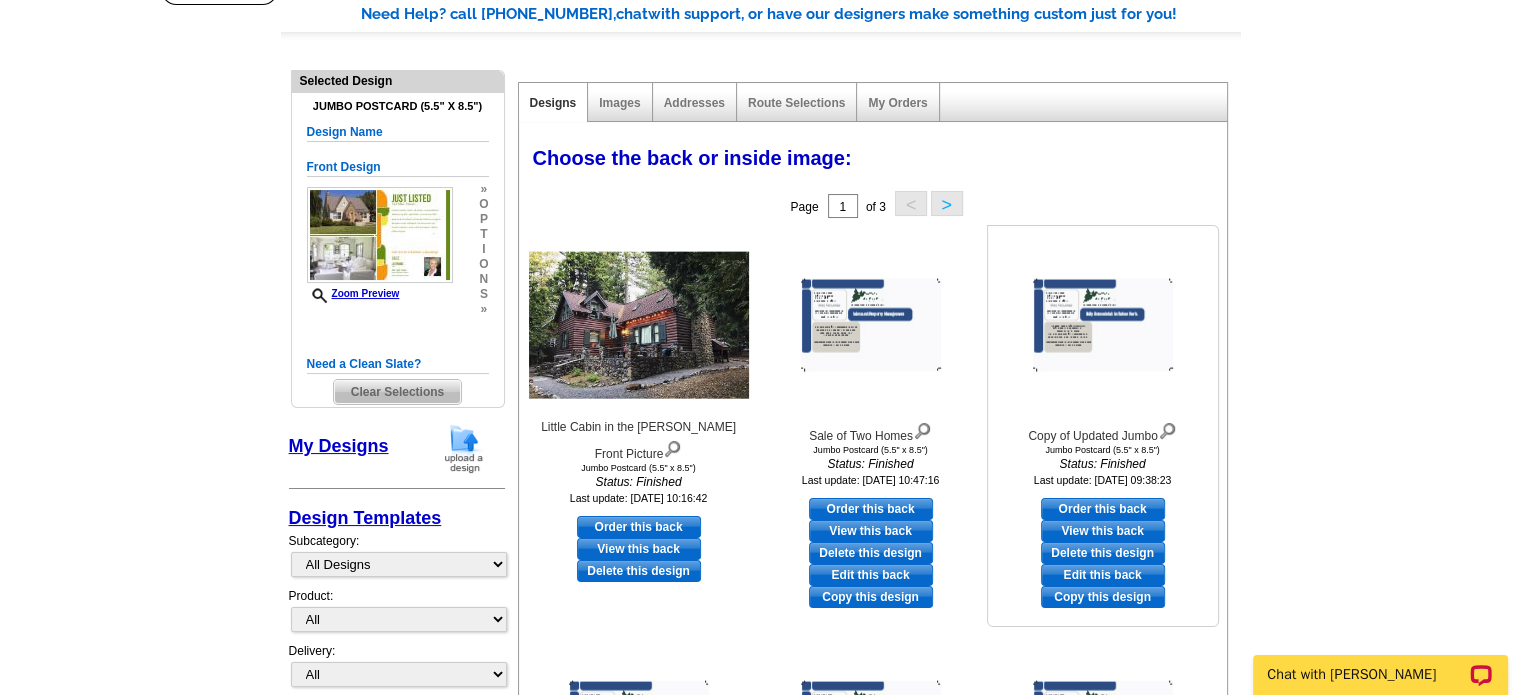 click on "Edit this back" at bounding box center (1103, 575) 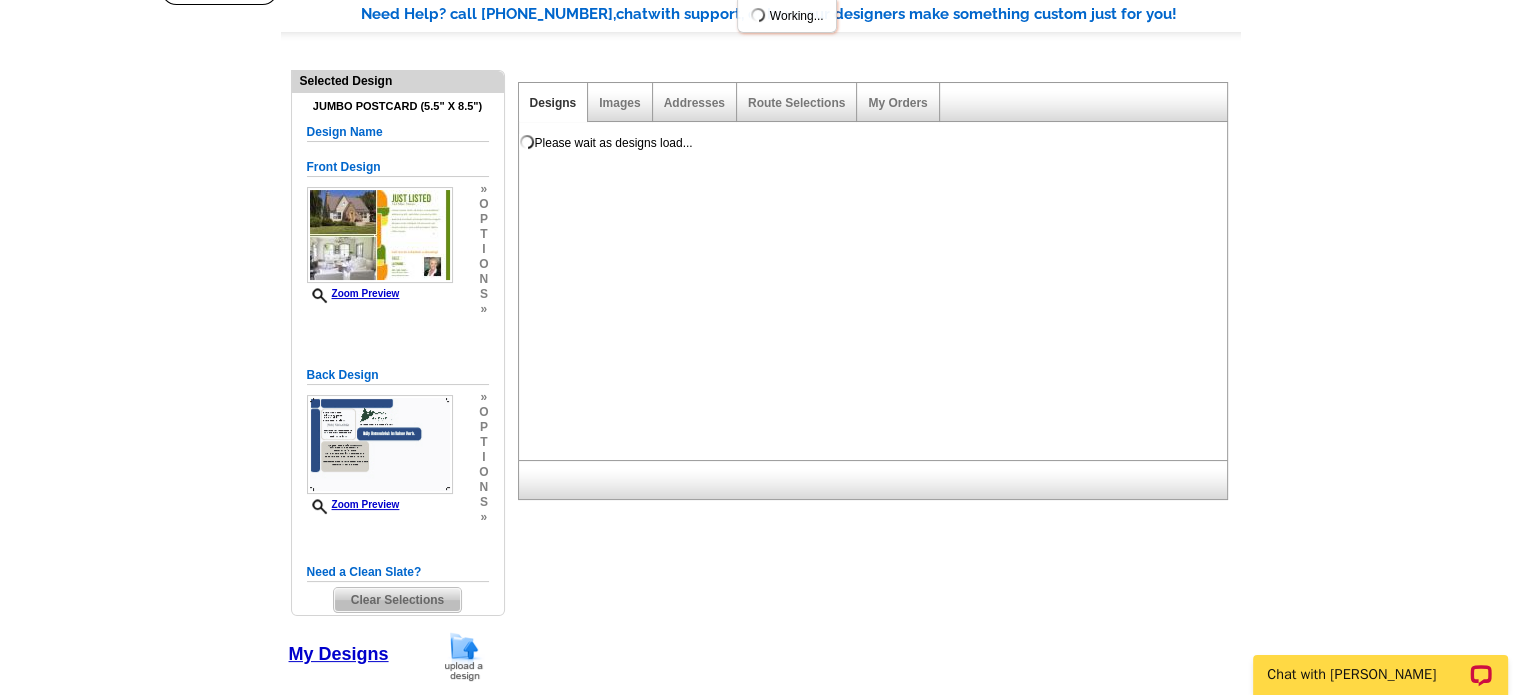 scroll, scrollTop: 0, scrollLeft: 0, axis: both 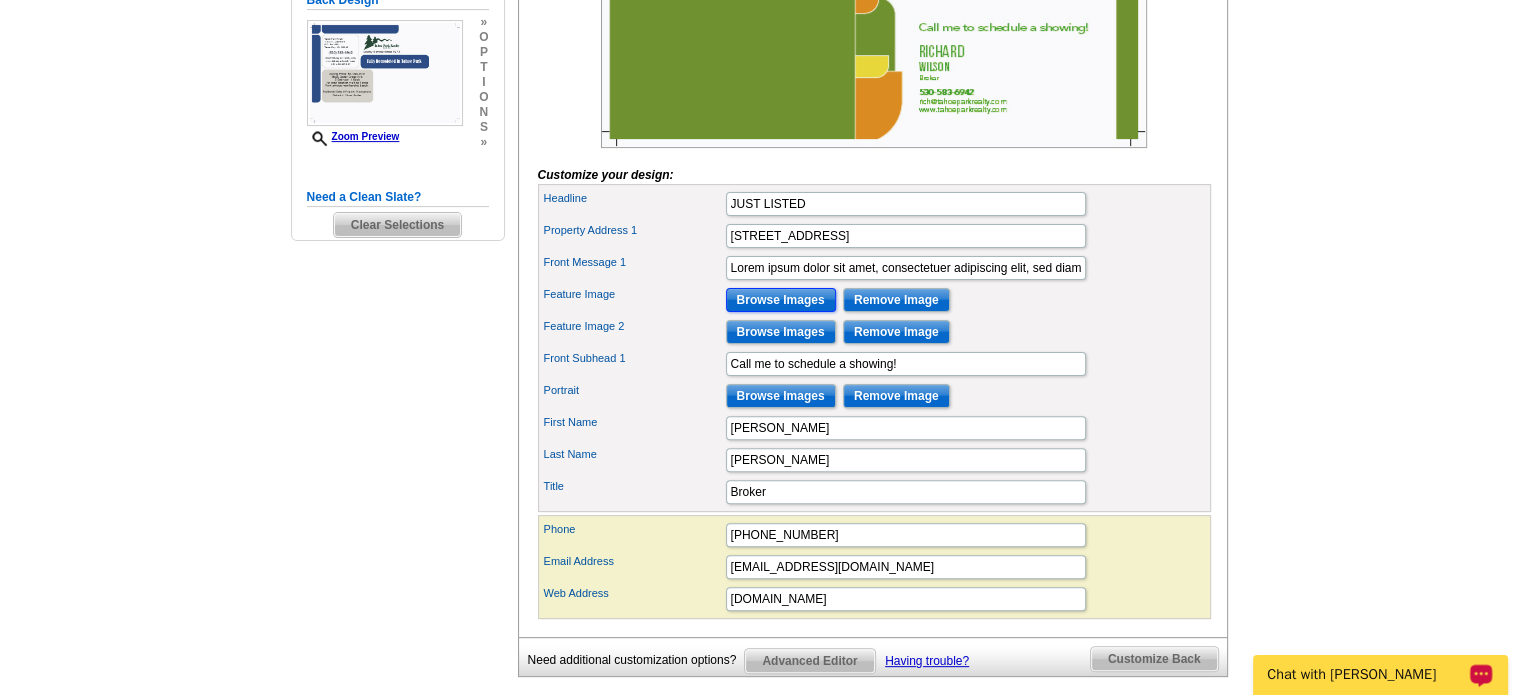 click on "Browse Images" at bounding box center (781, 300) 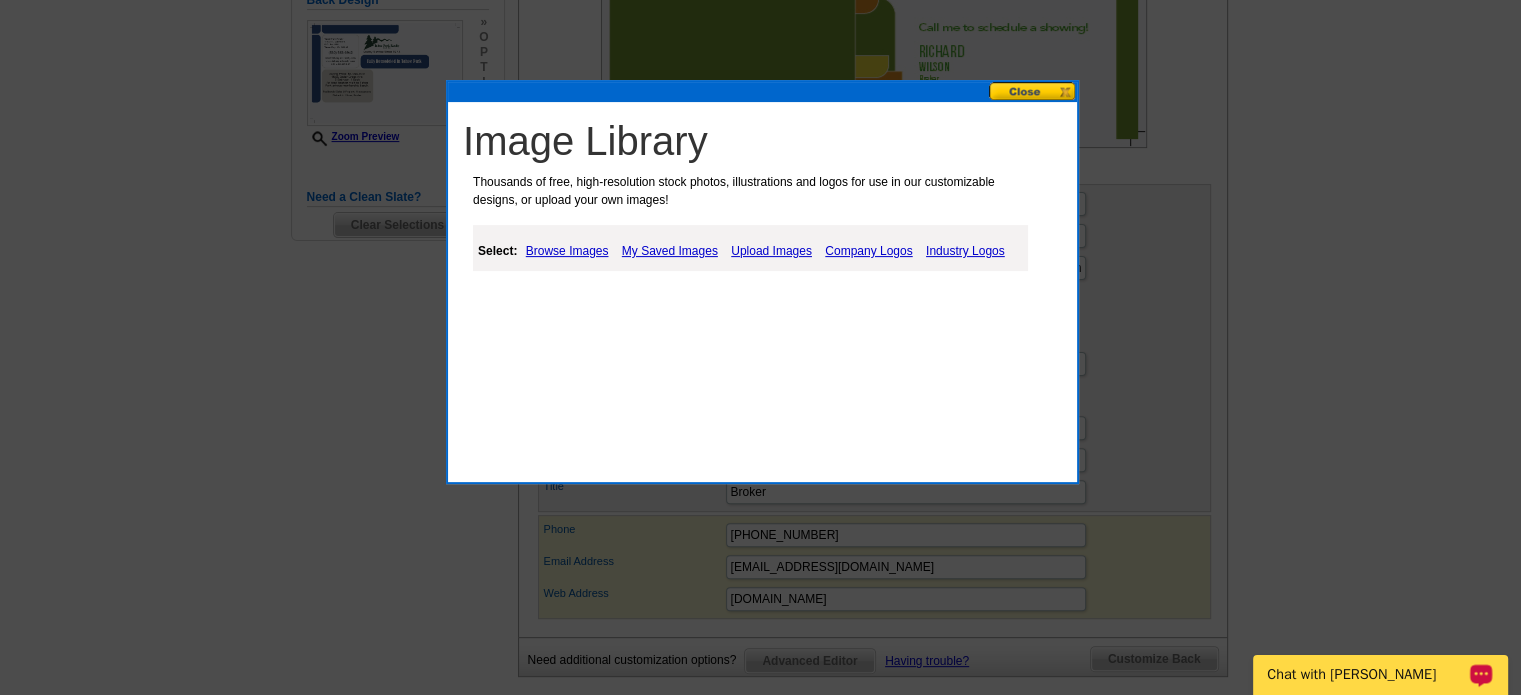 click on "My Saved Images" at bounding box center (670, 251) 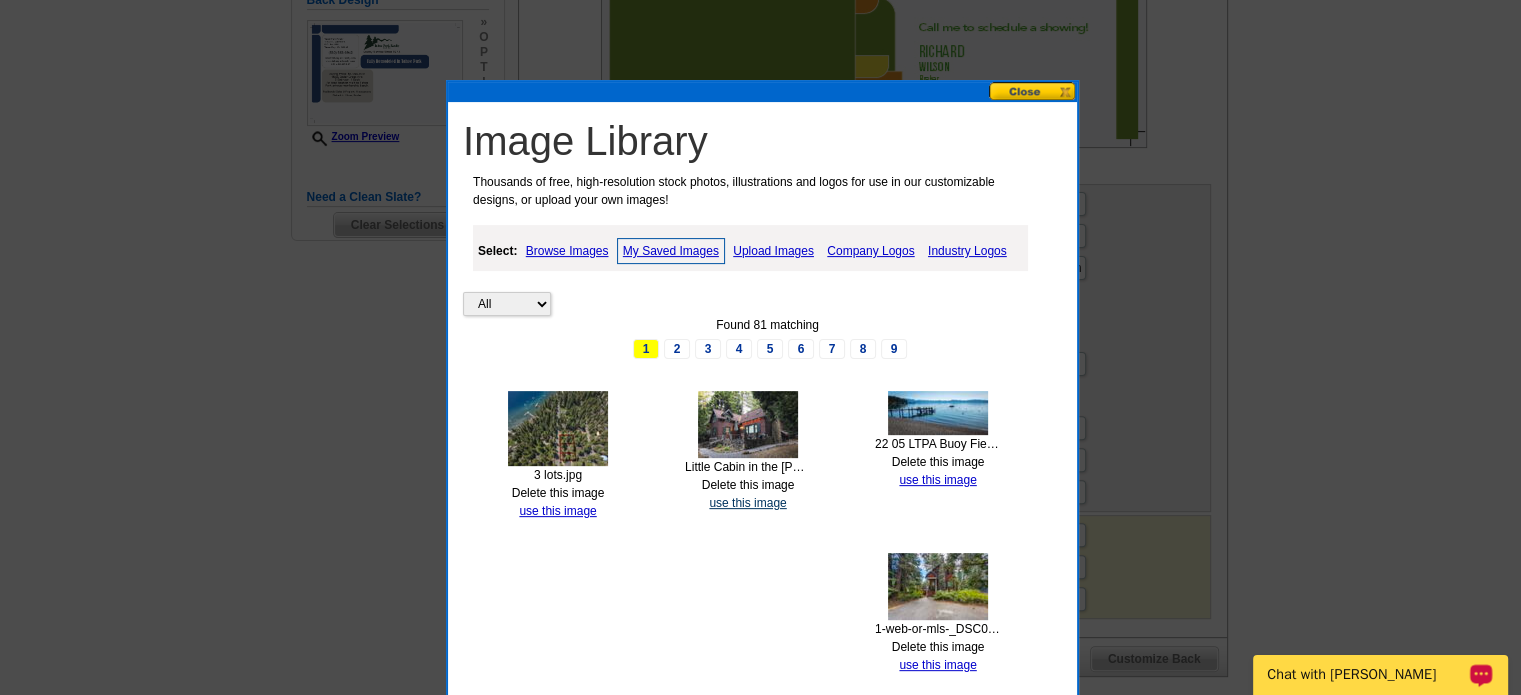 click on "use this image" at bounding box center (747, 503) 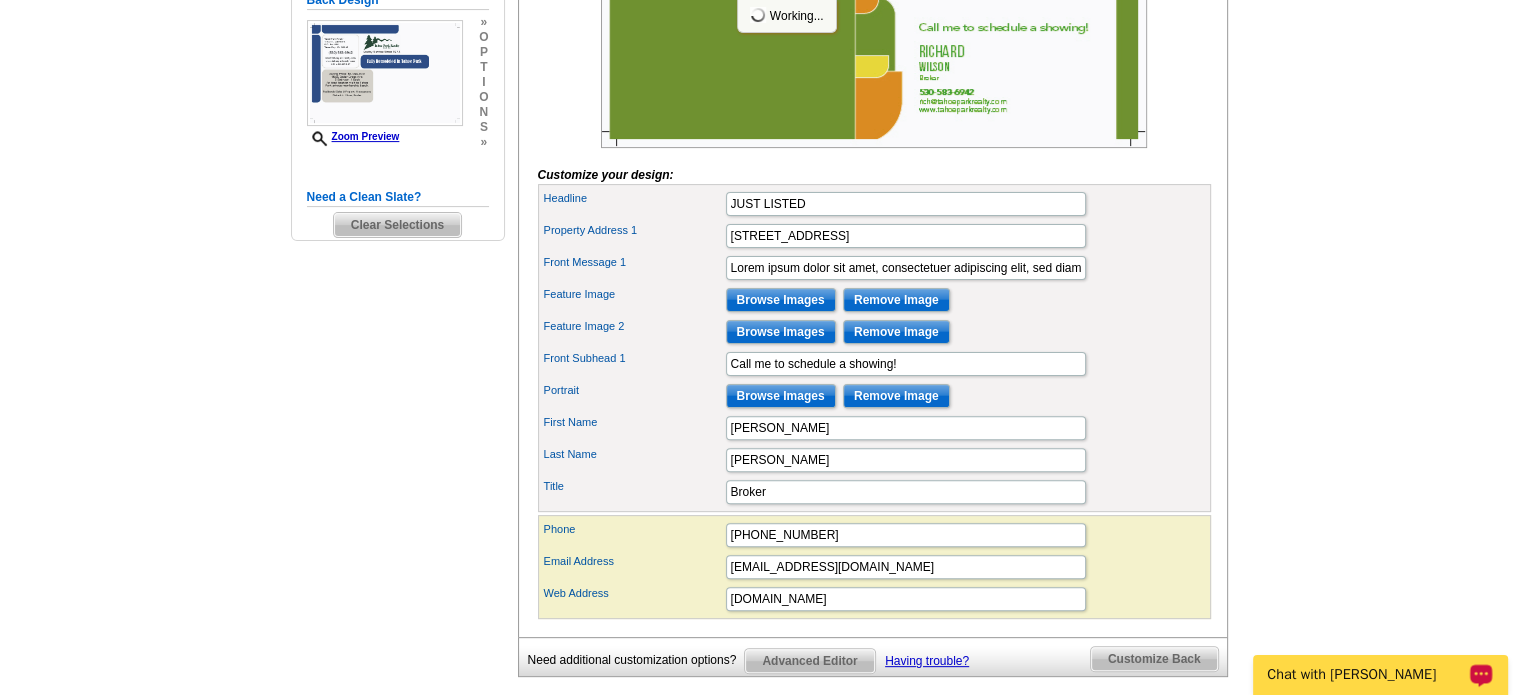 scroll, scrollTop: 0, scrollLeft: 0, axis: both 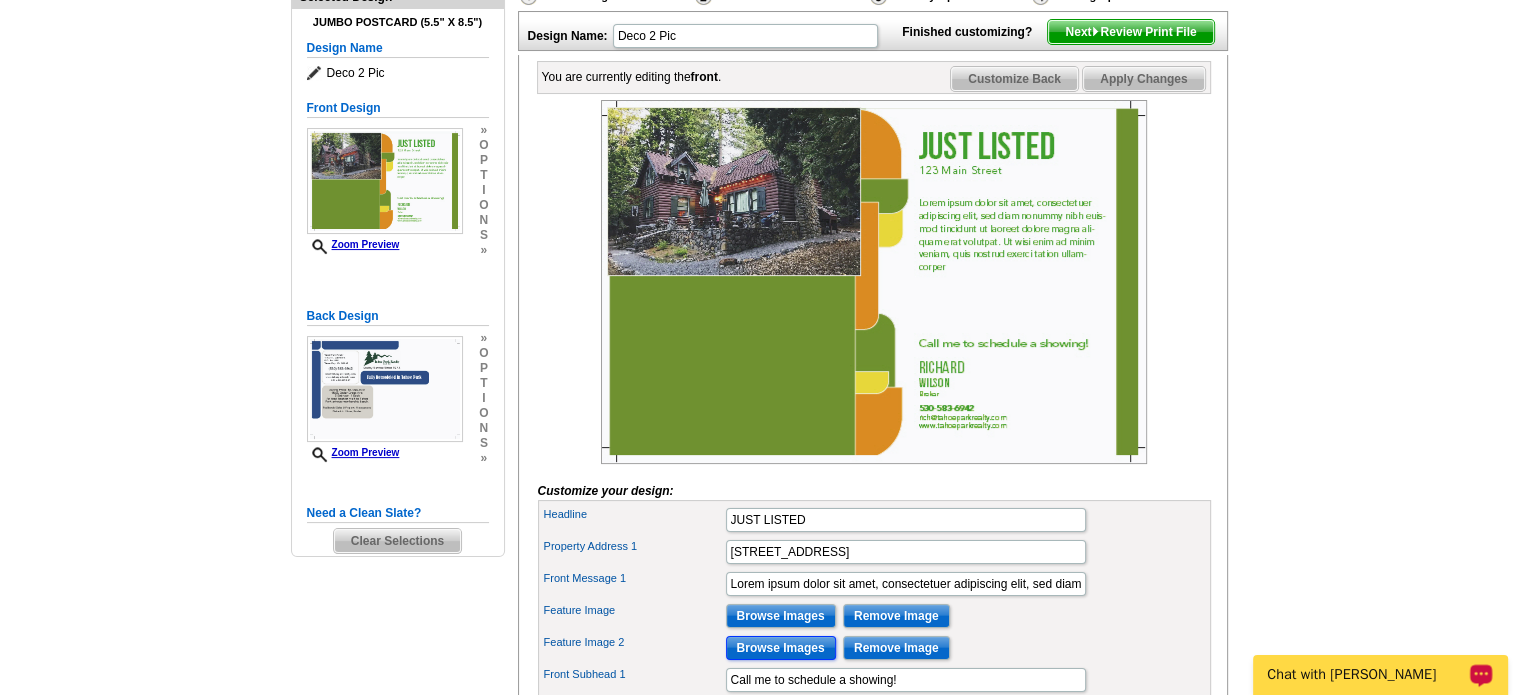 click on "Browse Images" at bounding box center [781, 648] 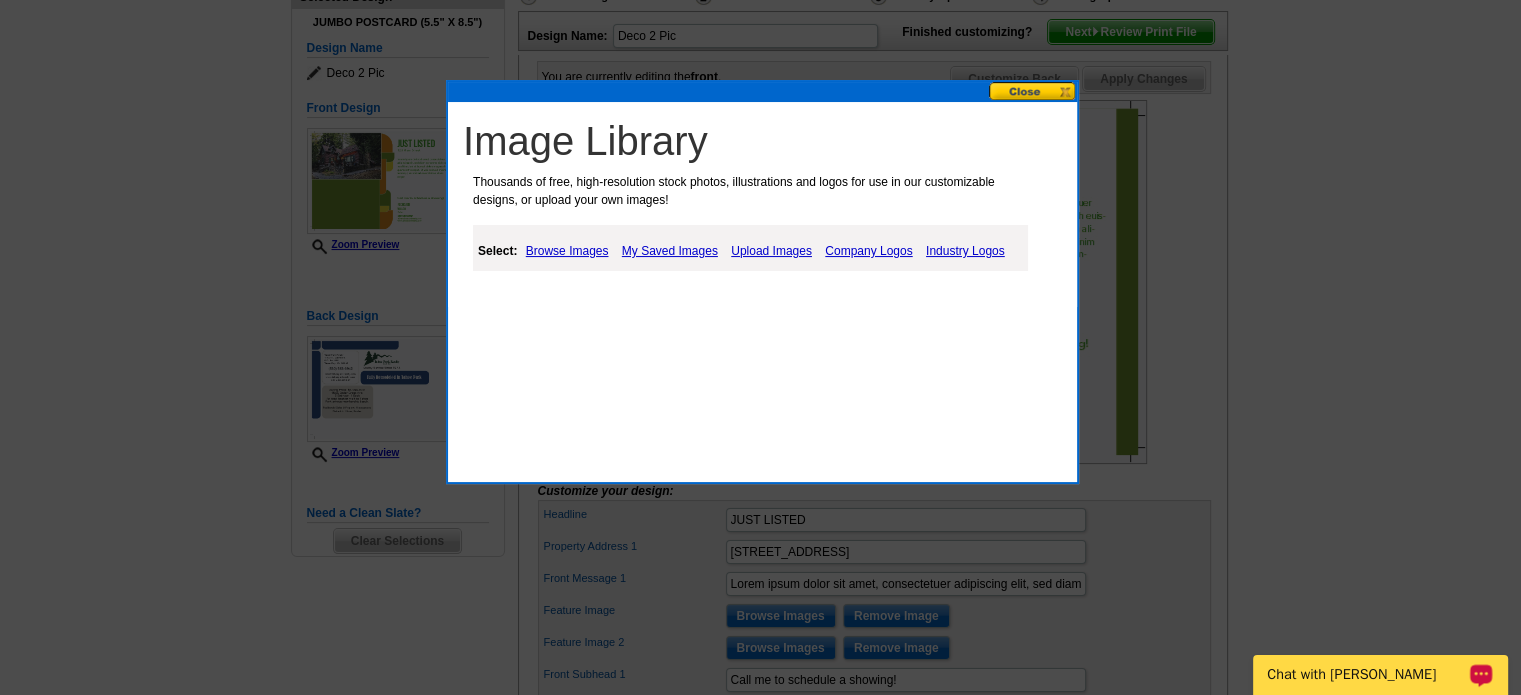 click on "My Saved Images" at bounding box center (670, 251) 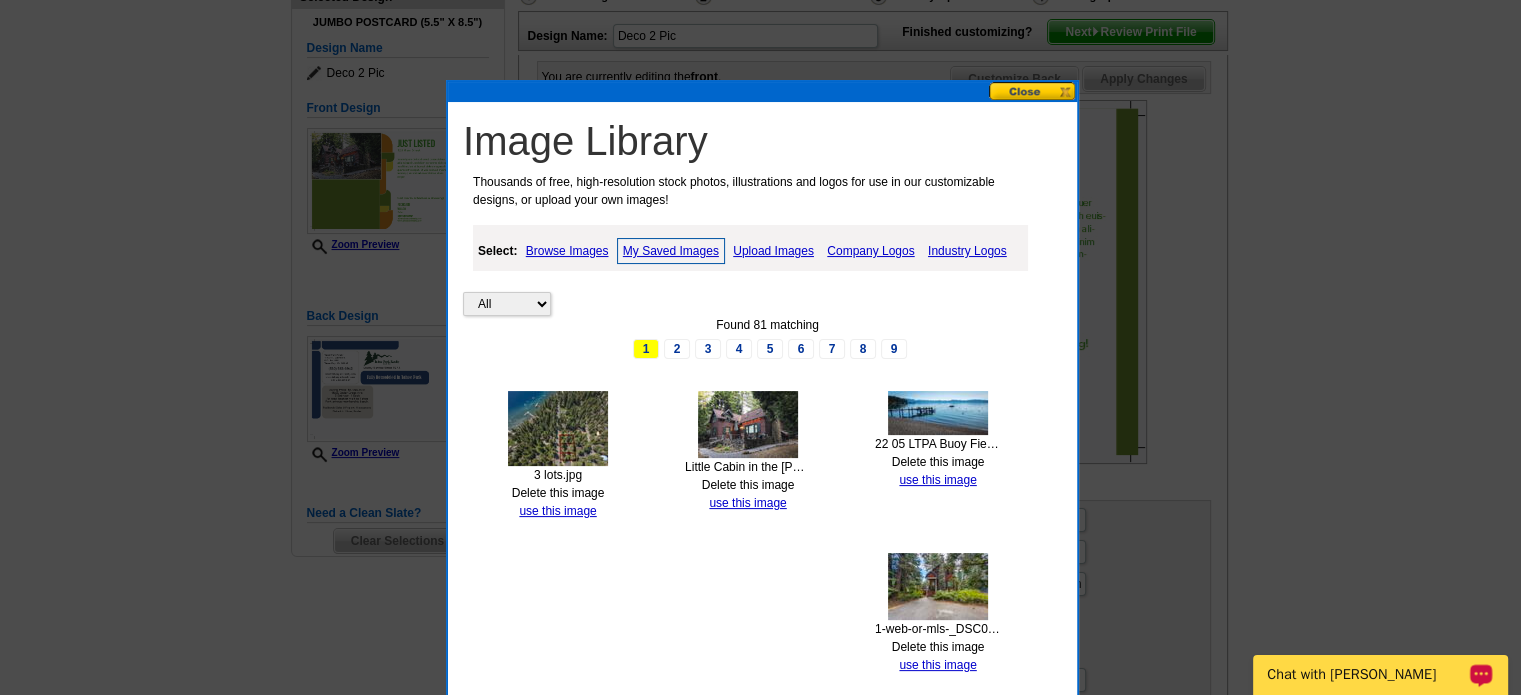 click at bounding box center [558, 428] 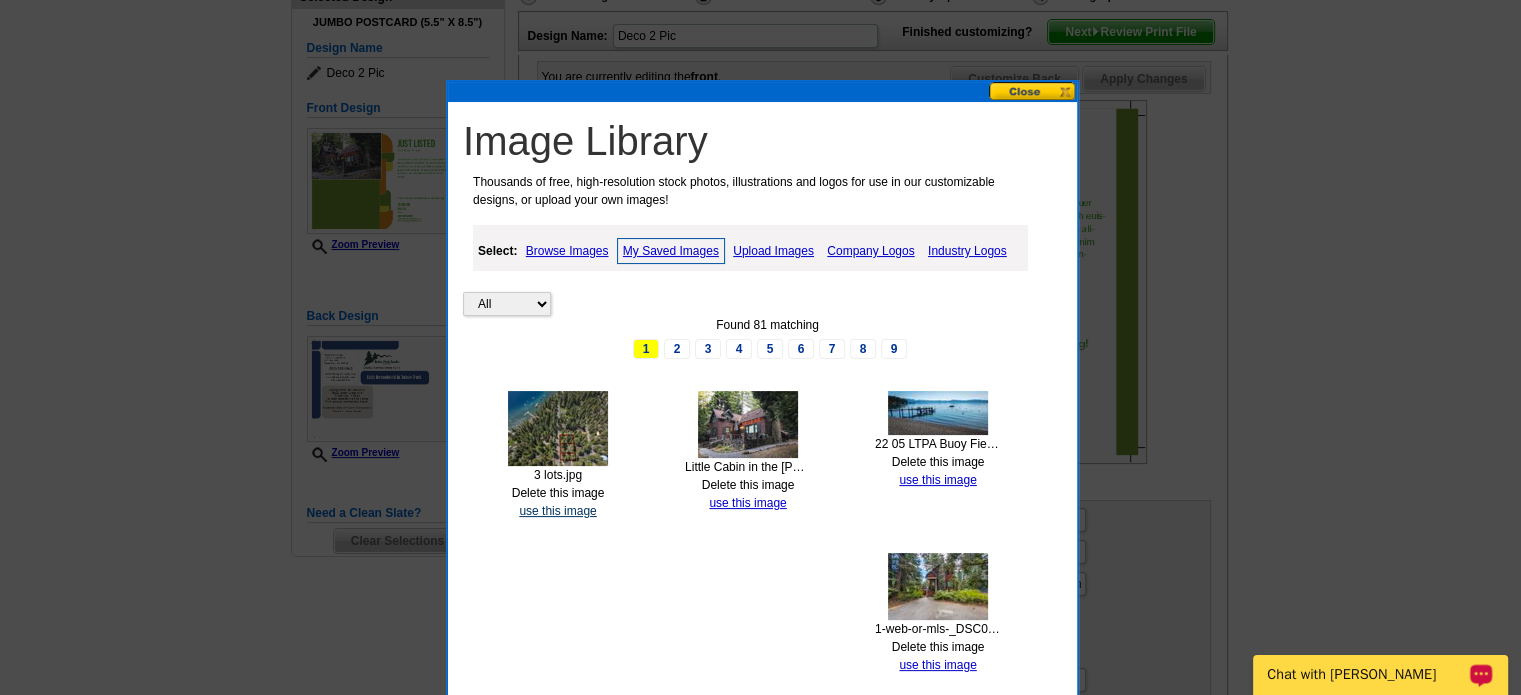 click on "use this image" at bounding box center (557, 511) 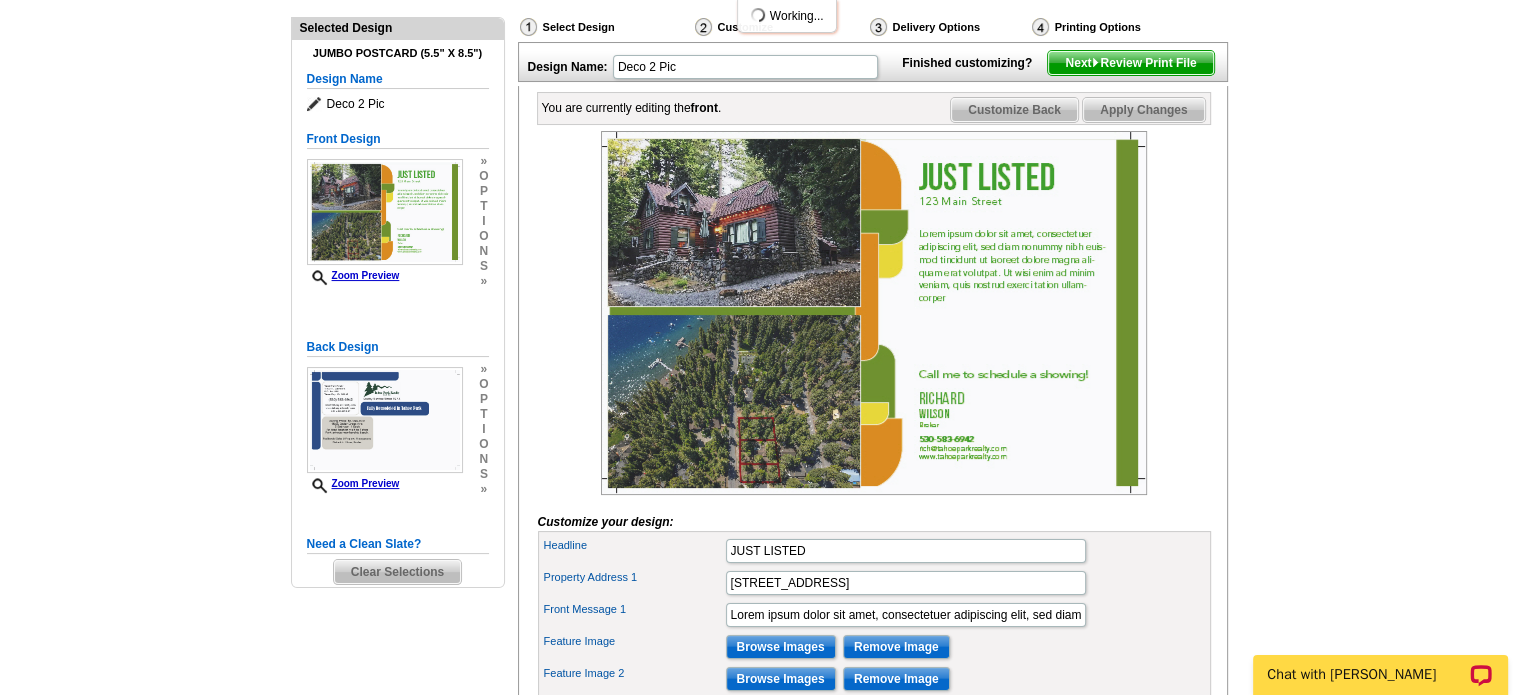 scroll, scrollTop: 227, scrollLeft: 0, axis: vertical 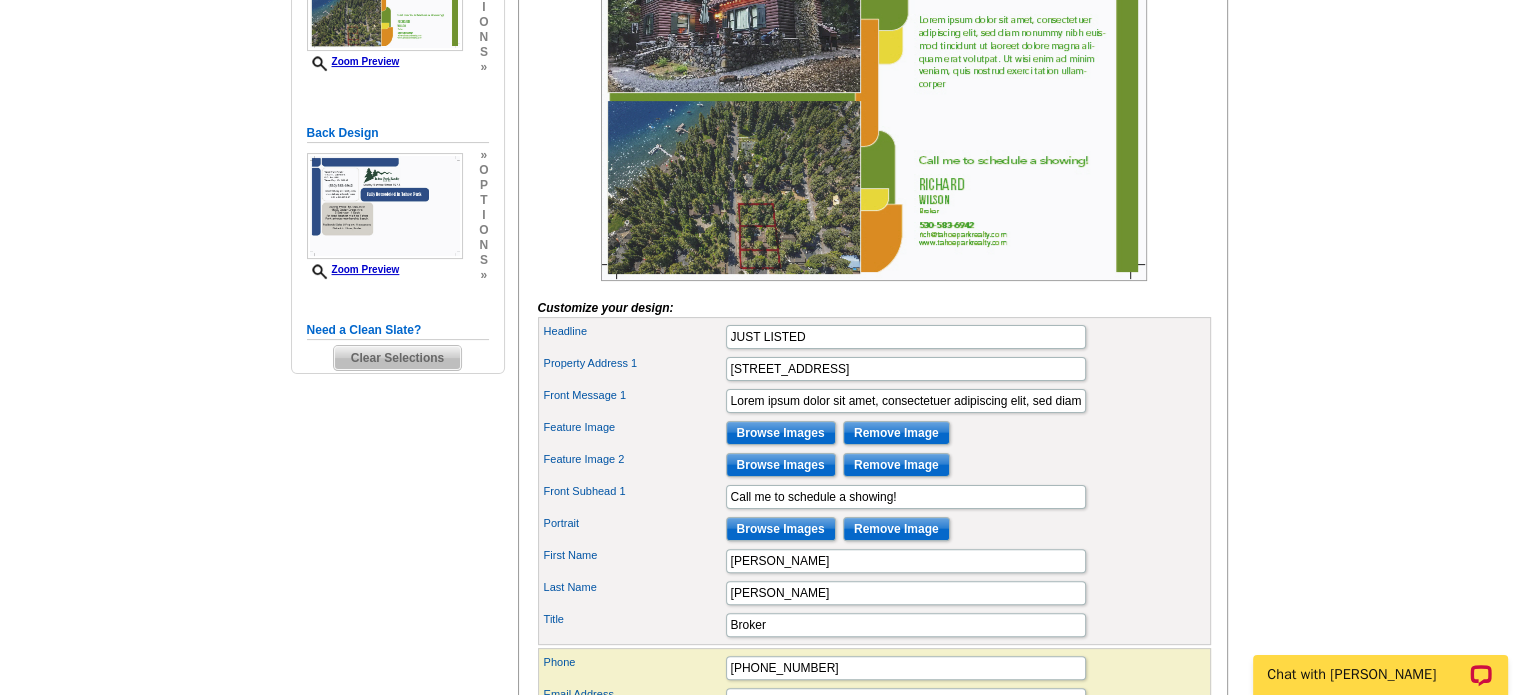 click at bounding box center [874, 99] 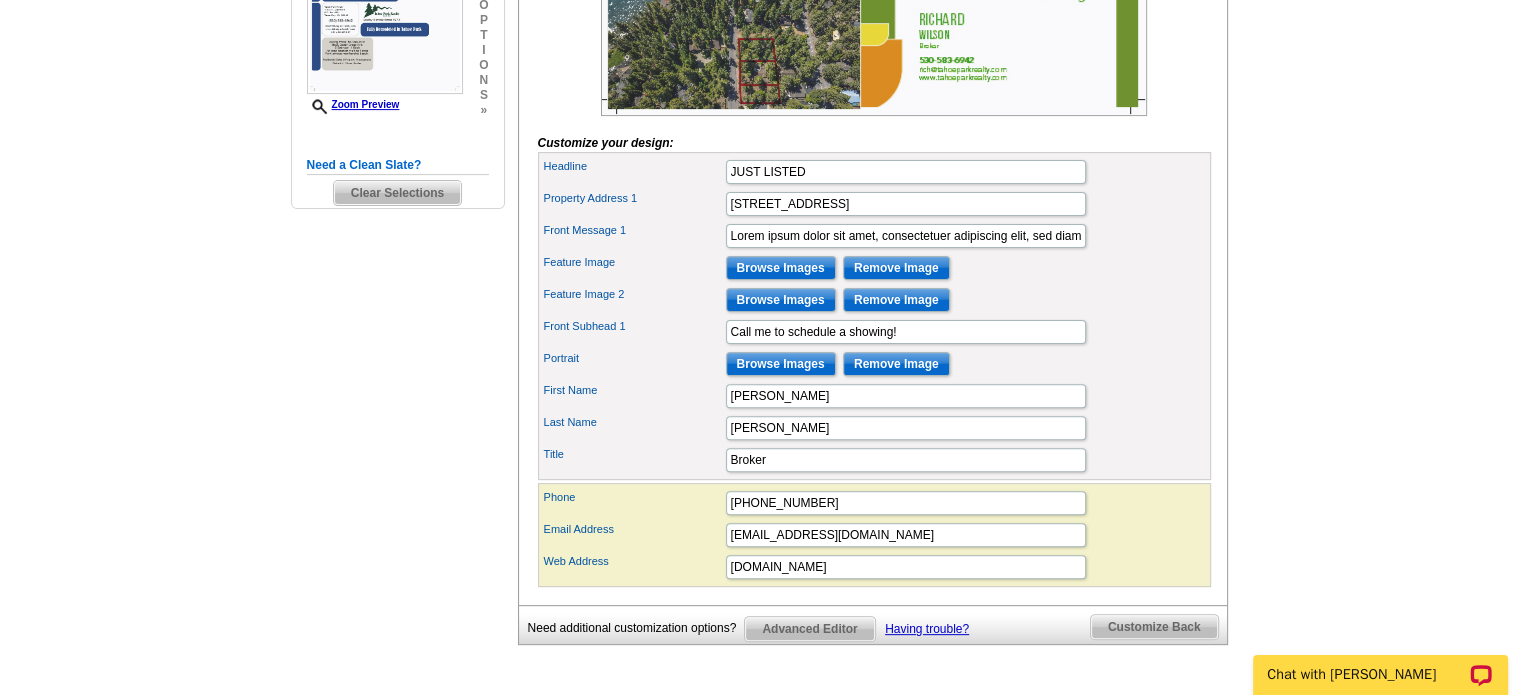 scroll, scrollTop: 600, scrollLeft: 0, axis: vertical 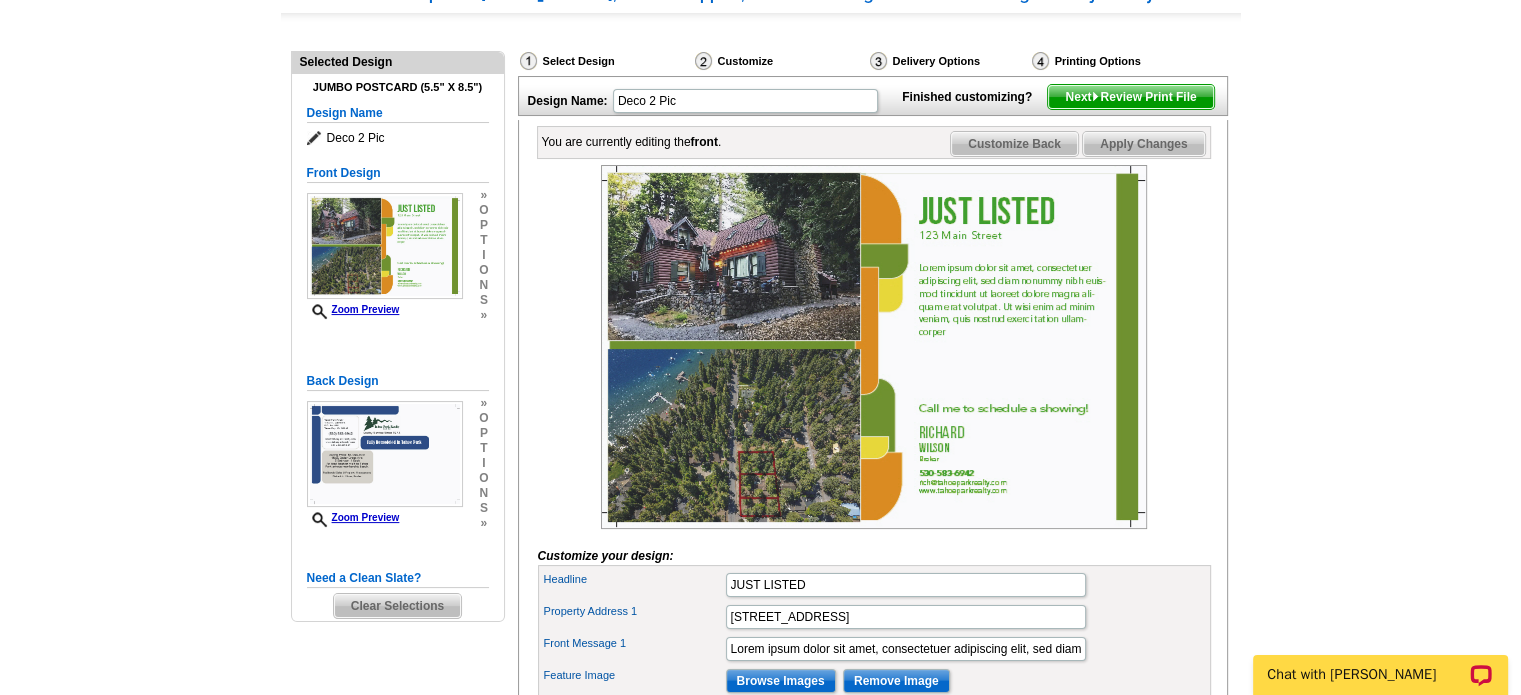 click at bounding box center [874, 347] 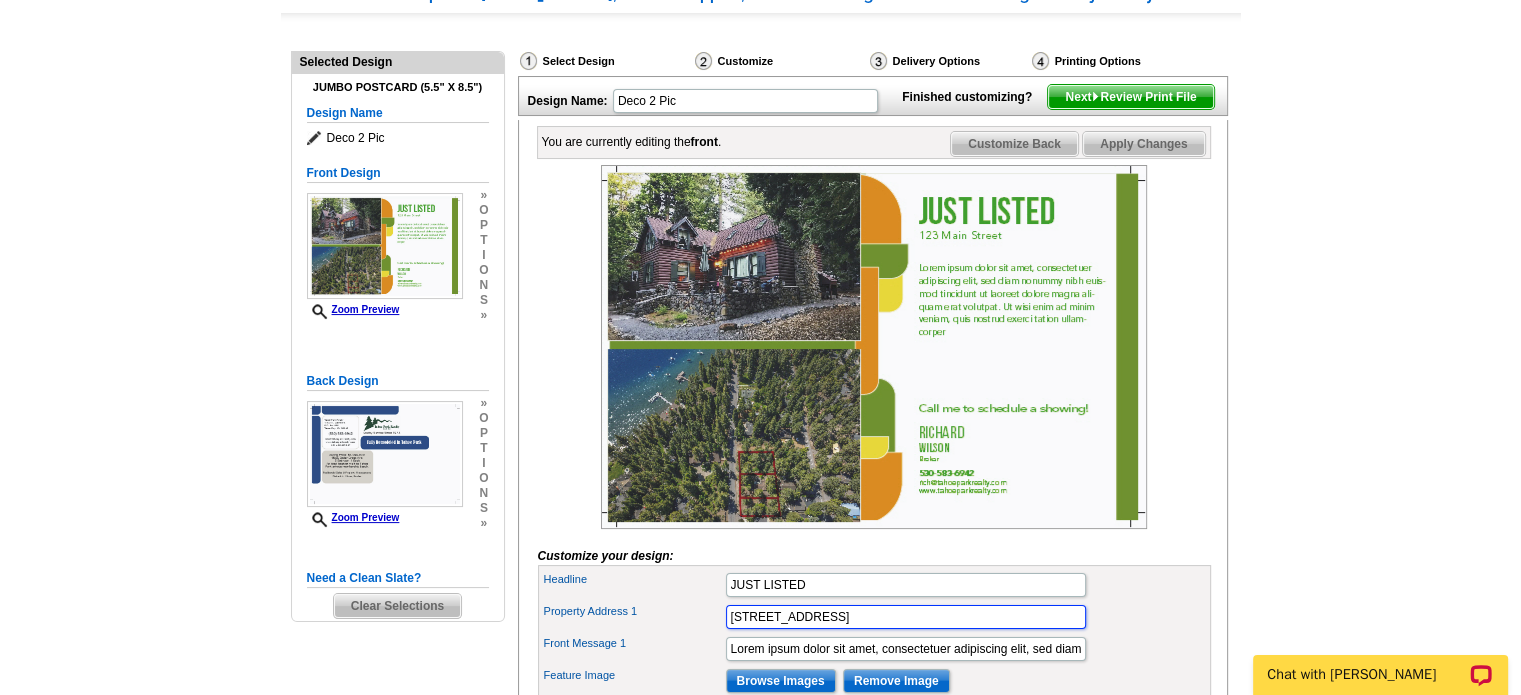 drag, startPoint x: 891, startPoint y: 643, endPoint x: 712, endPoint y: 663, distance: 180.11385 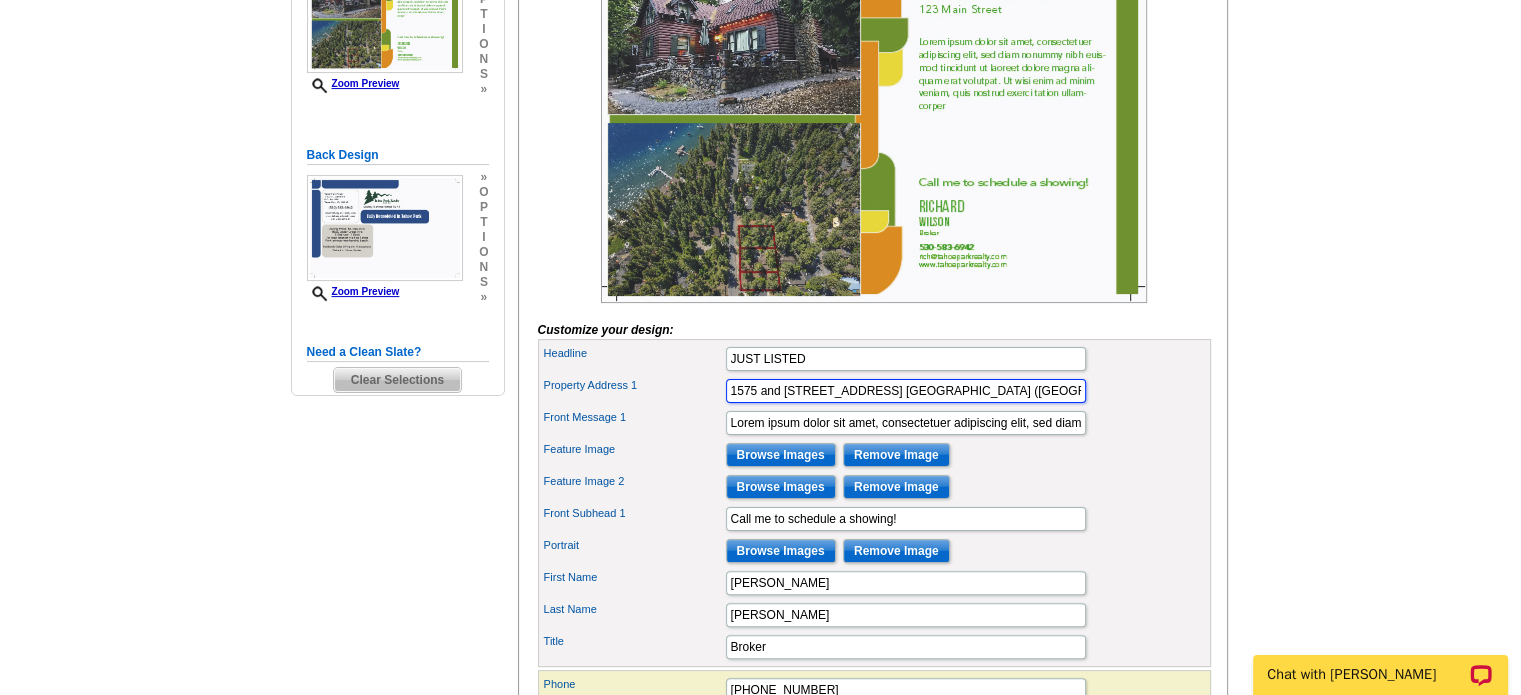 scroll, scrollTop: 432, scrollLeft: 0, axis: vertical 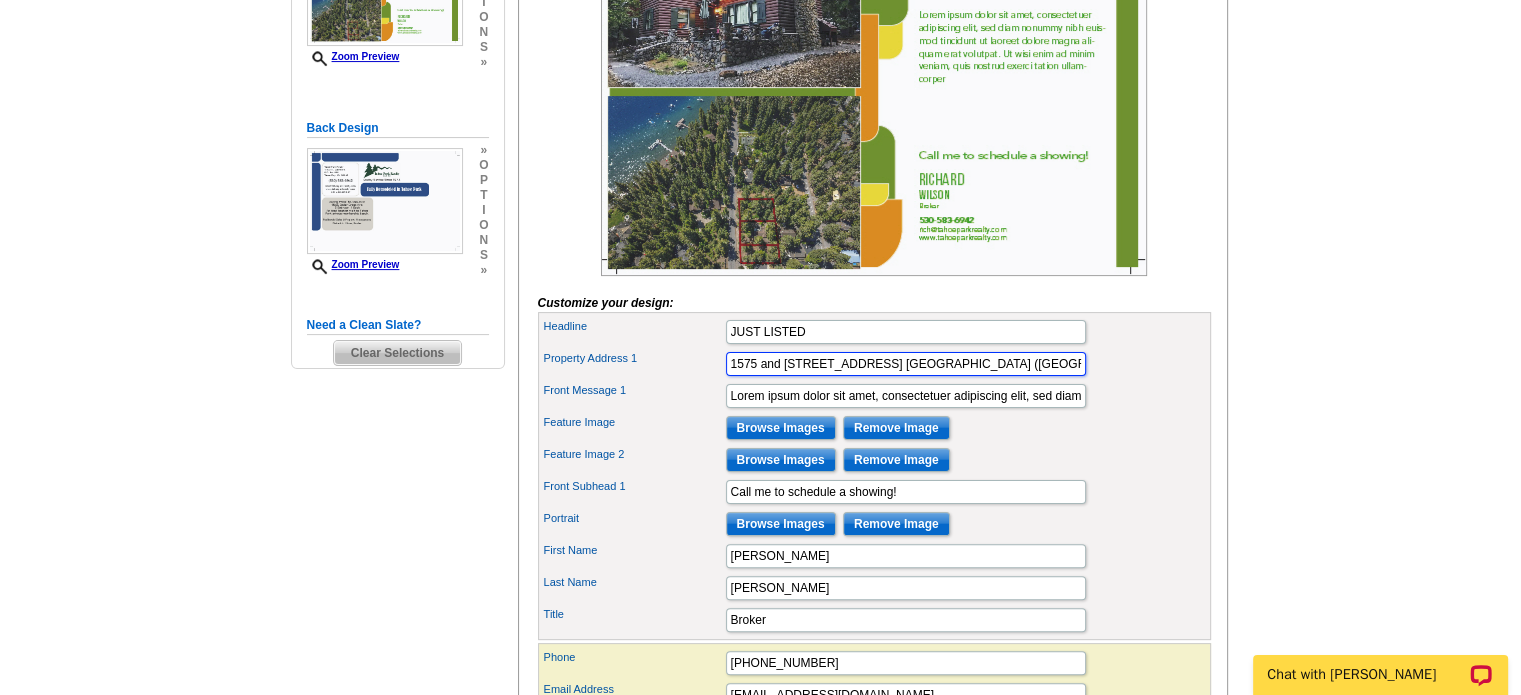 type on "1575 and 1595 Sequoia Ave. Tahoe City (Tahoe Park)" 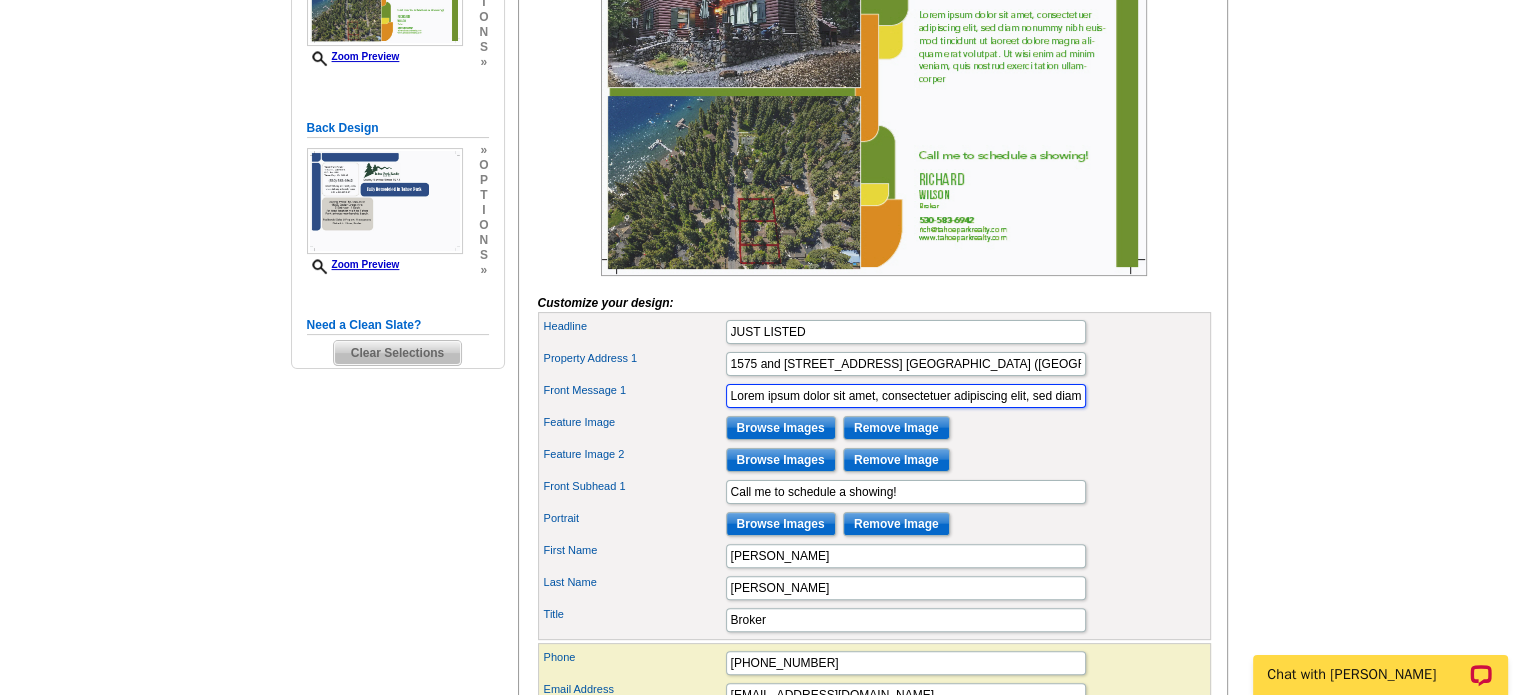 click on "Lorem ipsum dolor sit amet, consectetuer adipiscing elit, sed diam nonummy nibh euismod tincidunt ut laoreet dolore magna aliquam erat volutpat. Ut wisi enim ad minim veniam, quis nostrud exerci tation ullamcorper" at bounding box center [906, 396] 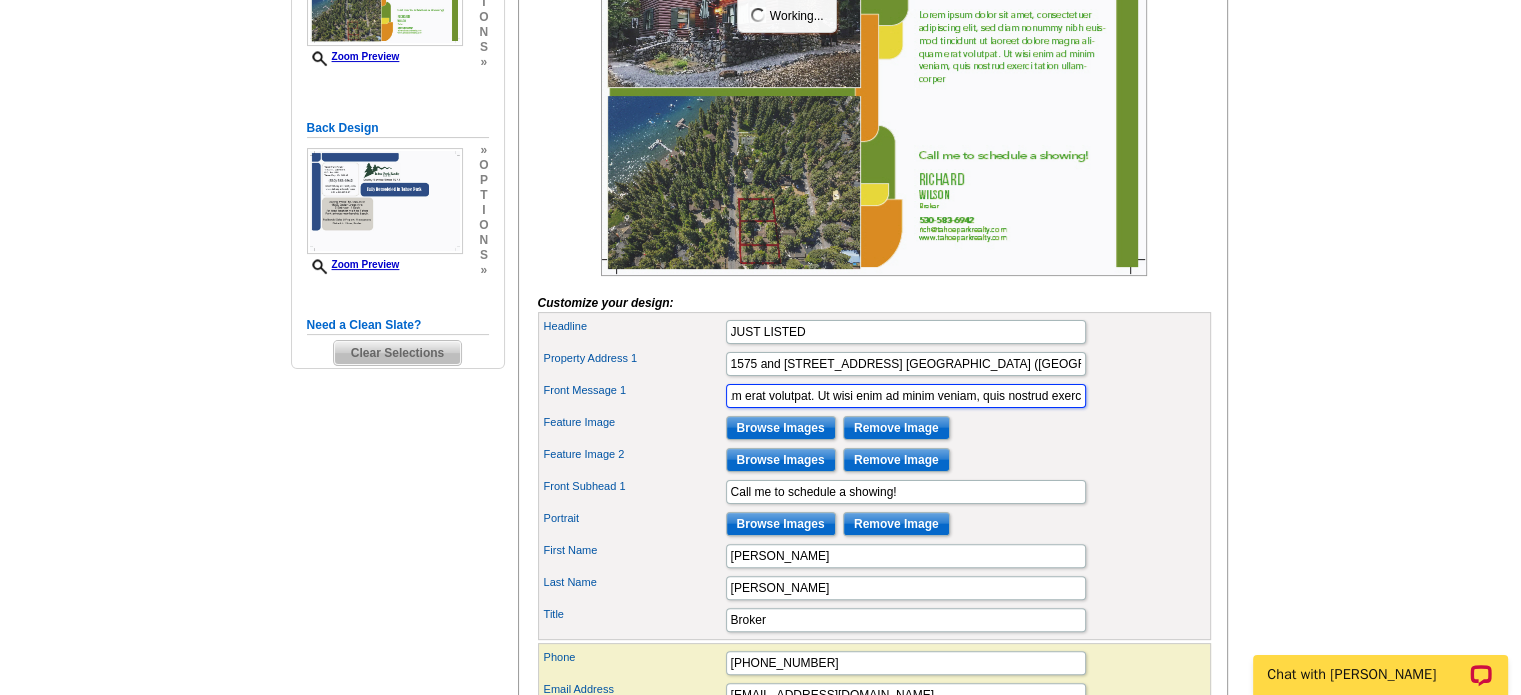 scroll, scrollTop: 0, scrollLeft: 795, axis: horizontal 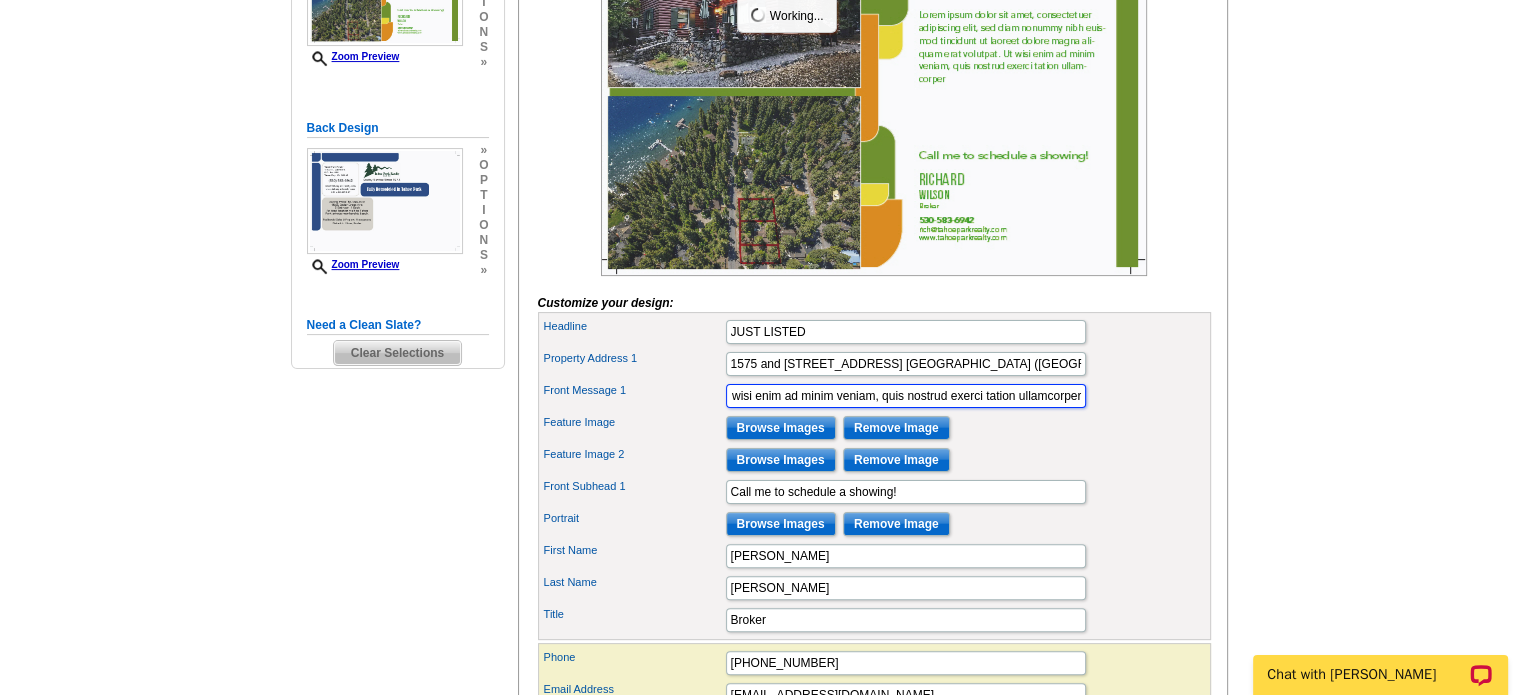 drag, startPoint x: 729, startPoint y: 423, endPoint x: 1145, endPoint y: 449, distance: 416.8117 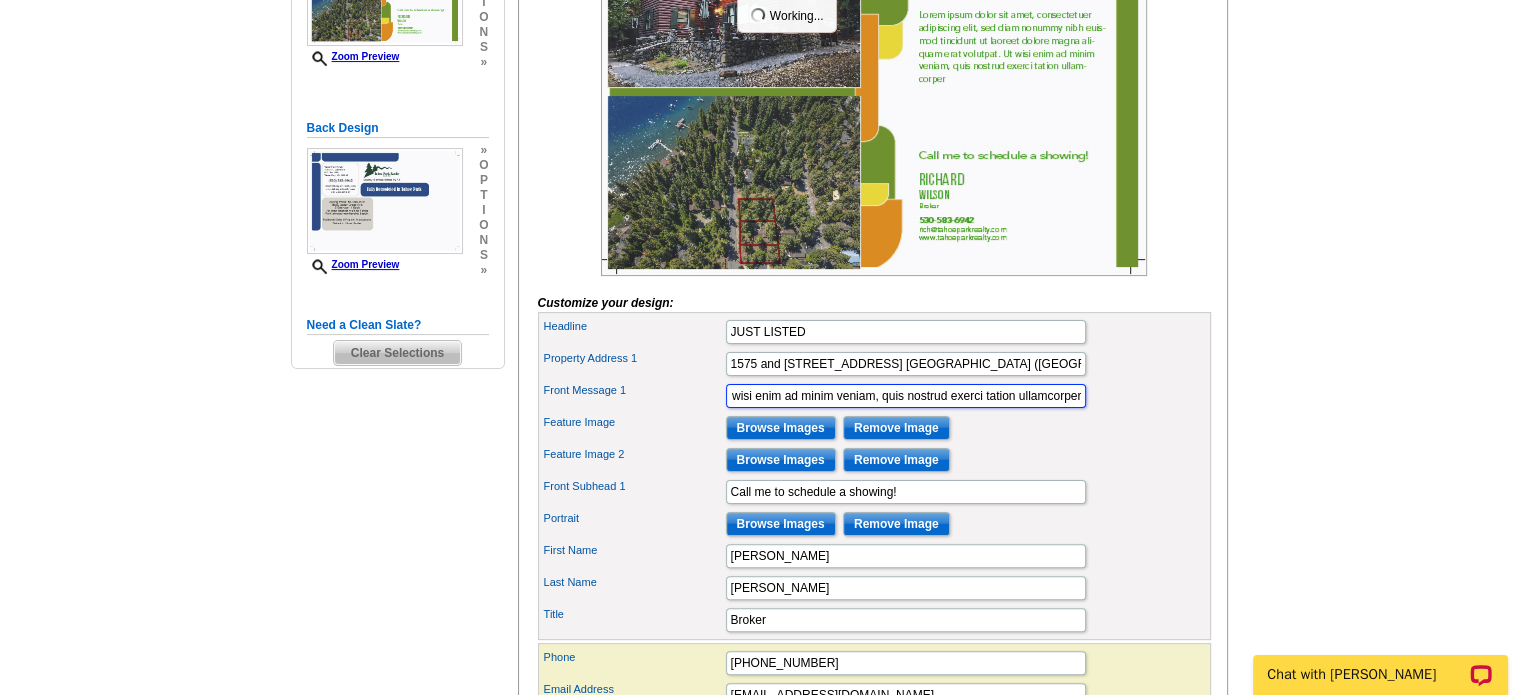 click on "Headline
JUST LISTED
Property Address 1
1575 and 1595 Sequoia Ave. Tahoe City (Tahoe Park)
Front Message 1 Feature Image Richard" at bounding box center (874, 476) 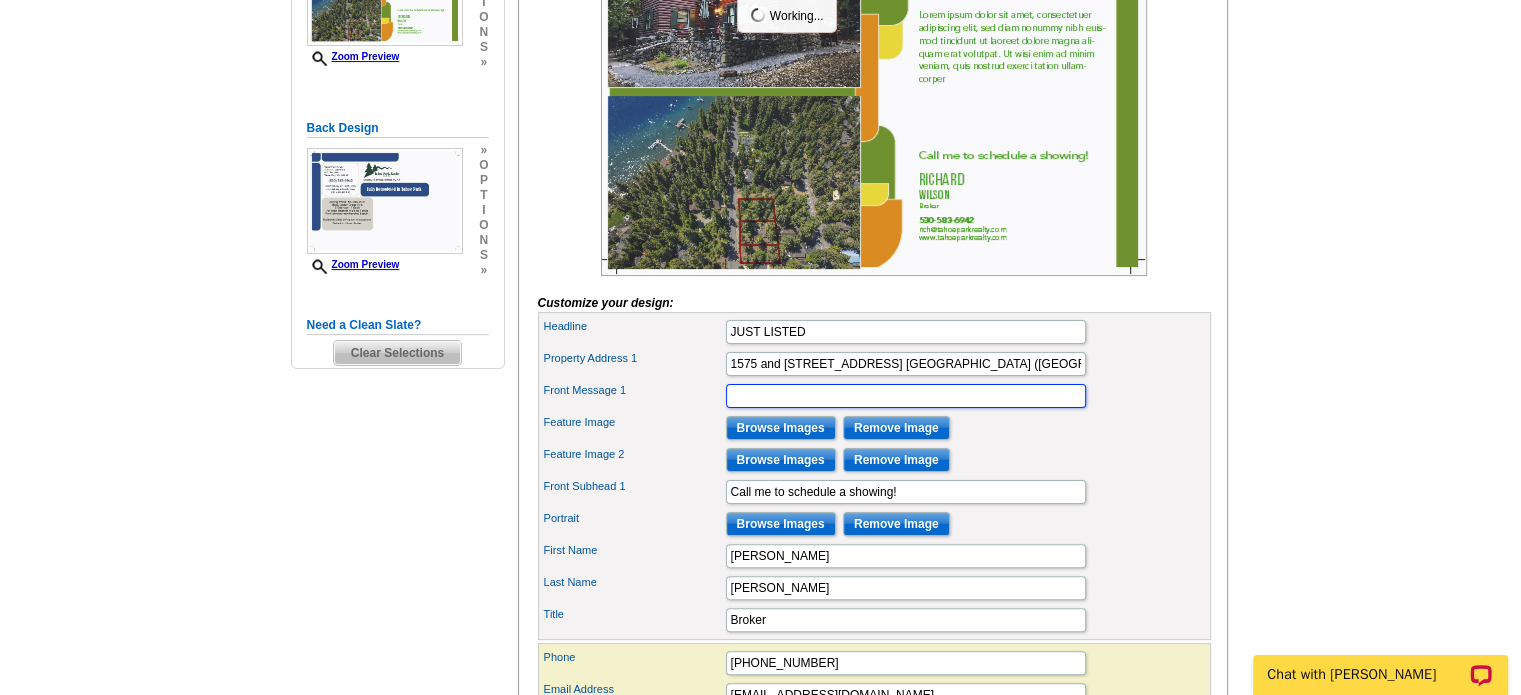 scroll, scrollTop: 0, scrollLeft: 0, axis: both 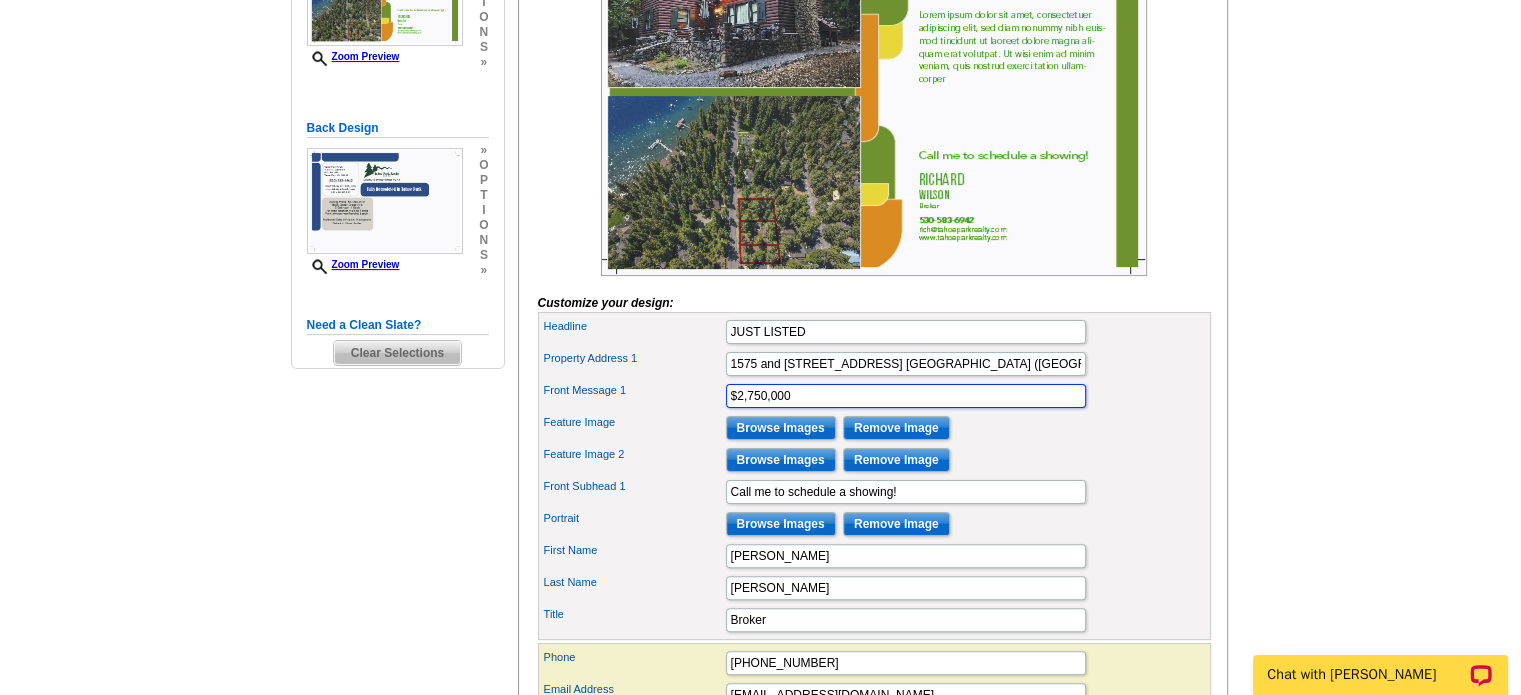 type on "$2,750,000" 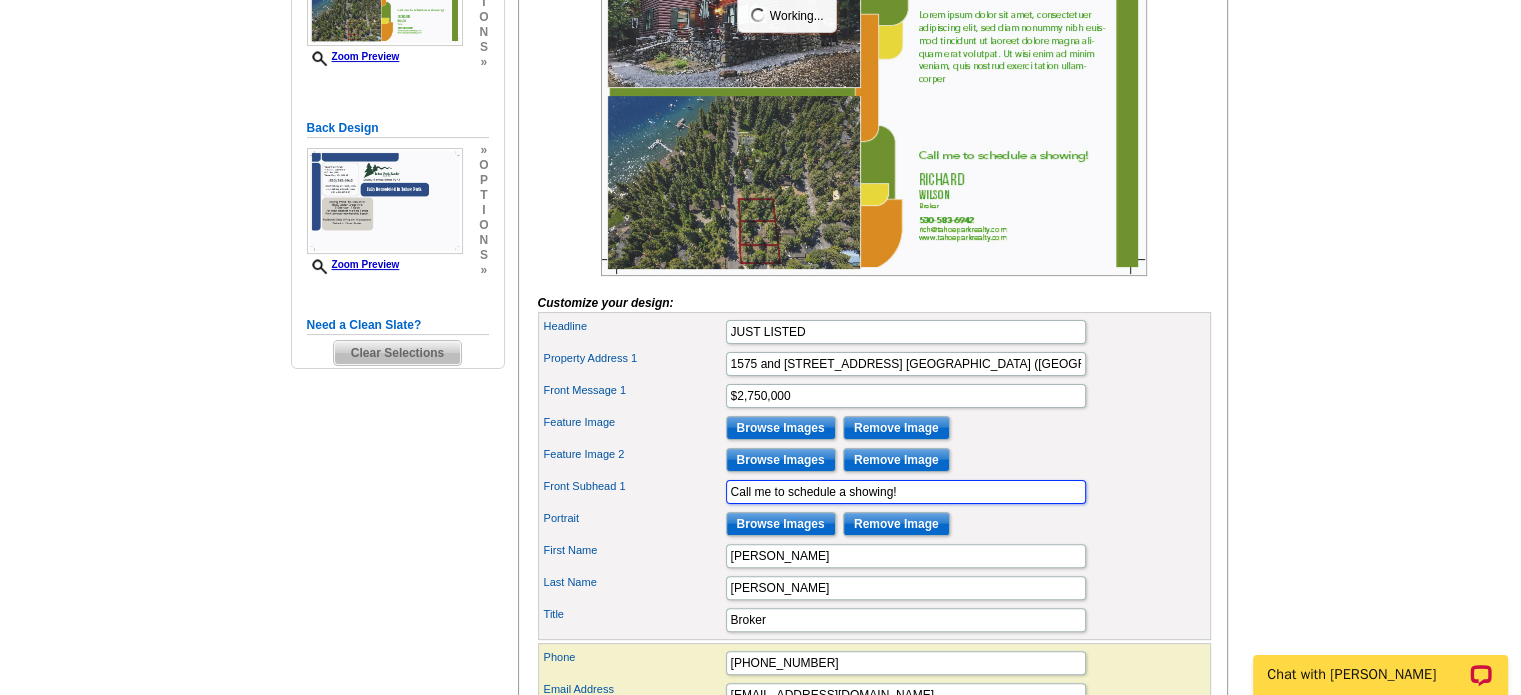 drag, startPoint x: 908, startPoint y: 520, endPoint x: 707, endPoint y: 531, distance: 201.30077 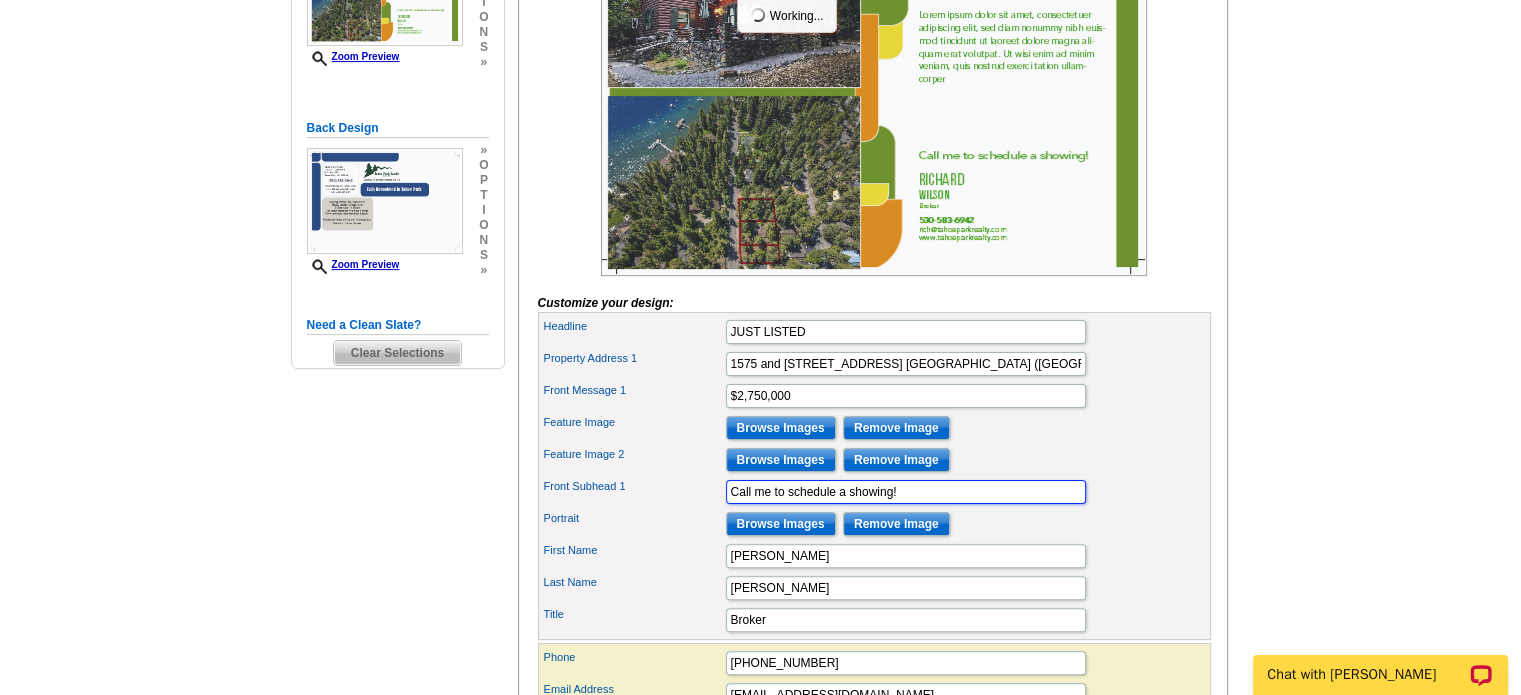 click on "Front Subhead 1
Call me to schedule a showing!" at bounding box center (874, 492) 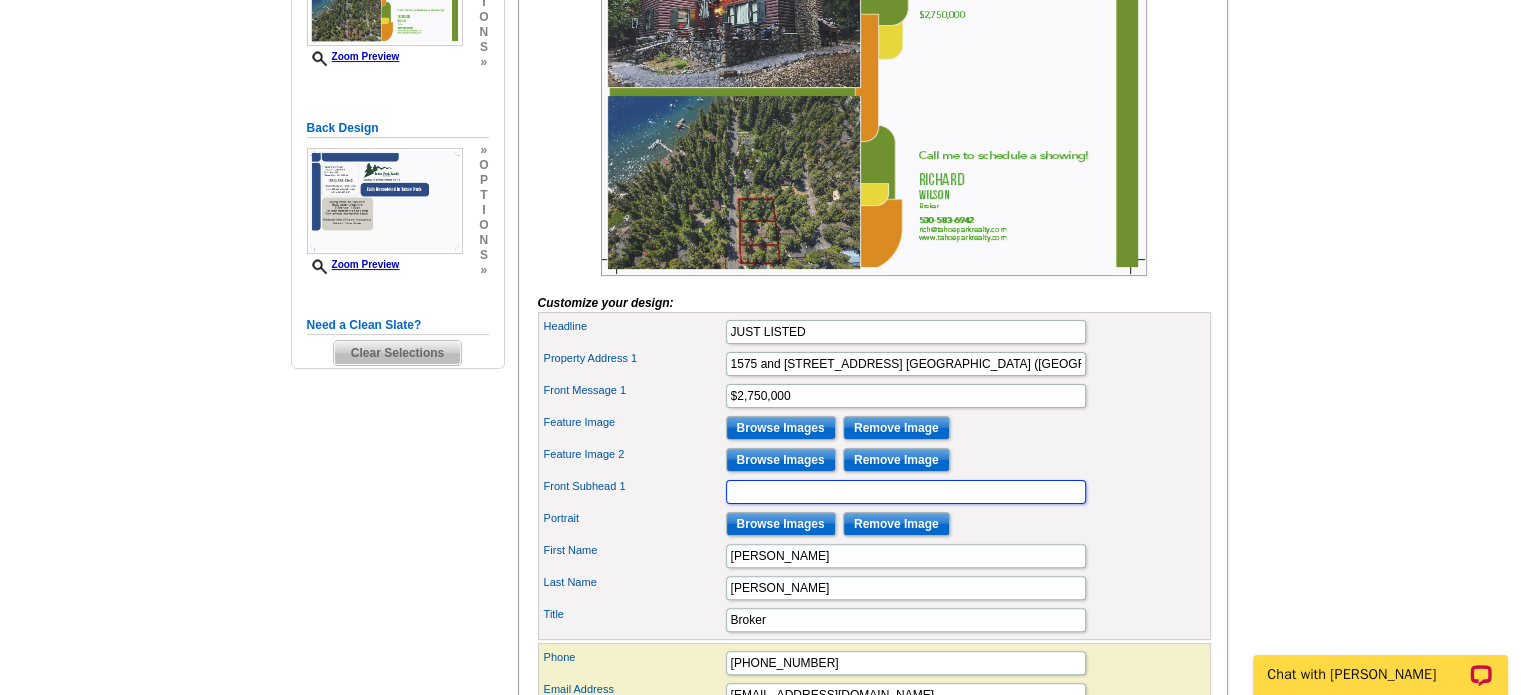 type 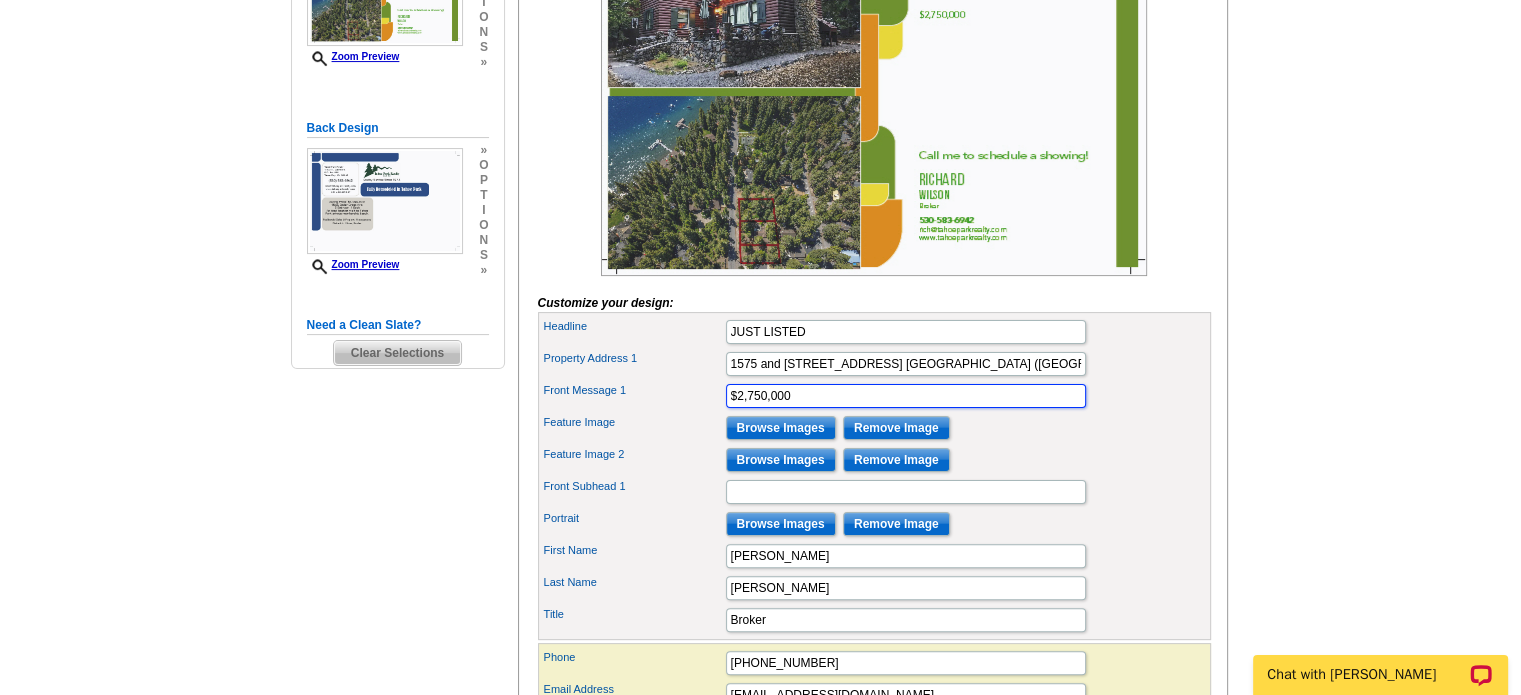 click on "$2,750,000" at bounding box center (906, 396) 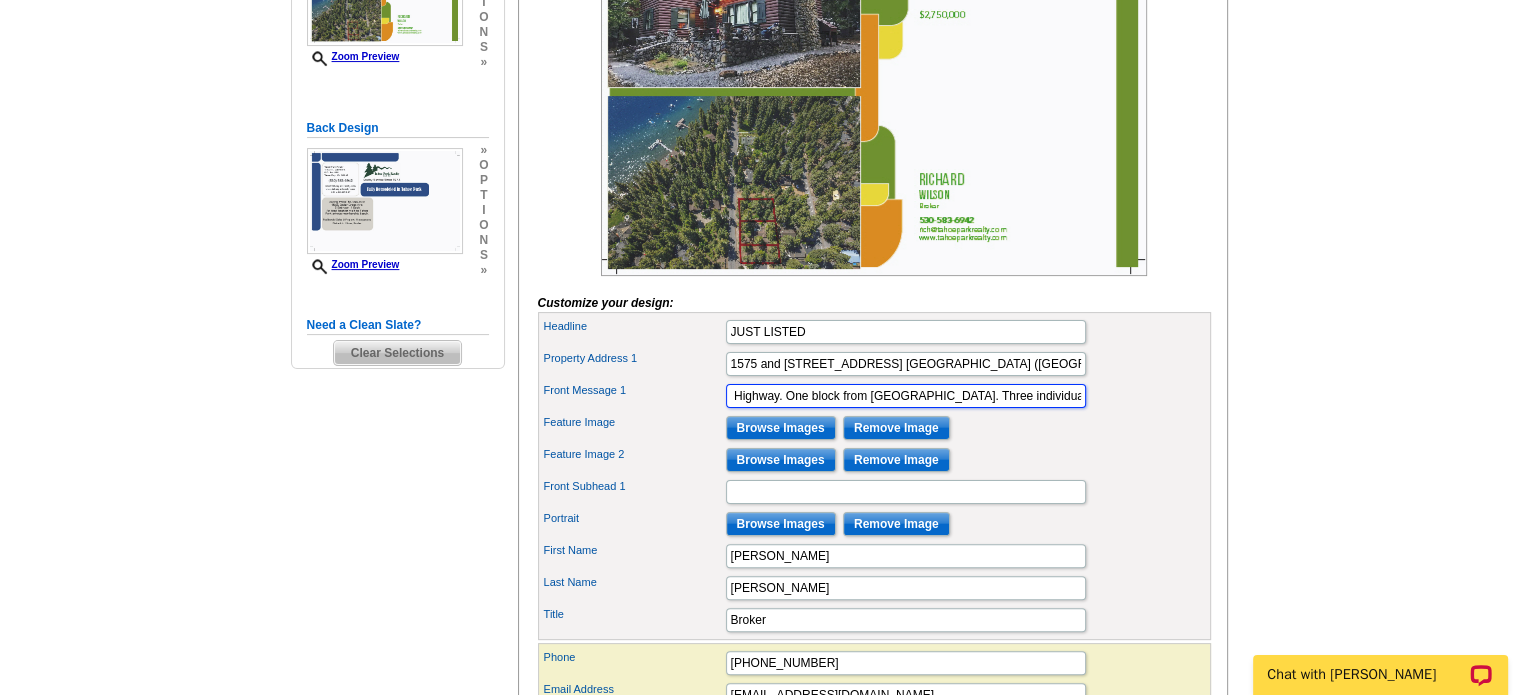 scroll, scrollTop: 0, scrollLeft: 136, axis: horizontal 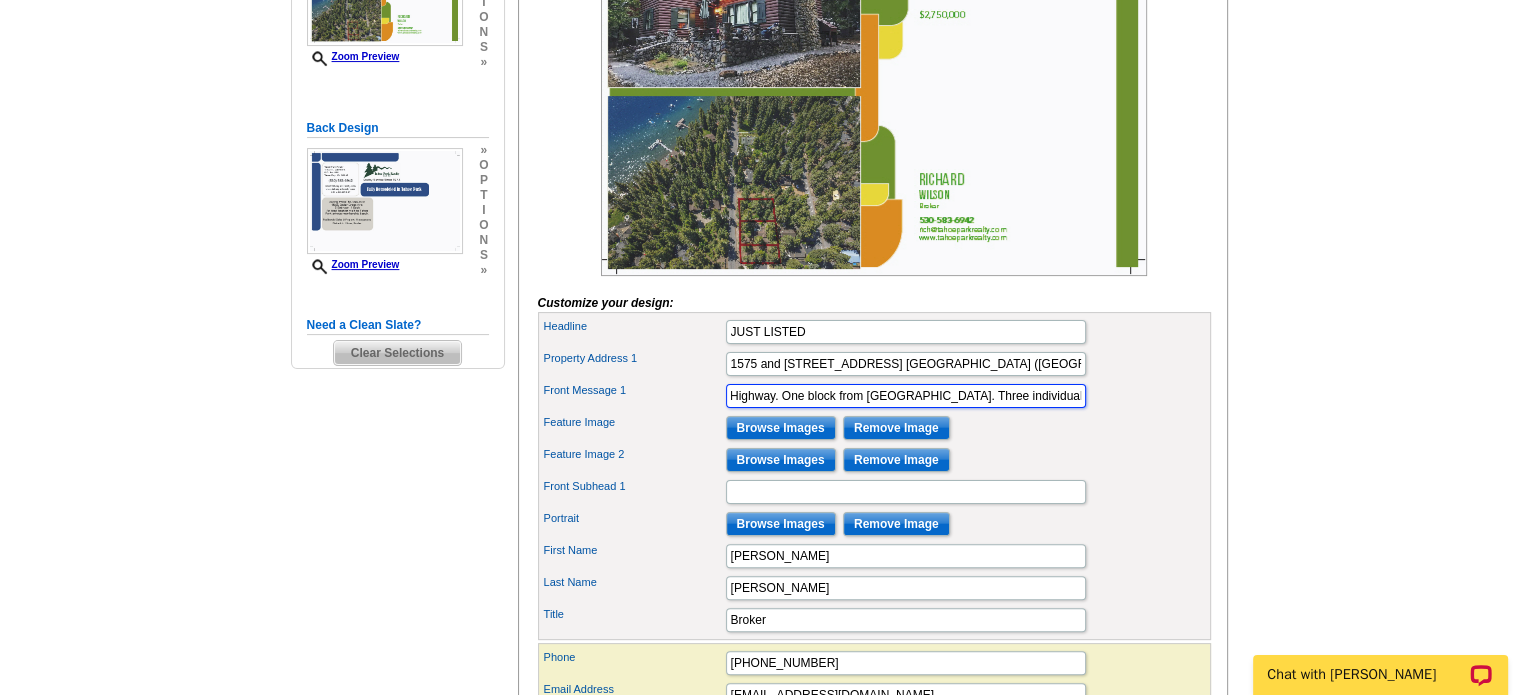 type on "$2,750,000 - Lakeside of Highway. One block from Tahoe Park Beach. Three individual lots." 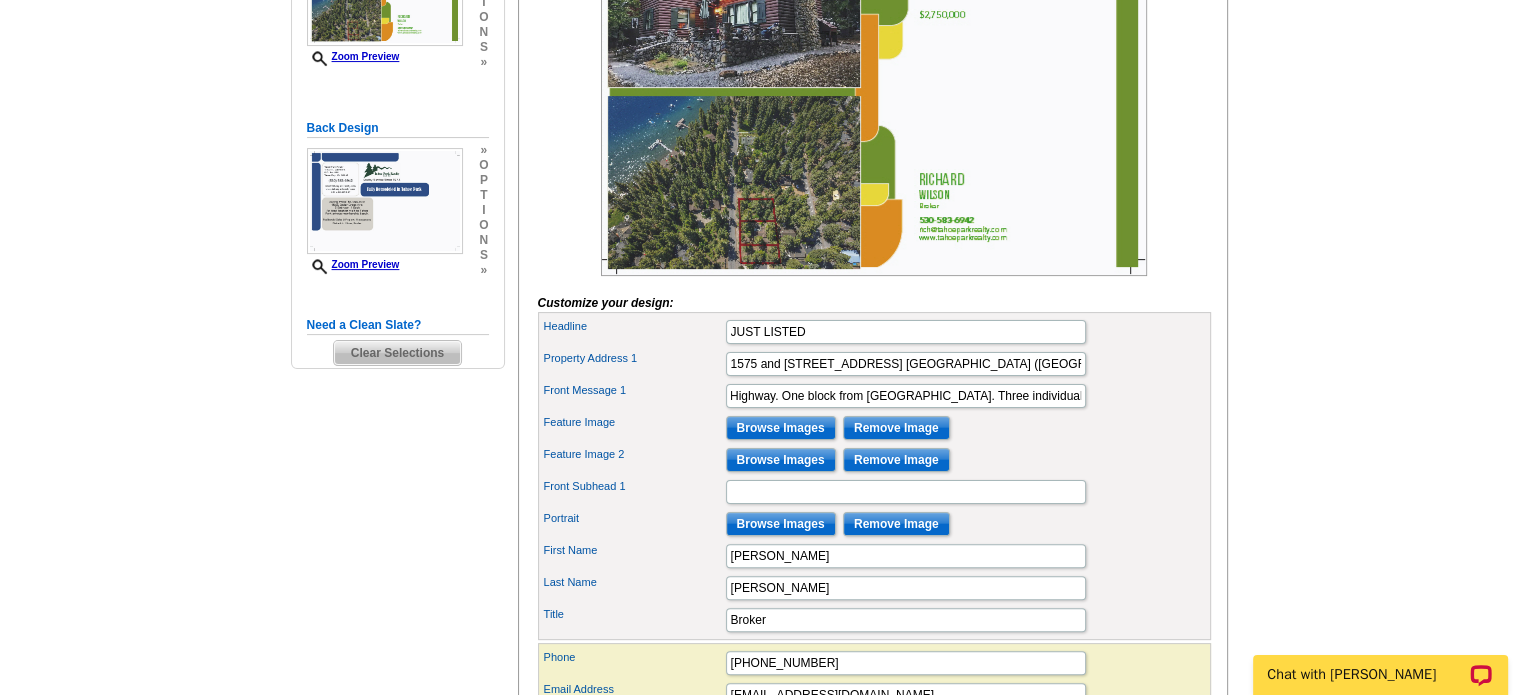 scroll, scrollTop: 0, scrollLeft: 0, axis: both 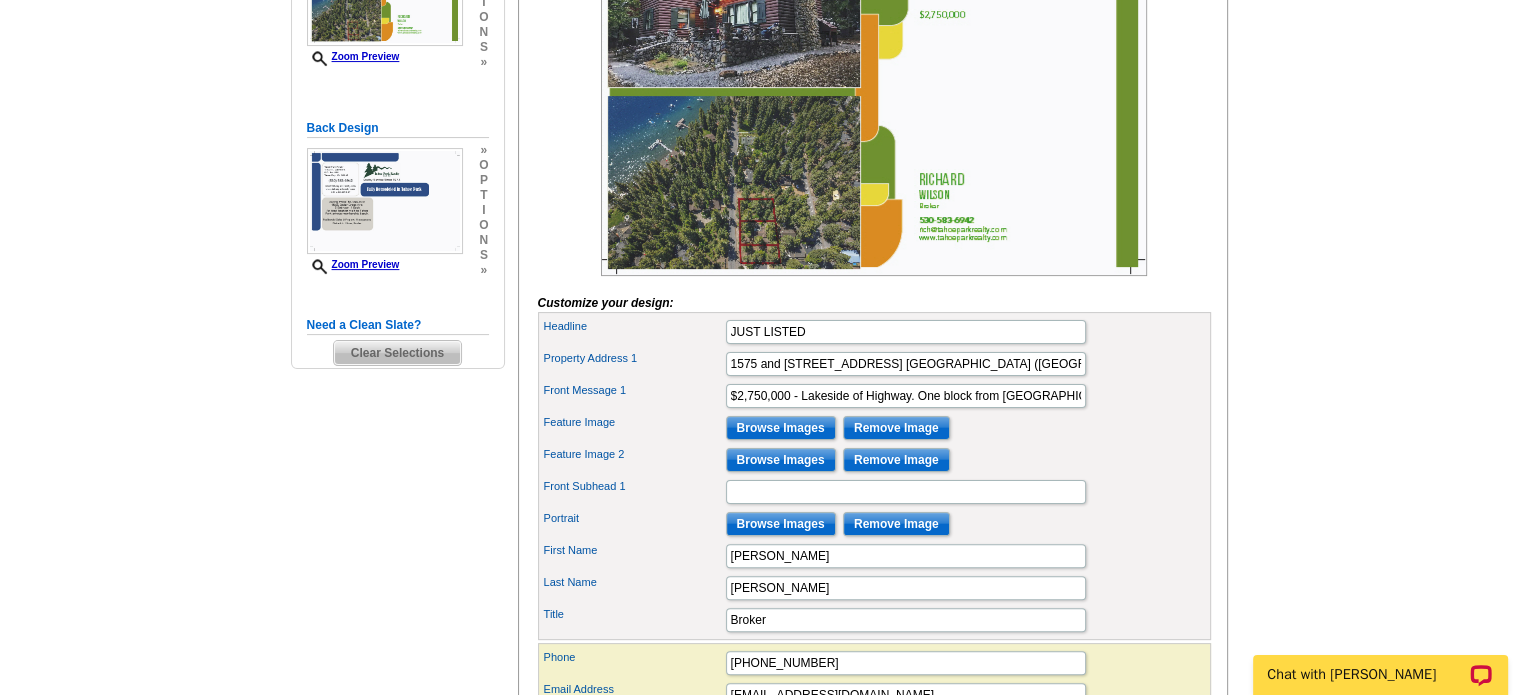 click on "Feature Image 2
Browse Images
Remove Image" at bounding box center [874, 460] 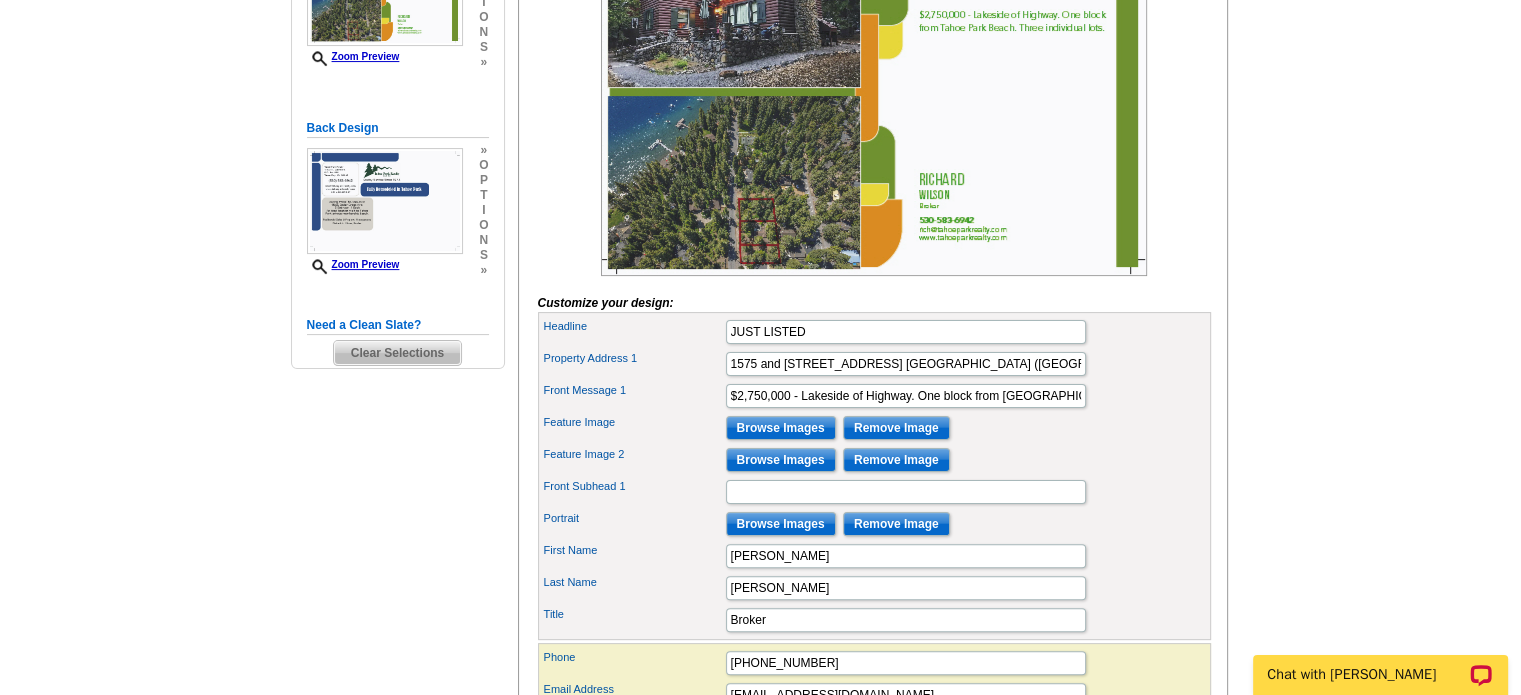 click at bounding box center (874, 94) 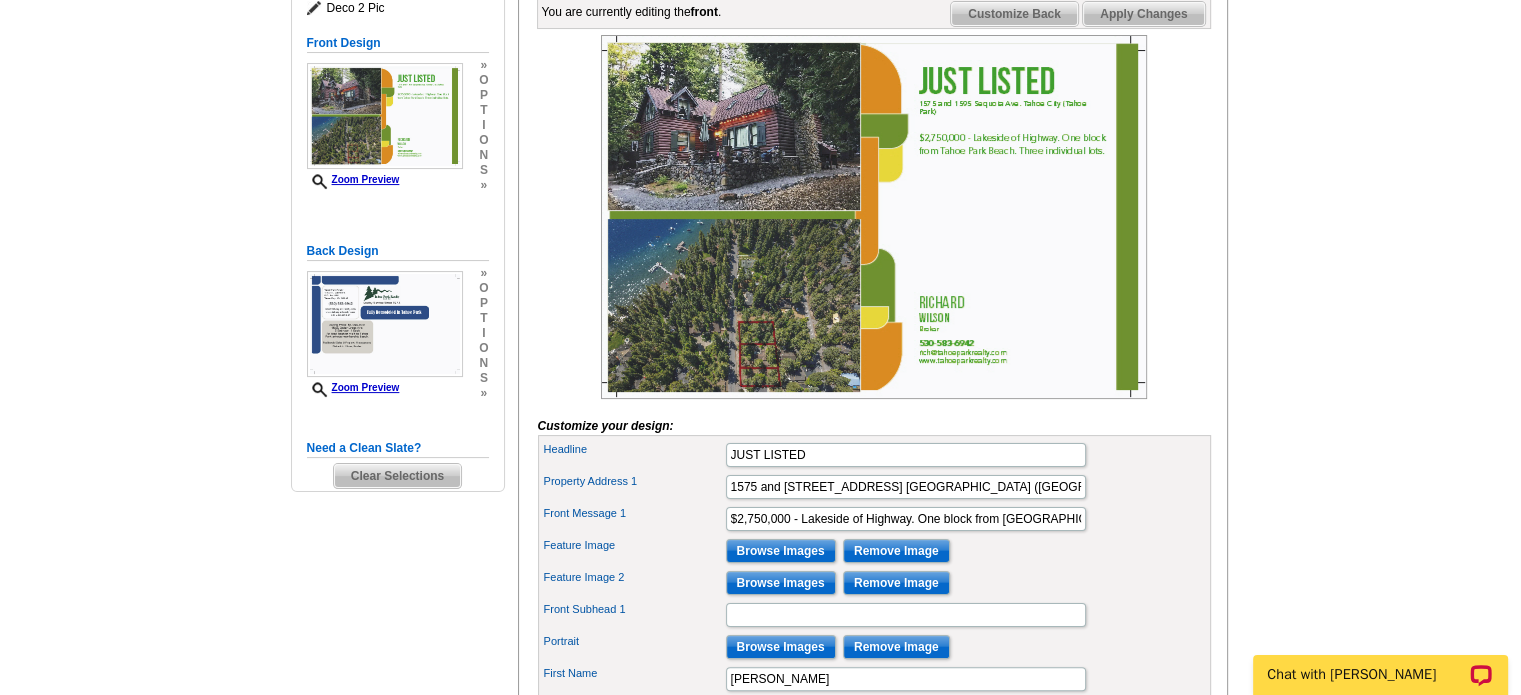 scroll, scrollTop: 272, scrollLeft: 0, axis: vertical 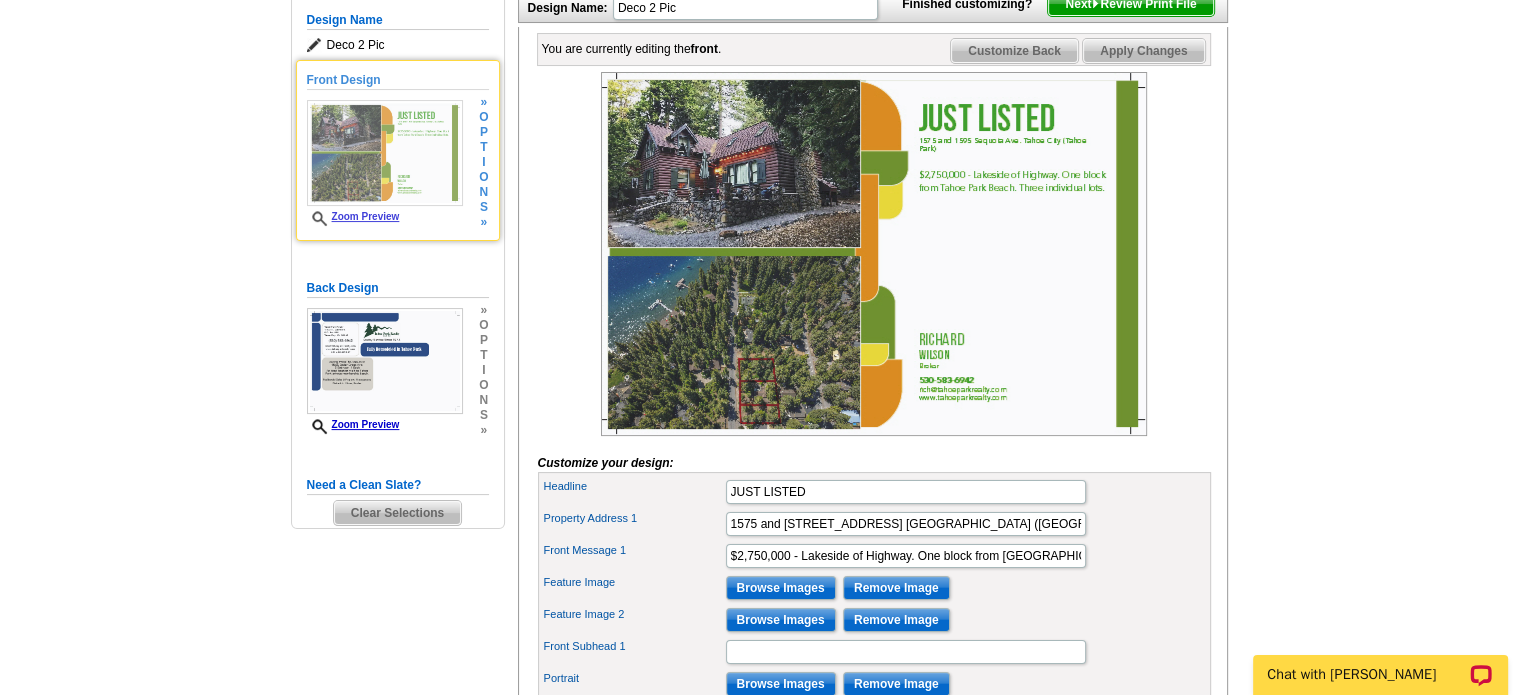 click on "o" at bounding box center (483, 177) 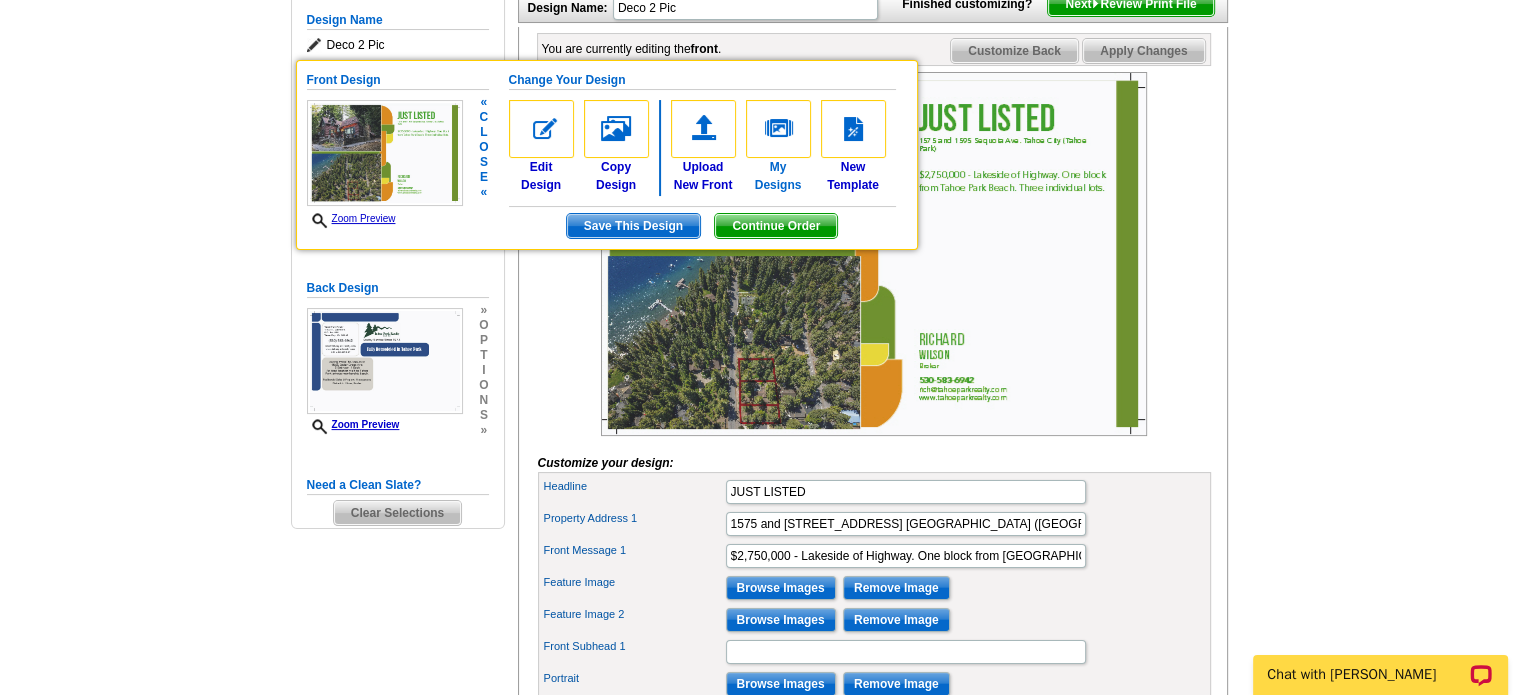 click at bounding box center (778, 129) 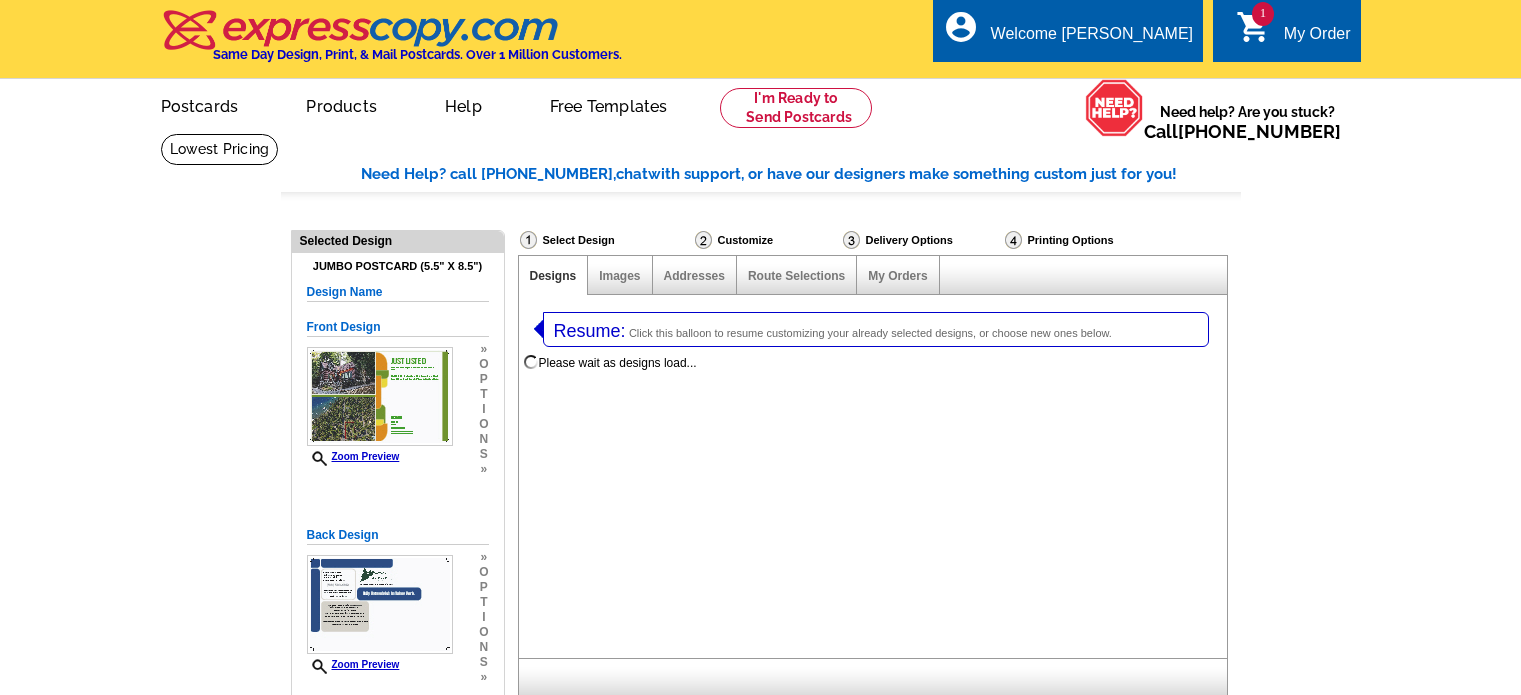 select on "1" 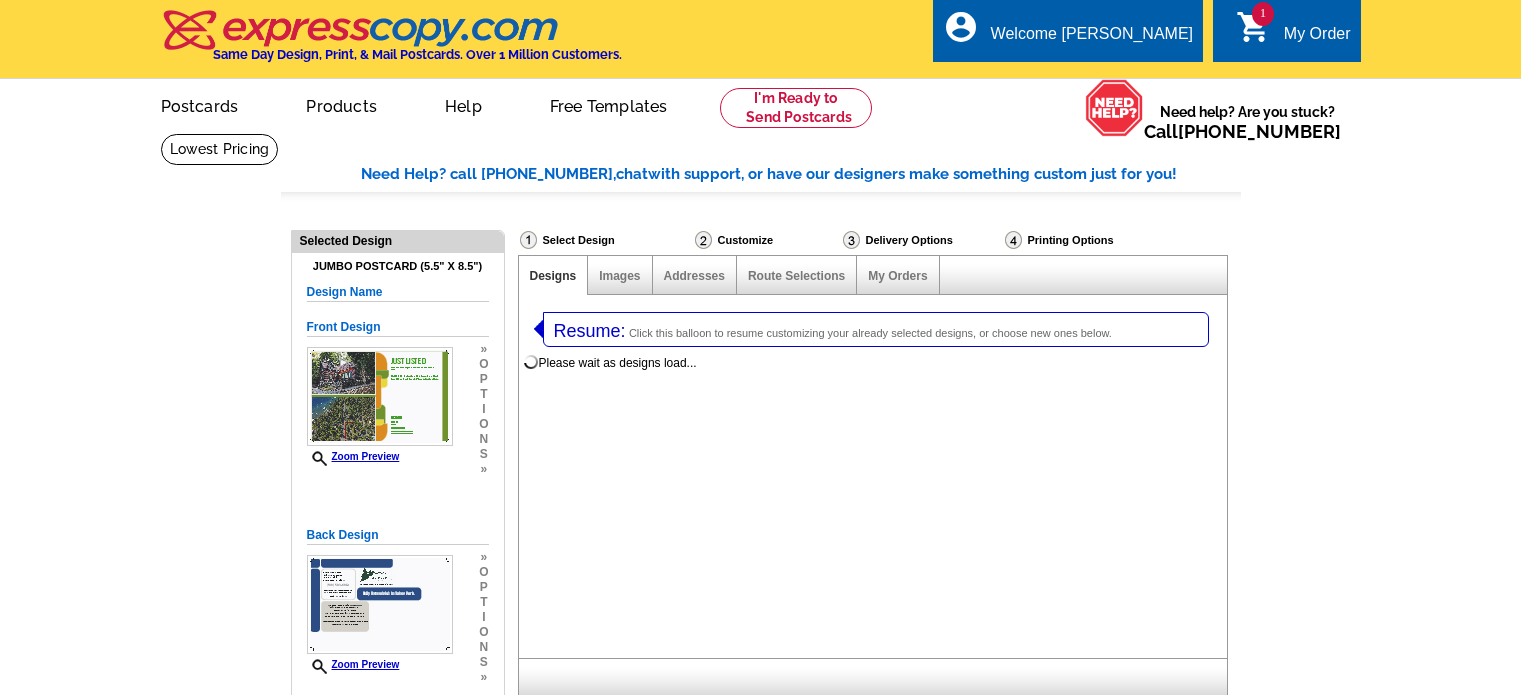 select on "2" 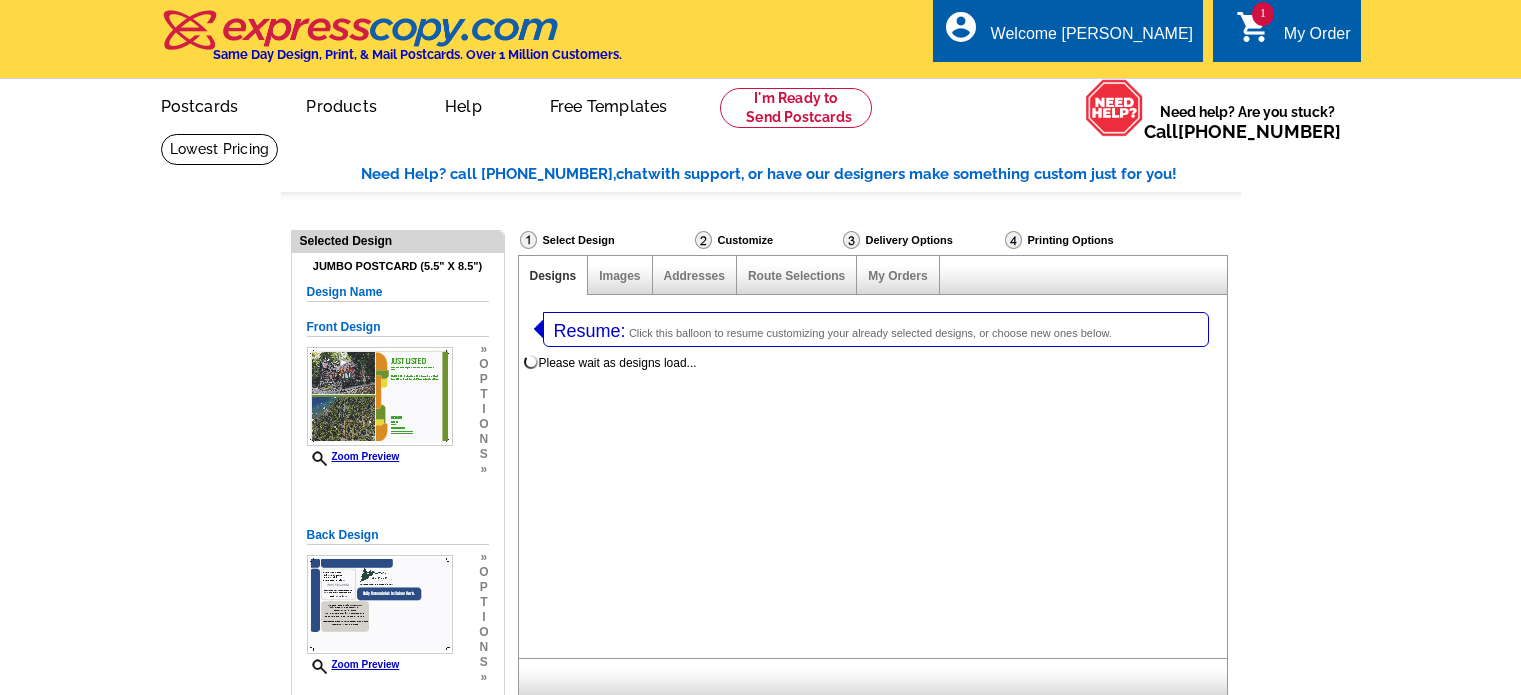 scroll, scrollTop: 0, scrollLeft: 0, axis: both 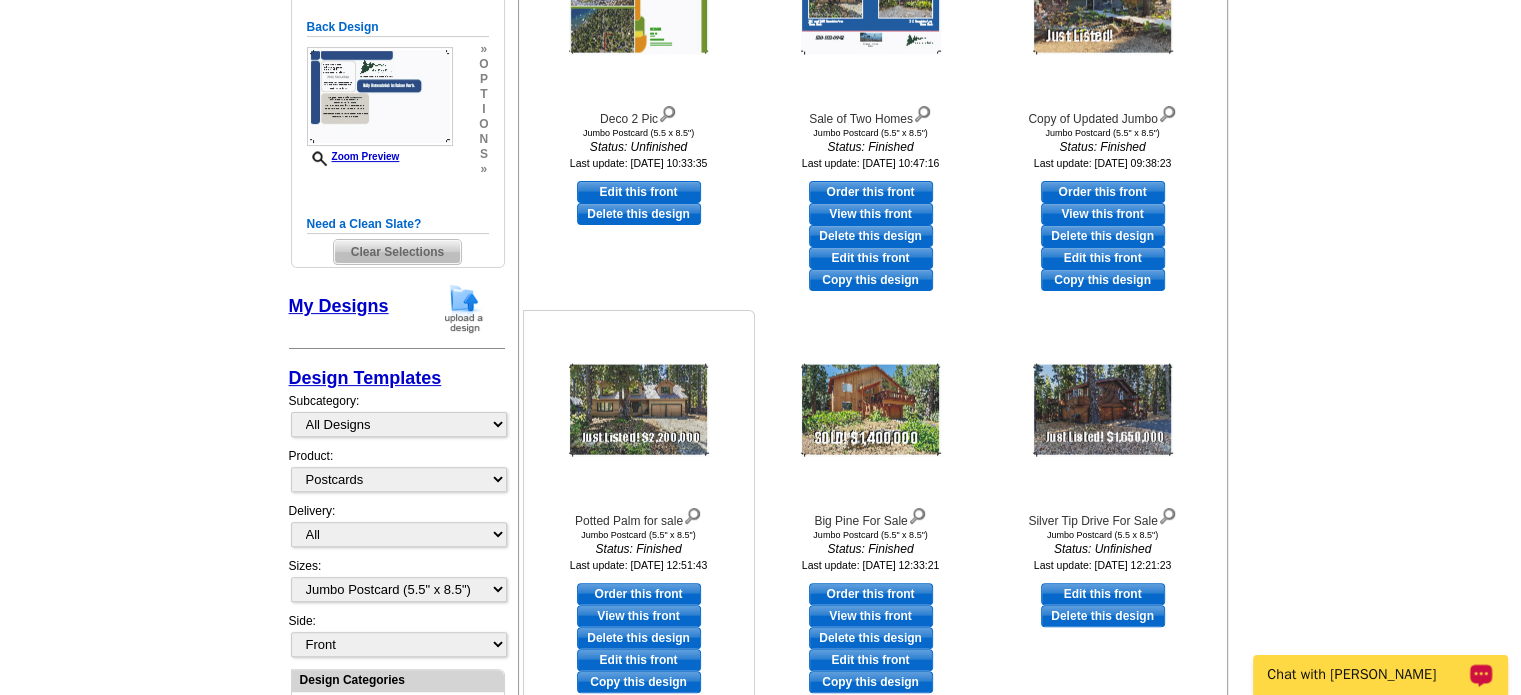 click at bounding box center [639, 410] 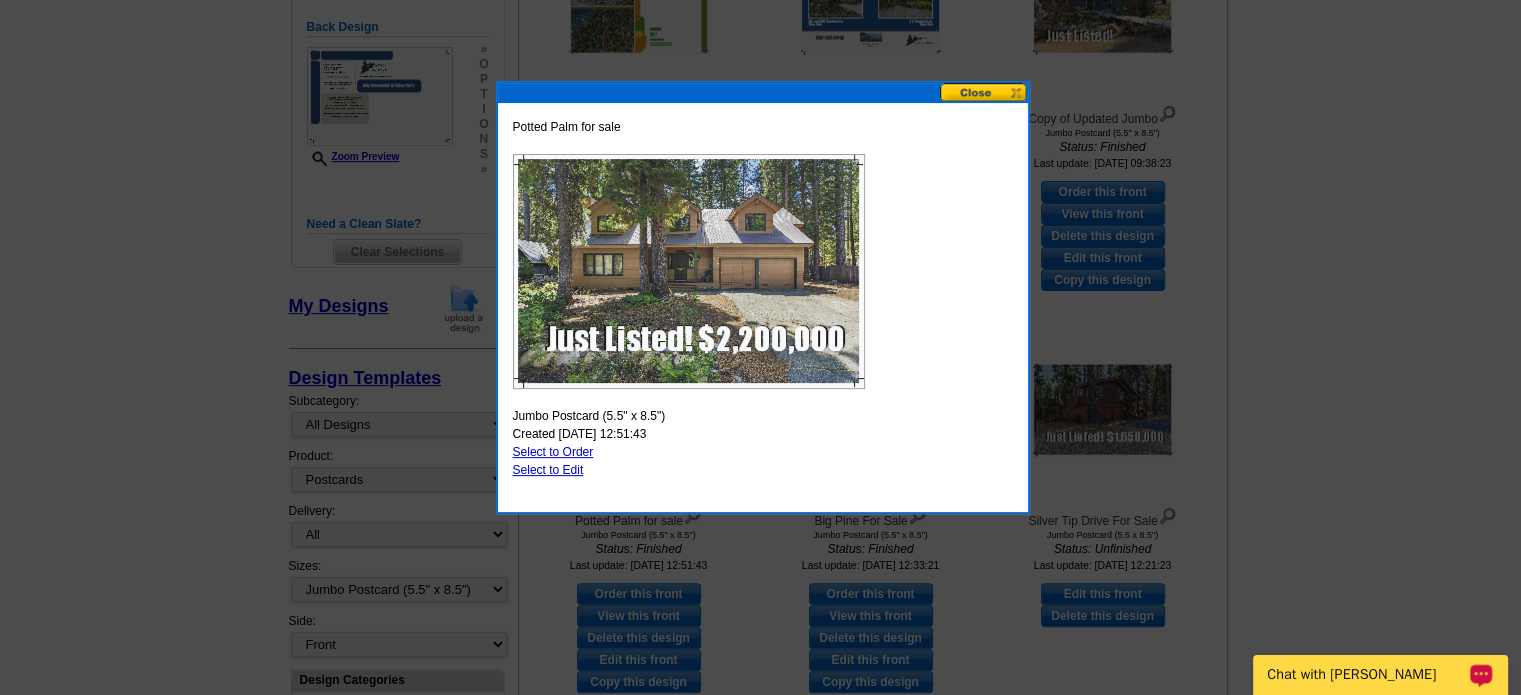 click on "Select to Edit" at bounding box center (548, 470) 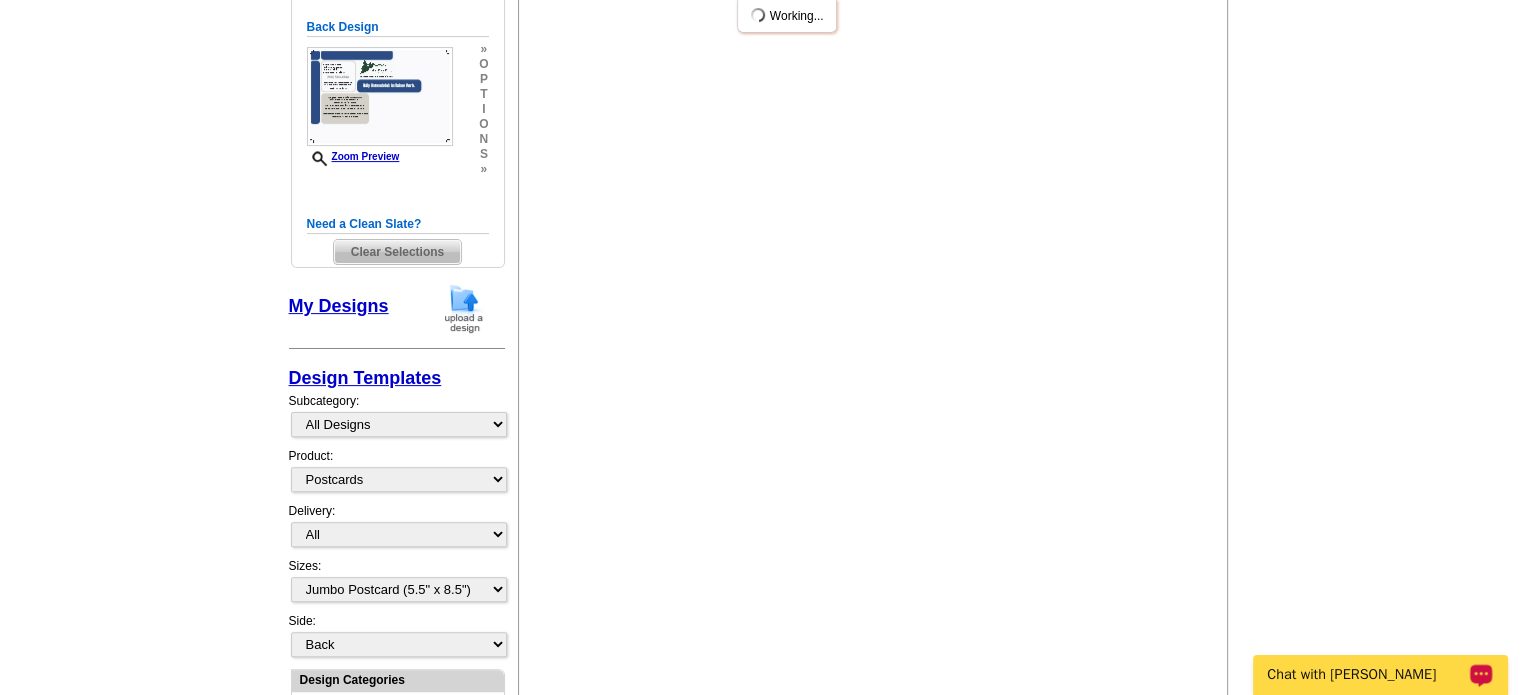 scroll, scrollTop: 0, scrollLeft: 0, axis: both 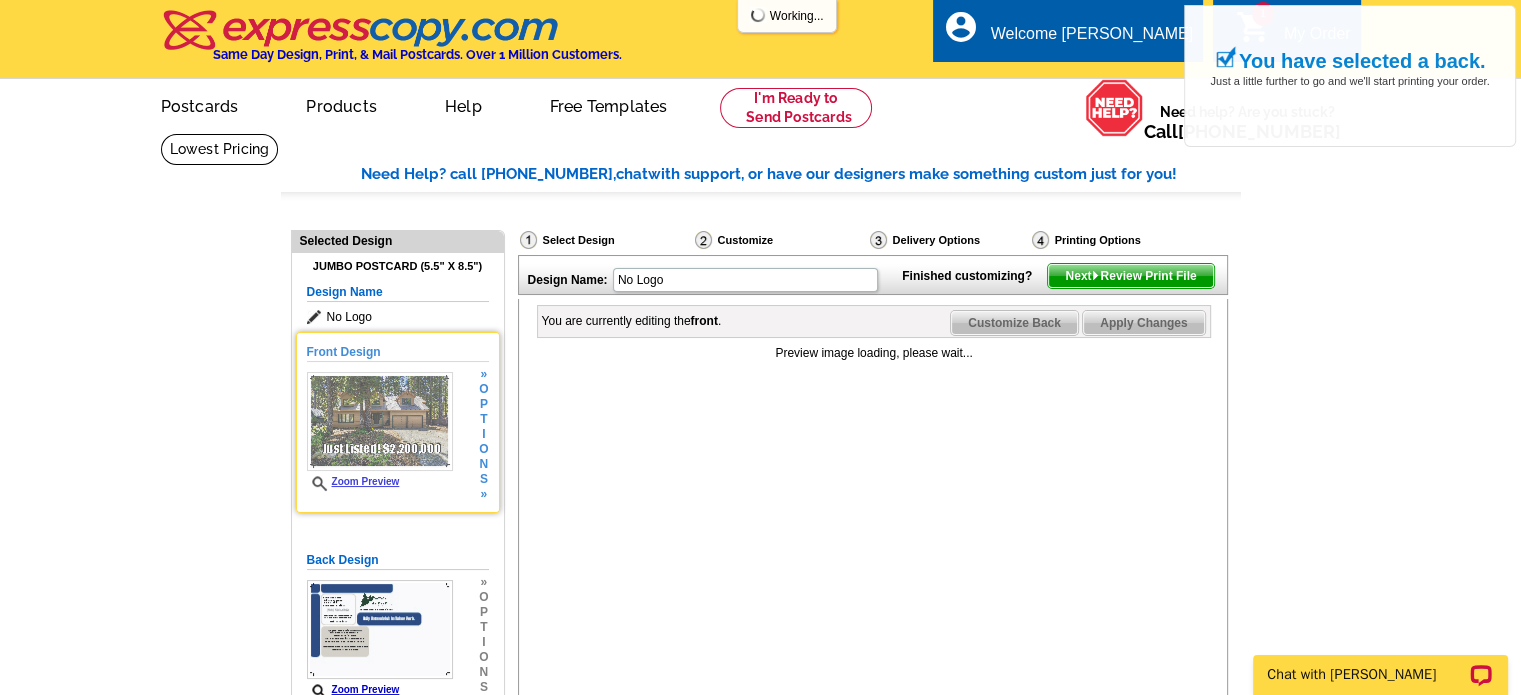 click on "i" at bounding box center [483, 434] 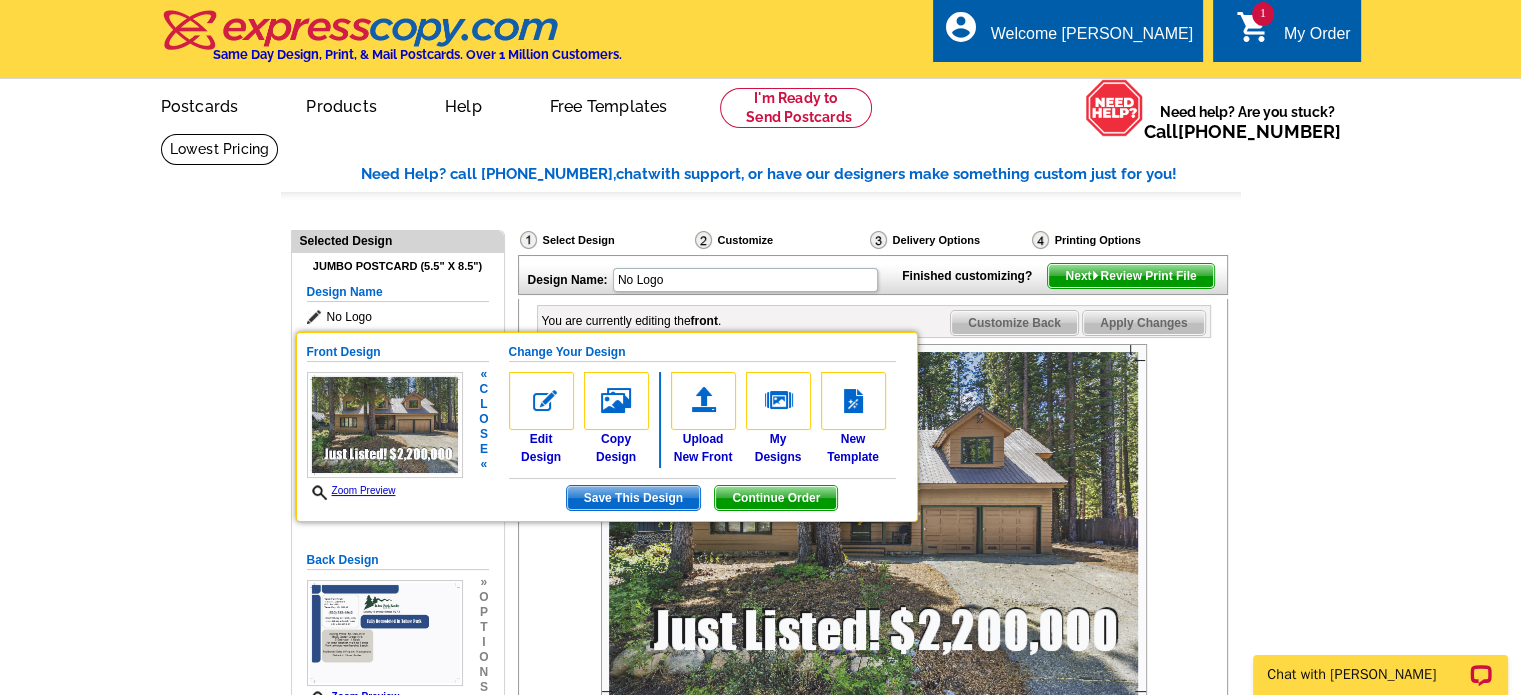 click on "Need Help? call 800-260-5887,  chat  with support, or have our designers make something custom just for you!
Got it, no need for the selection guide next time.
Show Results
Selected Design
Jumbo Postcard (5.5" x 8.5")
Design Name
No Logo
Front Design
Zoom Preview
« c l o s e «
Change Your Design
Edit Design
Save This Design" at bounding box center [760, 561] 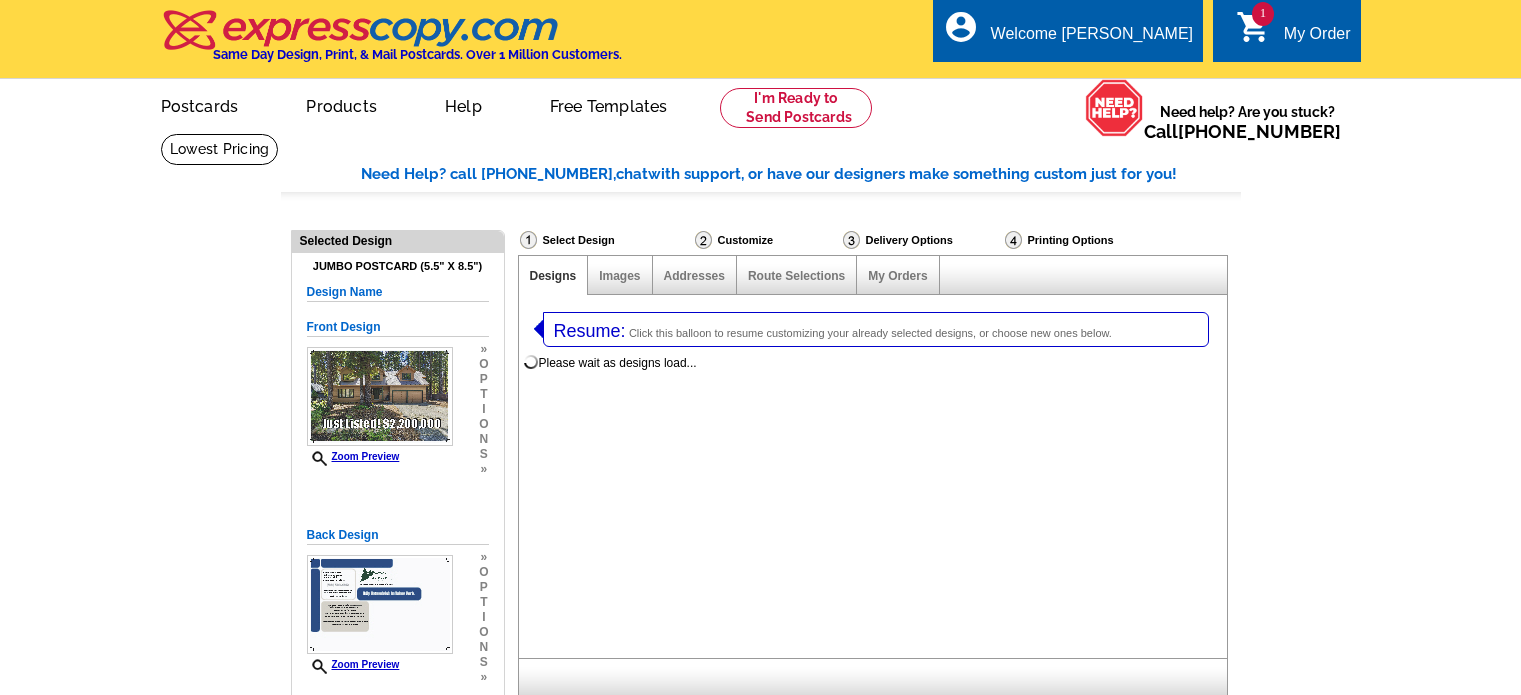 select on "1" 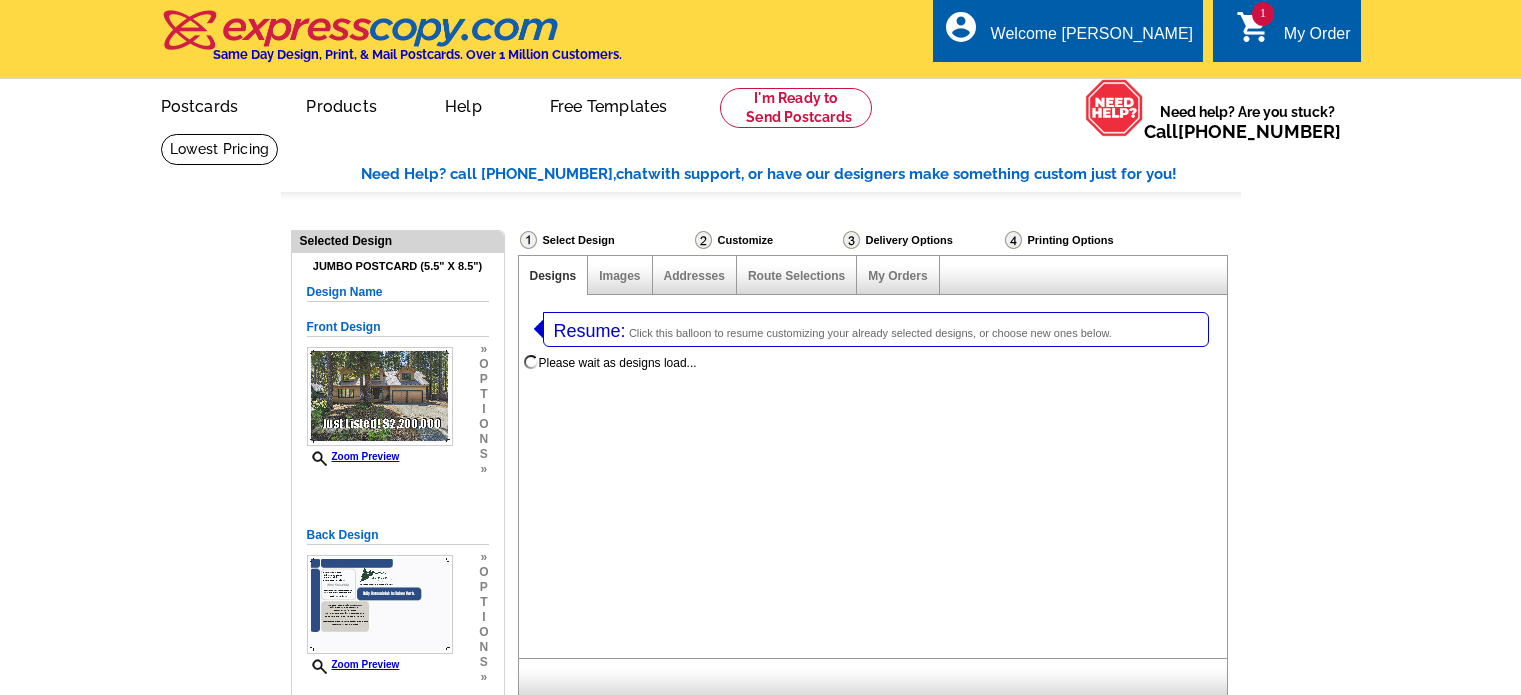 select on "2" 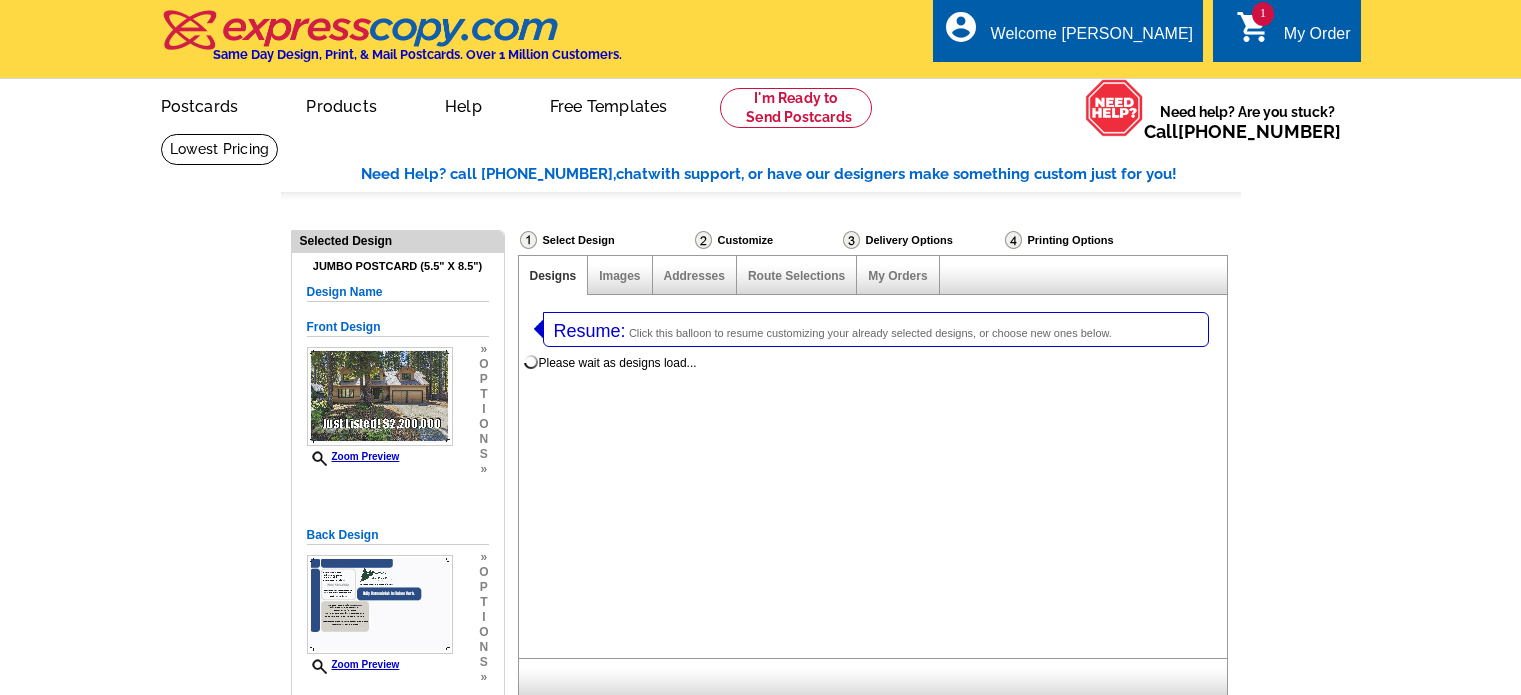 select on "back" 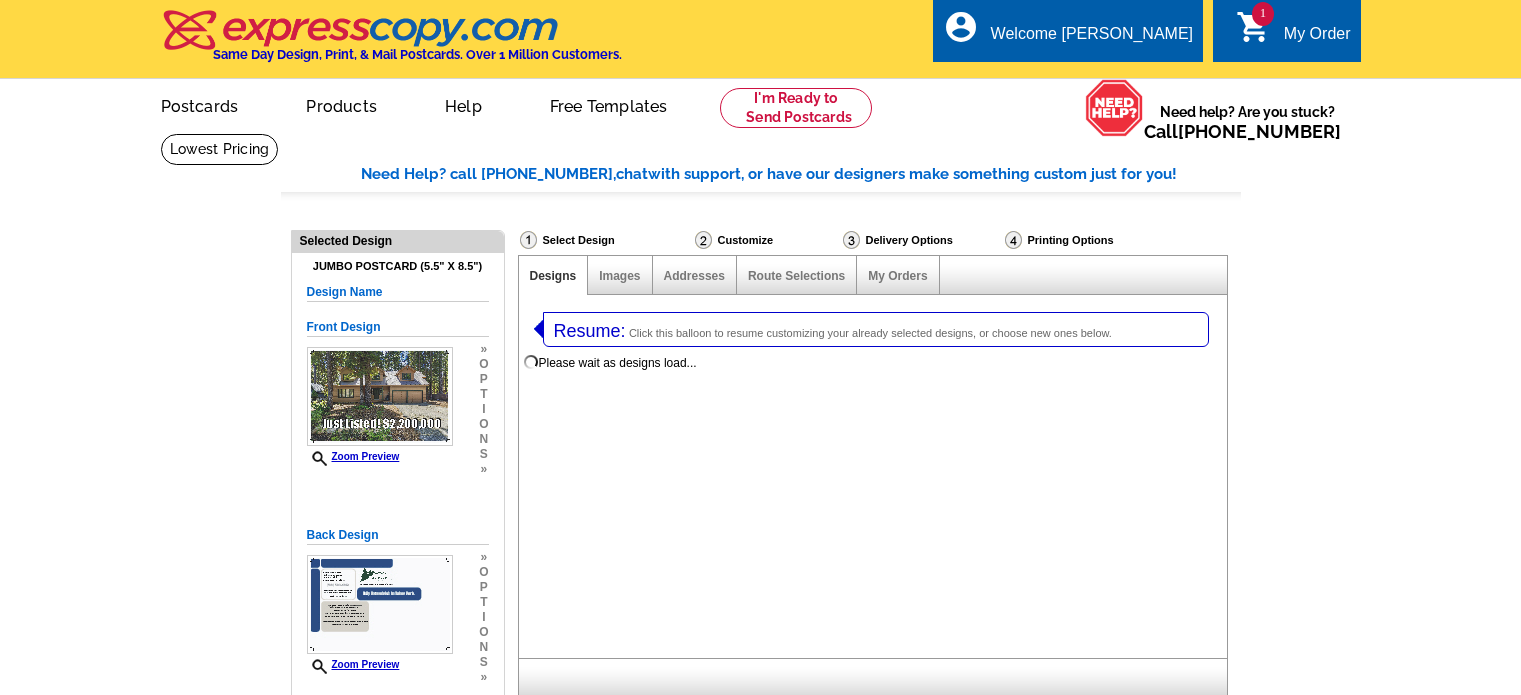 scroll, scrollTop: 0, scrollLeft: 0, axis: both 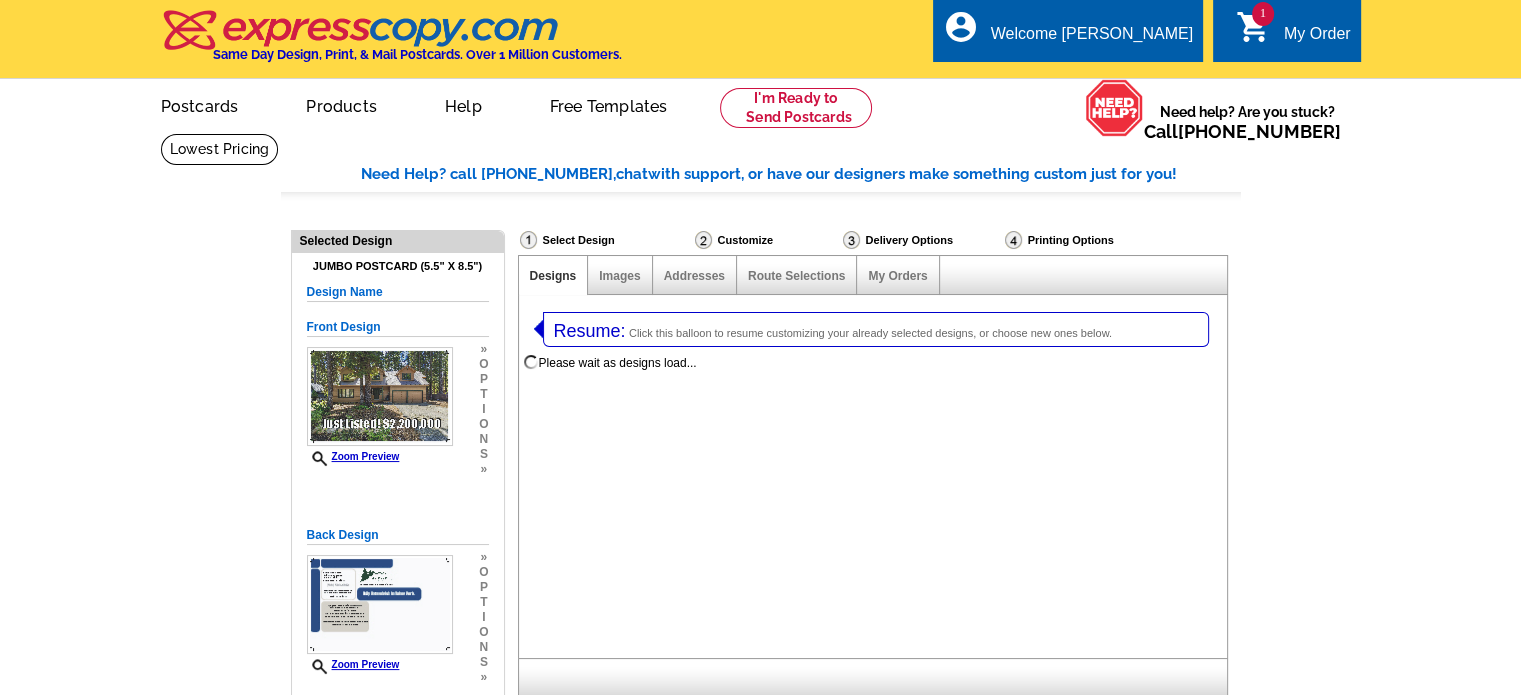 select on "785" 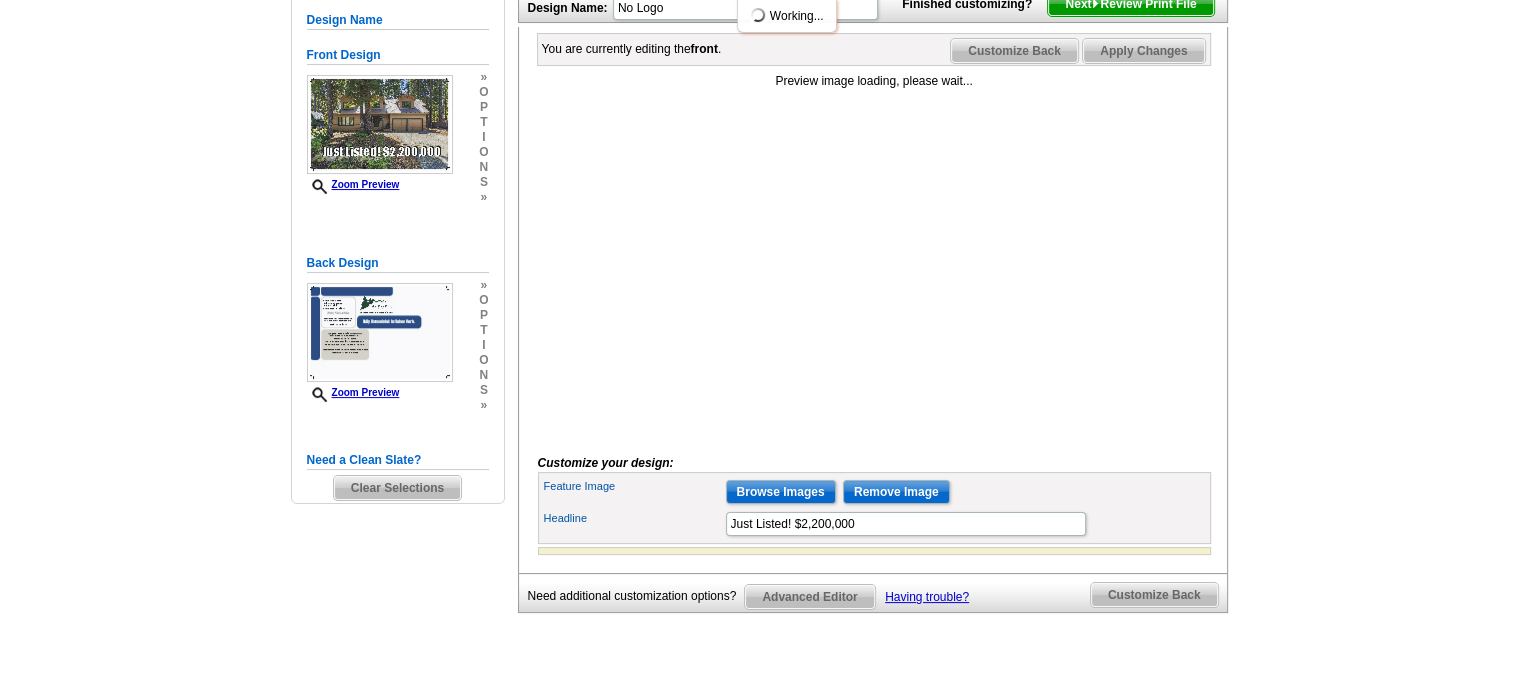 scroll, scrollTop: 272, scrollLeft: 0, axis: vertical 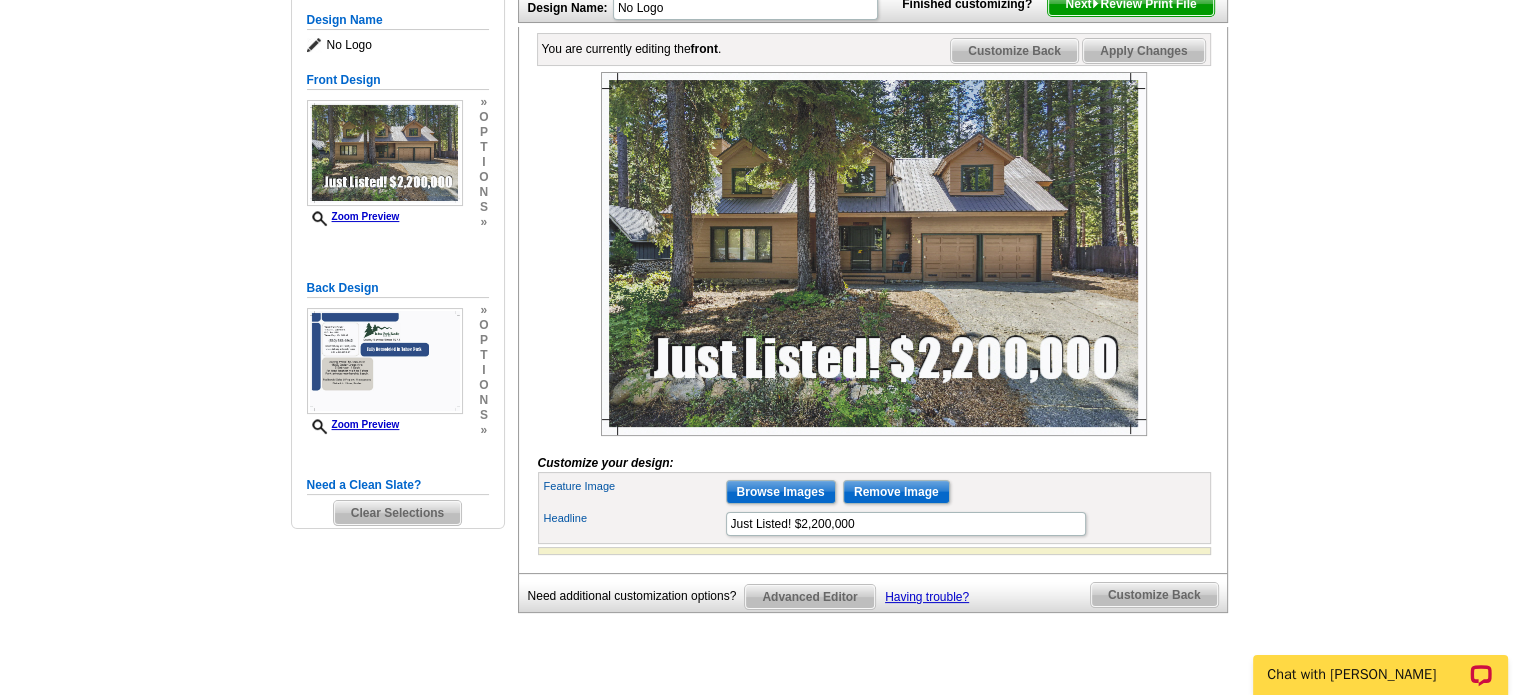 click on "Need a Clean Slate?" at bounding box center [398, 485] 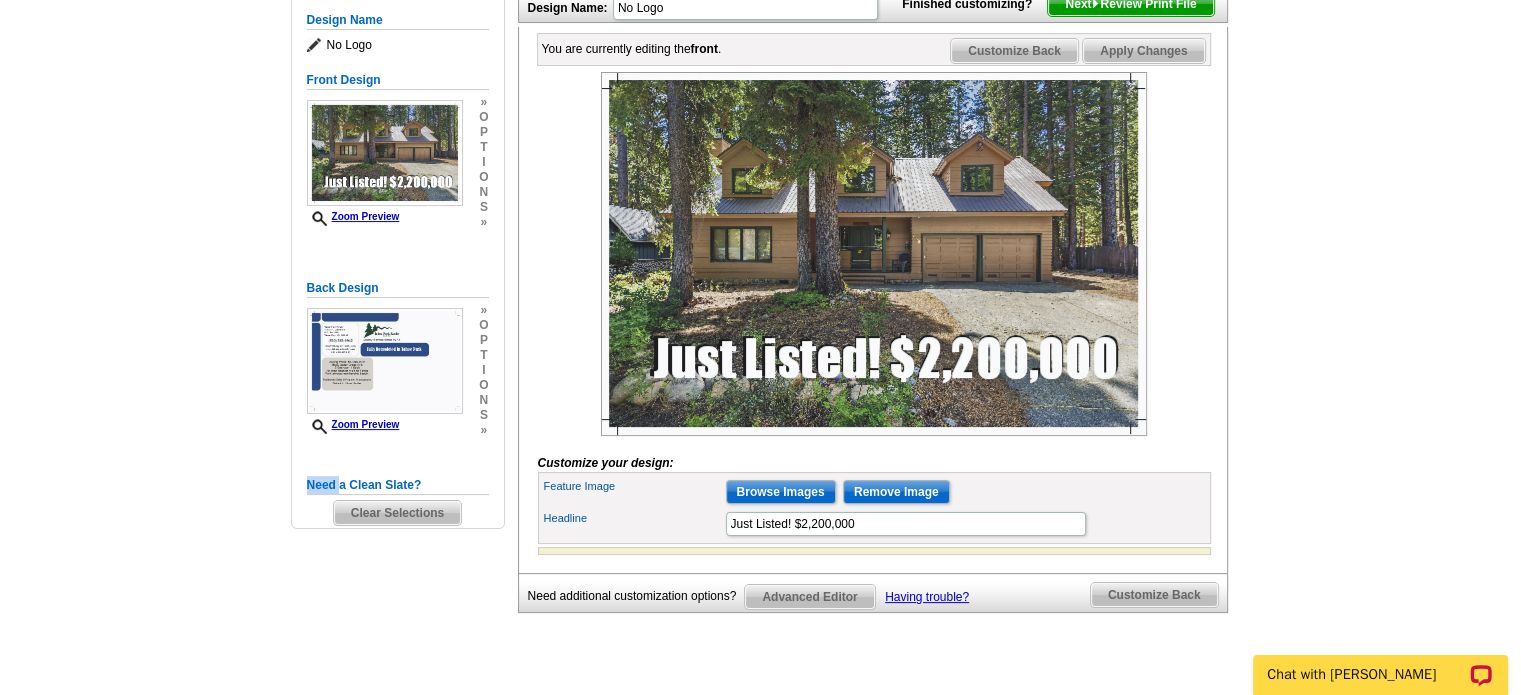 click on "Need a Clean Slate?" at bounding box center (398, 485) 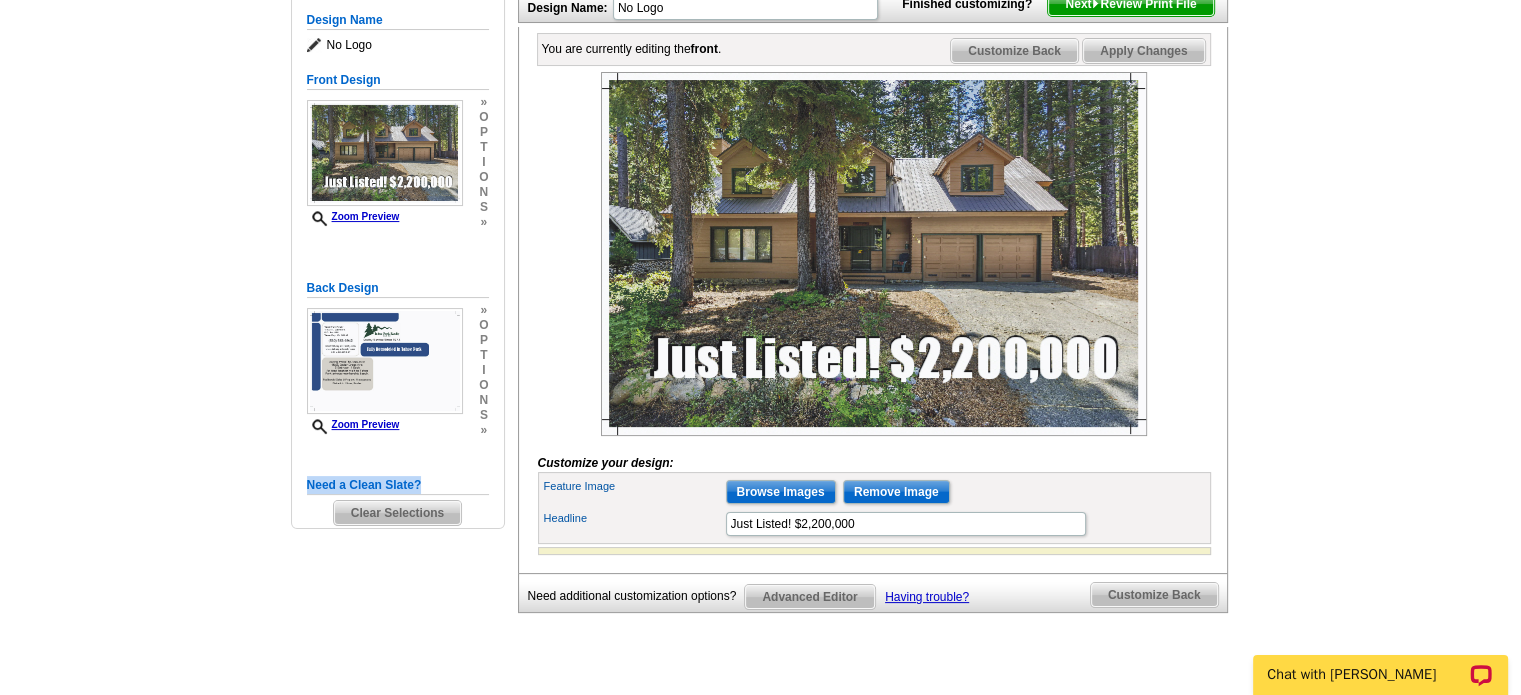click on "Need a Clean Slate?" at bounding box center (398, 485) 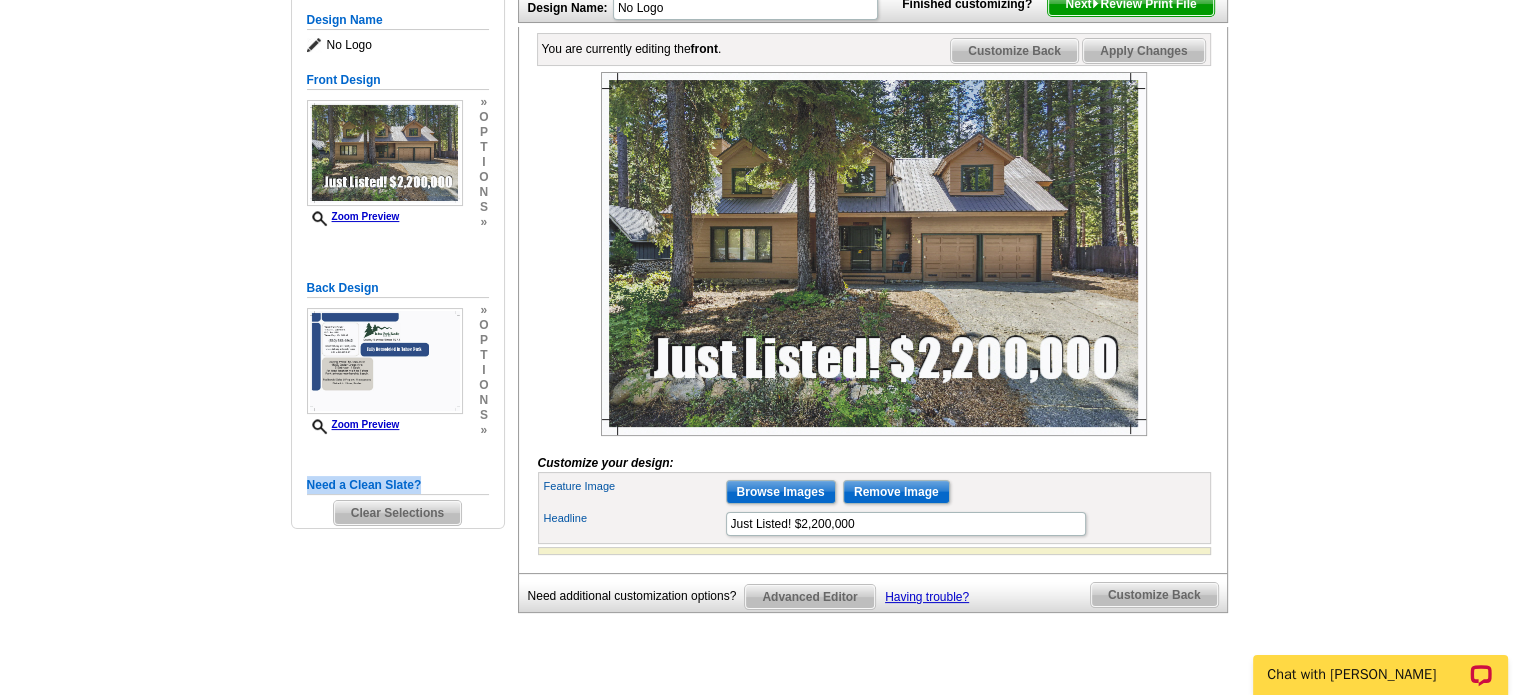 scroll, scrollTop: 0, scrollLeft: 0, axis: both 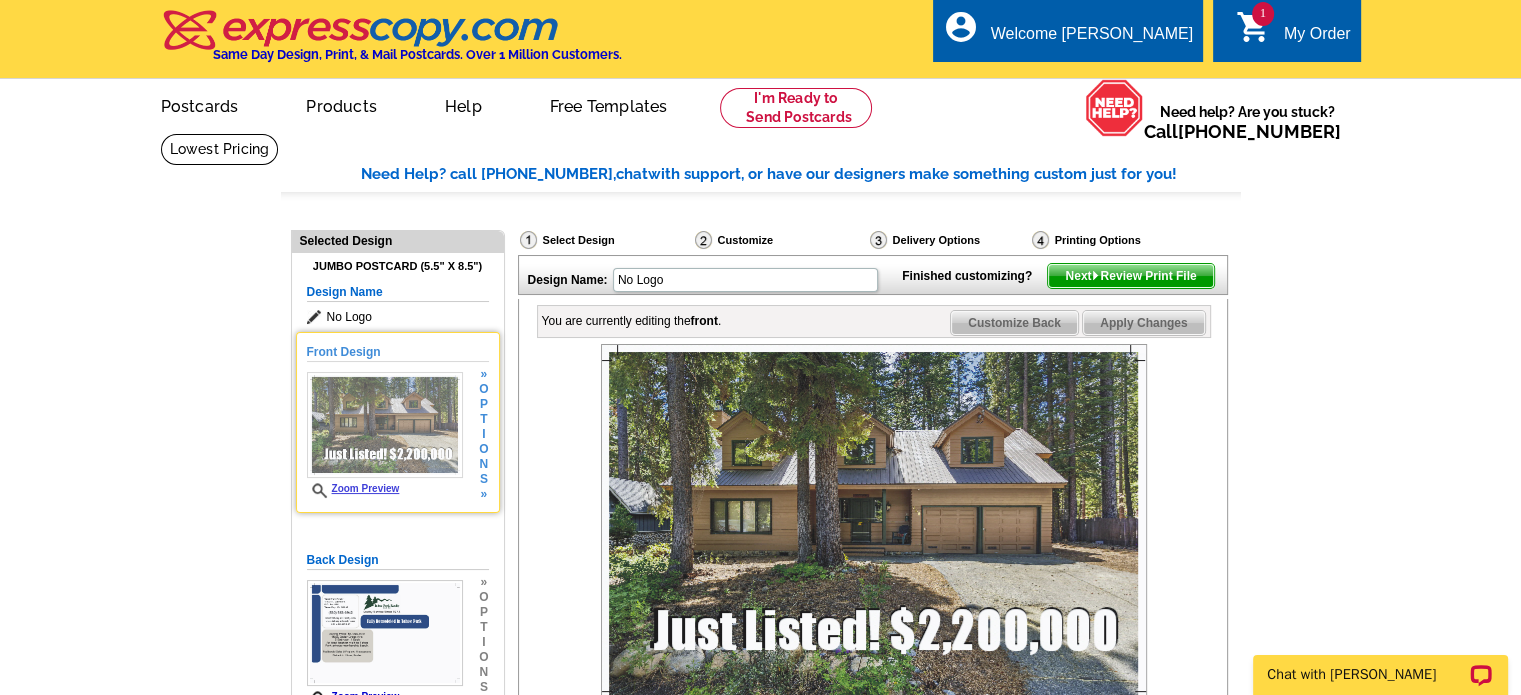 click on "t" at bounding box center [483, 419] 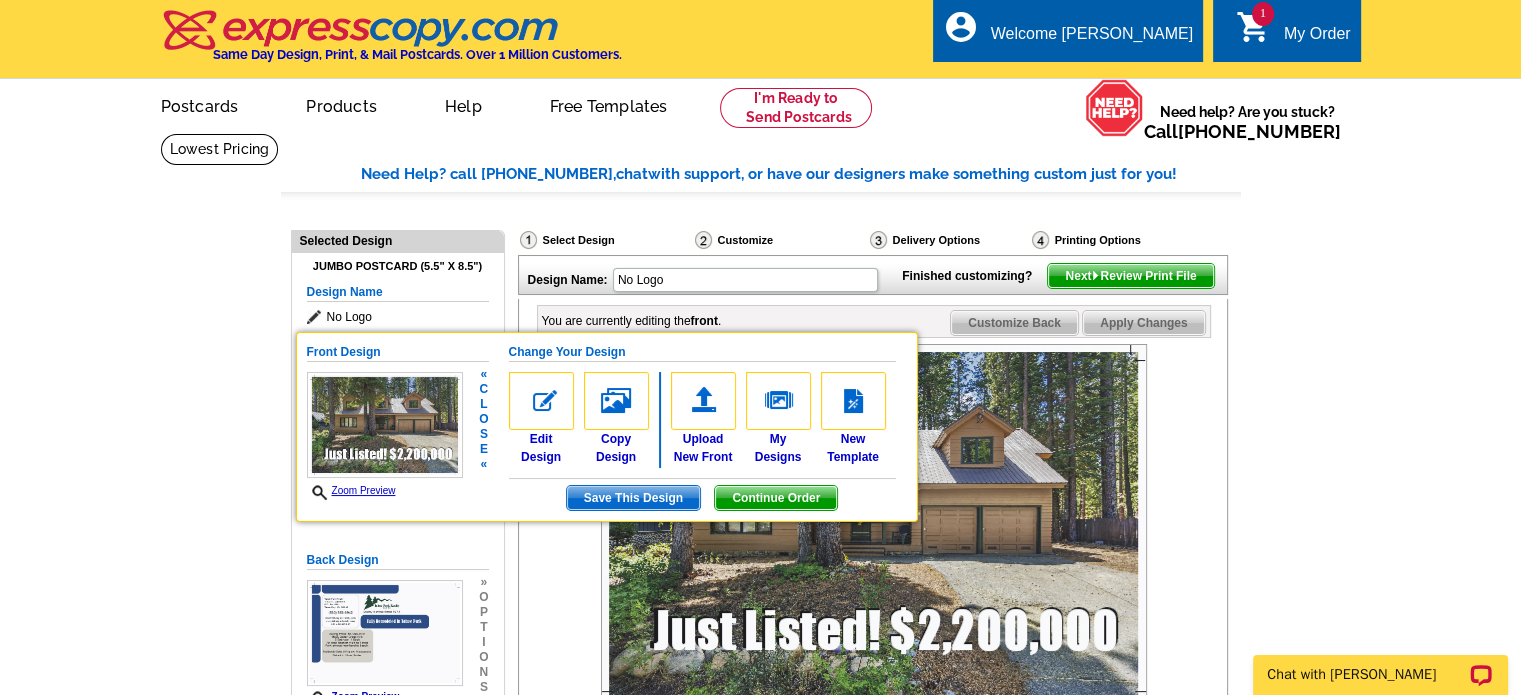 click on "Need Help? call 800-260-5887,  chat  with support, or have our designers make something custom just for you!
Got it, no need for the selection guide next time.
Show Results
Selected Design
Jumbo Postcard (5.5" x 8.5")
Design Name
No Logo
Front Design
Zoom Preview
« c l o s e «
Change Your Design
Edit Design
Save This Design" at bounding box center (760, 561) 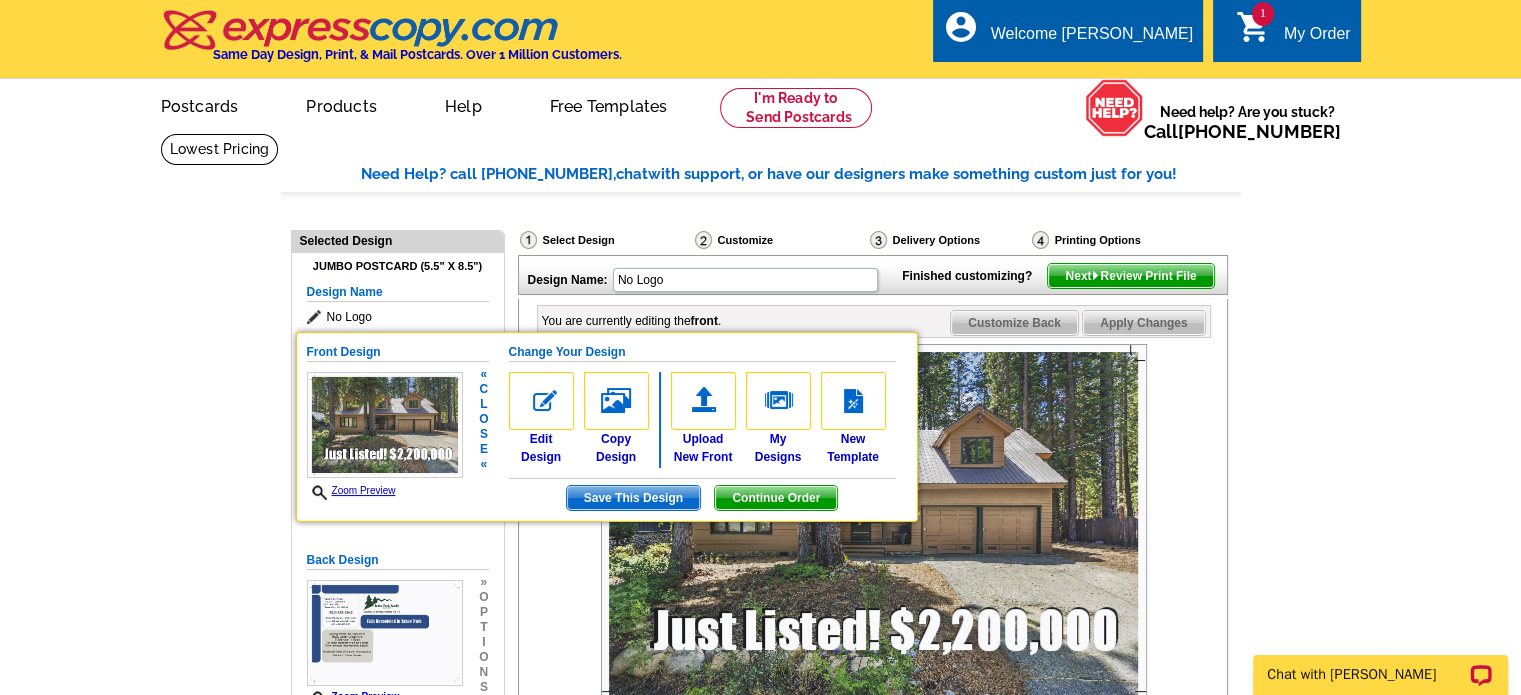 scroll, scrollTop: 560, scrollLeft: 0, axis: vertical 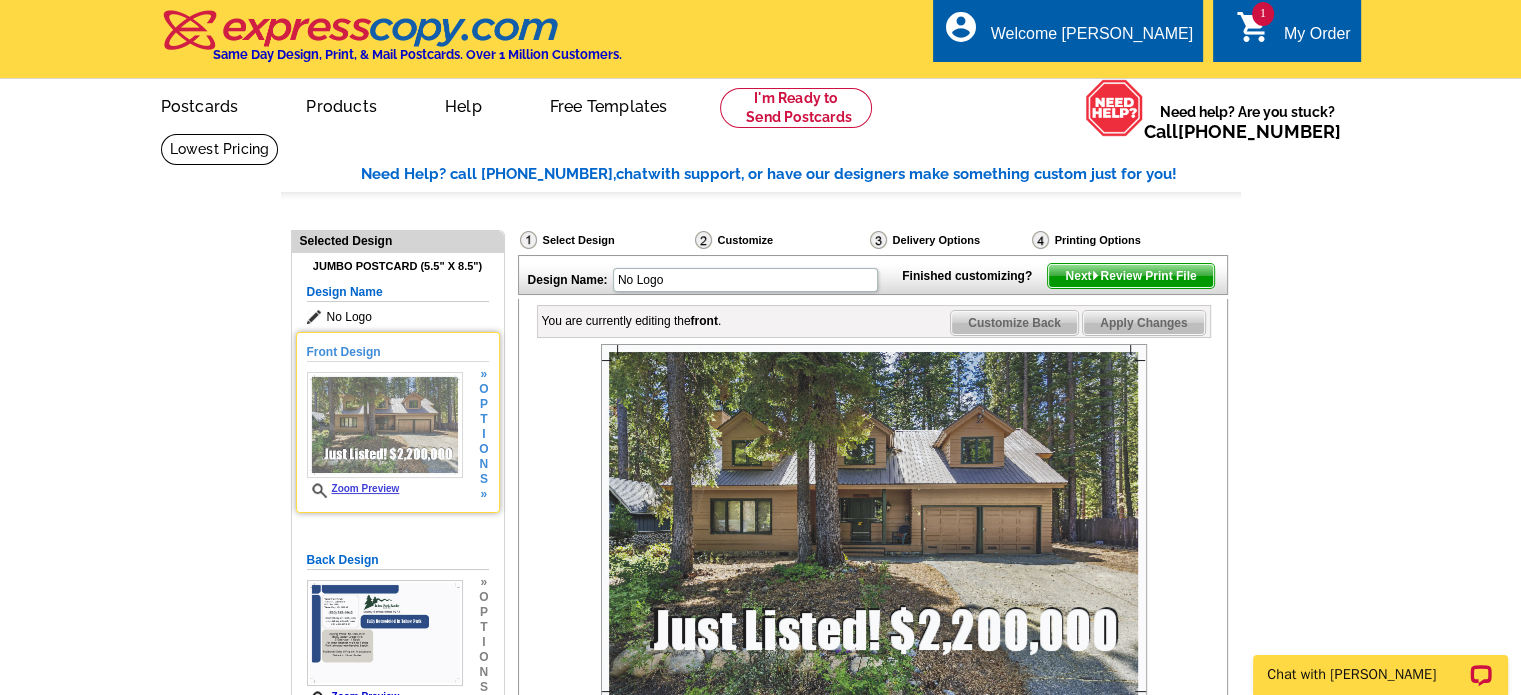 click on "i" at bounding box center (483, 434) 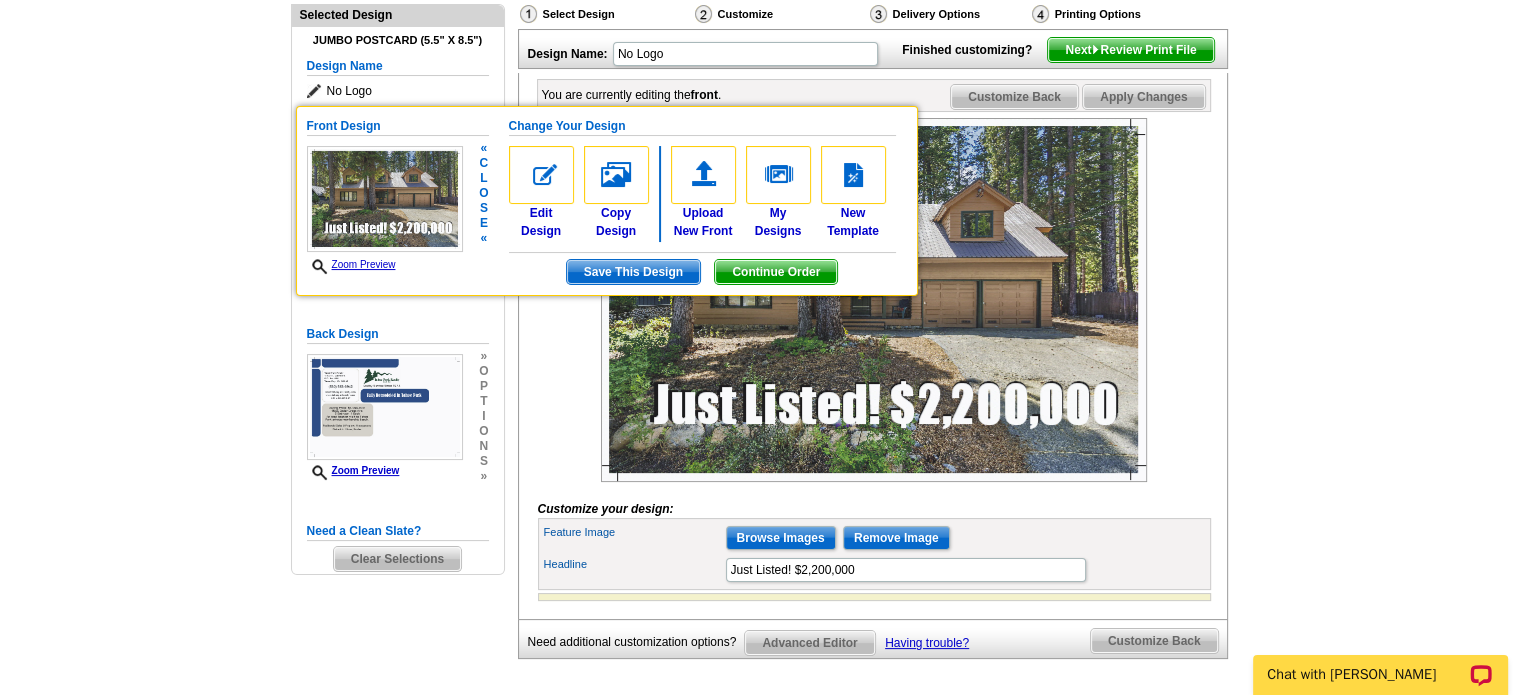 scroll, scrollTop: 386, scrollLeft: 0, axis: vertical 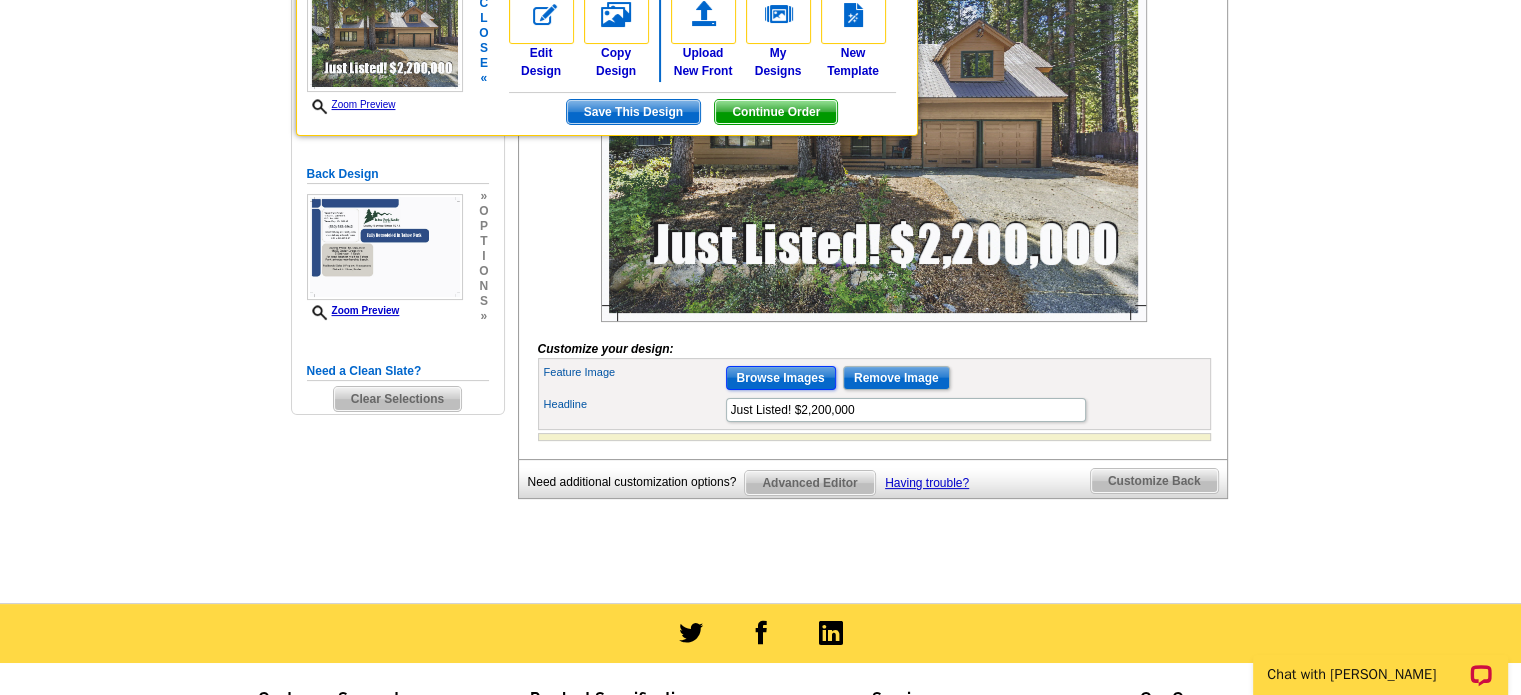 click on "Browse Images" at bounding box center (781, 378) 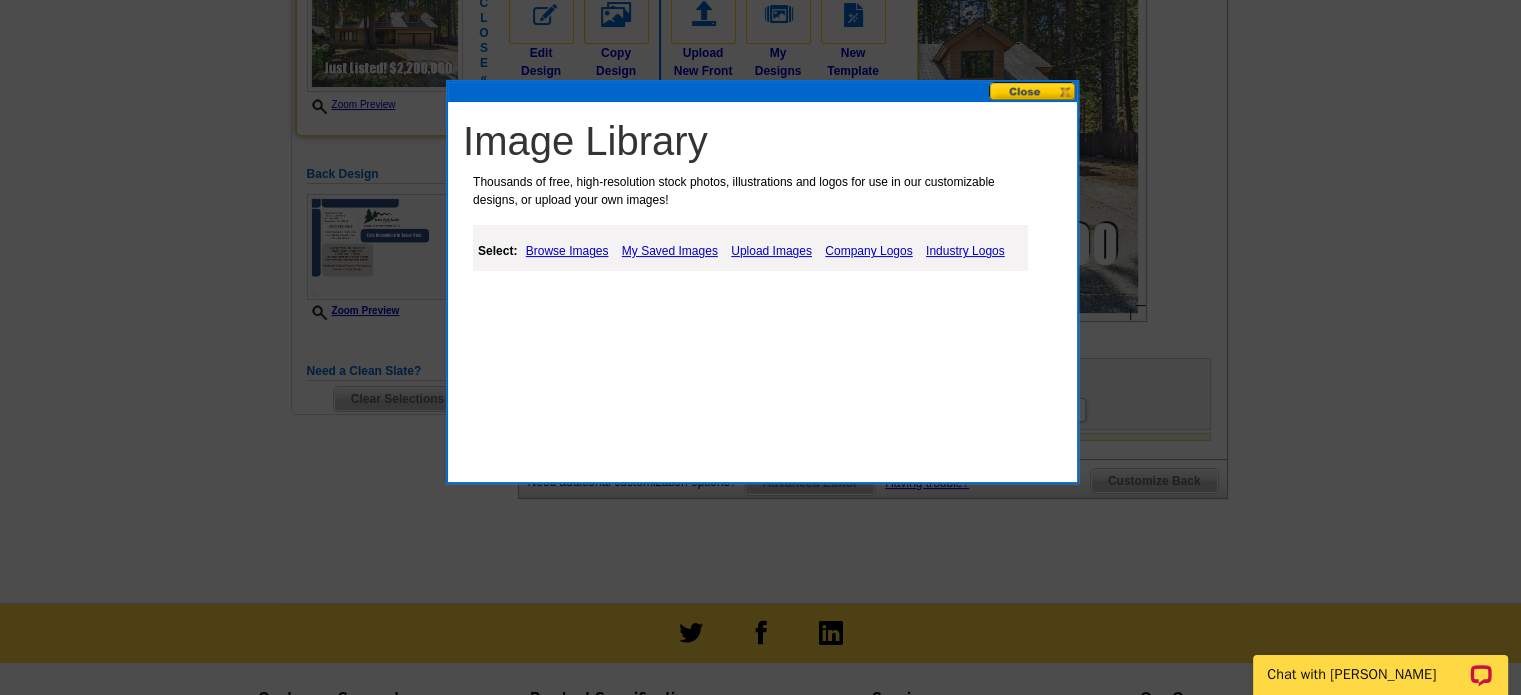 click on "My Saved Images" at bounding box center [670, 251] 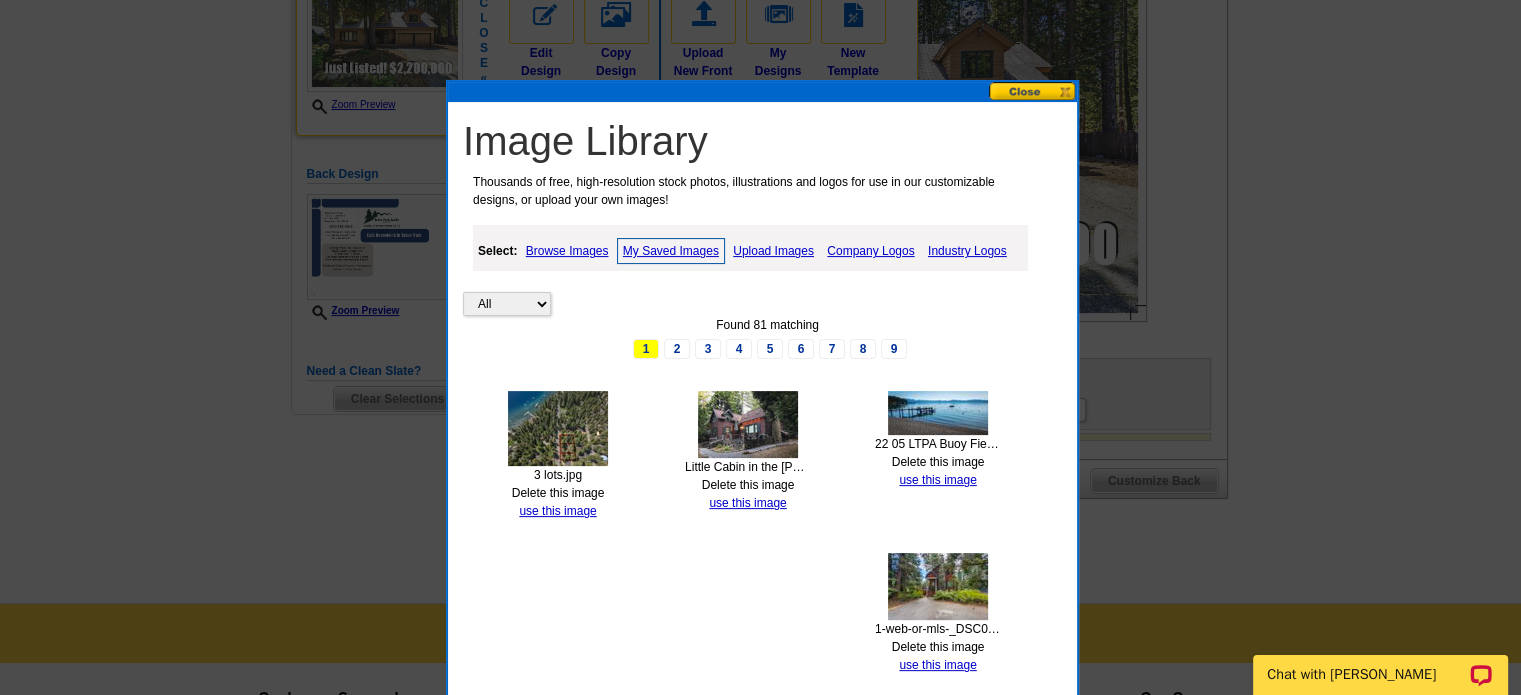click at bounding box center (748, 424) 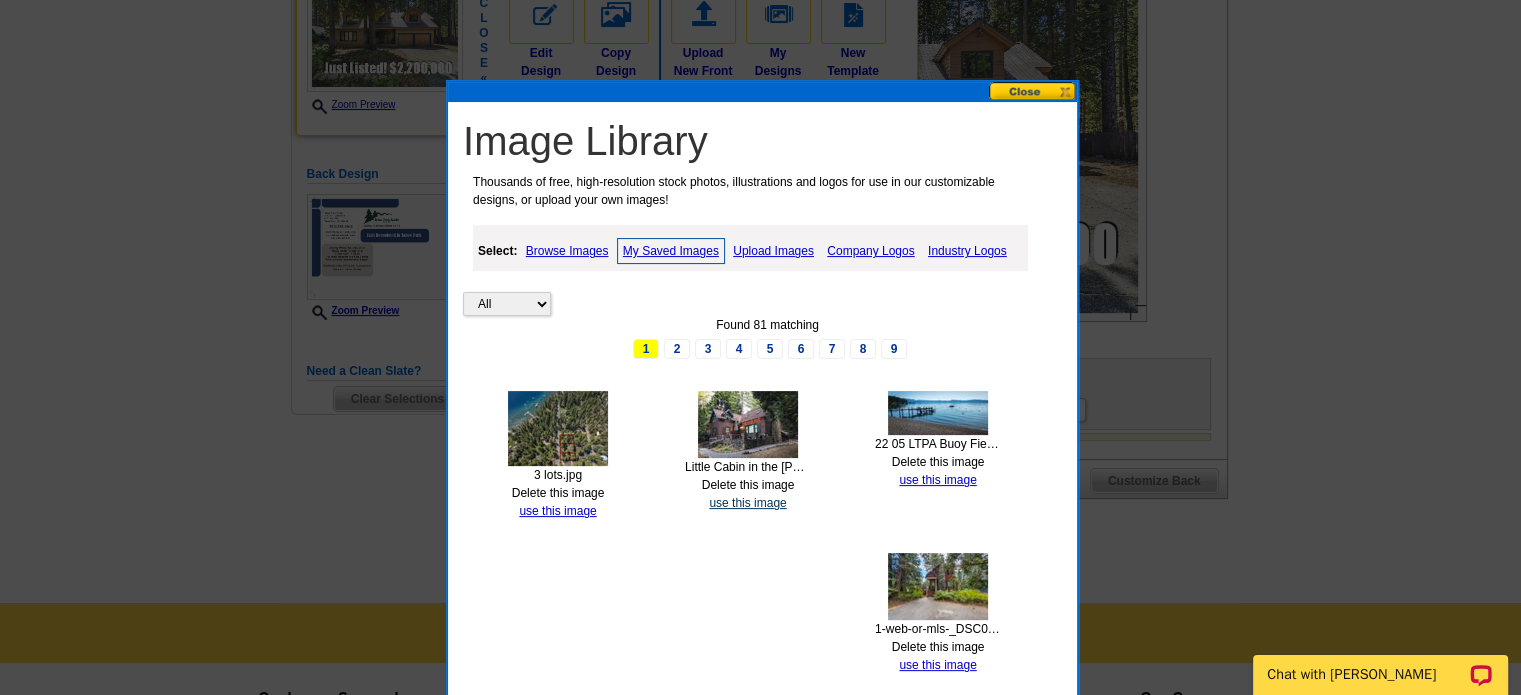 click on "use this image" at bounding box center [747, 503] 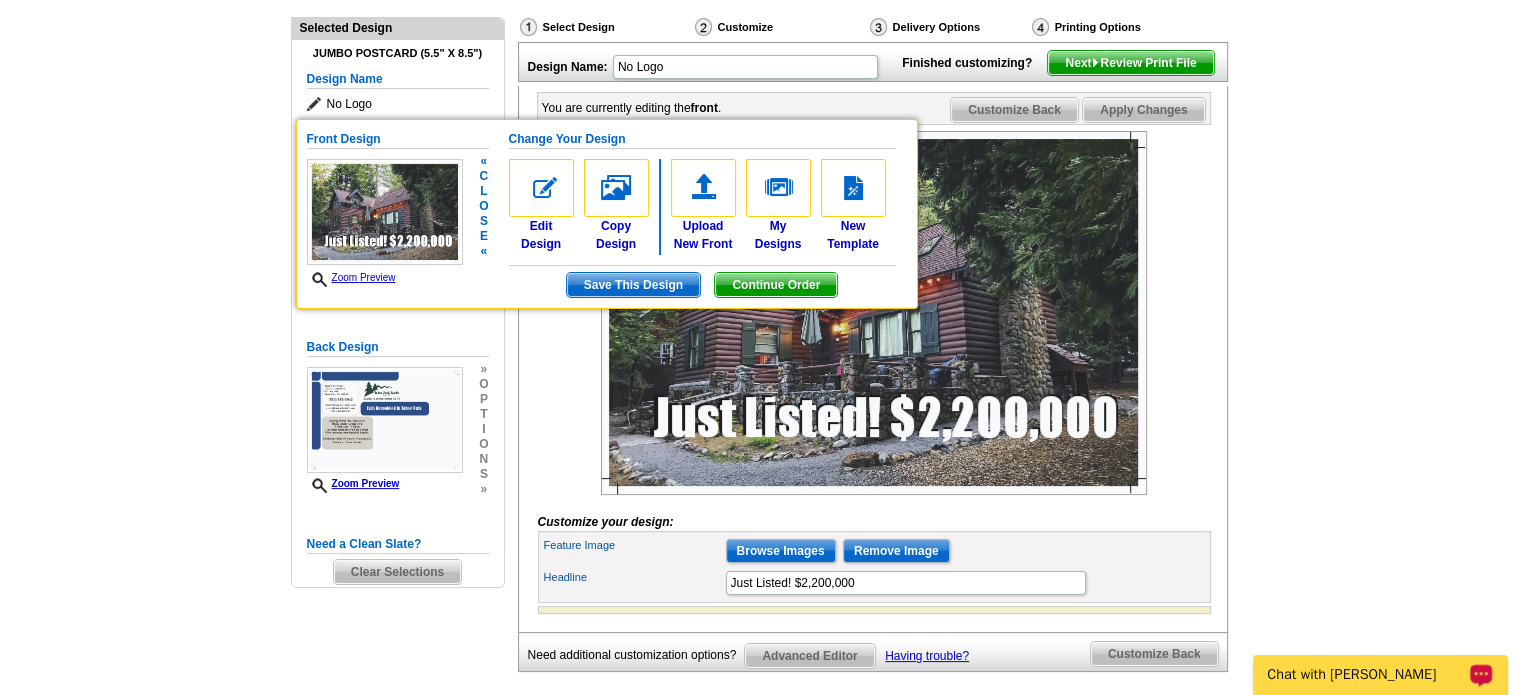 scroll, scrollTop: 227, scrollLeft: 0, axis: vertical 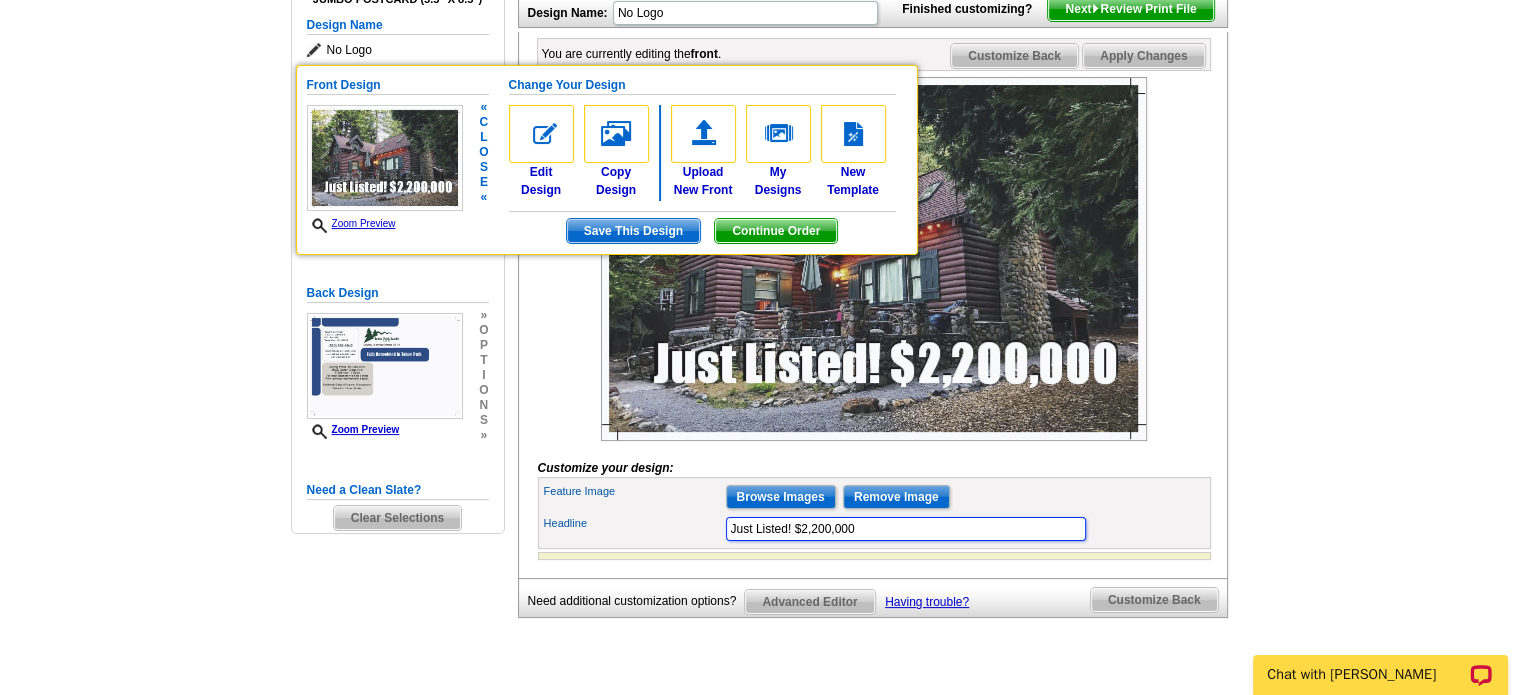 click on "Just Listed! $2,200,000" at bounding box center [906, 529] 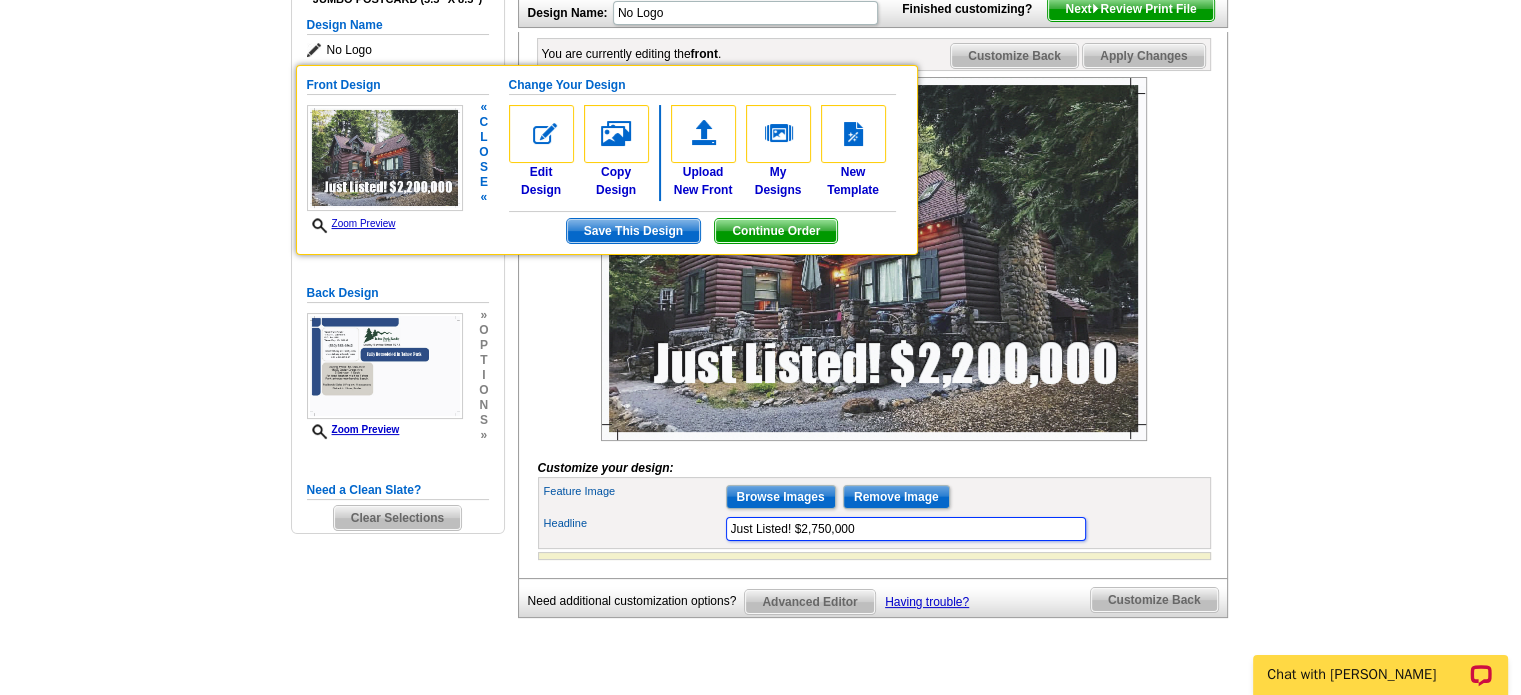 type on "Just Listed! $2,750,000" 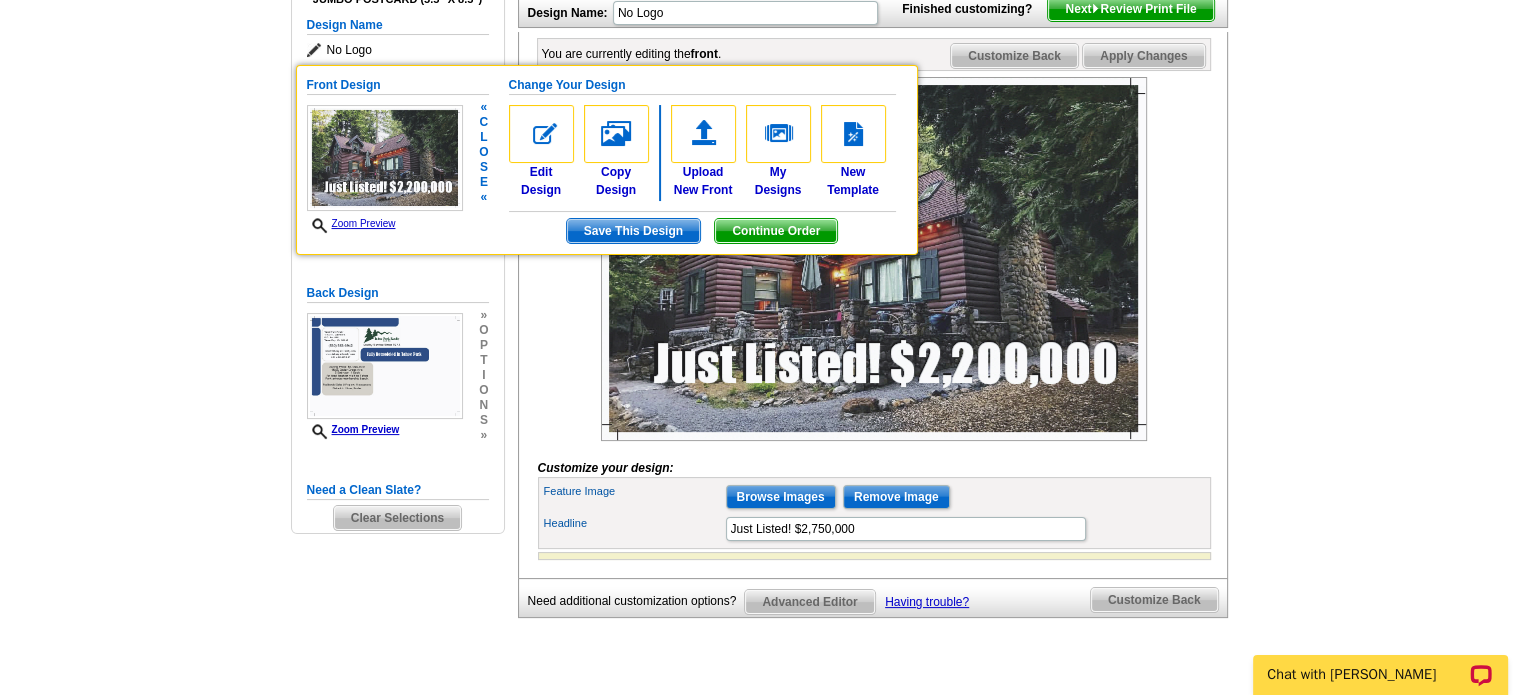 click on "Customize your design:
Feature Image
Browse Images
Remove Image
Headline
Just Listed! $2,750,000
Company Name" at bounding box center (874, 318) 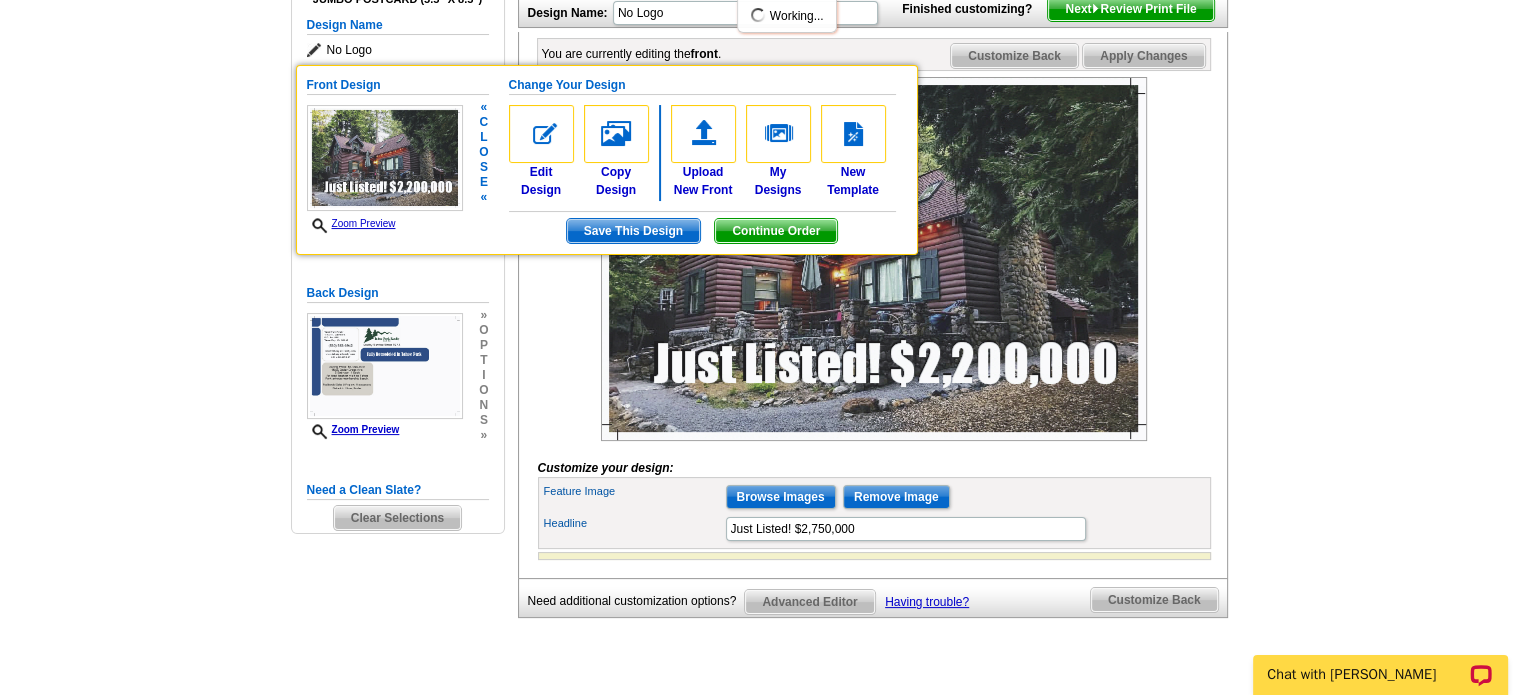 click on "Need Help? call 800-260-5887,  chat  with support, or have our designers make something custom just for you!
Got it, no need for the selection guide next time.
Show Results
Selected Design
Jumbo Postcard (5.5" x 8.5")
Design Name
No Logo
Front Design
Zoom Preview
« c l o s e «
Change Your Design
Edit Design
Save This Design" at bounding box center [760, 294] 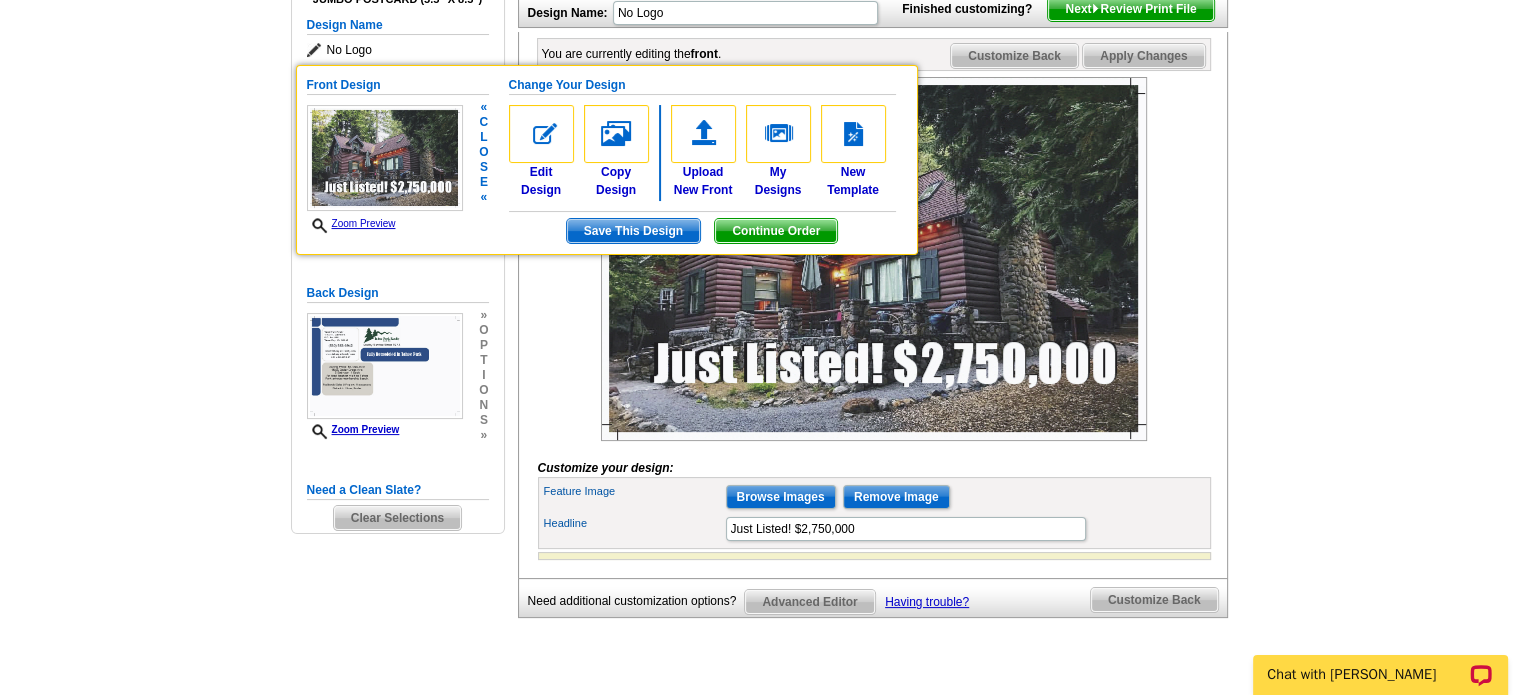 click on "Customize Back" at bounding box center [1154, 600] 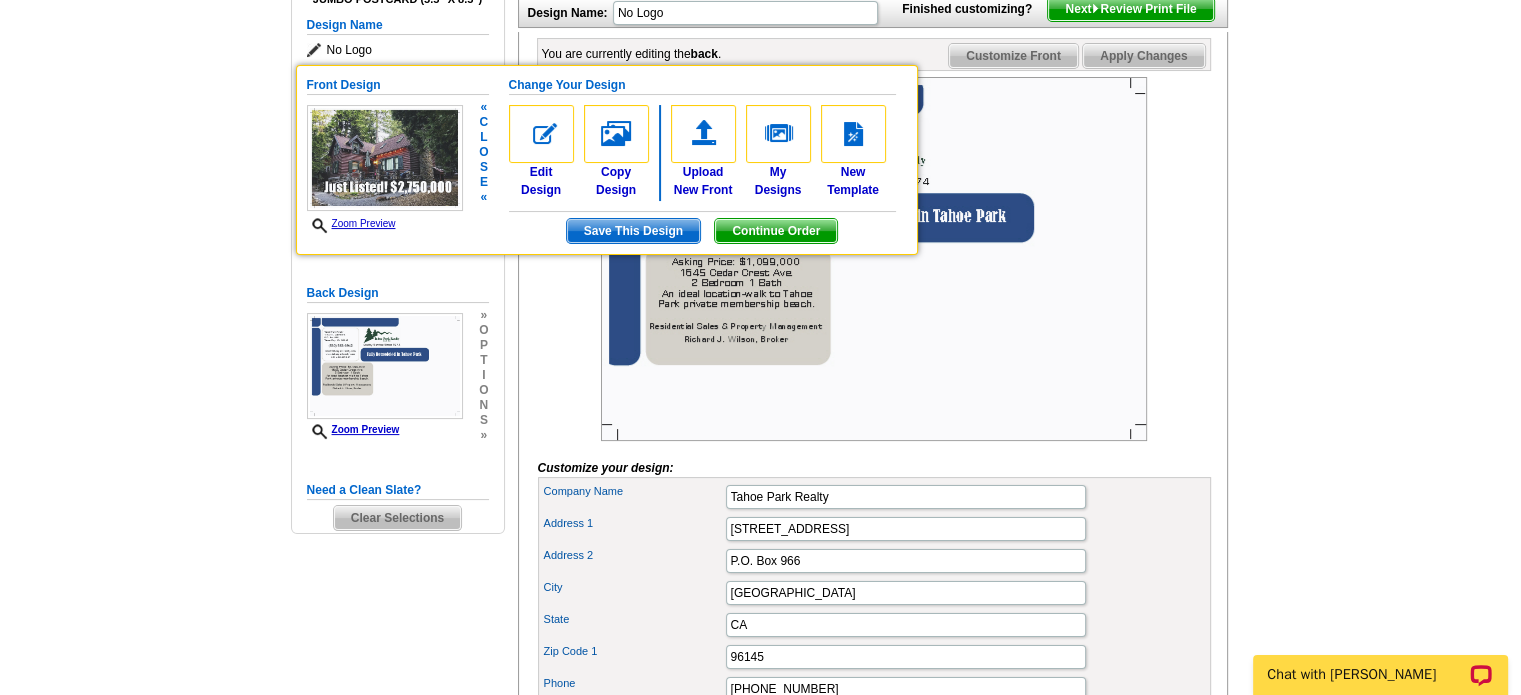click at bounding box center (874, 259) 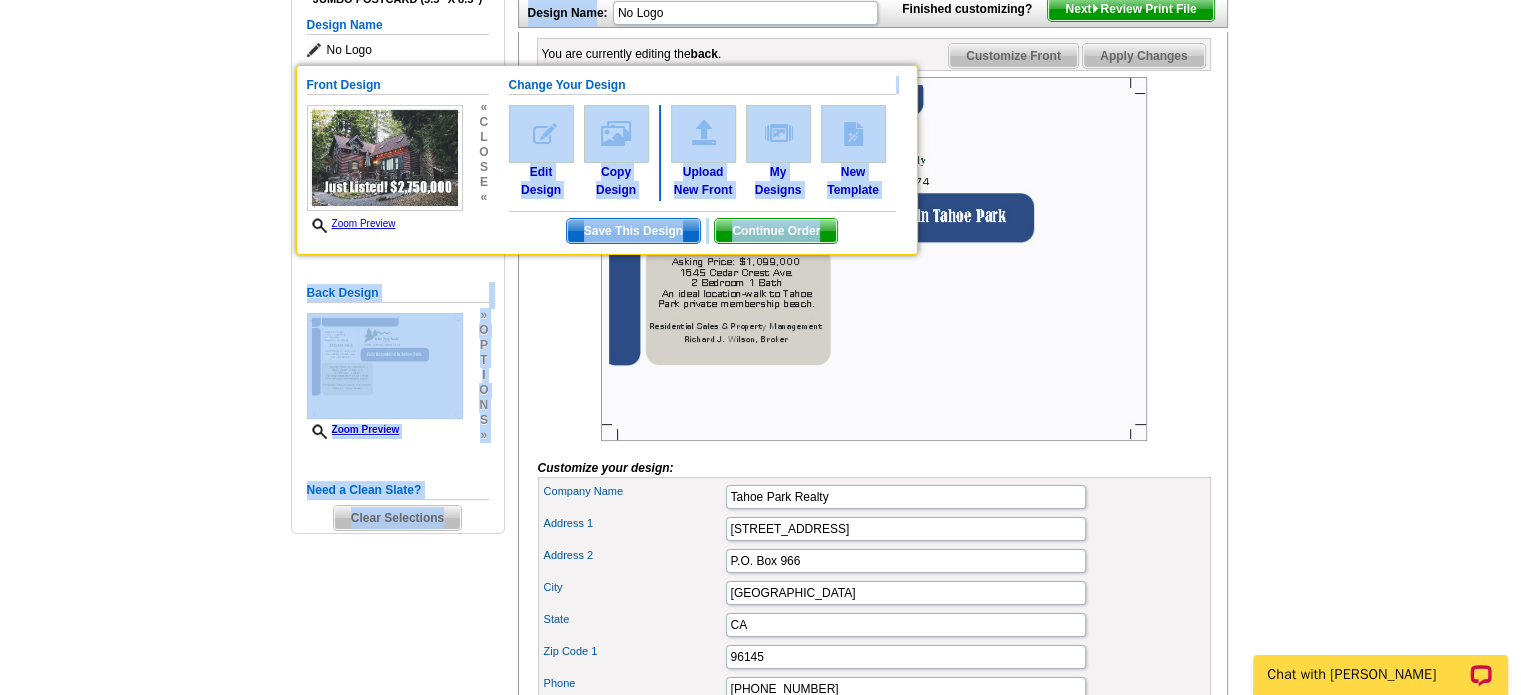 drag, startPoint x: 761, startPoint y: 79, endPoint x: 596, endPoint y: 27, distance: 173 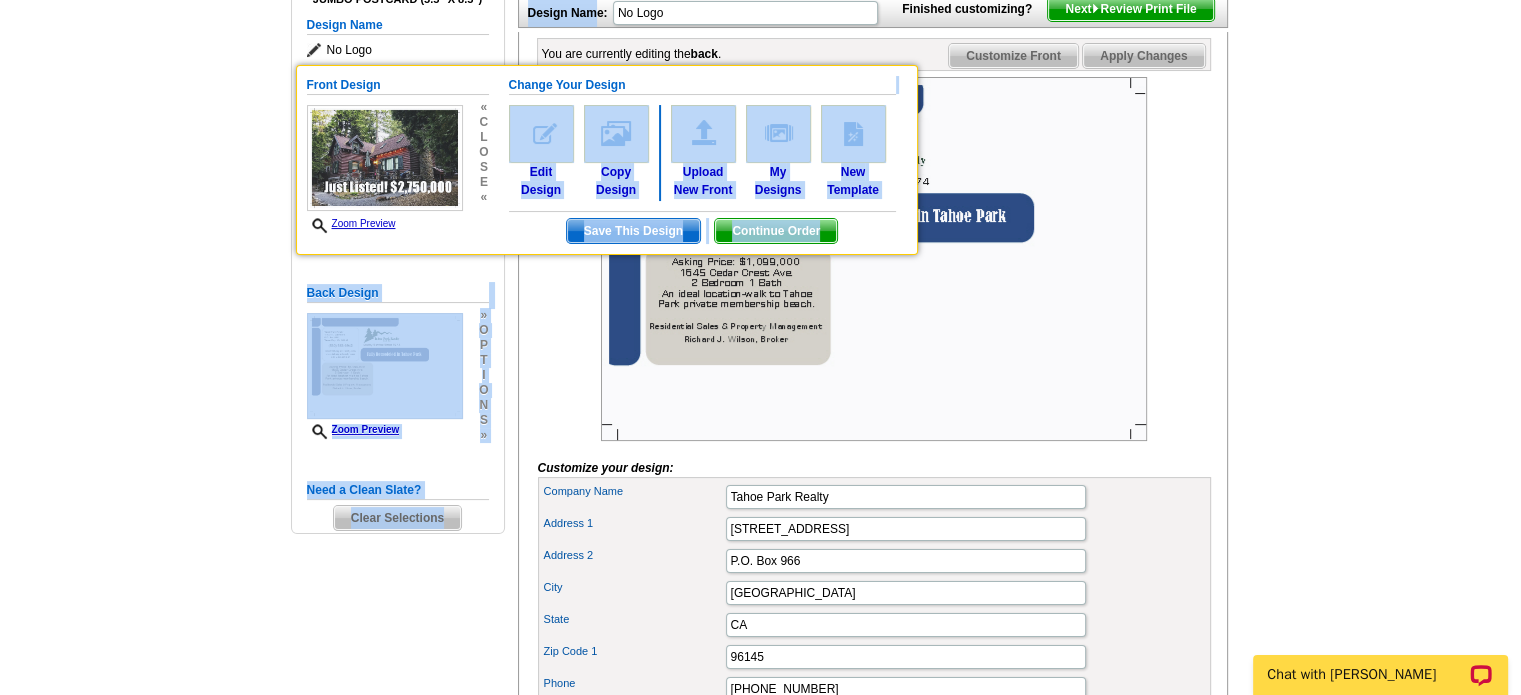 click at bounding box center (874, 259) 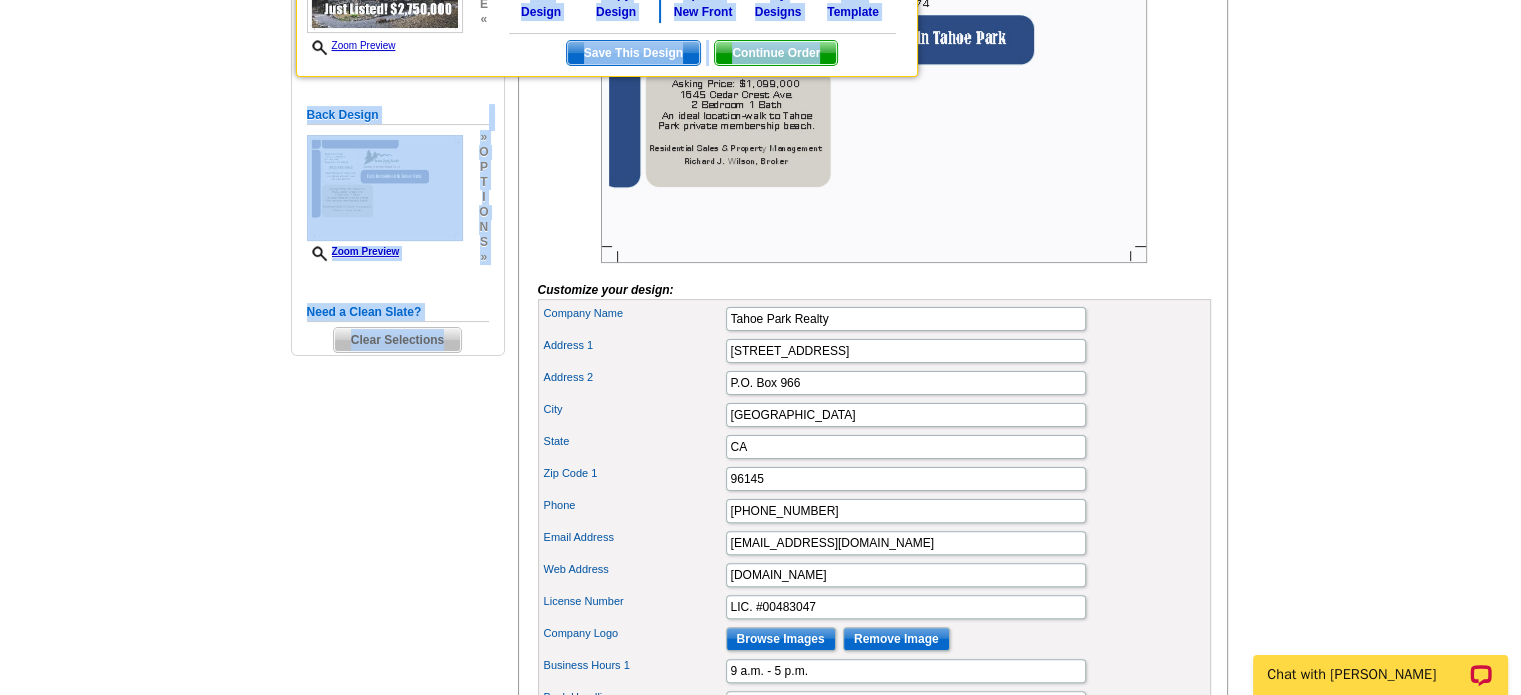 scroll, scrollTop: 427, scrollLeft: 0, axis: vertical 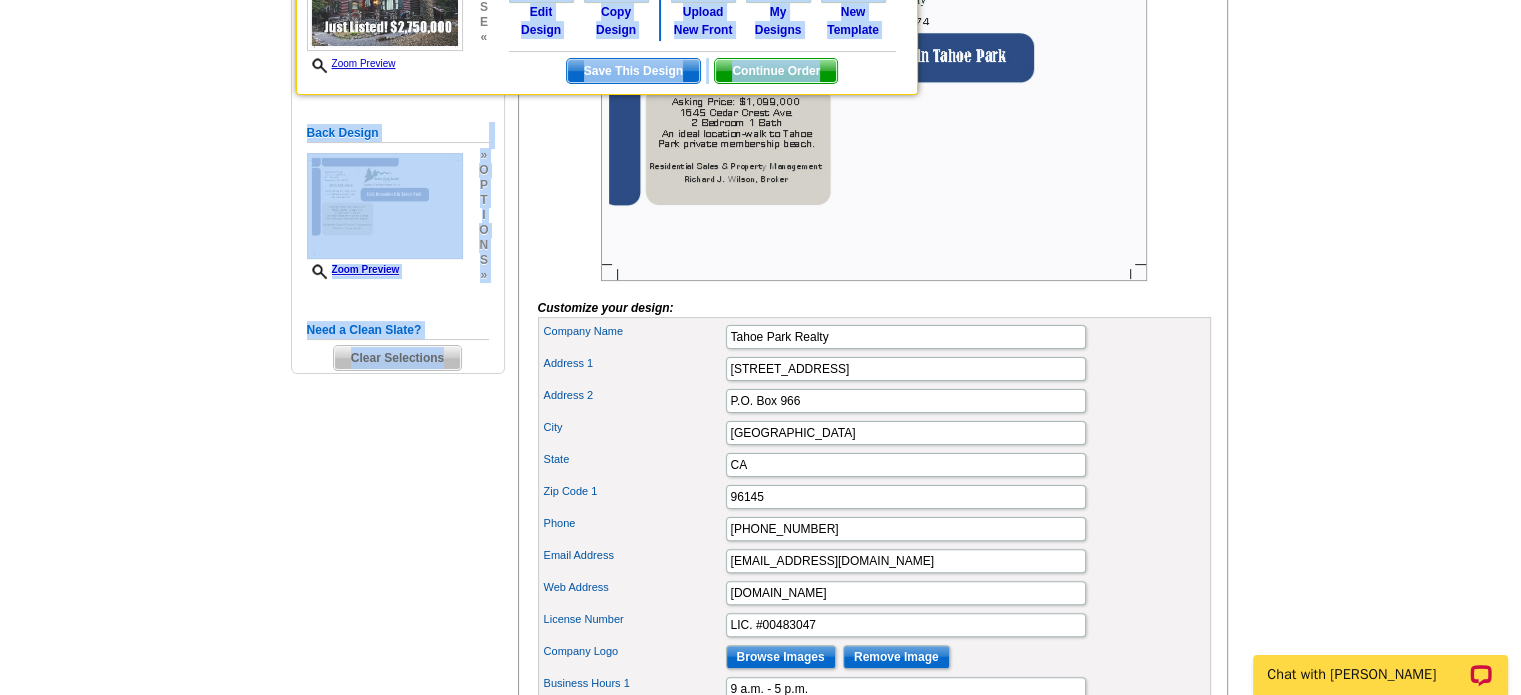 click at bounding box center [874, 99] 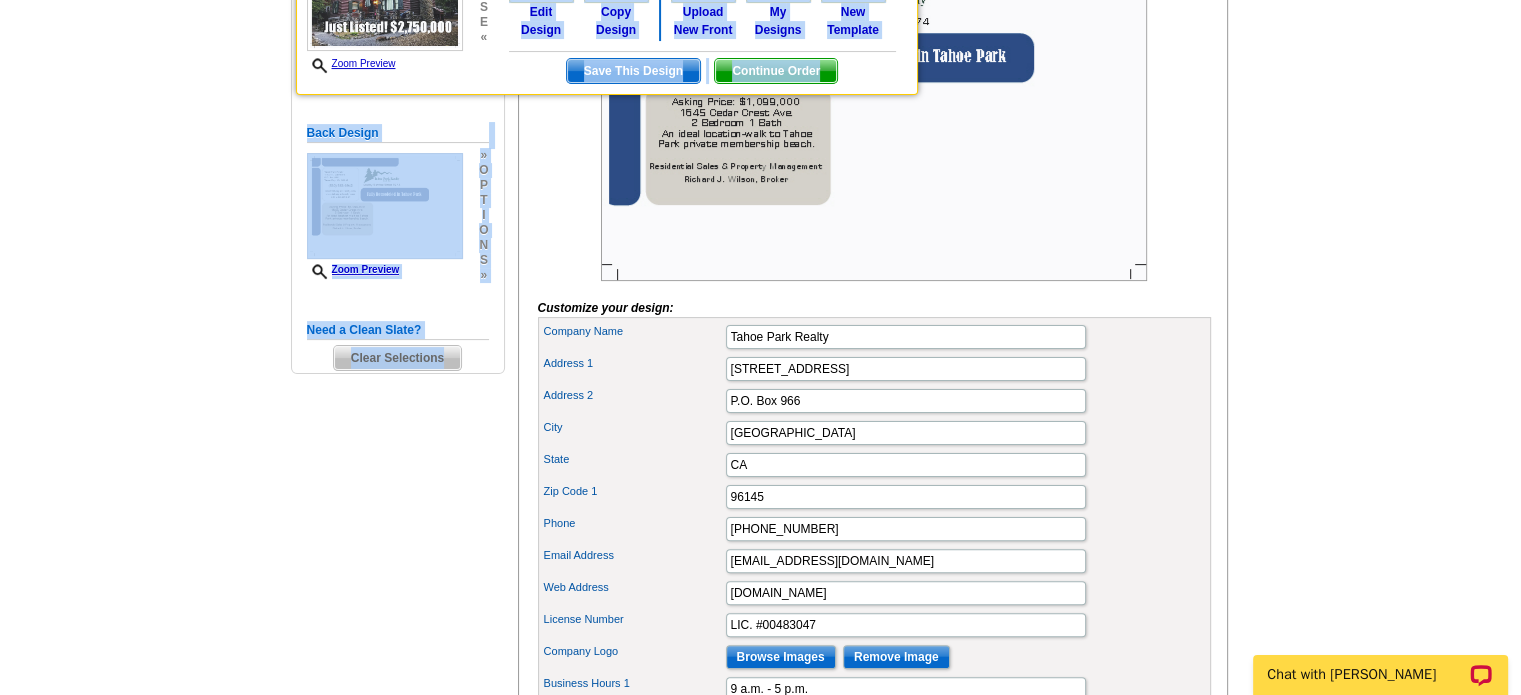 click on "Front Design
Zoom Preview
« c l o s e «" at bounding box center [398, -6] 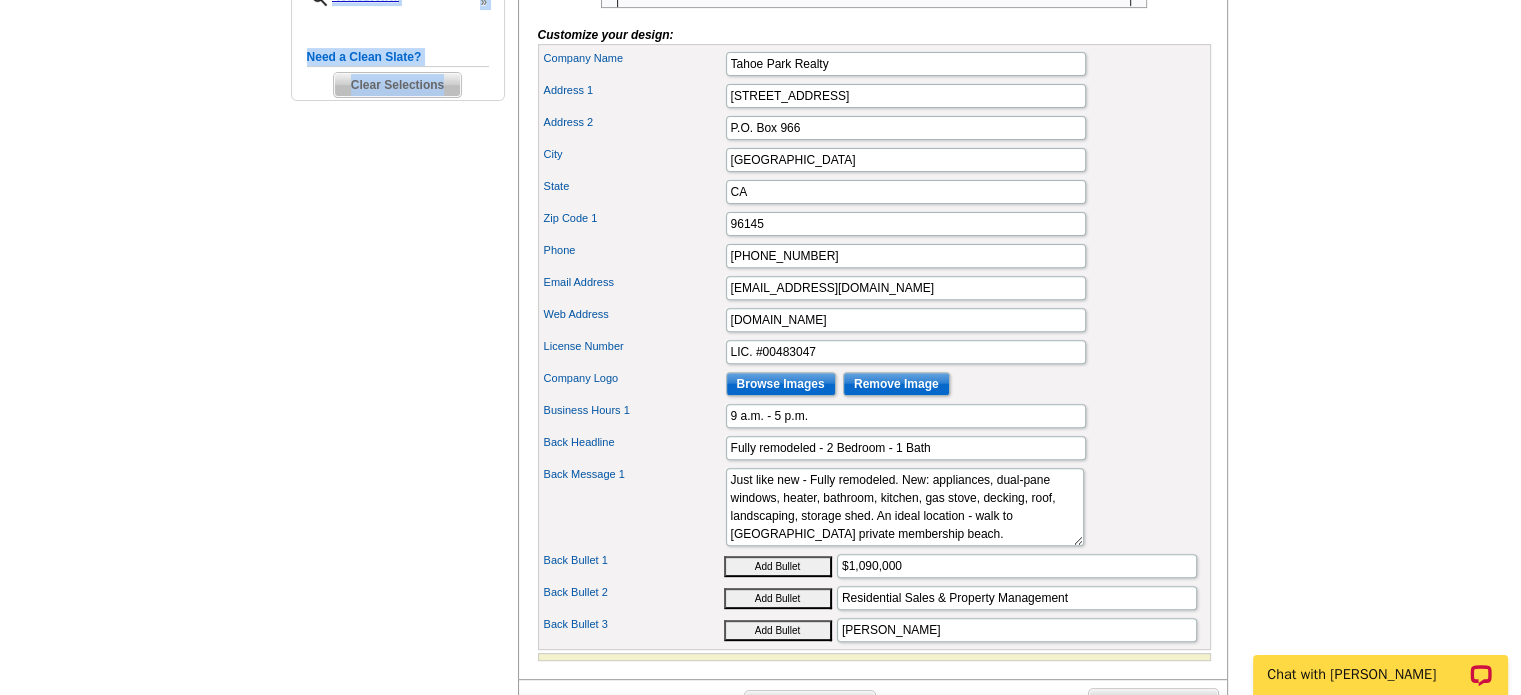 scroll, scrollTop: 720, scrollLeft: 0, axis: vertical 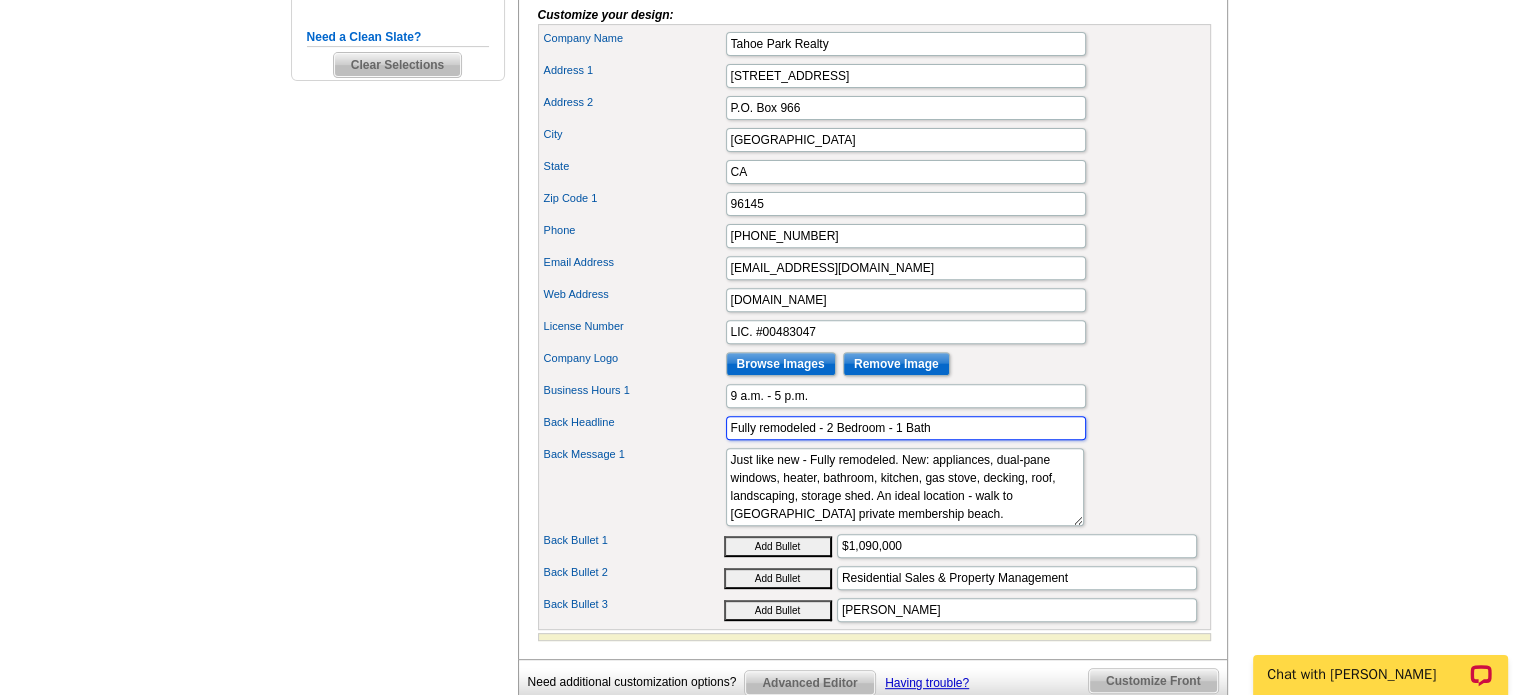 drag, startPoint x: 951, startPoint y: 455, endPoint x: 601, endPoint y: 423, distance: 351.4598 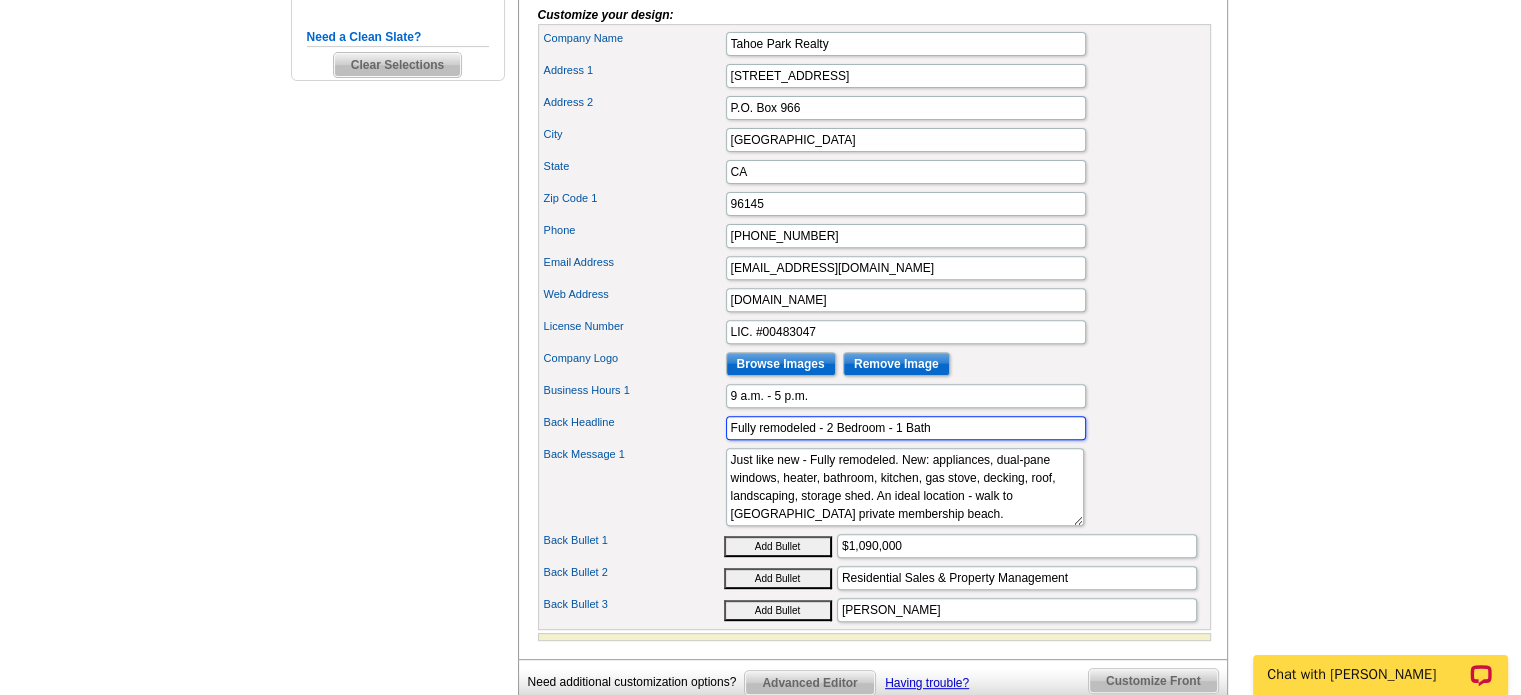 click on "Company Name
Tahoe Park Realty
Address 1
1760 W. Lake Blvd.
Address 2
P.O. Box 966
City State CA" at bounding box center (874, 327) 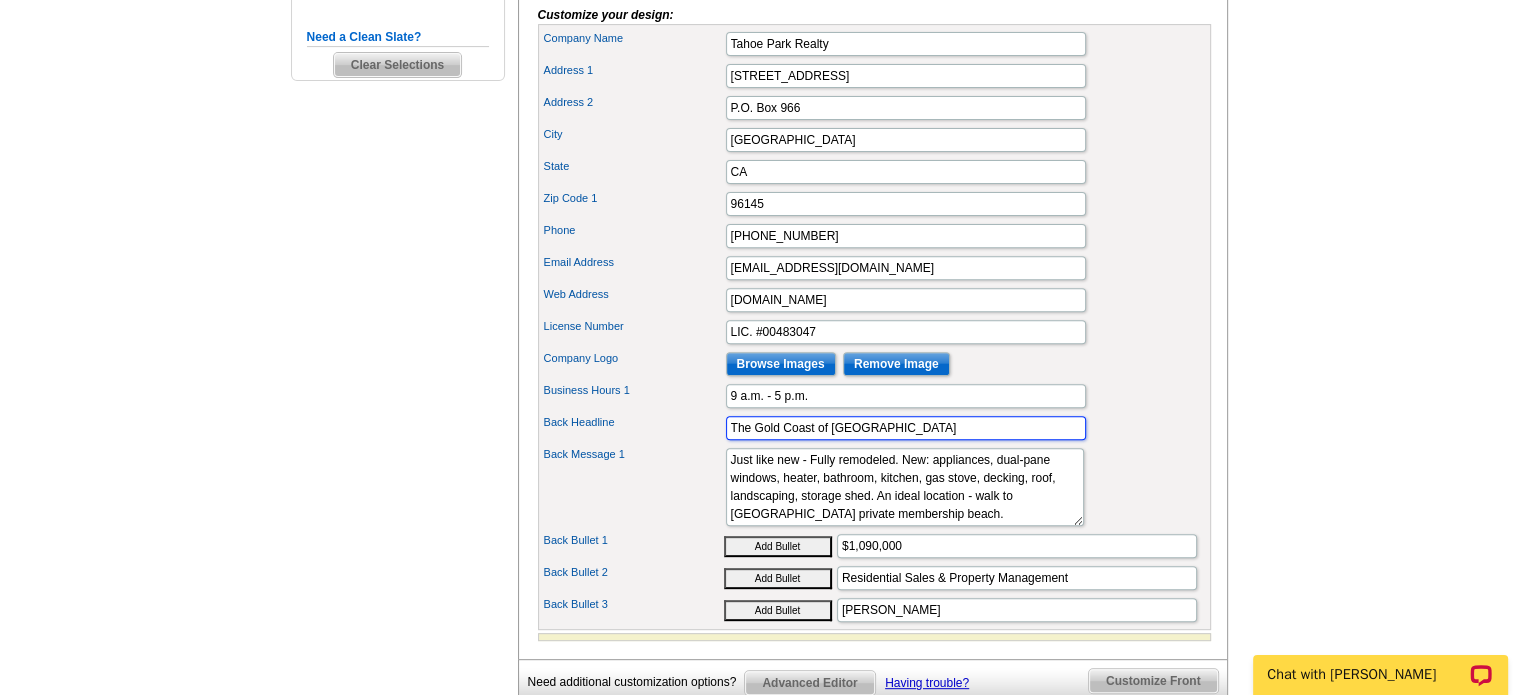 type on "The Gold Coast of Tahoe Park" 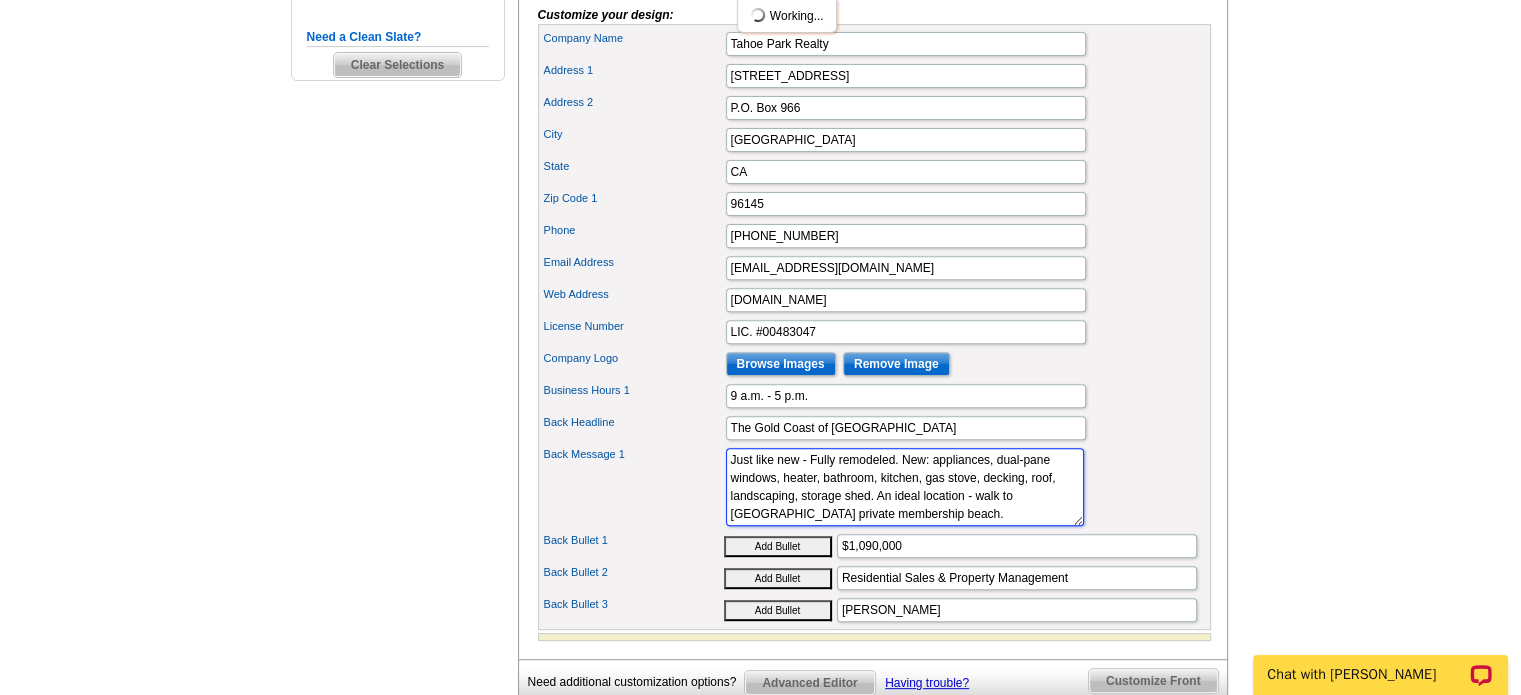drag, startPoint x: 989, startPoint y: 540, endPoint x: 720, endPoint y: 478, distance: 276.05252 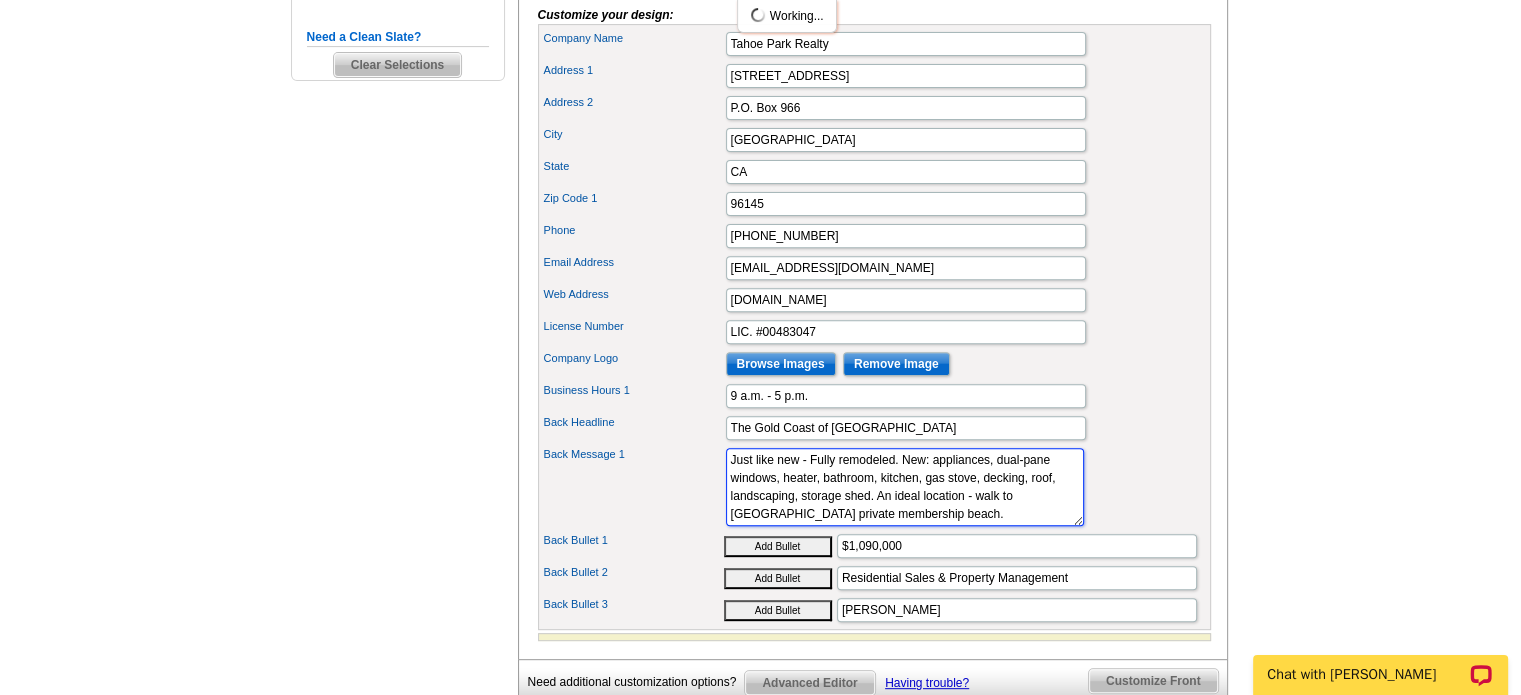 click on "Back Message 1
Just like new - Fully remodeled. New: appliances, dual-pane windows, heater, bathroom, kitchen, gas stove, decking, roof, landscaping, storage shed. An ideal location - walk to Tahoe Park private membership beach." at bounding box center (874, 487) 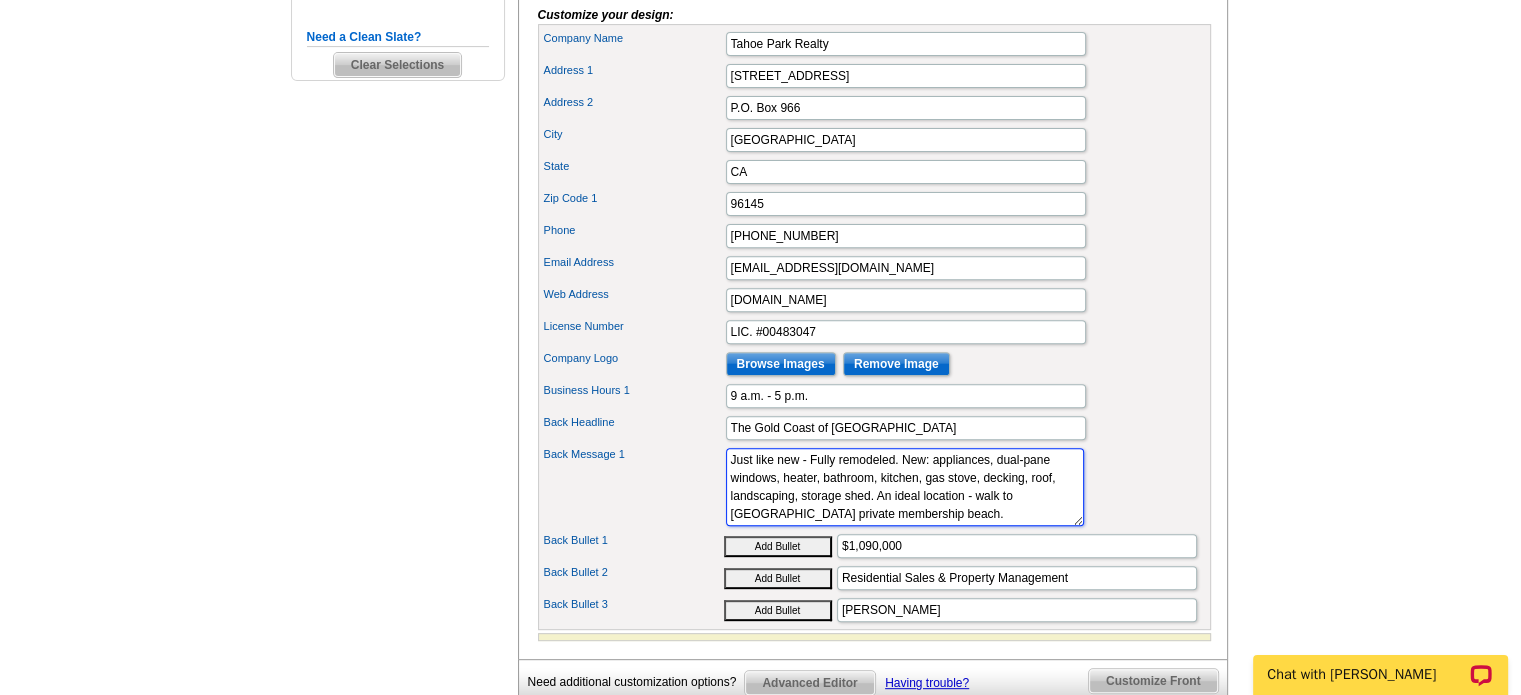 scroll, scrollTop: 112, scrollLeft: 0, axis: vertical 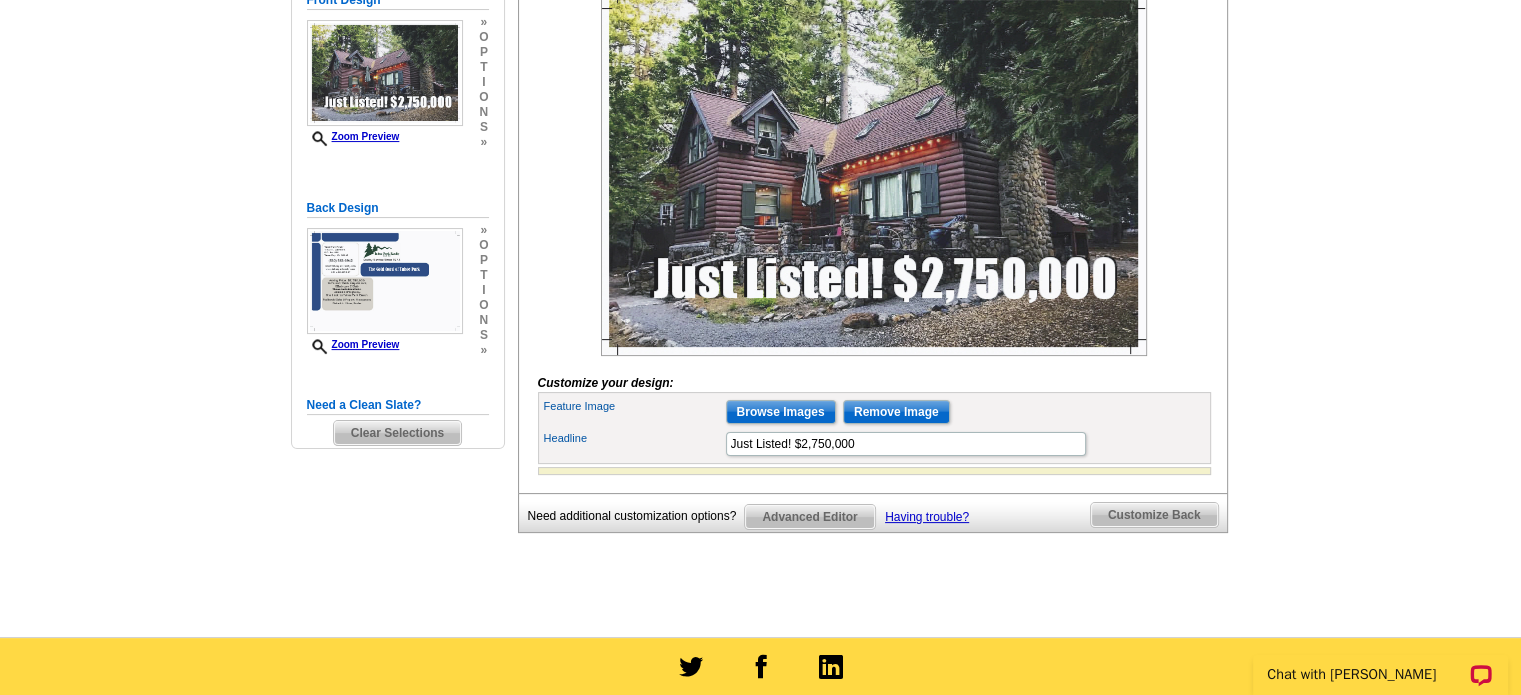 click on "Customize Back" at bounding box center (1154, 515) 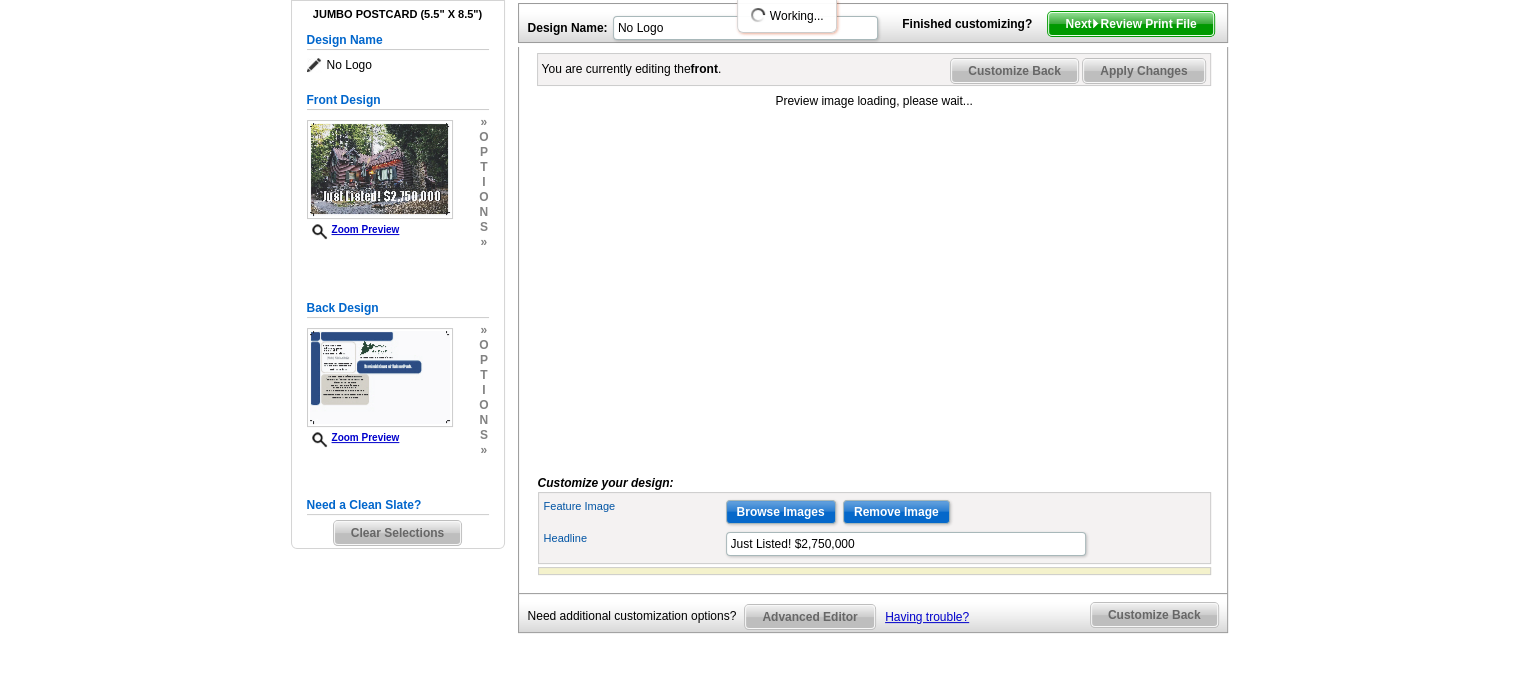 scroll, scrollTop: 352, scrollLeft: 0, axis: vertical 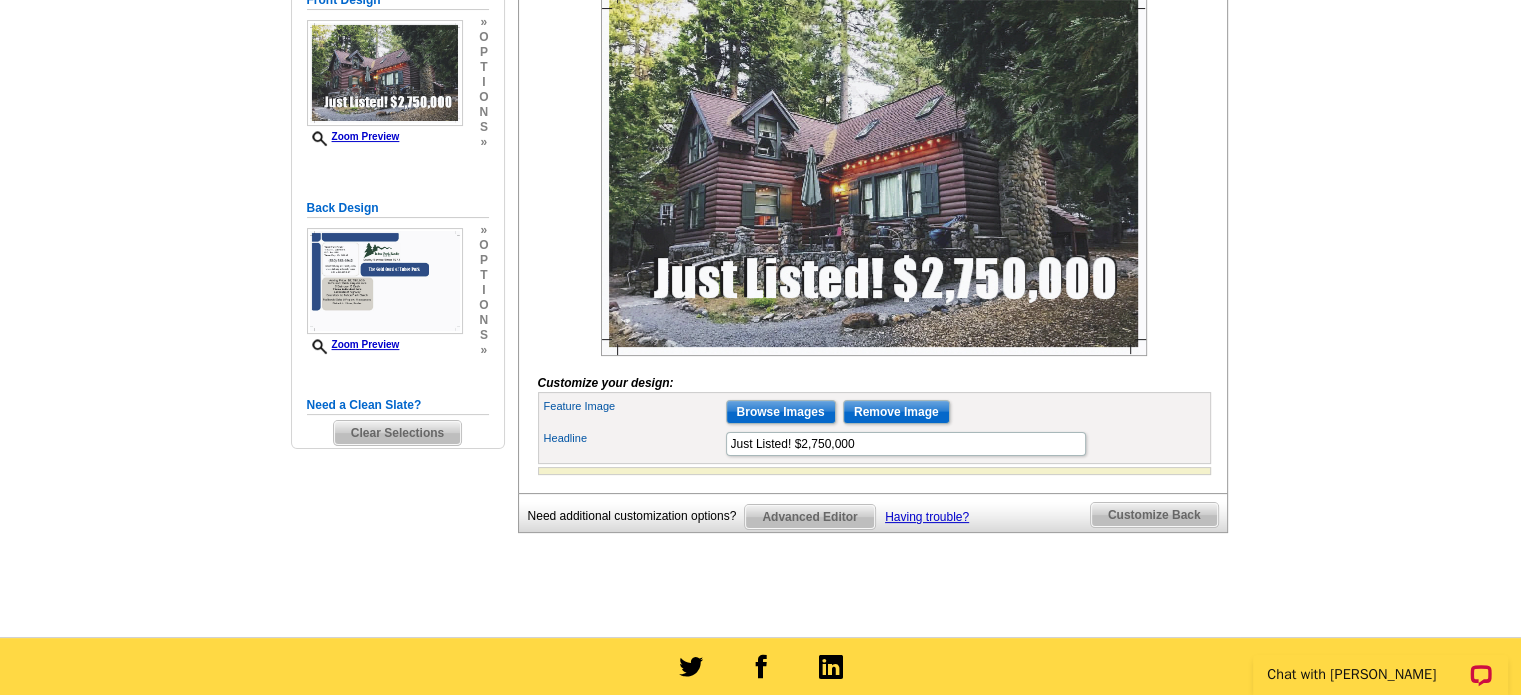 click on "Customize Back" at bounding box center [1154, 515] 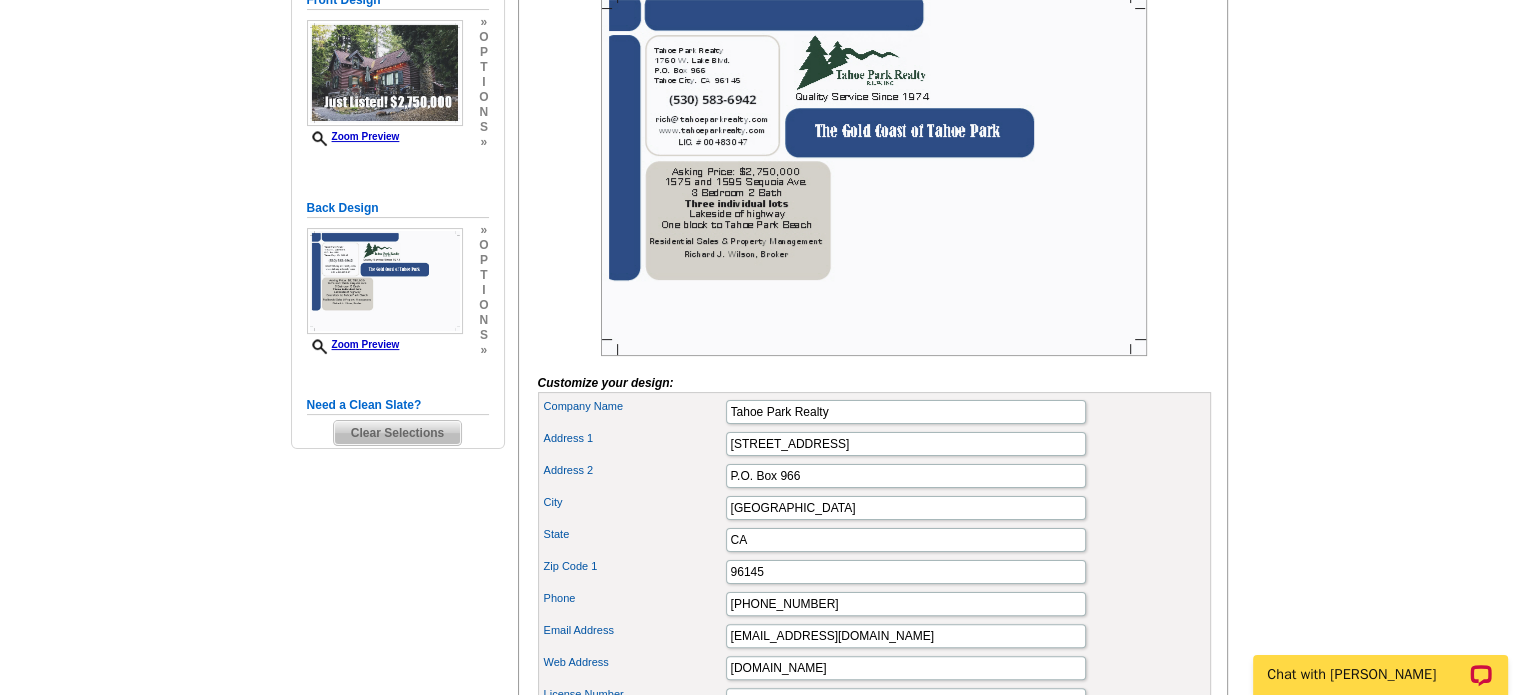 click at bounding box center (874, 174) 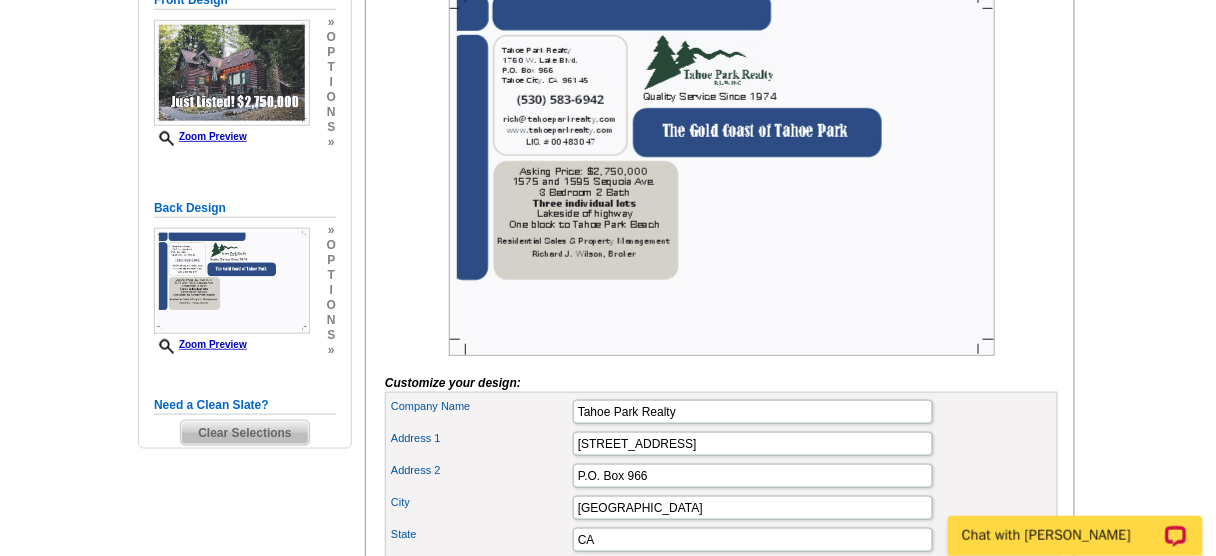 scroll, scrollTop: 0, scrollLeft: 0, axis: both 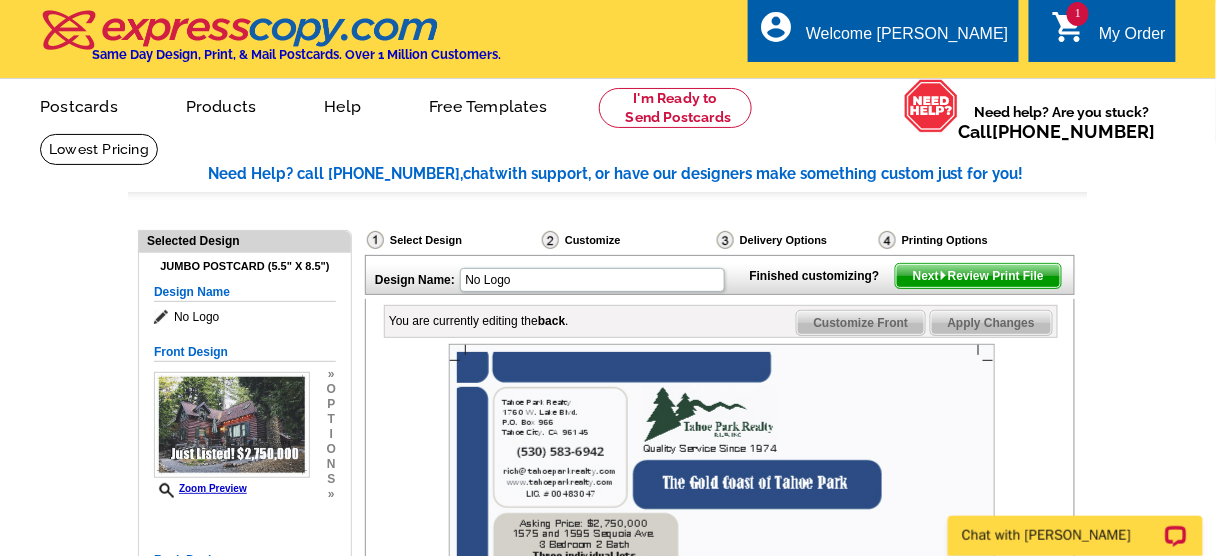 click on "Next   Review Print File" at bounding box center (978, 276) 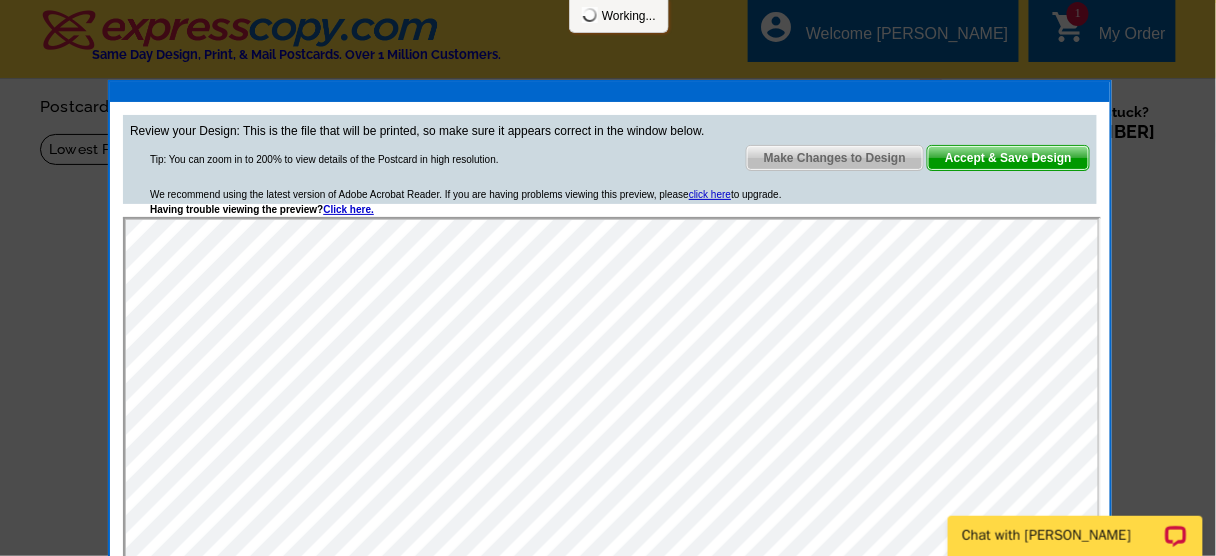 scroll, scrollTop: 0, scrollLeft: 0, axis: both 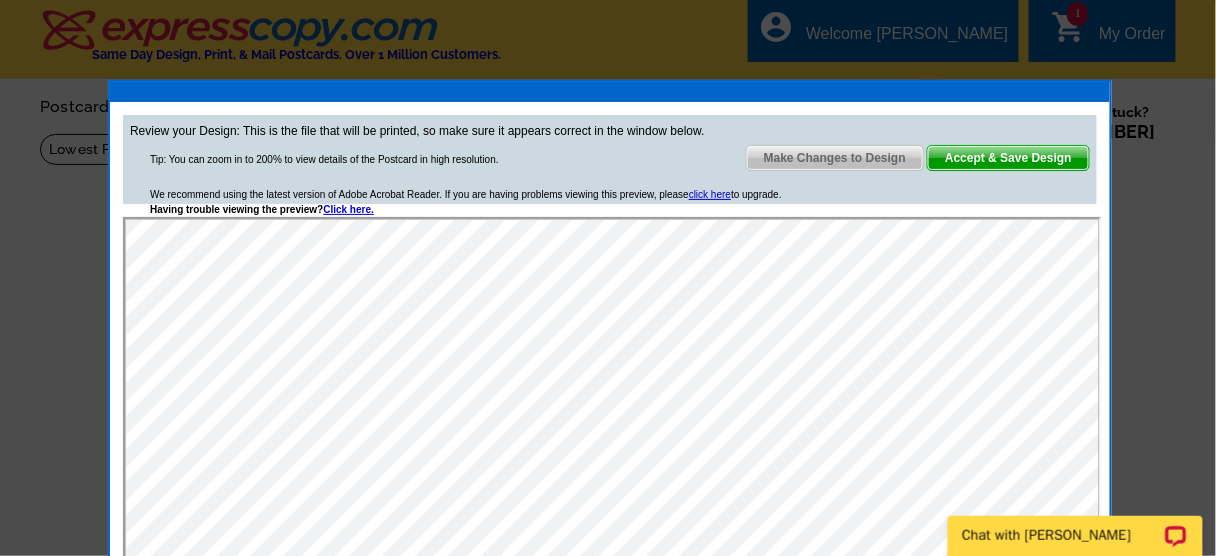 click on "Make Changes to Design" at bounding box center [835, 158] 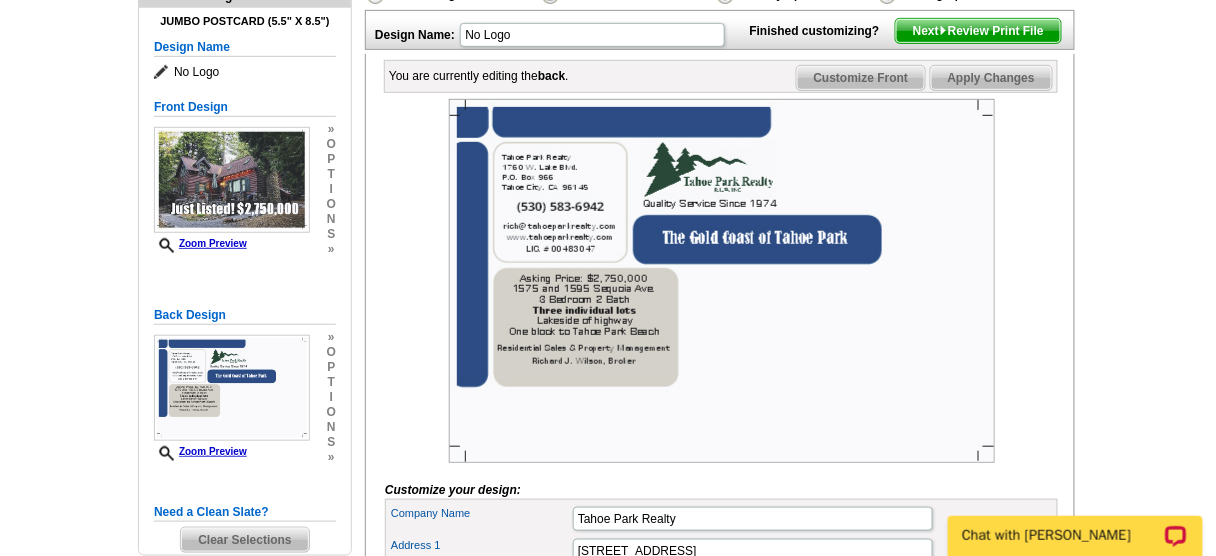 scroll, scrollTop: 256, scrollLeft: 0, axis: vertical 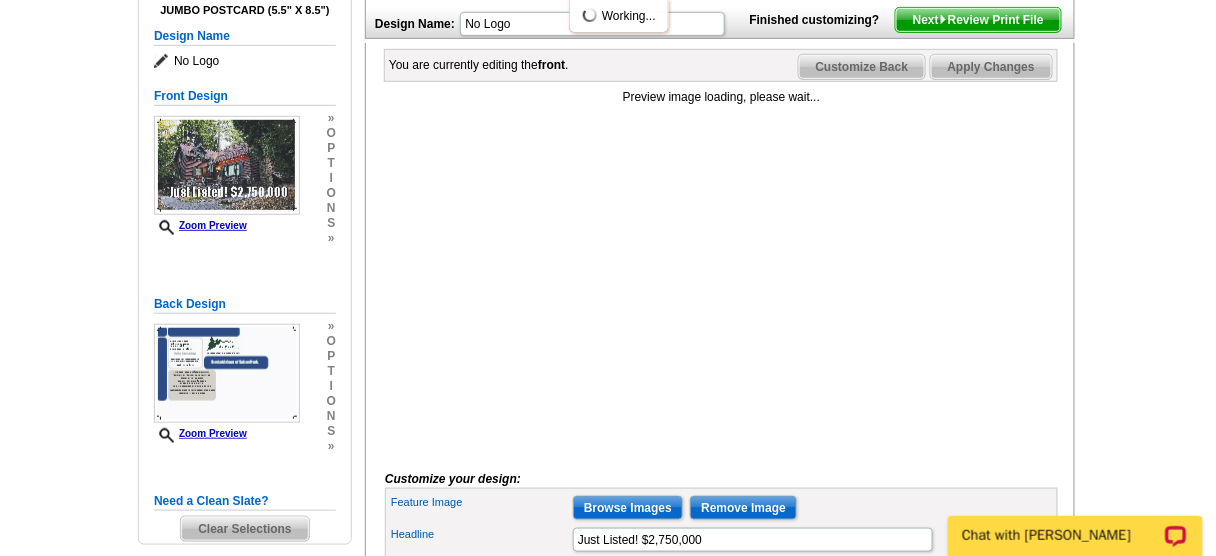 click on "Next   Review Print File" at bounding box center [978, 20] 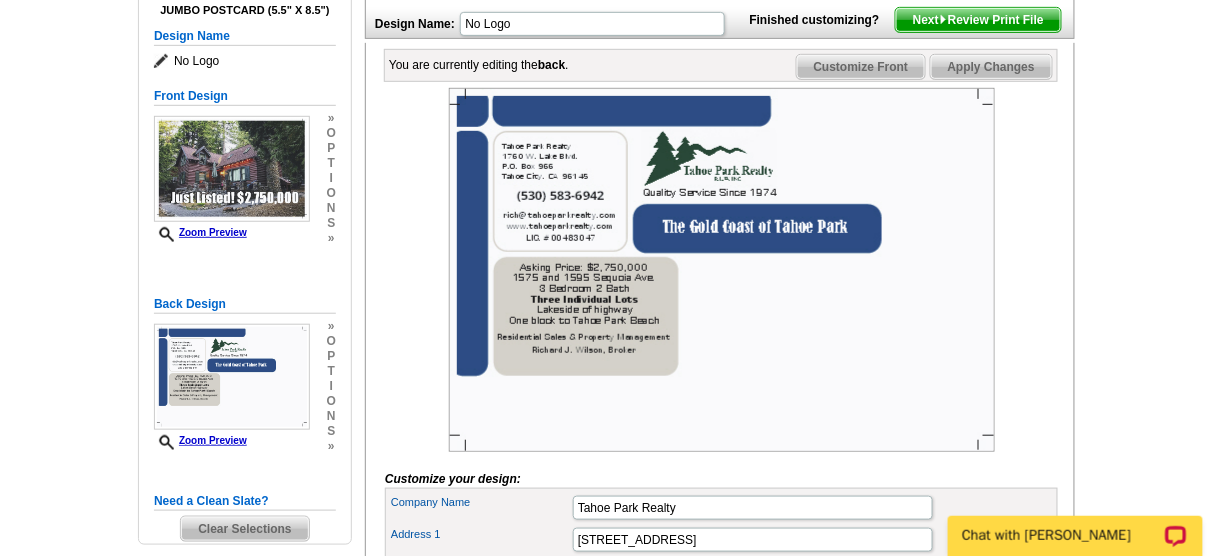 click on "Next   Review Print File" at bounding box center [978, 20] 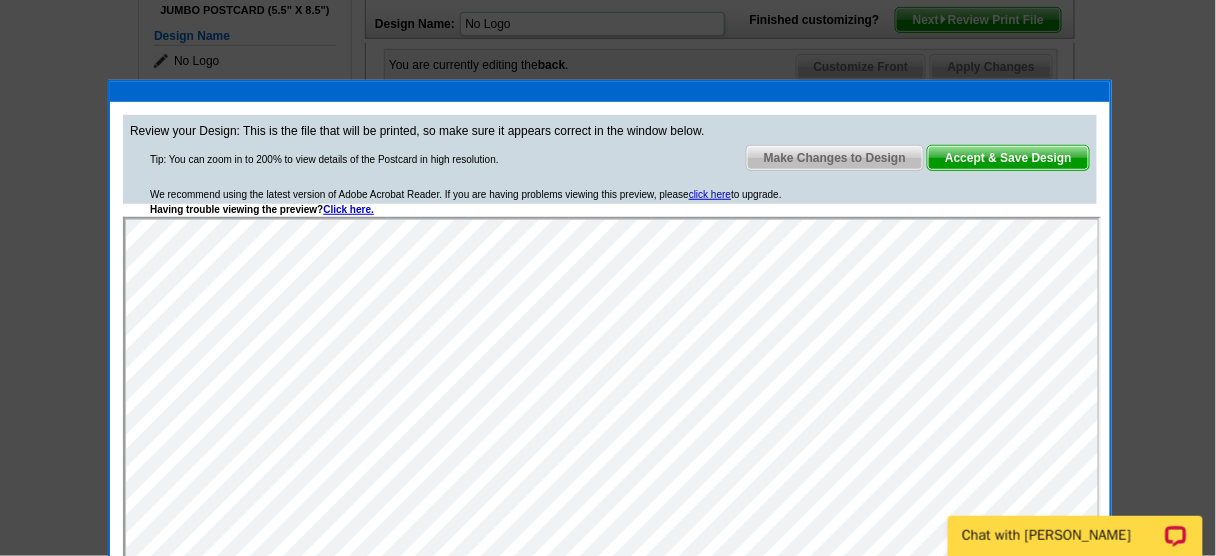 scroll, scrollTop: 0, scrollLeft: 0, axis: both 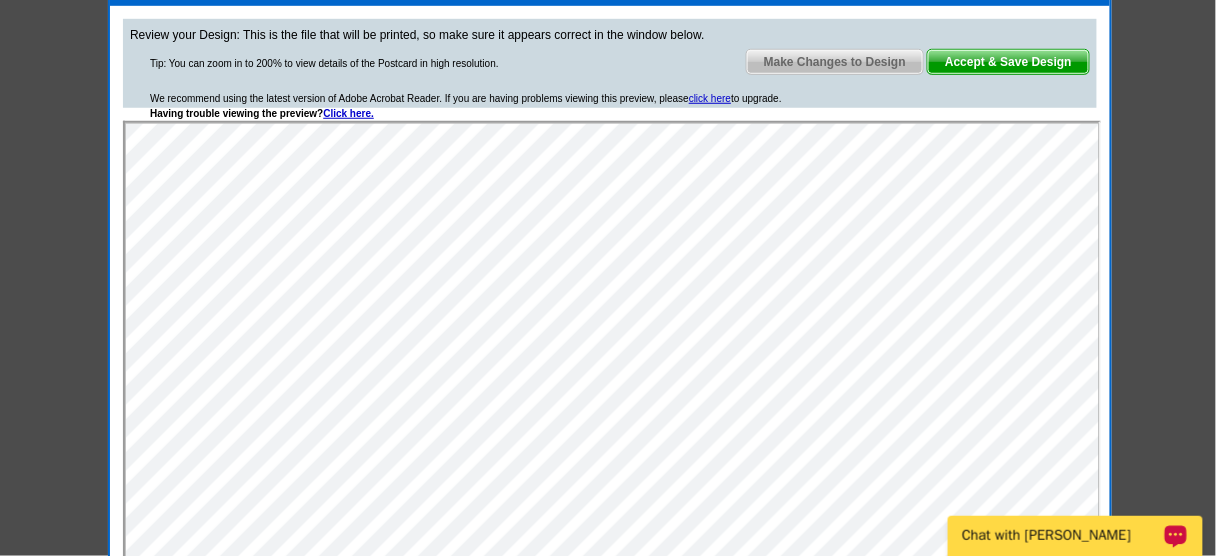 click on "Accept & Save Design" at bounding box center (1008, 62) 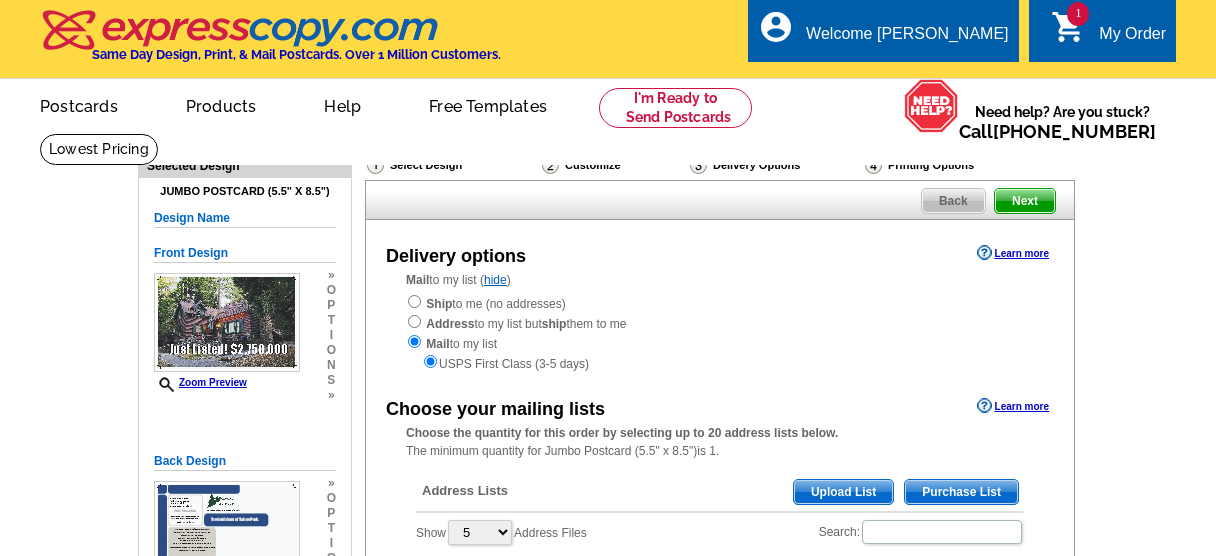scroll, scrollTop: 0, scrollLeft: 0, axis: both 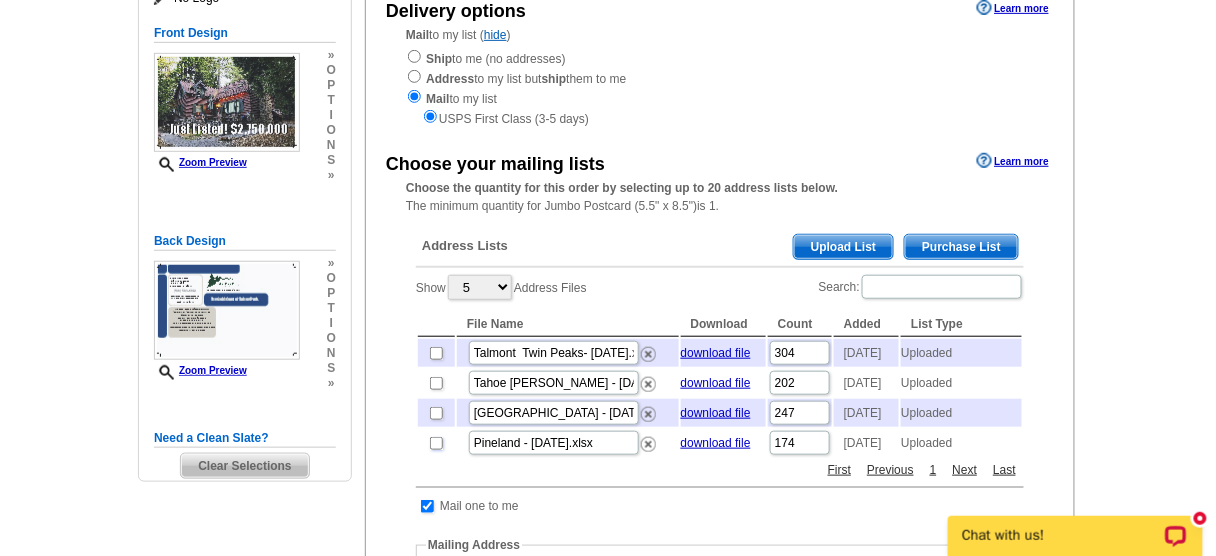 click at bounding box center (436, 443) 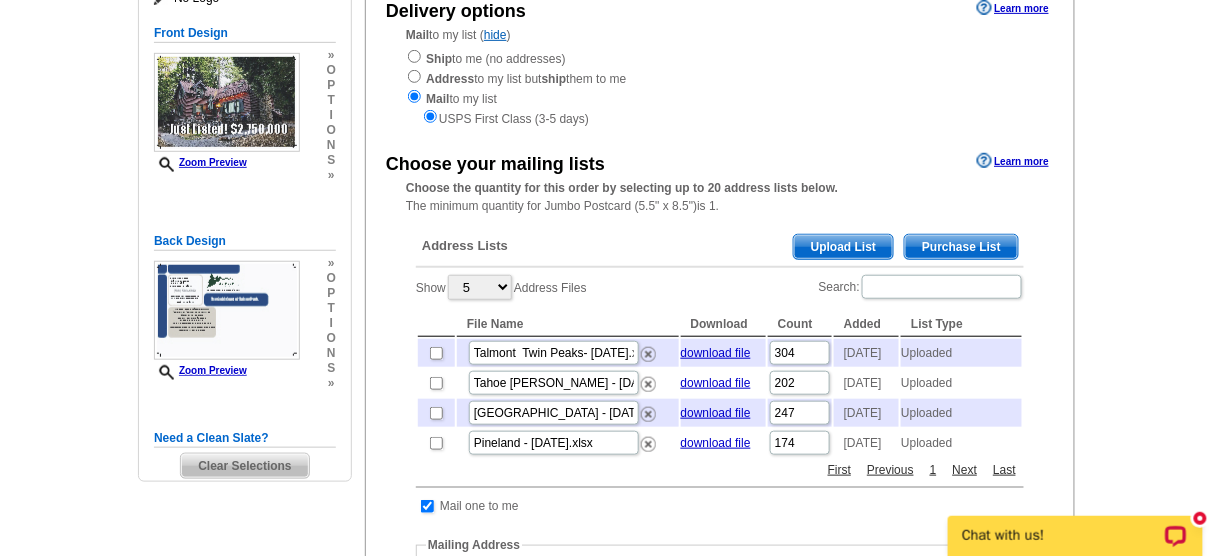 checkbox on "true" 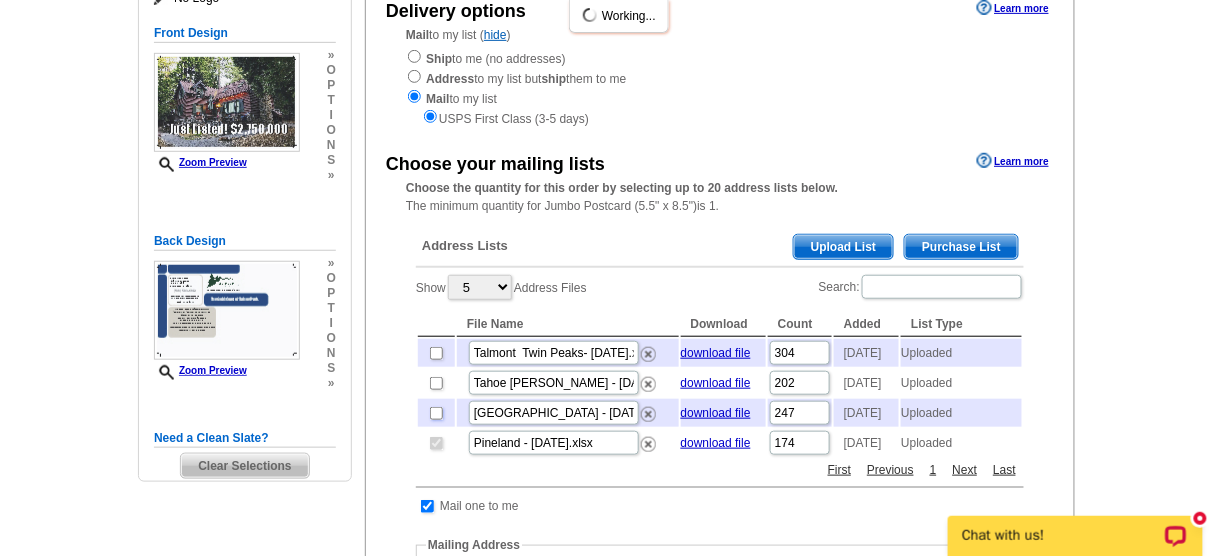 click at bounding box center [436, 413] 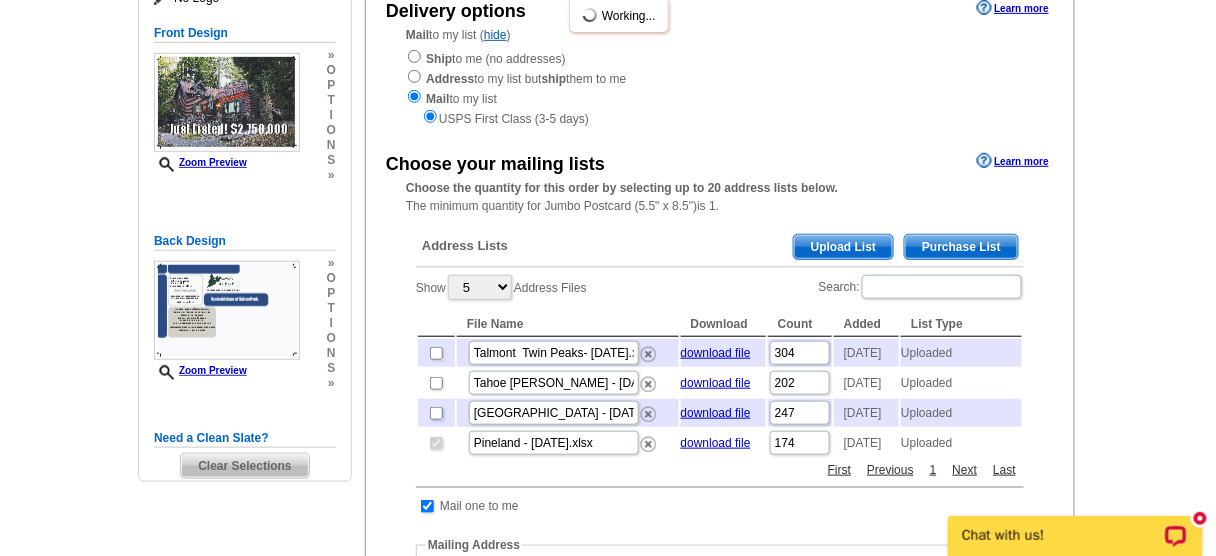 checkbox on "true" 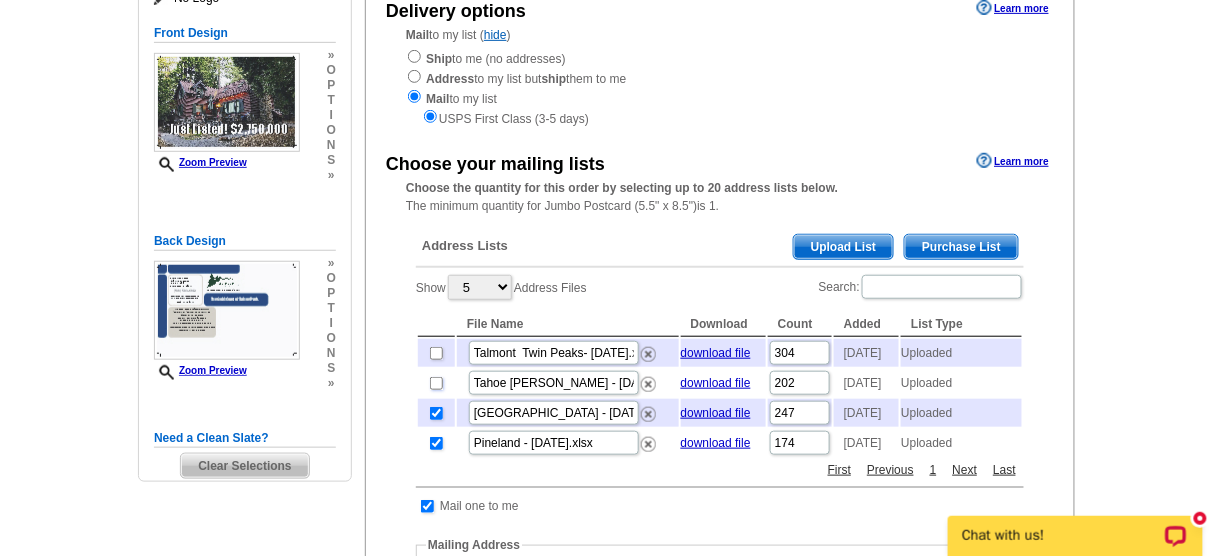 click at bounding box center (436, 383) 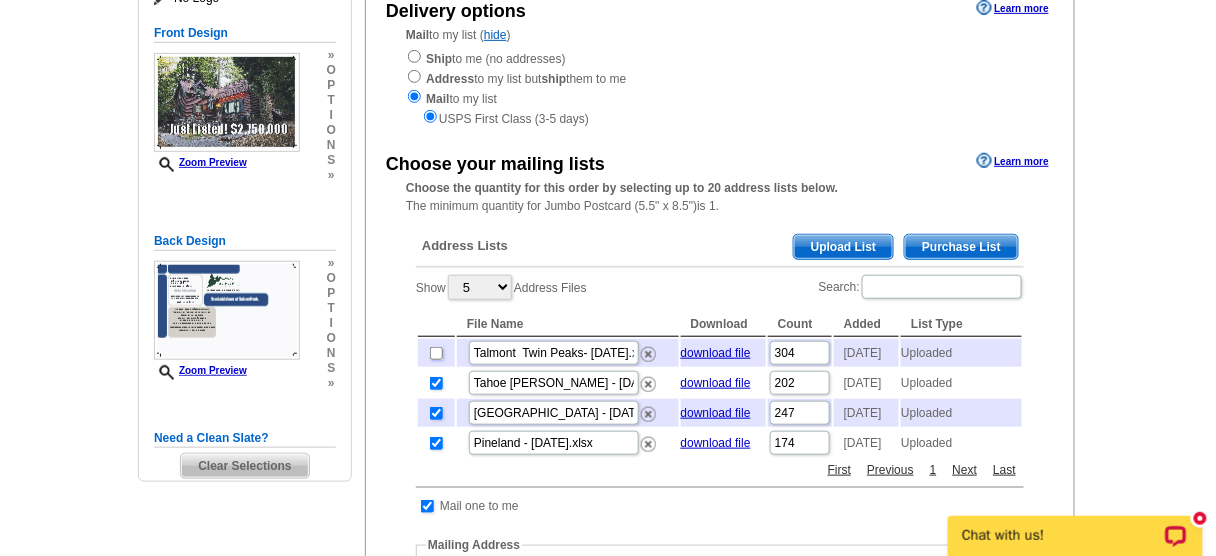 click at bounding box center [436, 353] 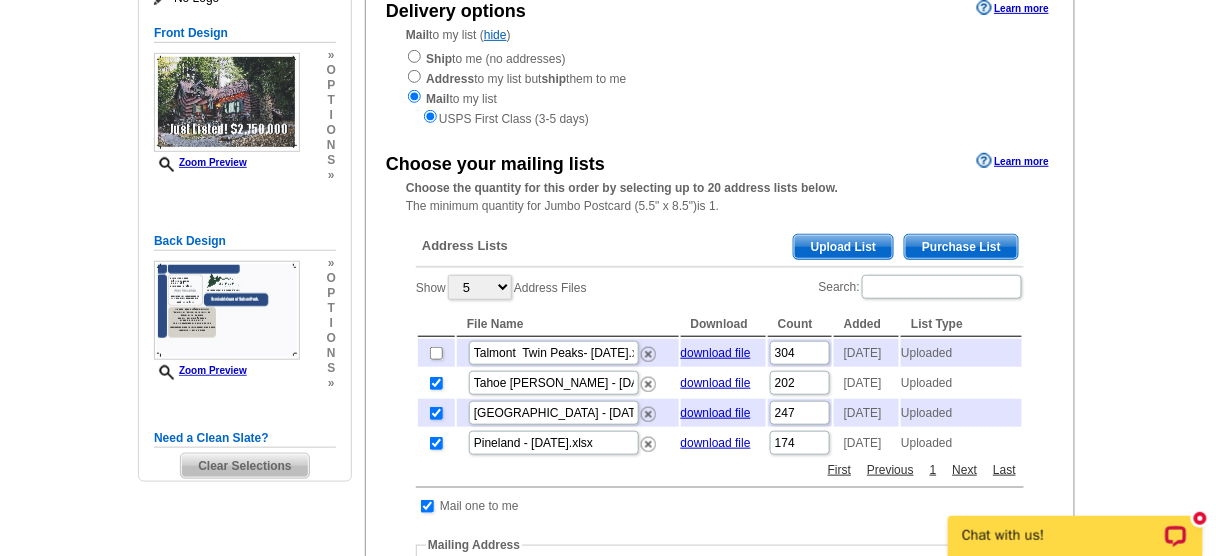 checkbox on "true" 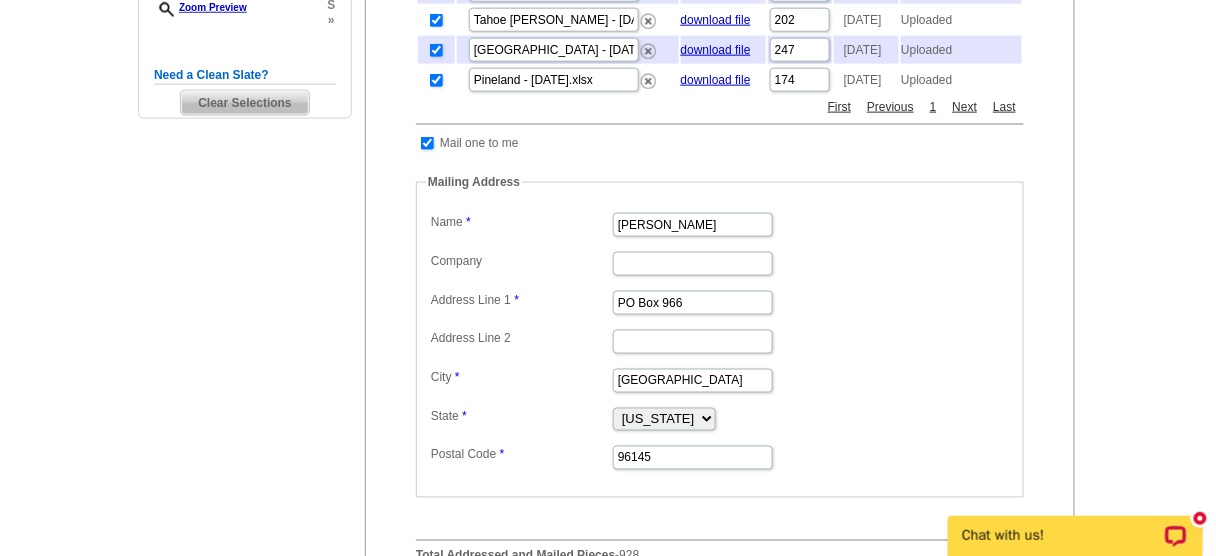 scroll, scrollTop: 672, scrollLeft: 0, axis: vertical 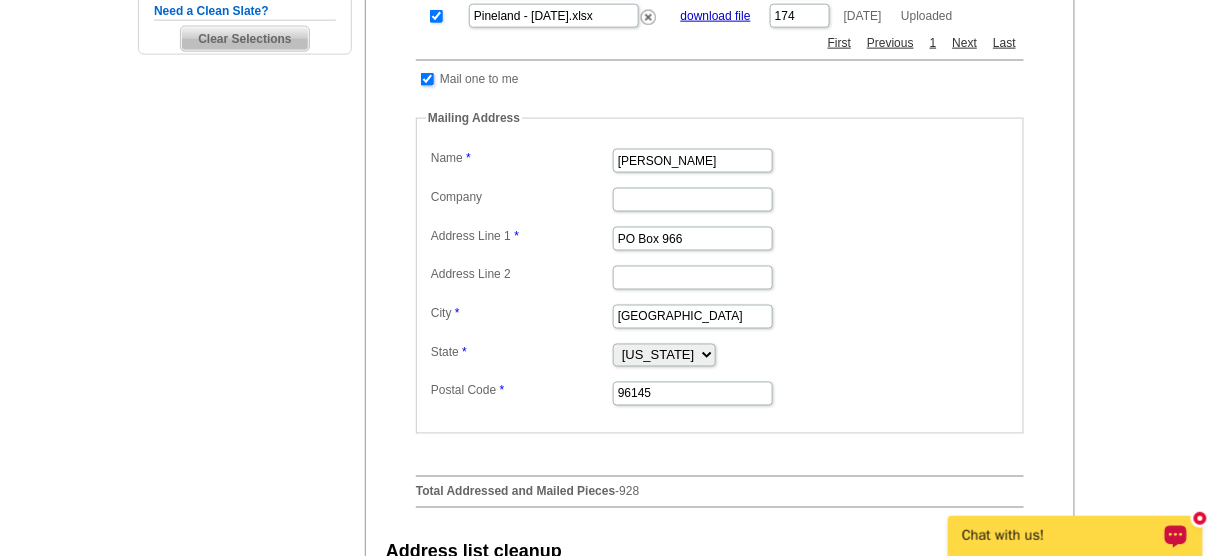 click at bounding box center [427, 79] 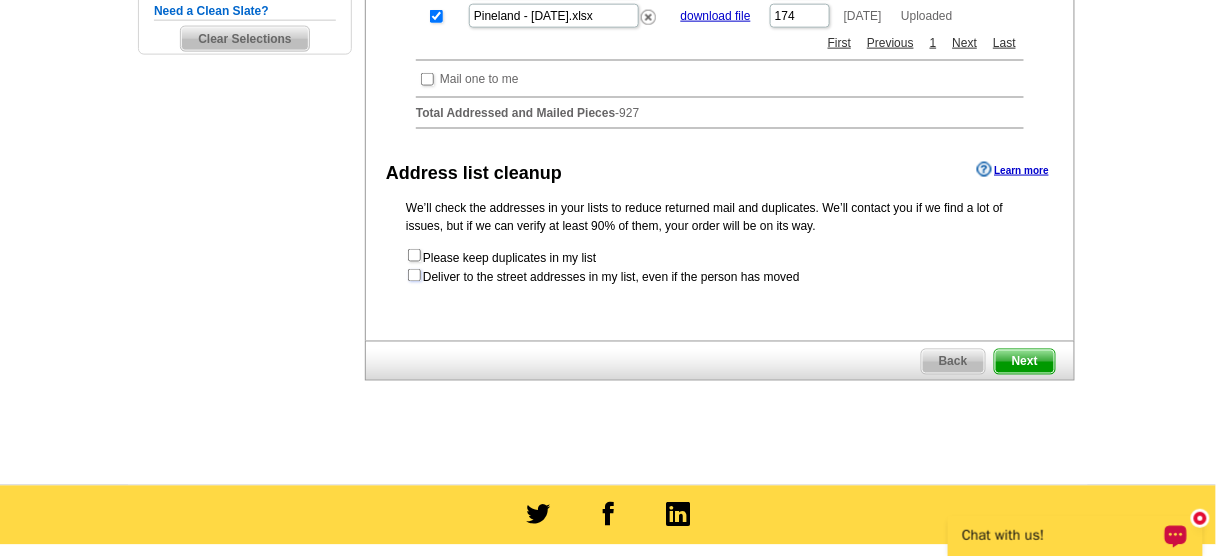 click at bounding box center [414, 275] 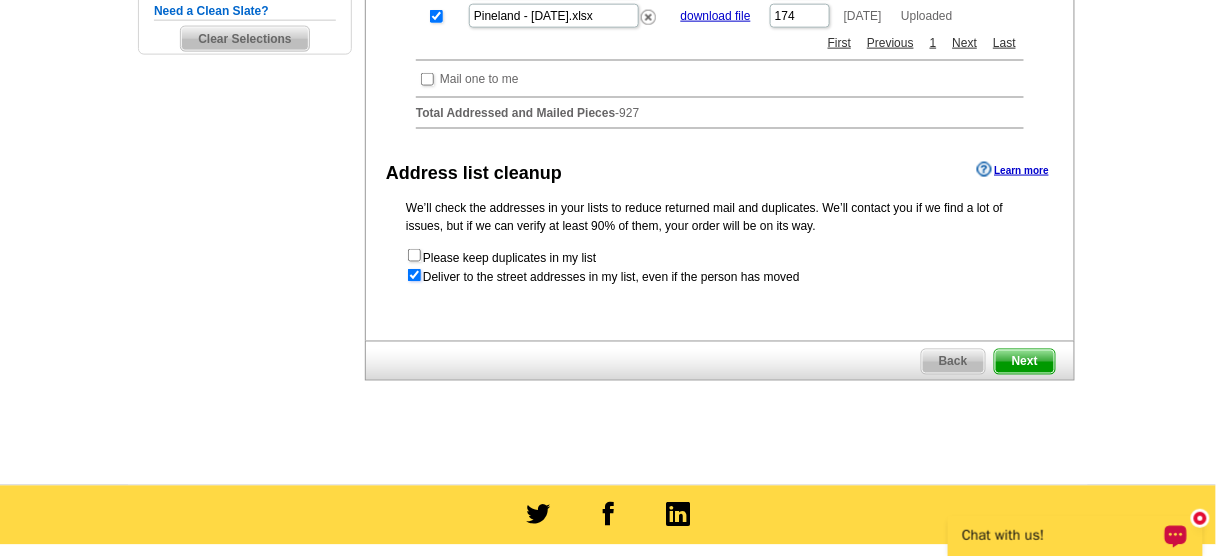 radio on "true" 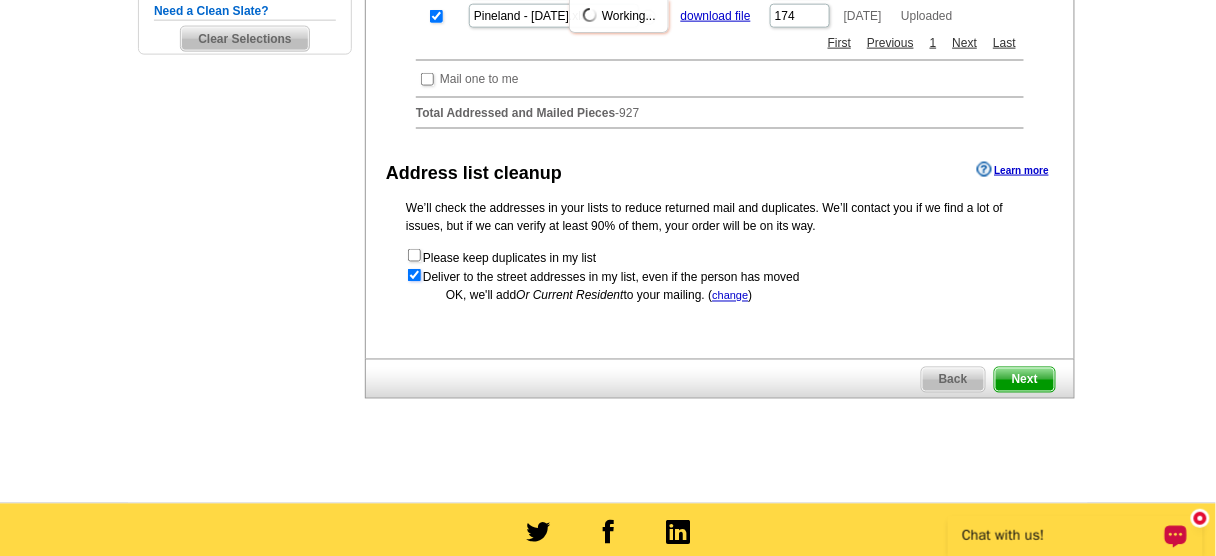 scroll, scrollTop: 0, scrollLeft: 0, axis: both 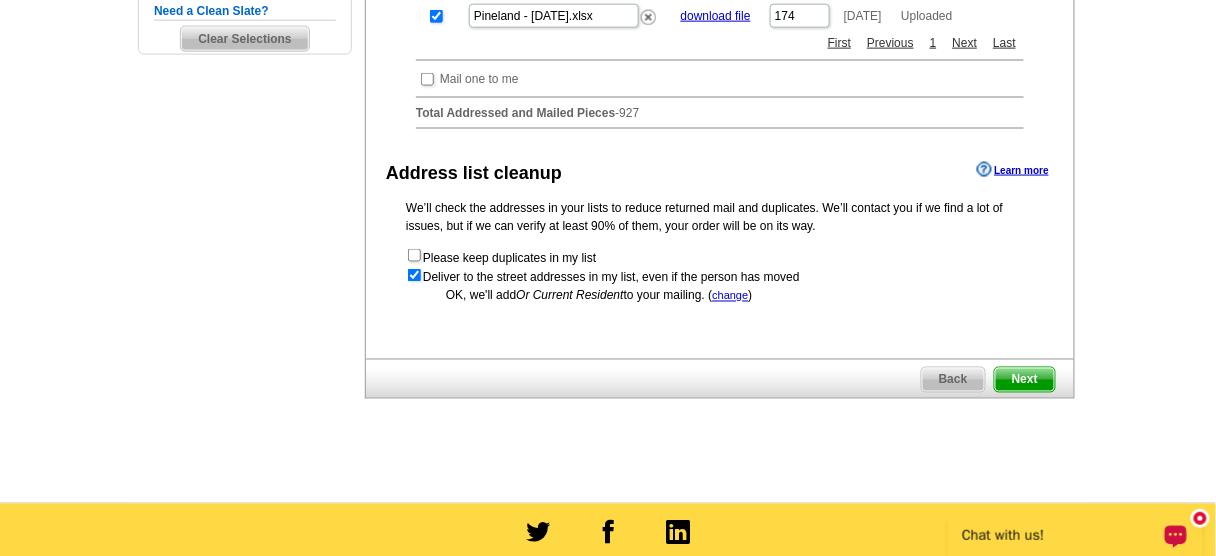 click on "Next" at bounding box center [1025, 380] 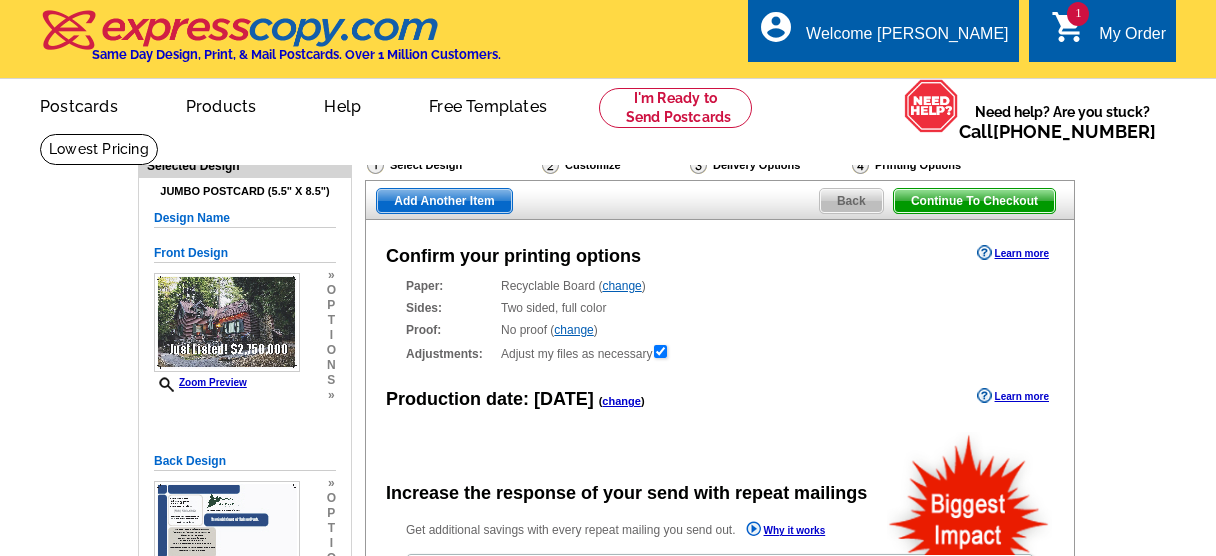 scroll, scrollTop: 0, scrollLeft: 0, axis: both 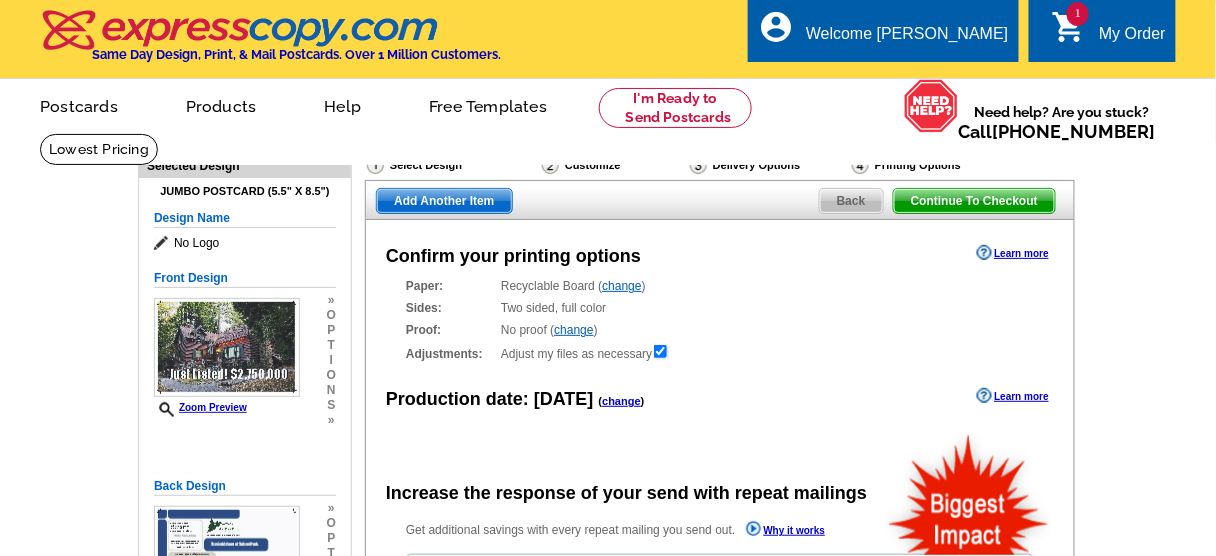 radio on "false" 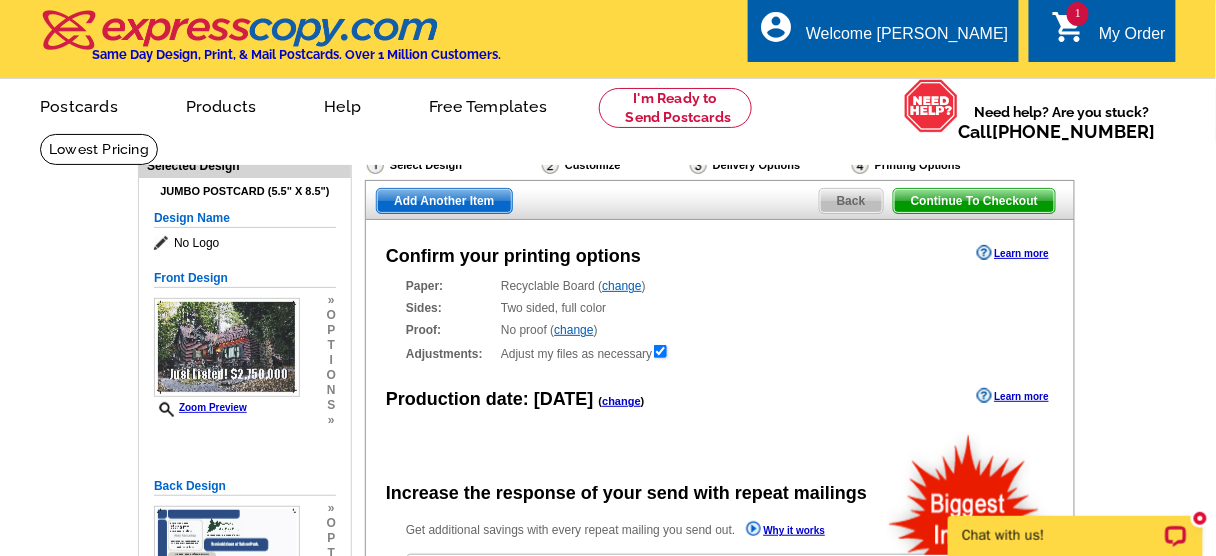 scroll, scrollTop: 0, scrollLeft: 0, axis: both 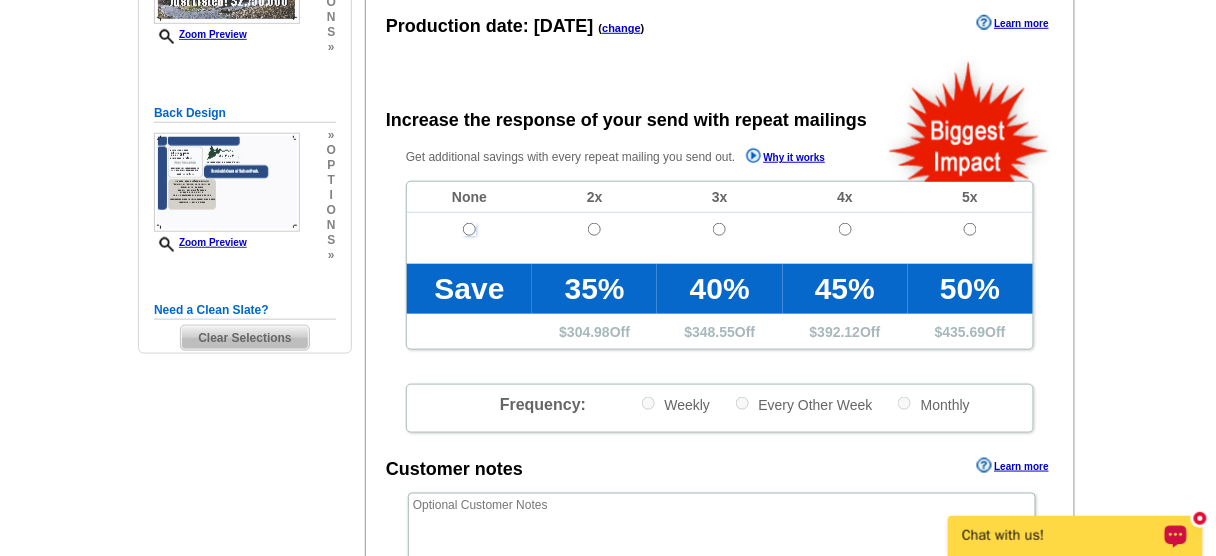 click at bounding box center [469, 229] 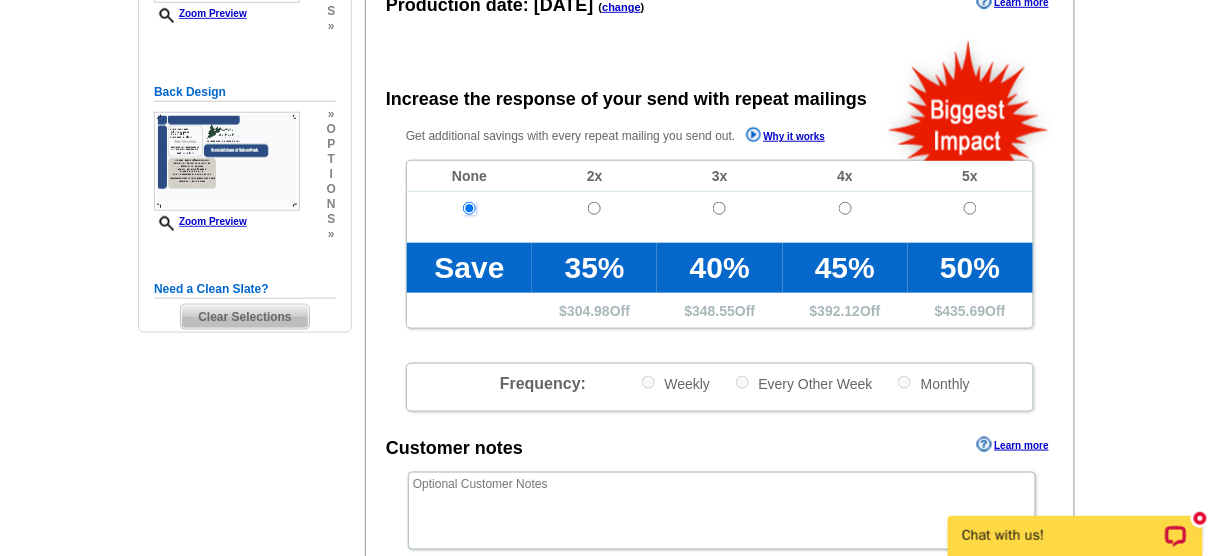 scroll, scrollTop: 405, scrollLeft: 0, axis: vertical 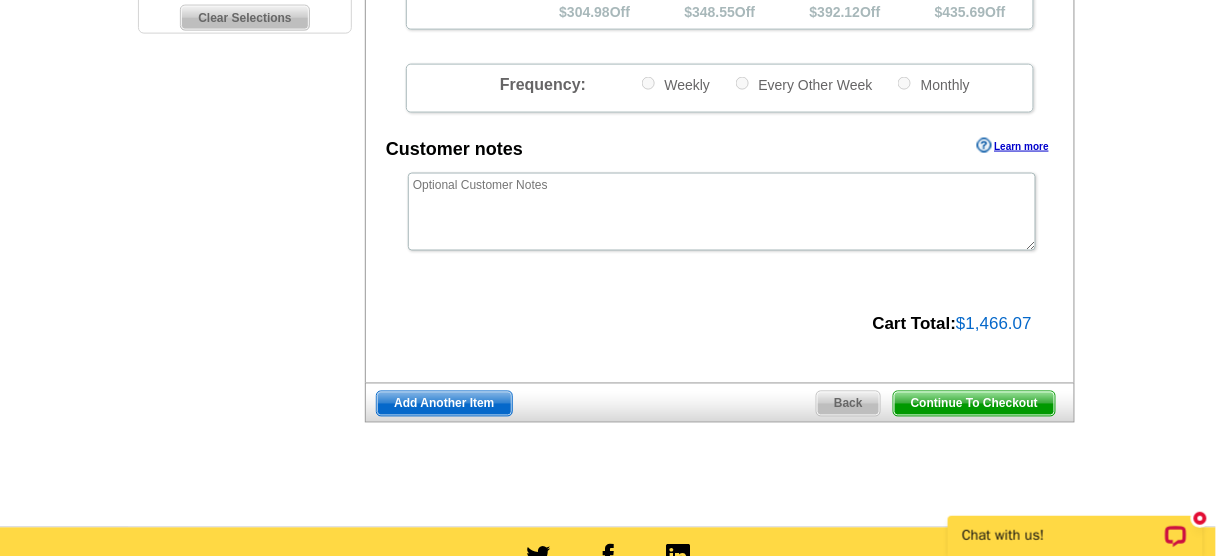 click on "Continue To Checkout" at bounding box center (974, 404) 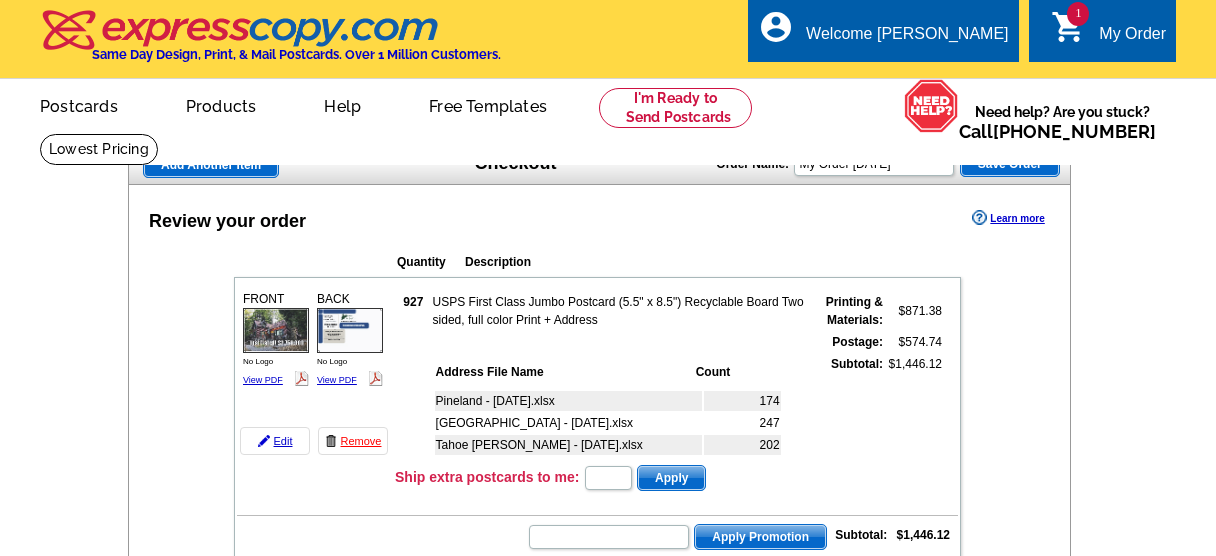 scroll, scrollTop: 0, scrollLeft: 0, axis: both 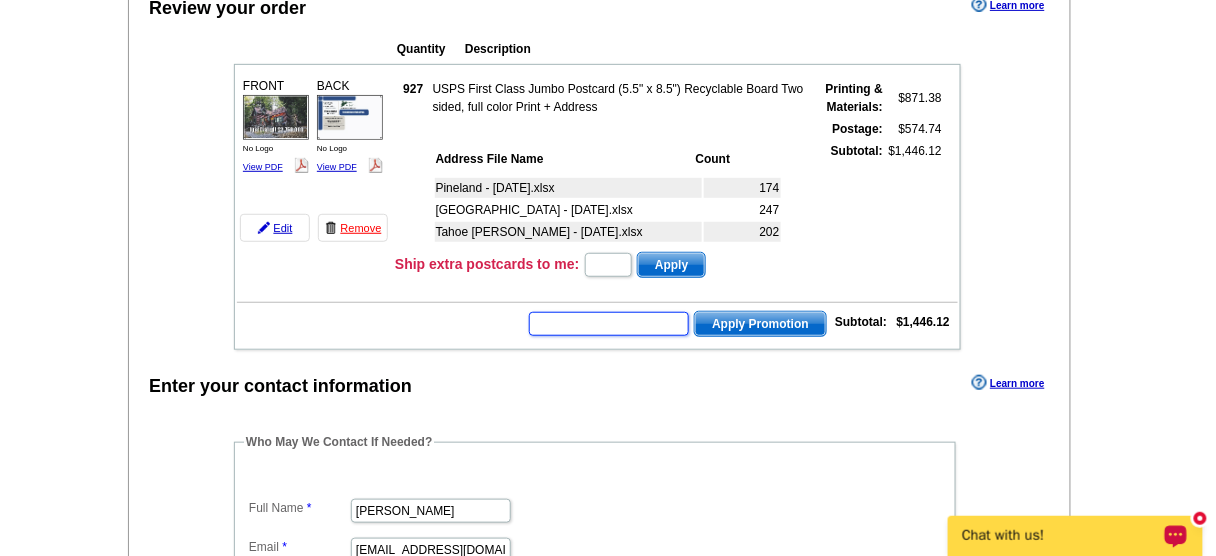 click at bounding box center (609, 324) 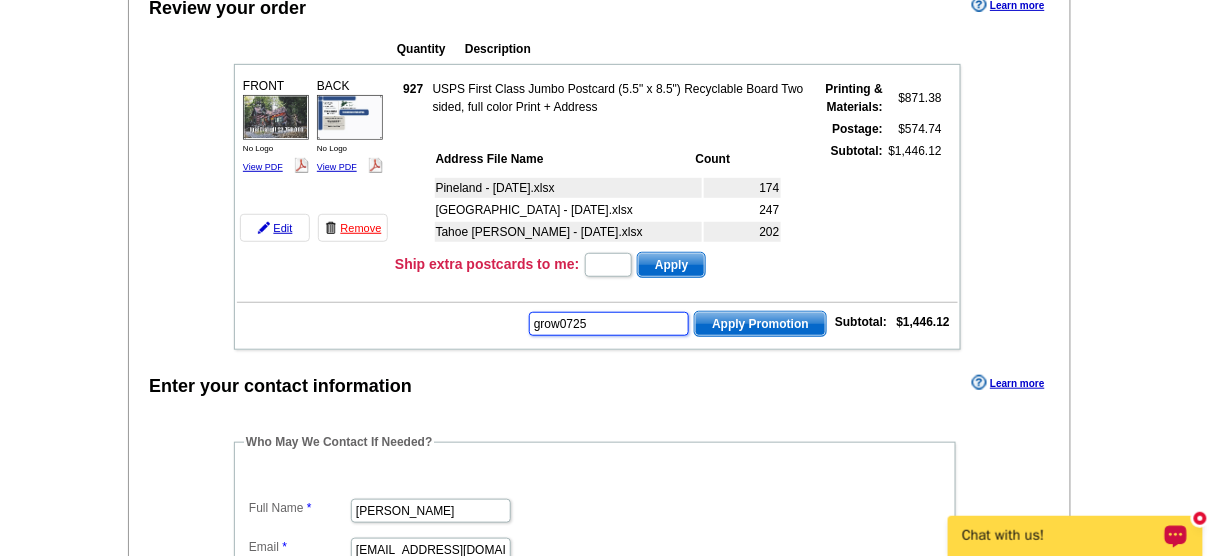 type on "grow0725" 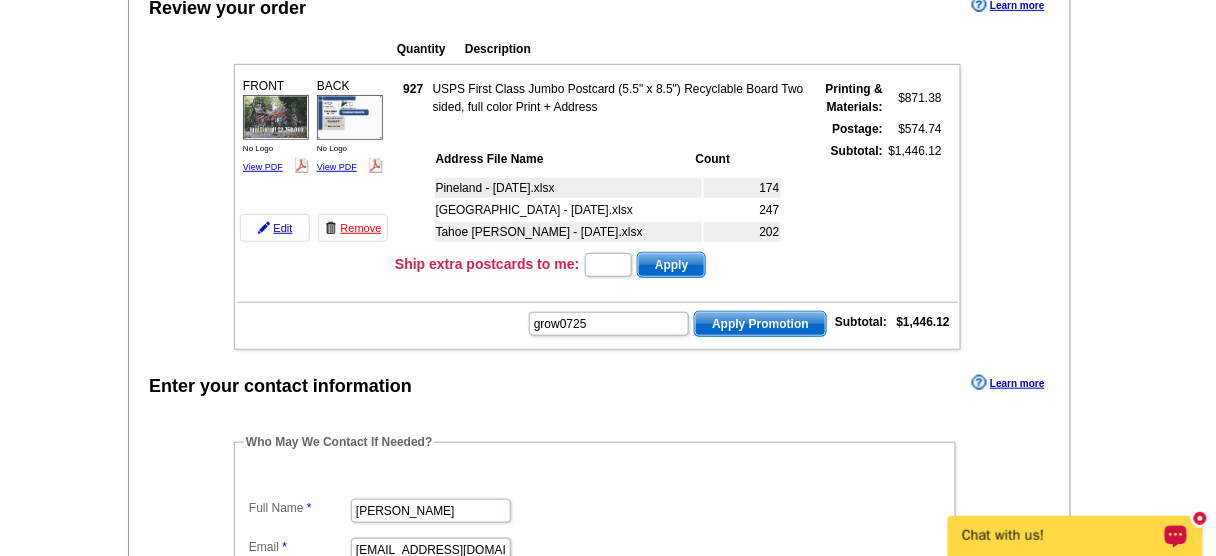 click on "Apply Promotion" at bounding box center [760, 324] 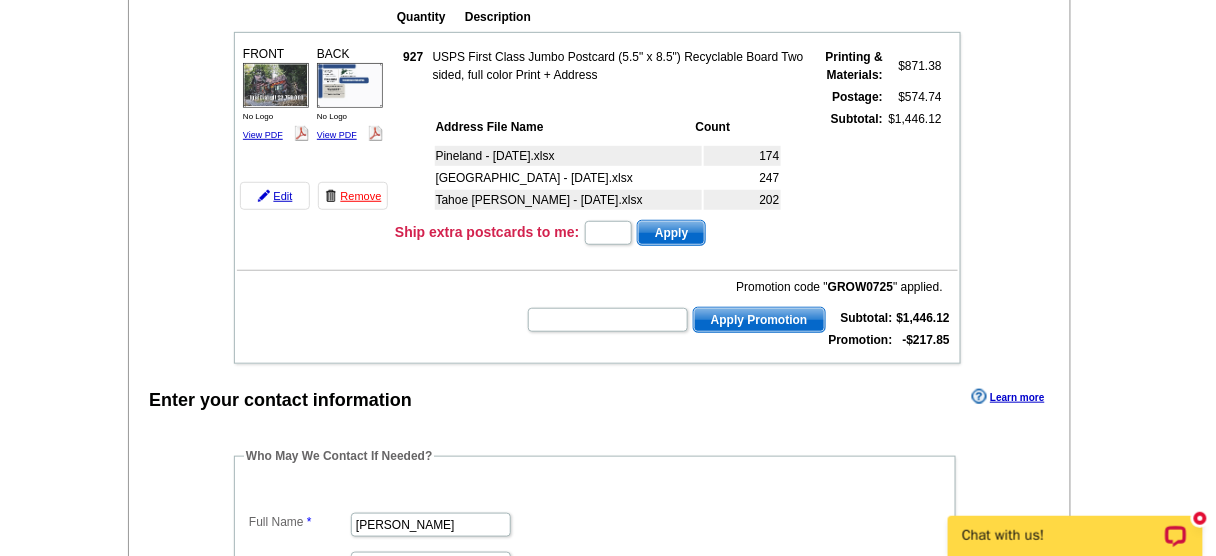 scroll, scrollTop: 394, scrollLeft: 0, axis: vertical 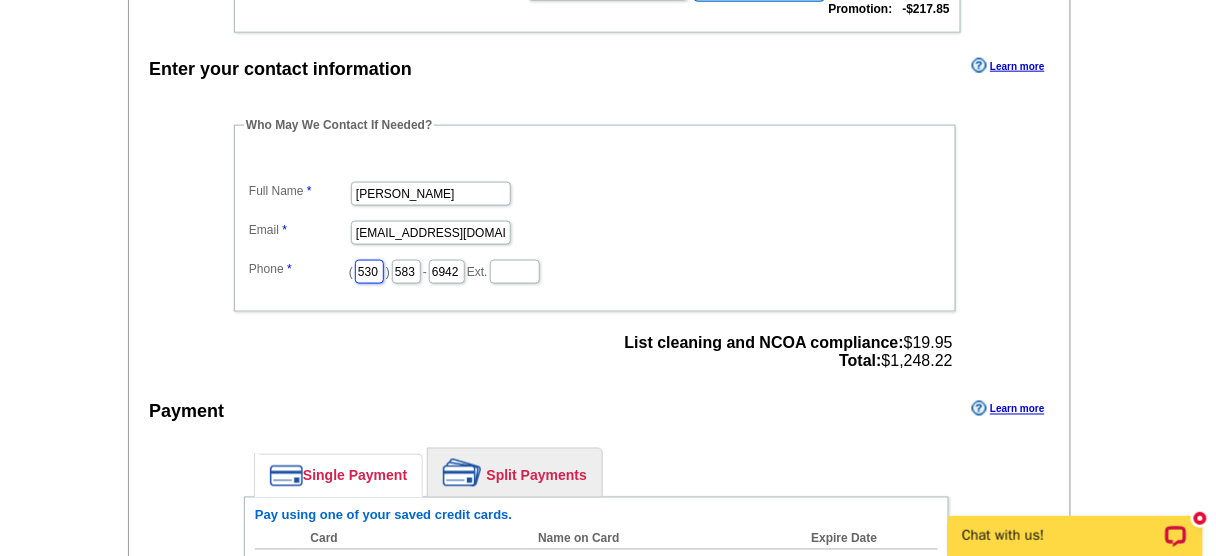 drag, startPoint x: 391, startPoint y: 262, endPoint x: 337, endPoint y: 249, distance: 55.542778 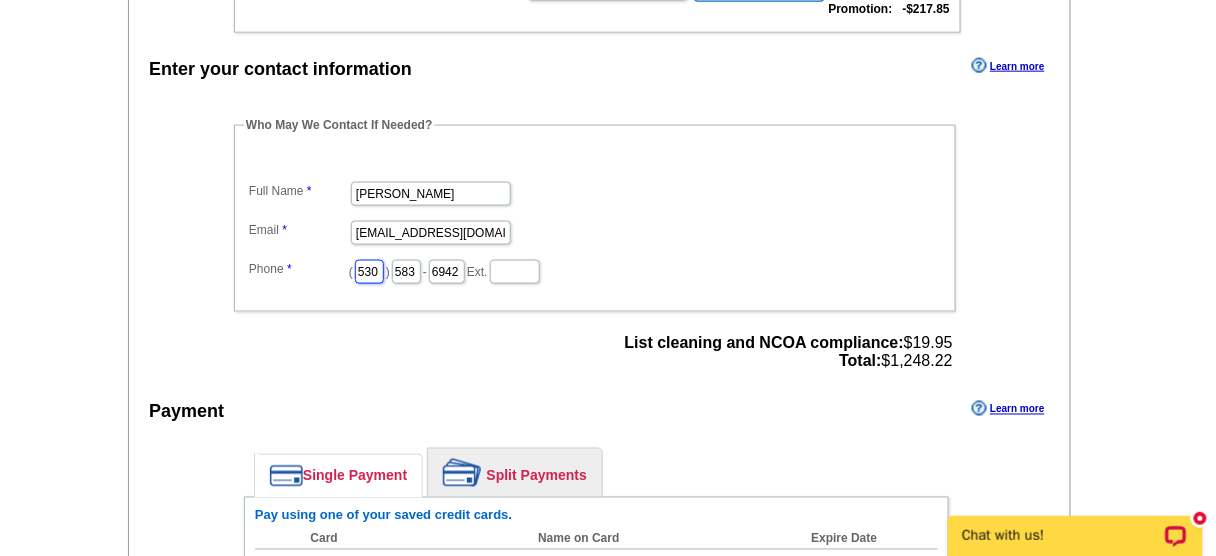 click on "Full Name
[PERSON_NAME]
Email
[EMAIL_ADDRESS][DOMAIN_NAME]
Phone
( 530 )  583  -  6942  Ext." at bounding box center [595, 218] 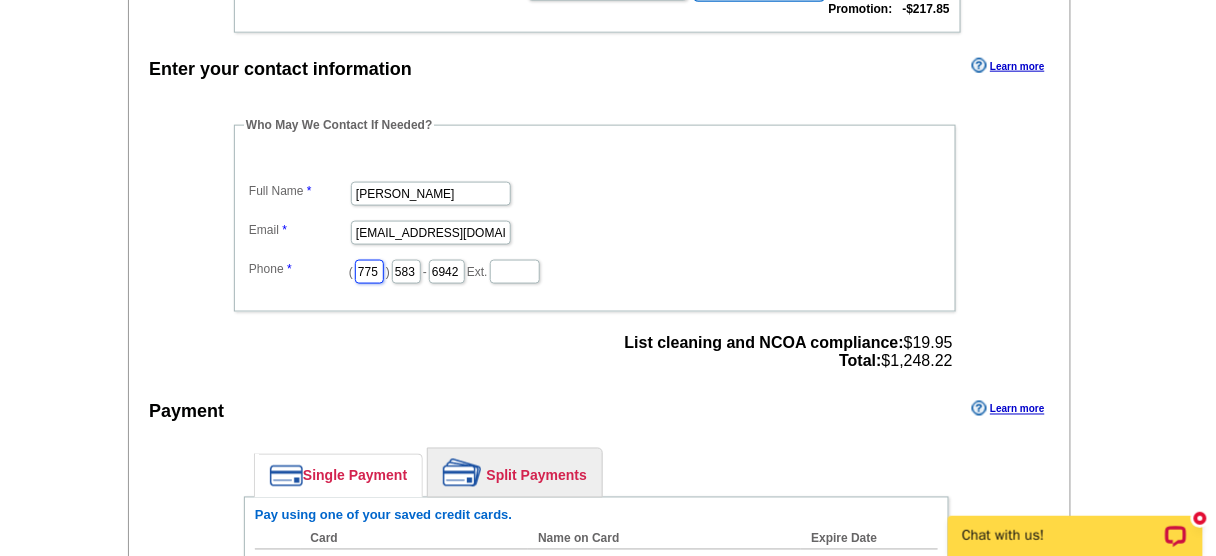 type on "775" 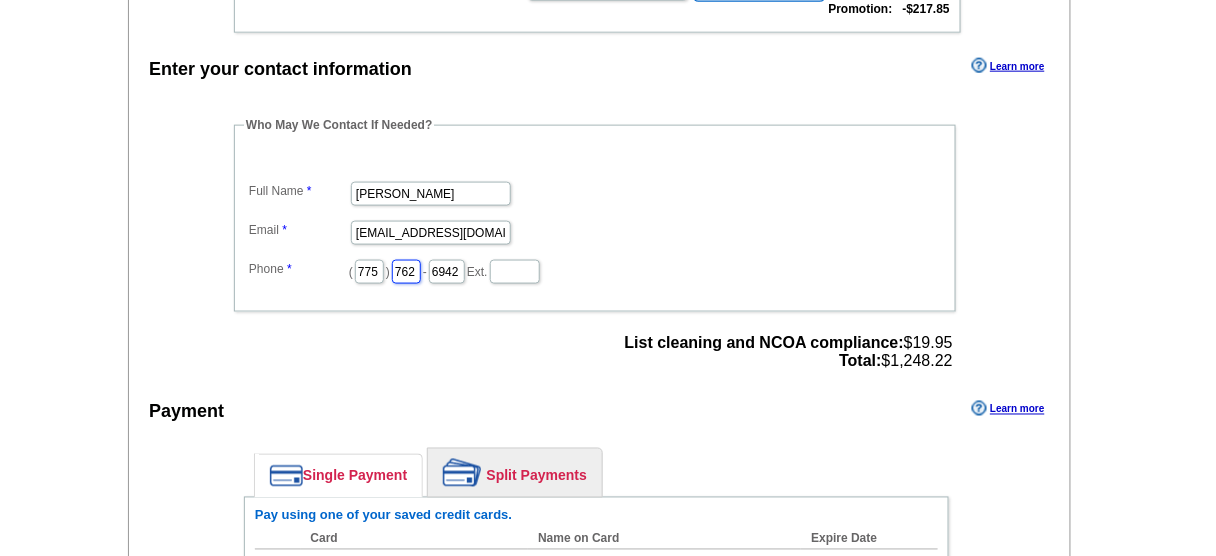 type on "762" 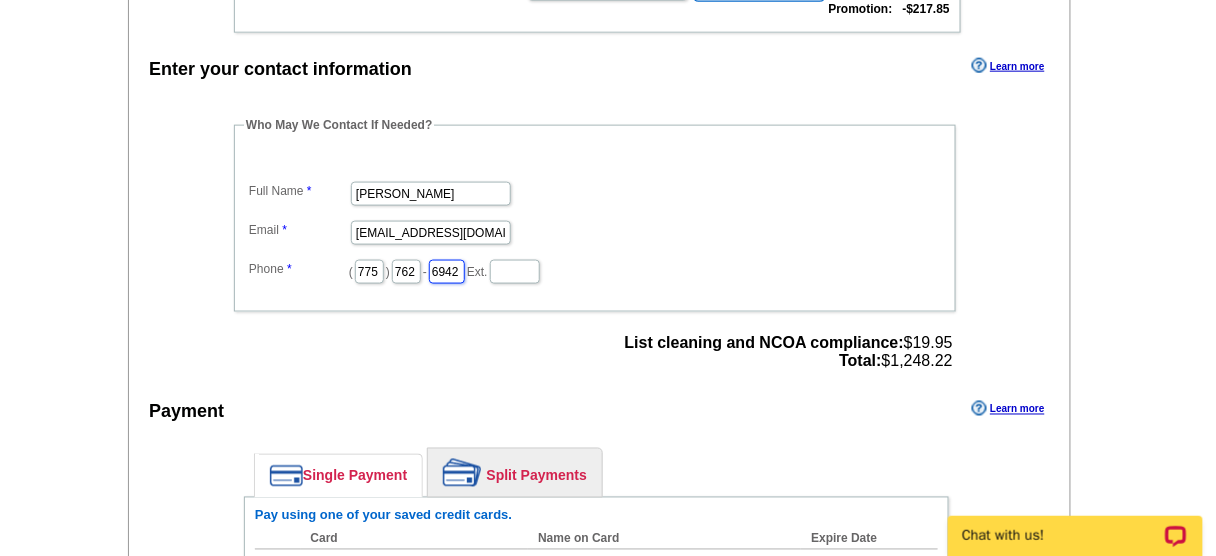 drag, startPoint x: 504, startPoint y: 264, endPoint x: 459, endPoint y: 253, distance: 46.32494 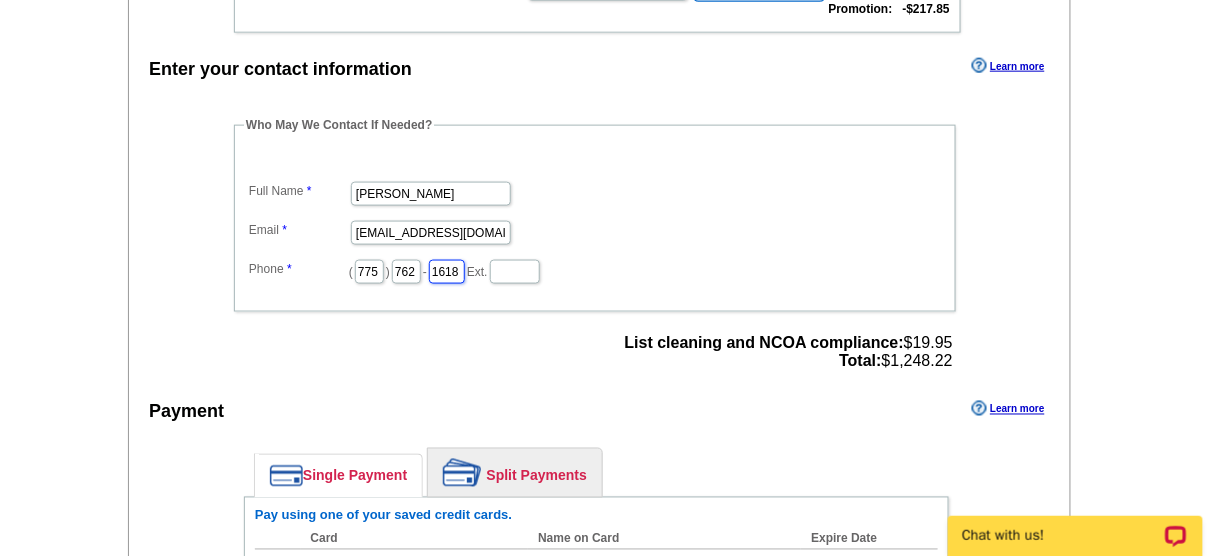type on "1618" 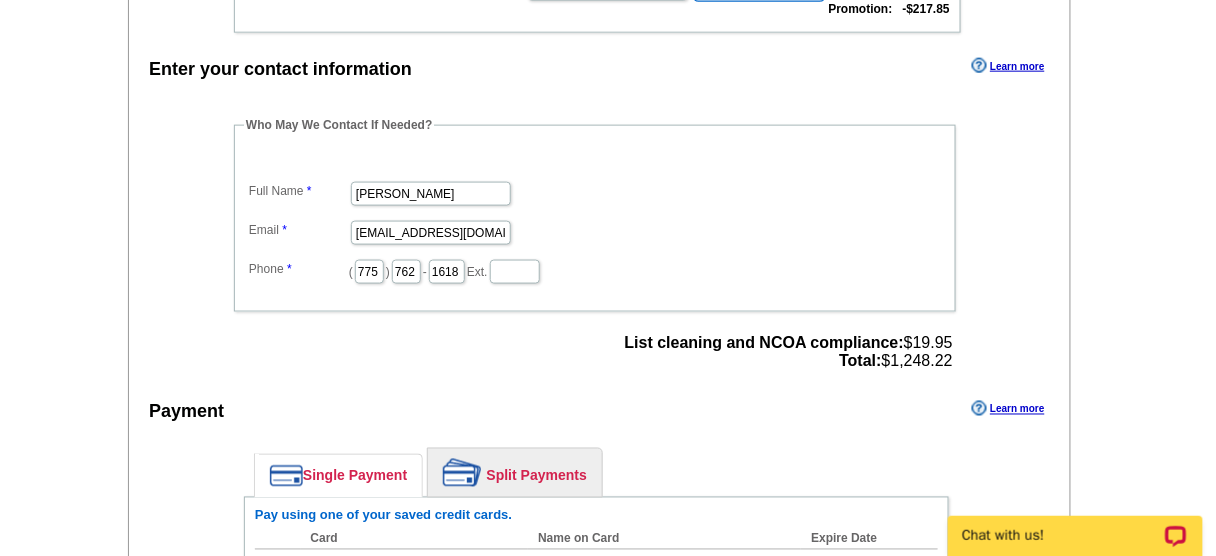 drag, startPoint x: 674, startPoint y: 250, endPoint x: 635, endPoint y: 216, distance: 51.739735 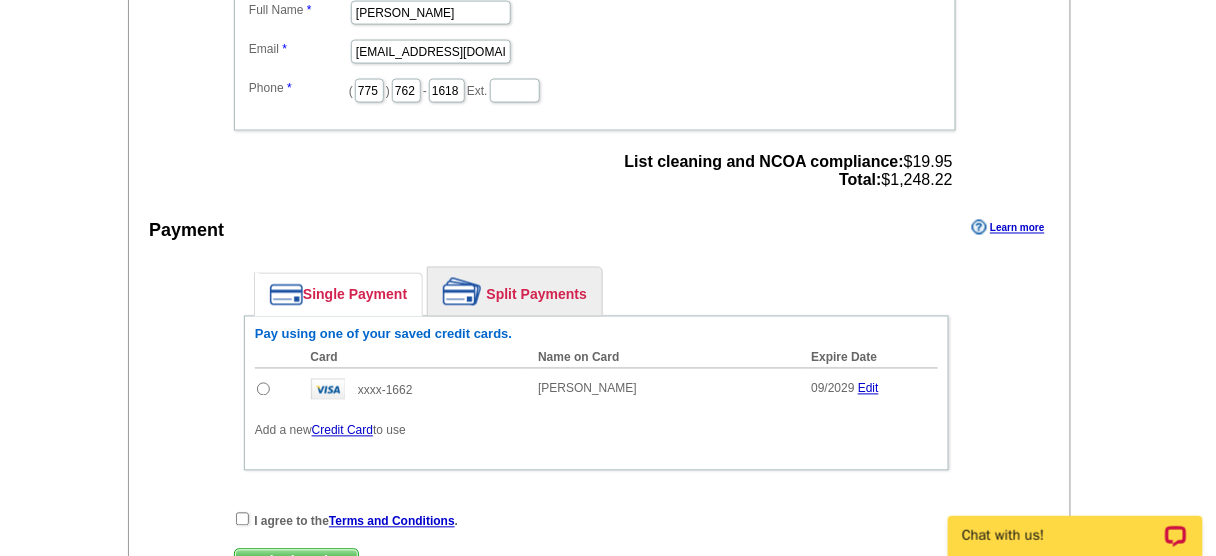 scroll, scrollTop: 821, scrollLeft: 0, axis: vertical 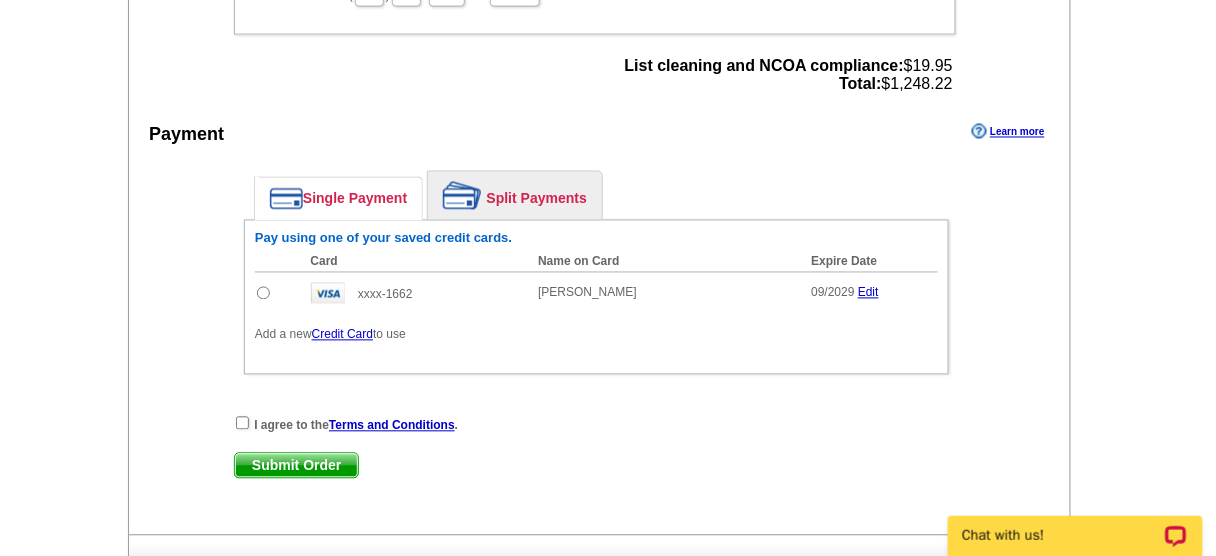 click at bounding box center (263, 293) 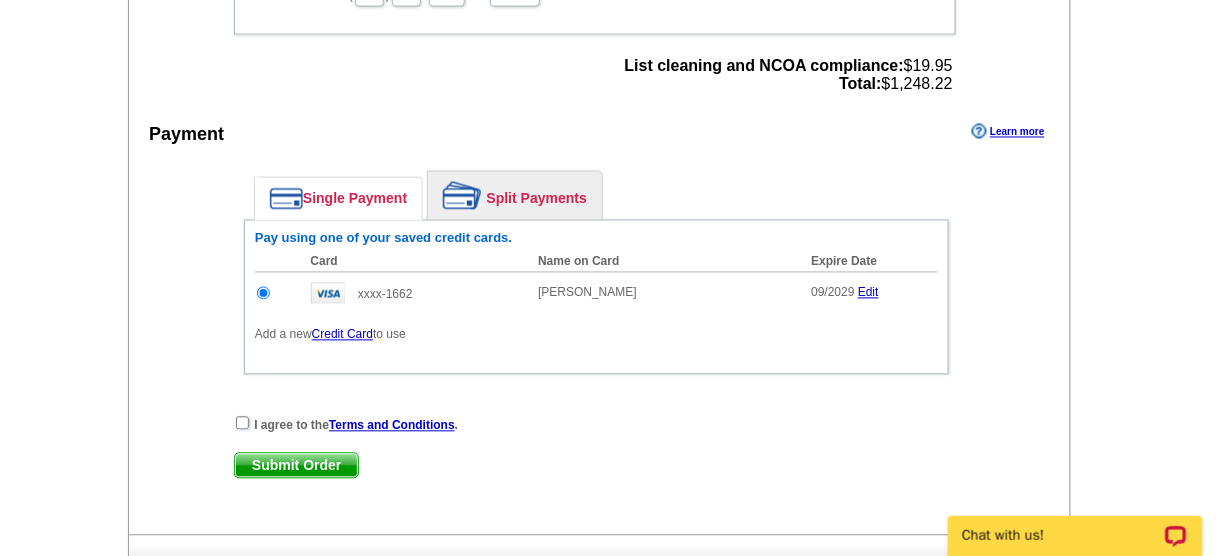 click at bounding box center [242, 423] 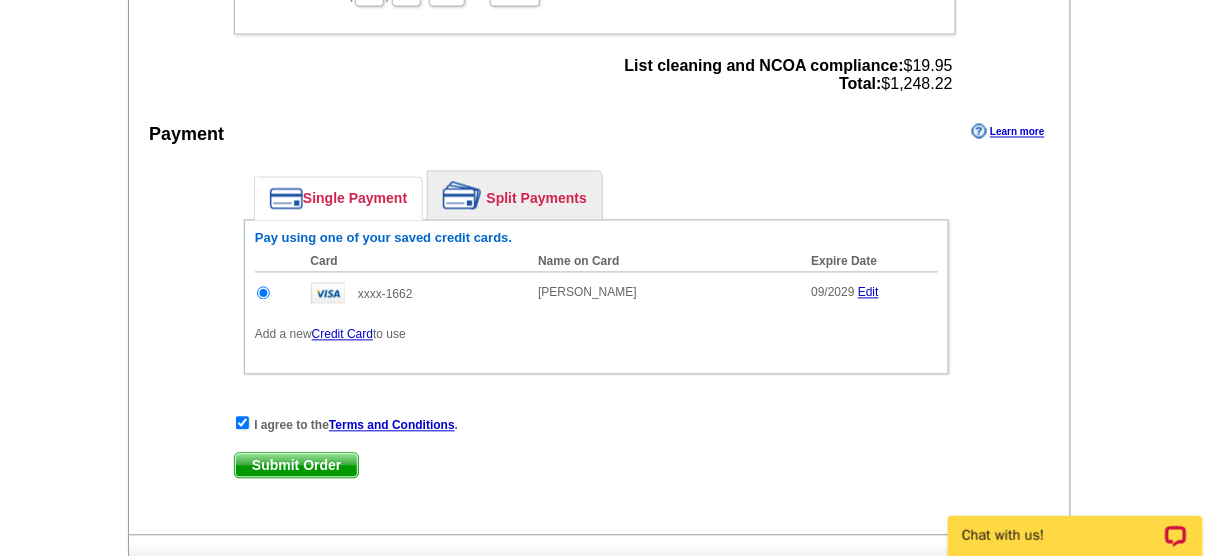 click on "Submit Order" at bounding box center [296, 466] 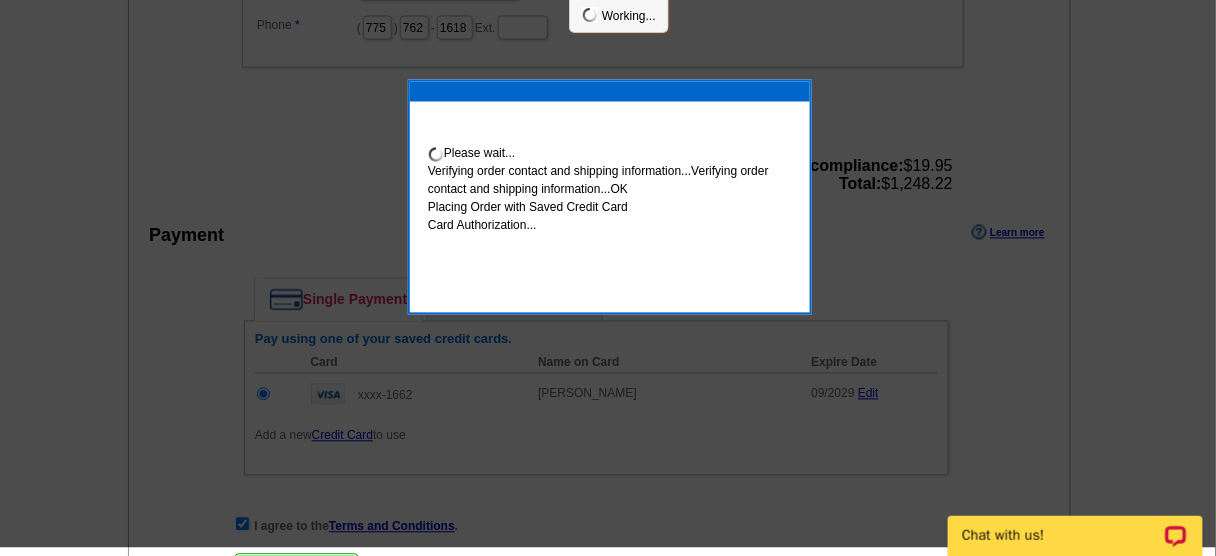 scroll, scrollTop: 844, scrollLeft: 0, axis: vertical 